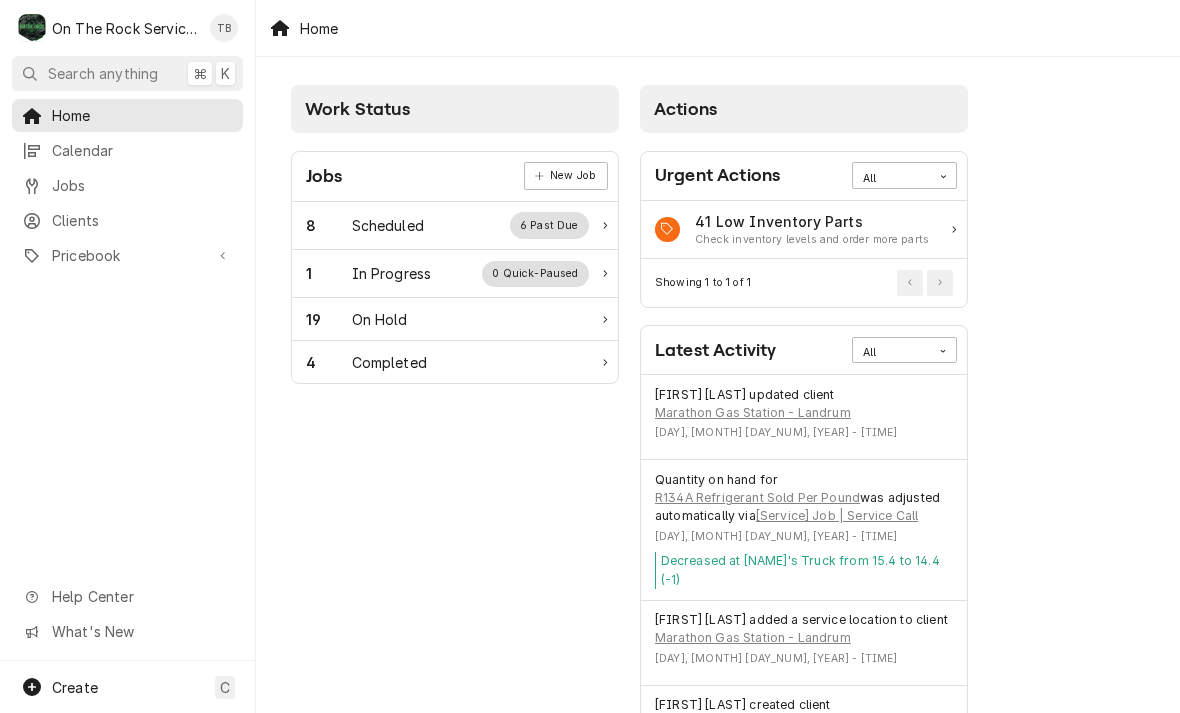 scroll, scrollTop: 0, scrollLeft: 0, axis: both 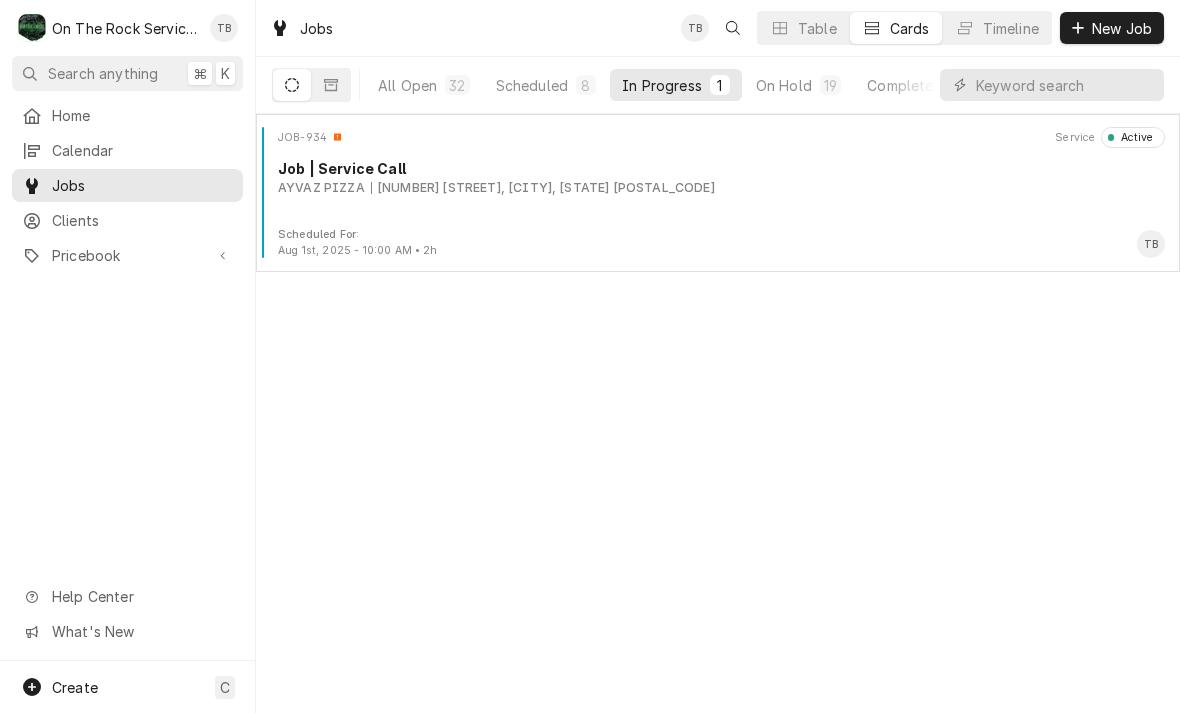 click on "JOB-934 Service Active Job | Service Call AYVAZ PIZZA 14249 Jones St, Lavonia, GA 30553" at bounding box center [718, 177] 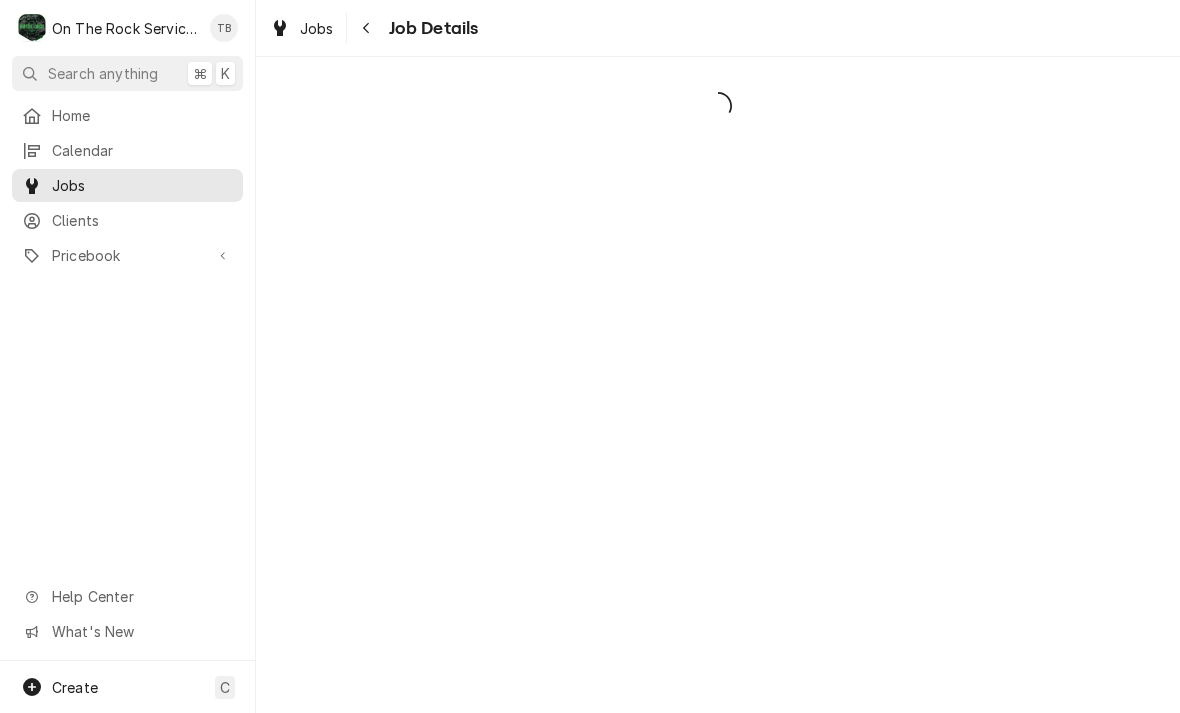 scroll, scrollTop: 0, scrollLeft: 0, axis: both 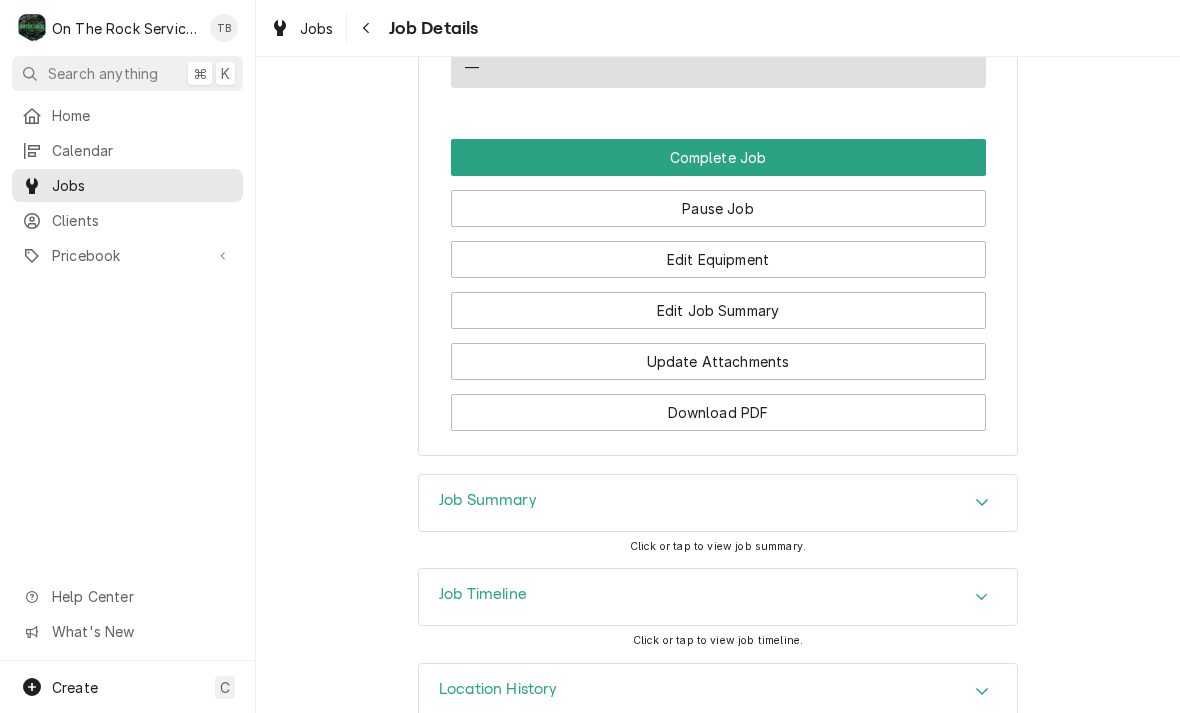 click on "Edit Equipment" at bounding box center (718, 259) 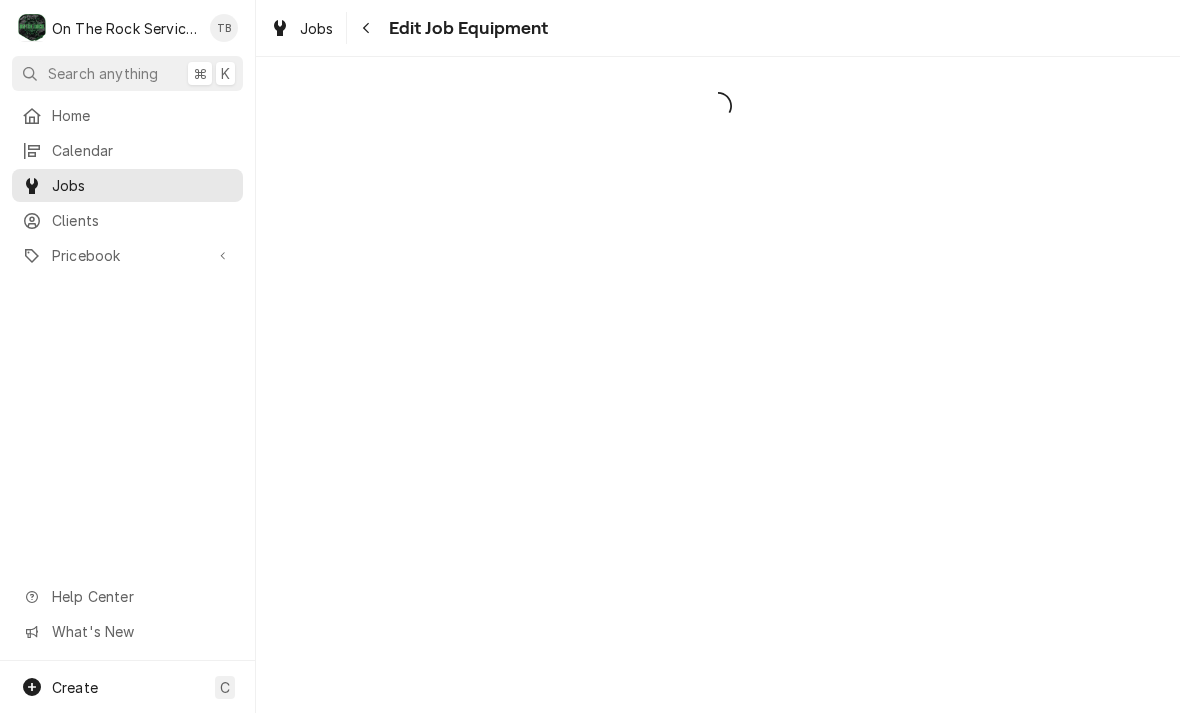 scroll, scrollTop: 0, scrollLeft: 0, axis: both 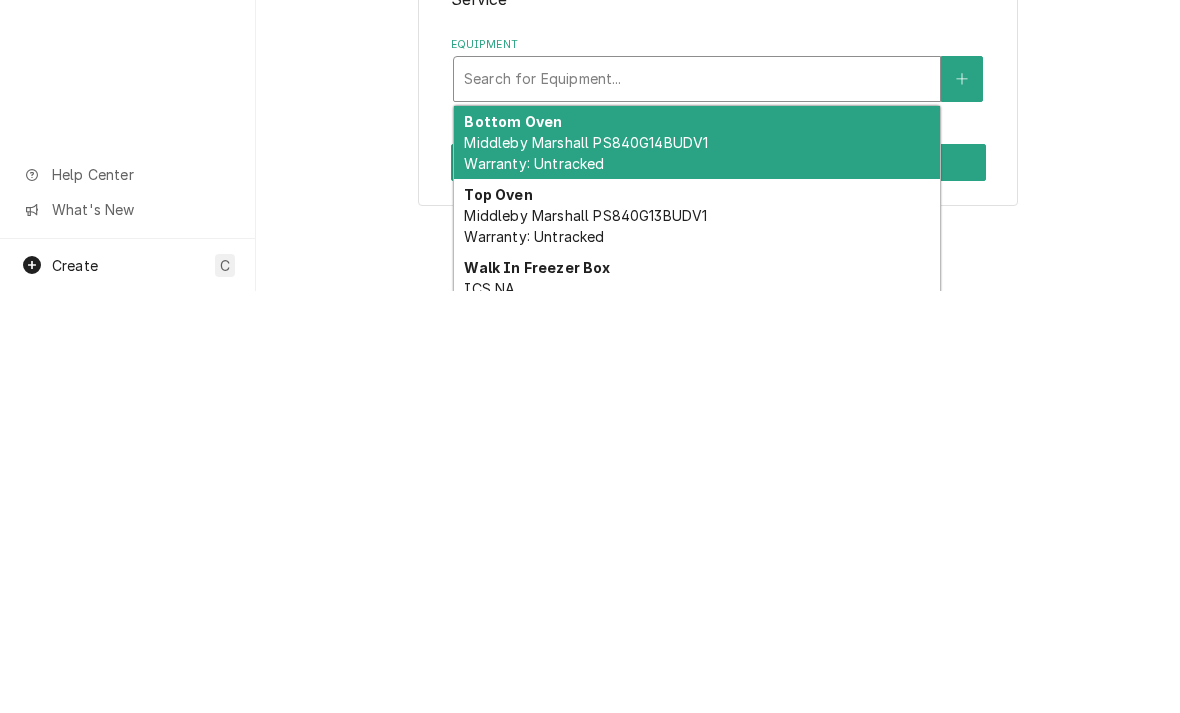 click 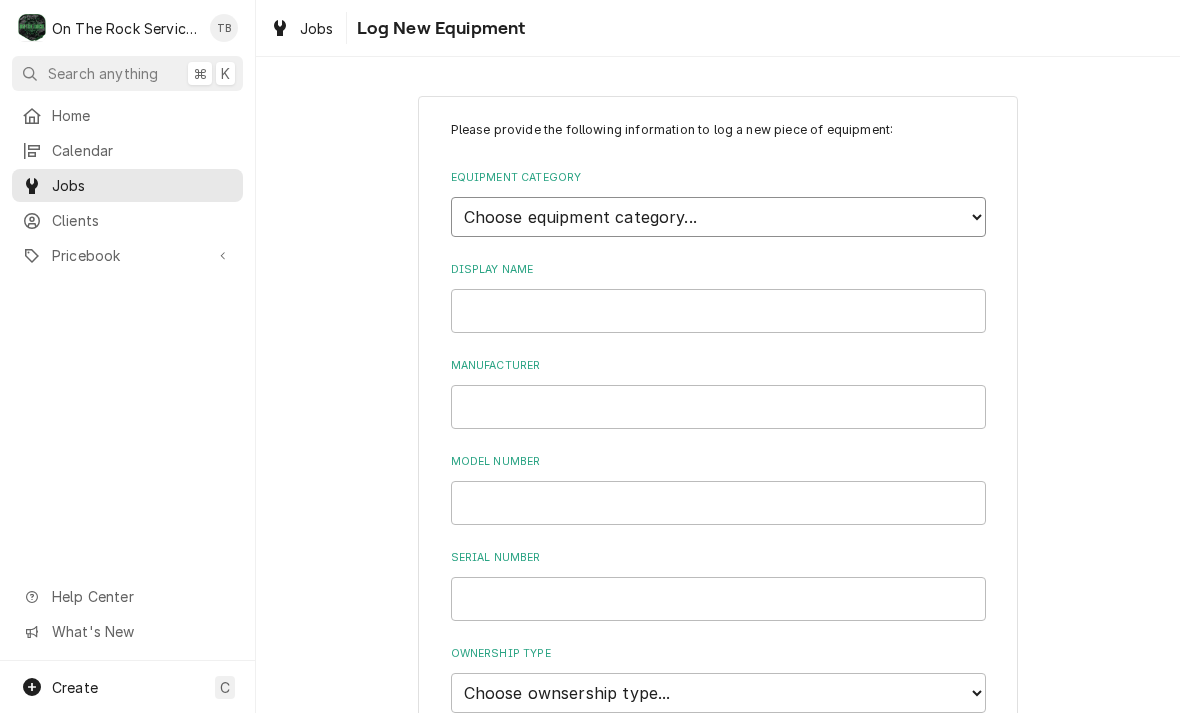 click on "Choose equipment category... Cooking Equipment Fryers Ice Machines Ovens and Ranges Concession and Condiment Equipment Dishwashing Equipment Holding and Warming Equipment Refrigeration Beverage Equipment Food Preparation Equipment HVAC Water Filtration" at bounding box center (718, 217) 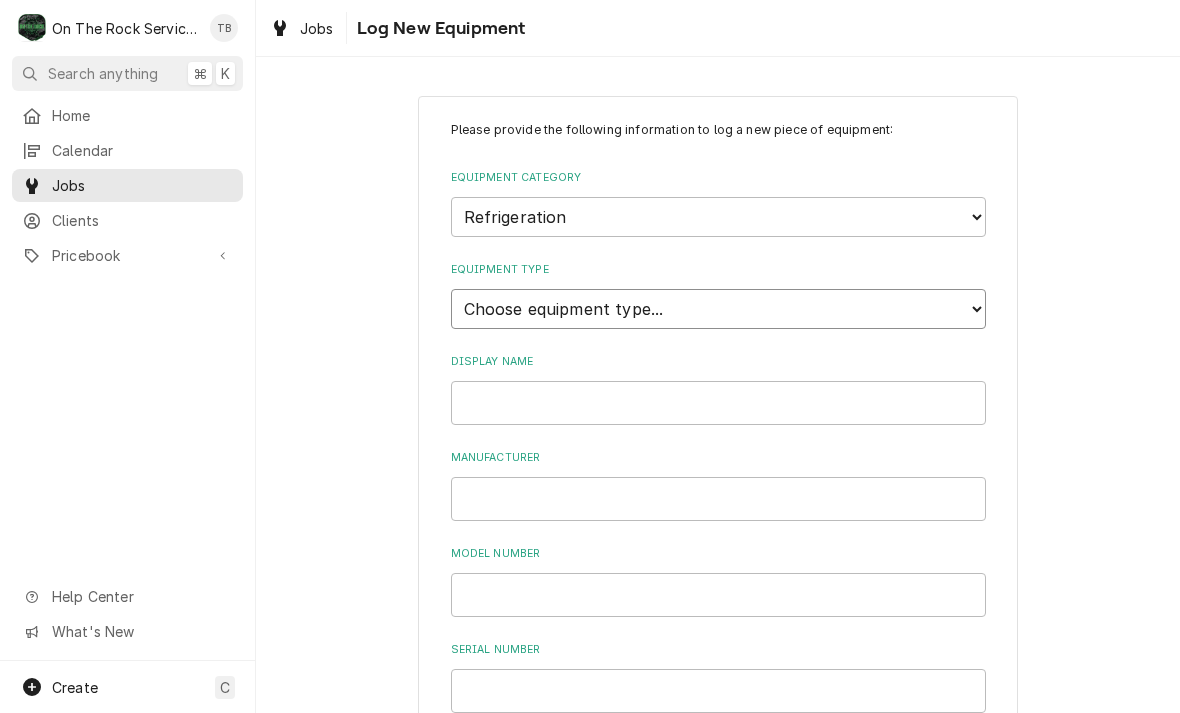 click on "Choose equipment type... Bar Refrigeration Blast Chiller Chef Base Freezer Chef Base Refrigerator Combination Refrigerator and Freezer Condensing Unit Ice Cream Equipment Prep Table Reach-In Freezer Reach-In Refrigerator Refrigerated Merchandiser Undercounter Freezer Undercounter Refrigerator Walk-In Cooler Walk-In Freezer" at bounding box center [718, 309] 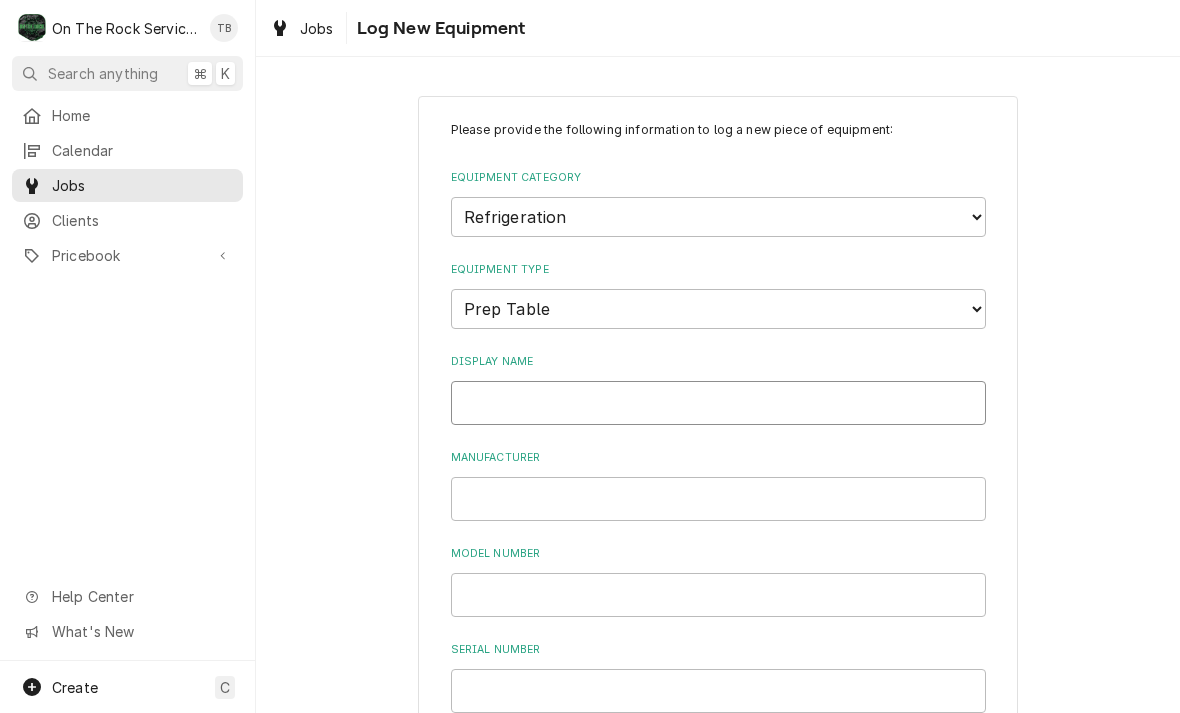 click on "Display Name" at bounding box center (718, 403) 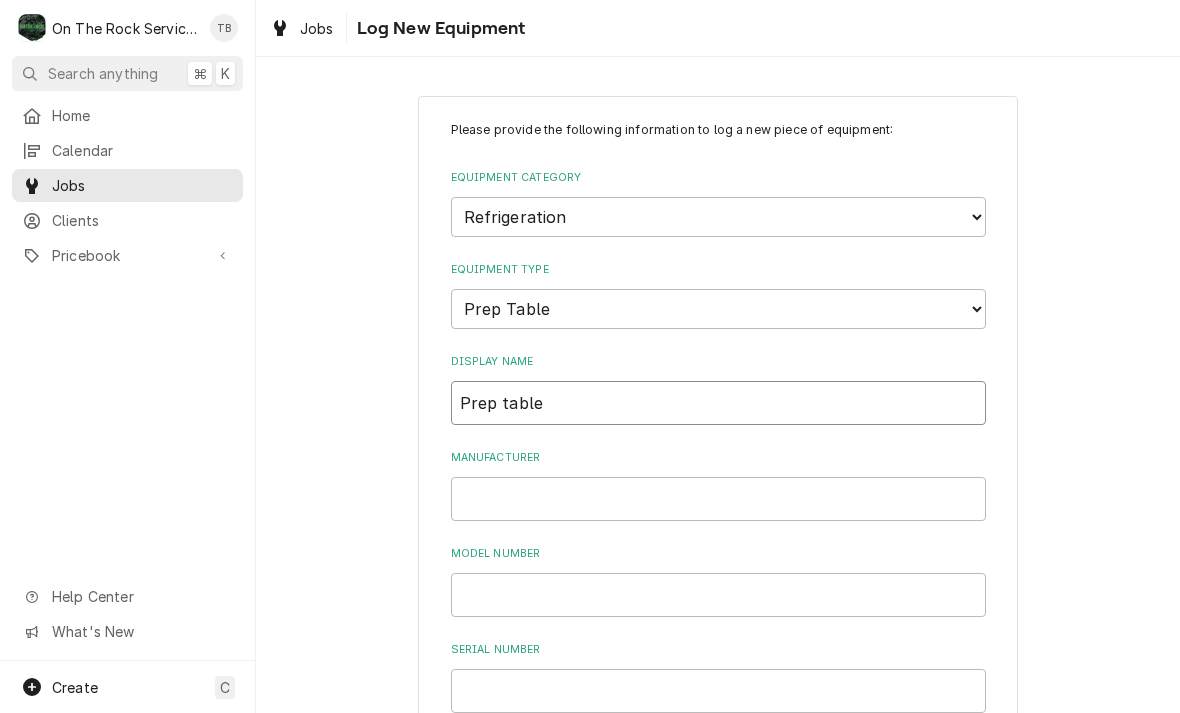 type on "Prep table" 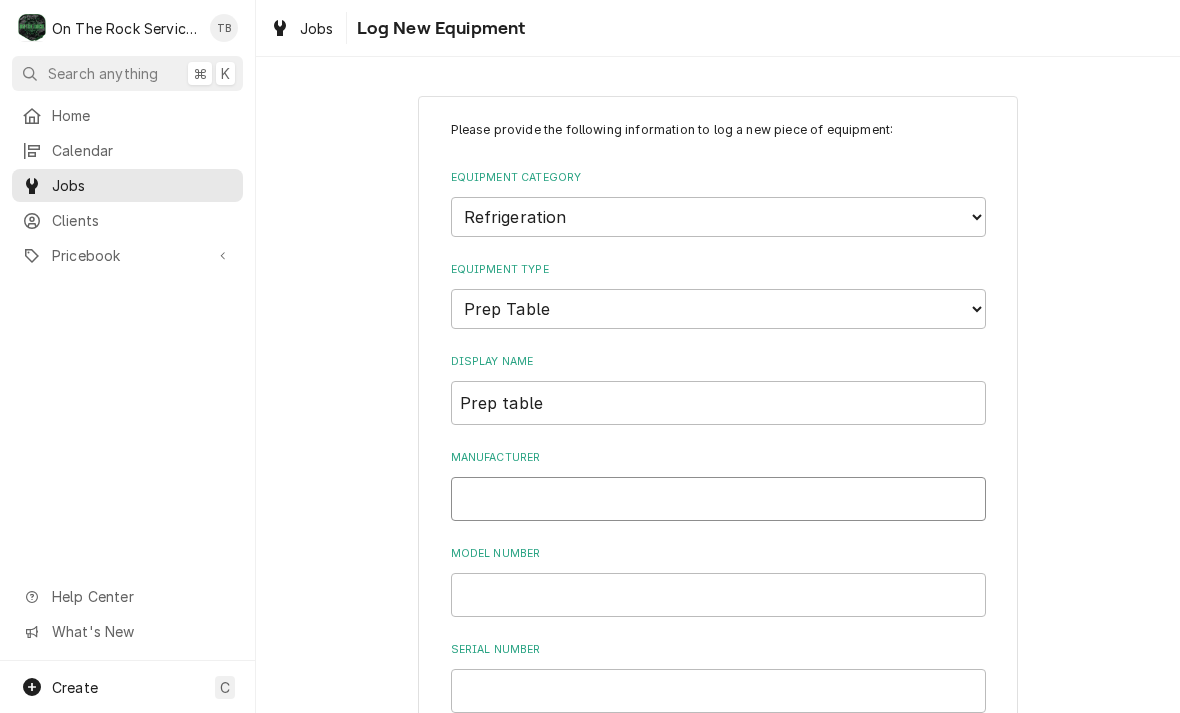 click on "Manufacturer" at bounding box center [718, 499] 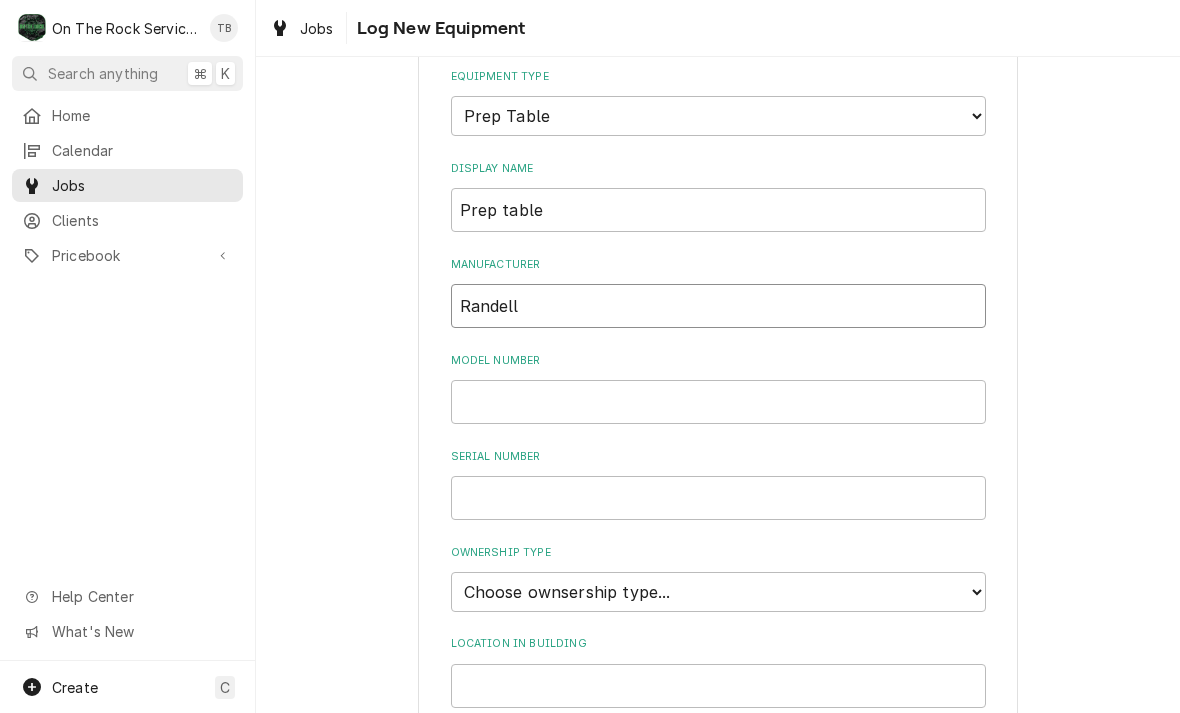 scroll, scrollTop: 197, scrollLeft: 0, axis: vertical 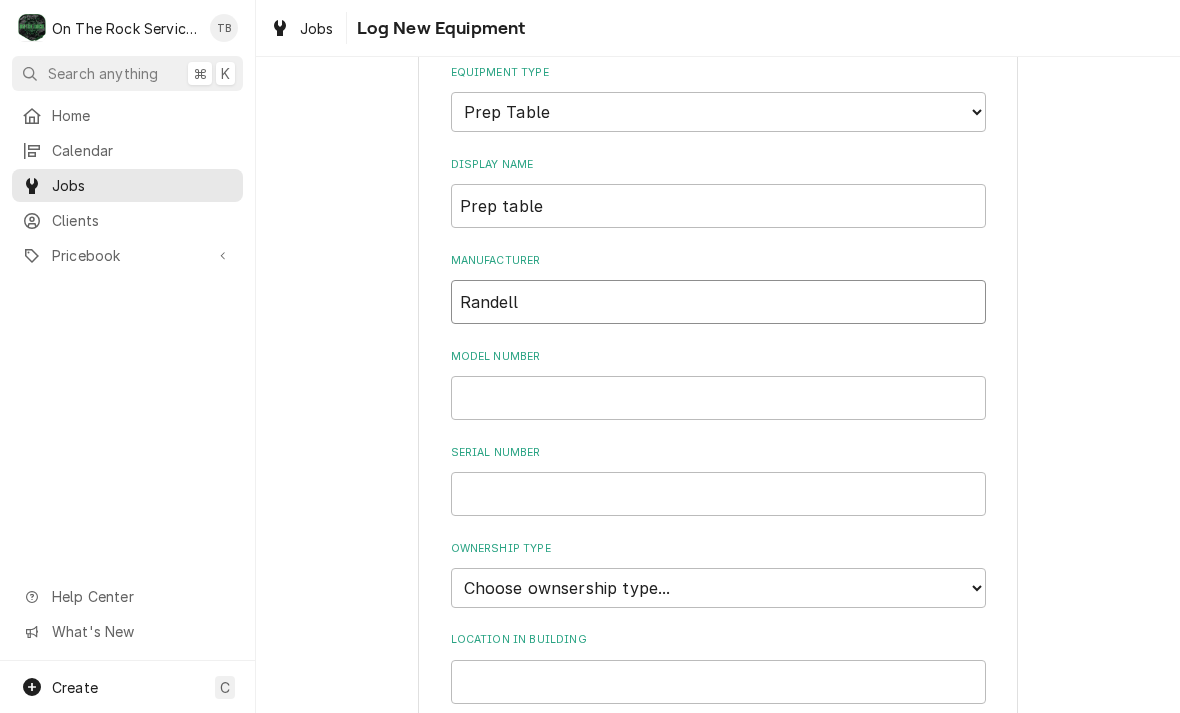 type on "Randell" 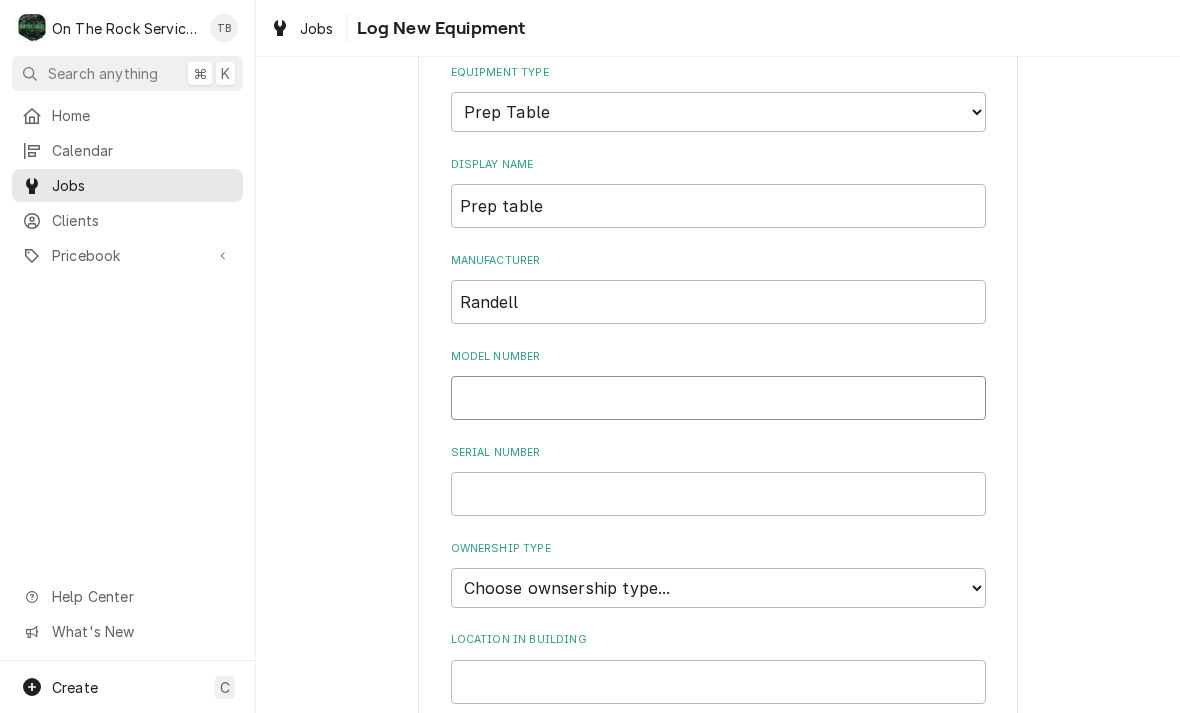 click on "Model Number" at bounding box center [718, 398] 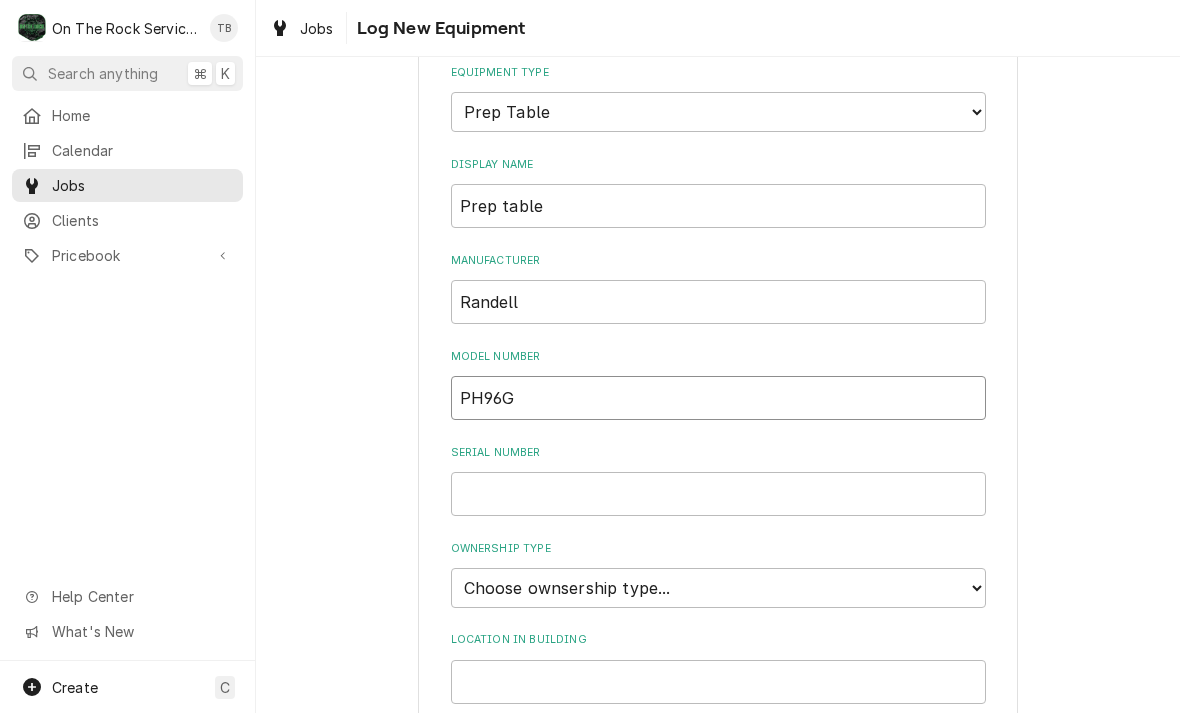 type on "PH96G" 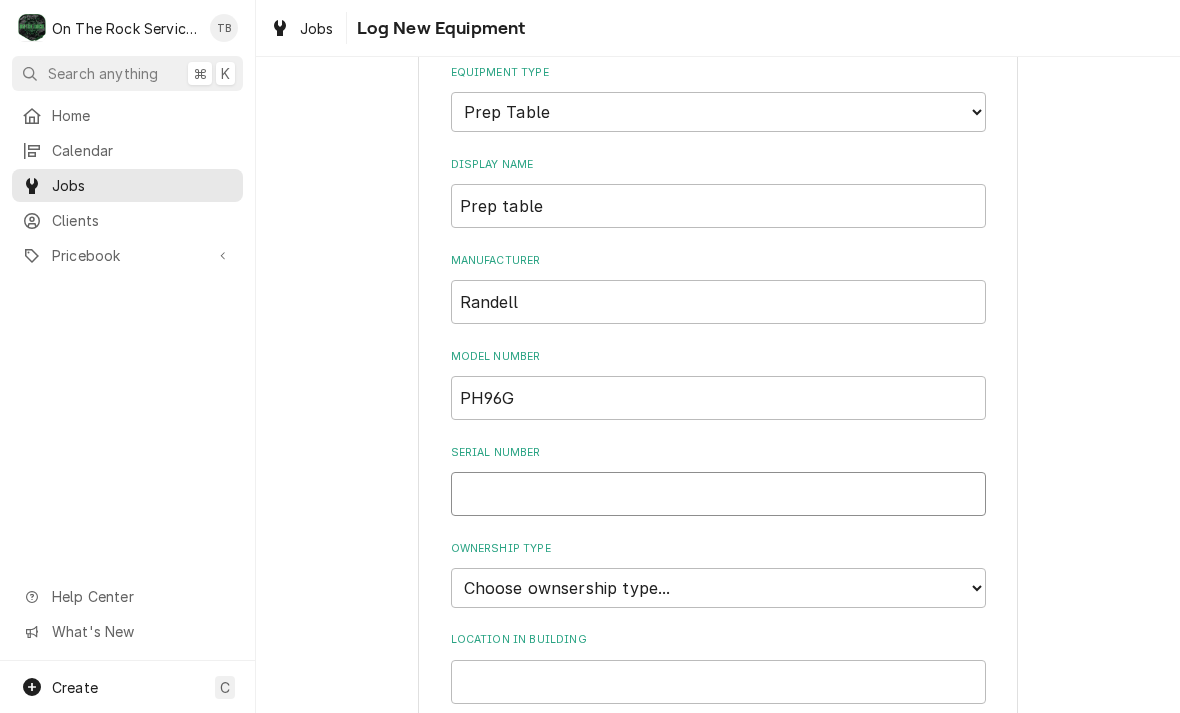 click on "Serial Number" at bounding box center (718, 494) 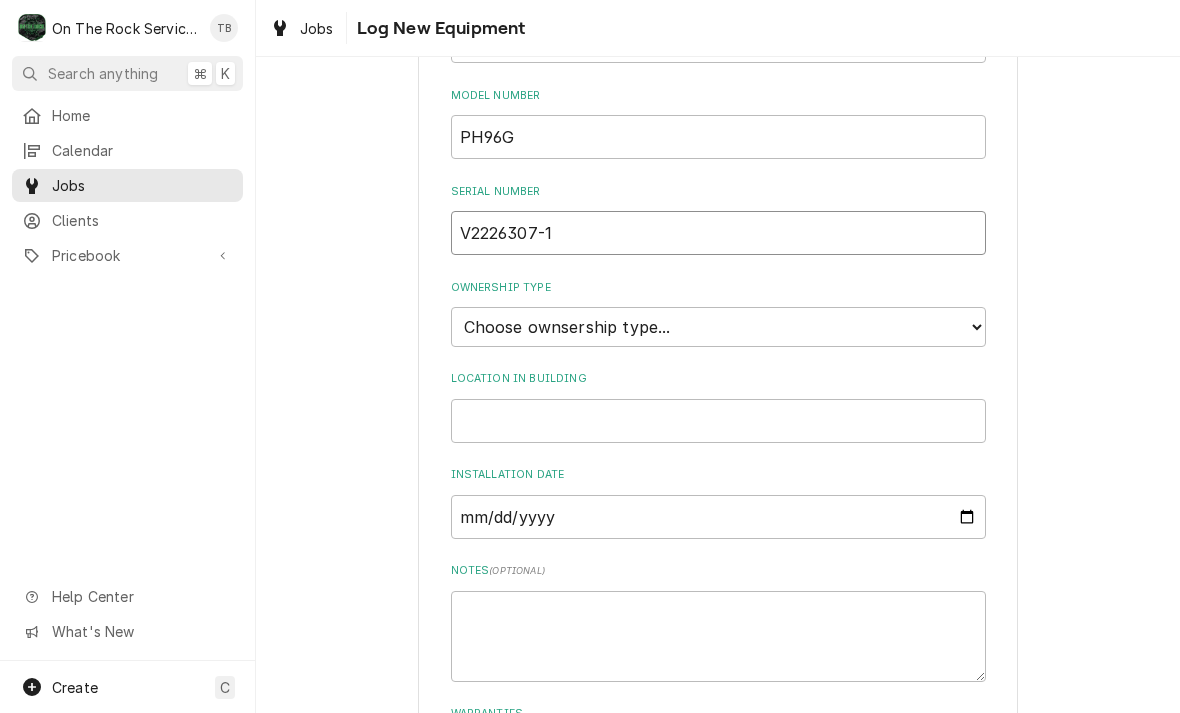 scroll, scrollTop: 470, scrollLeft: 0, axis: vertical 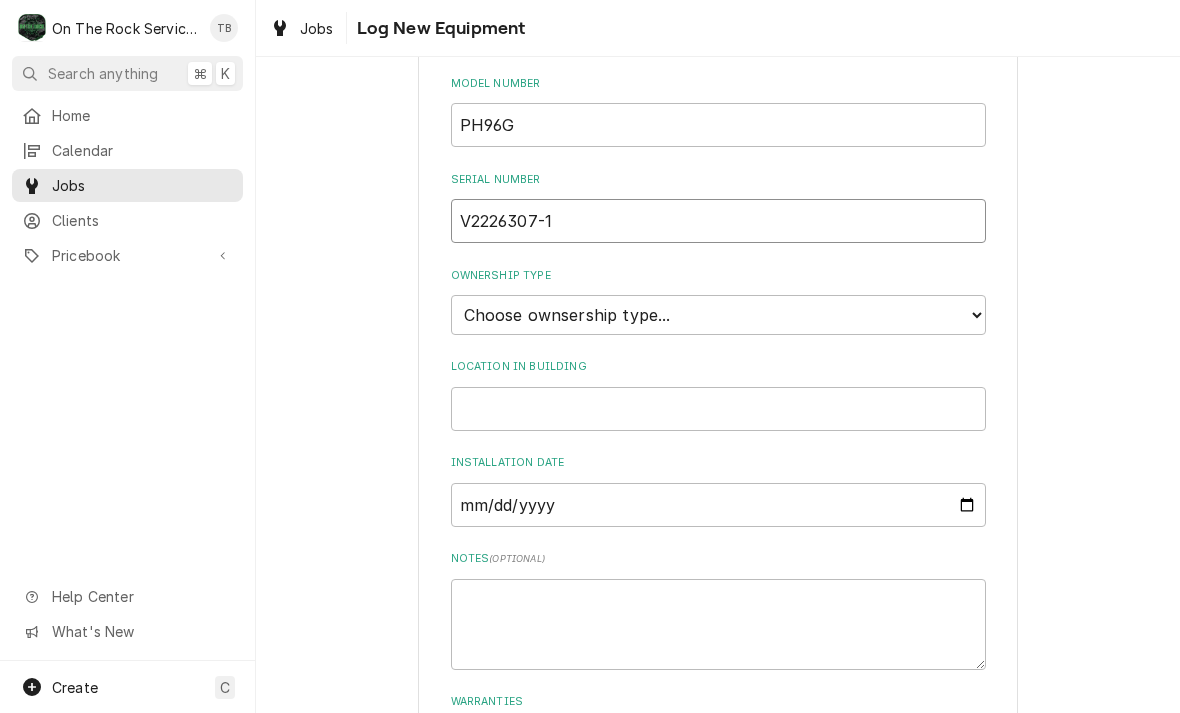 type on "V2226307-1" 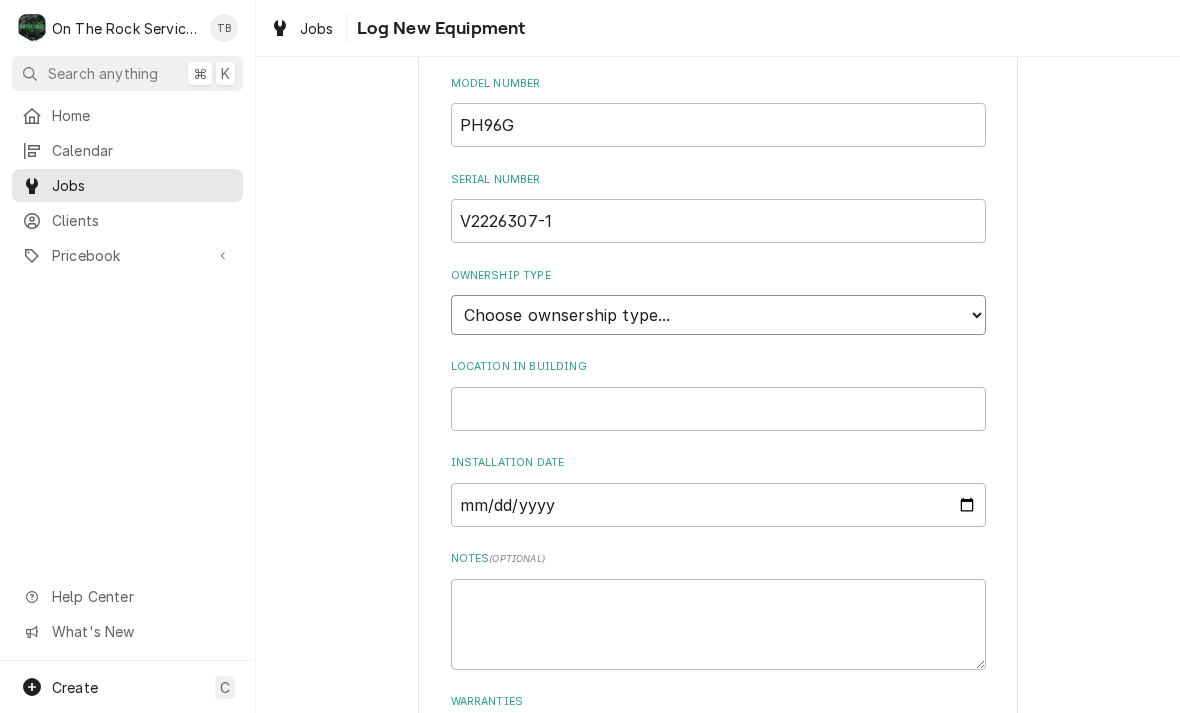 click on "Choose ownsership type... Unknown Owned Leased Rented" at bounding box center [718, 315] 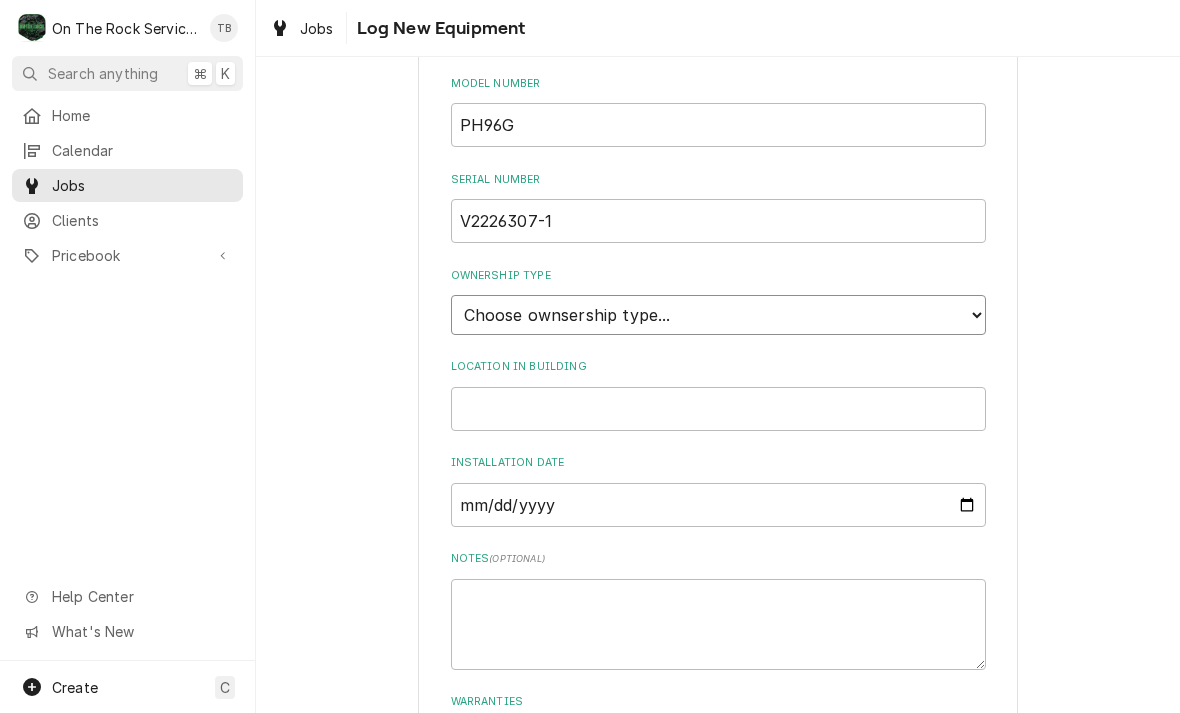 select on "1" 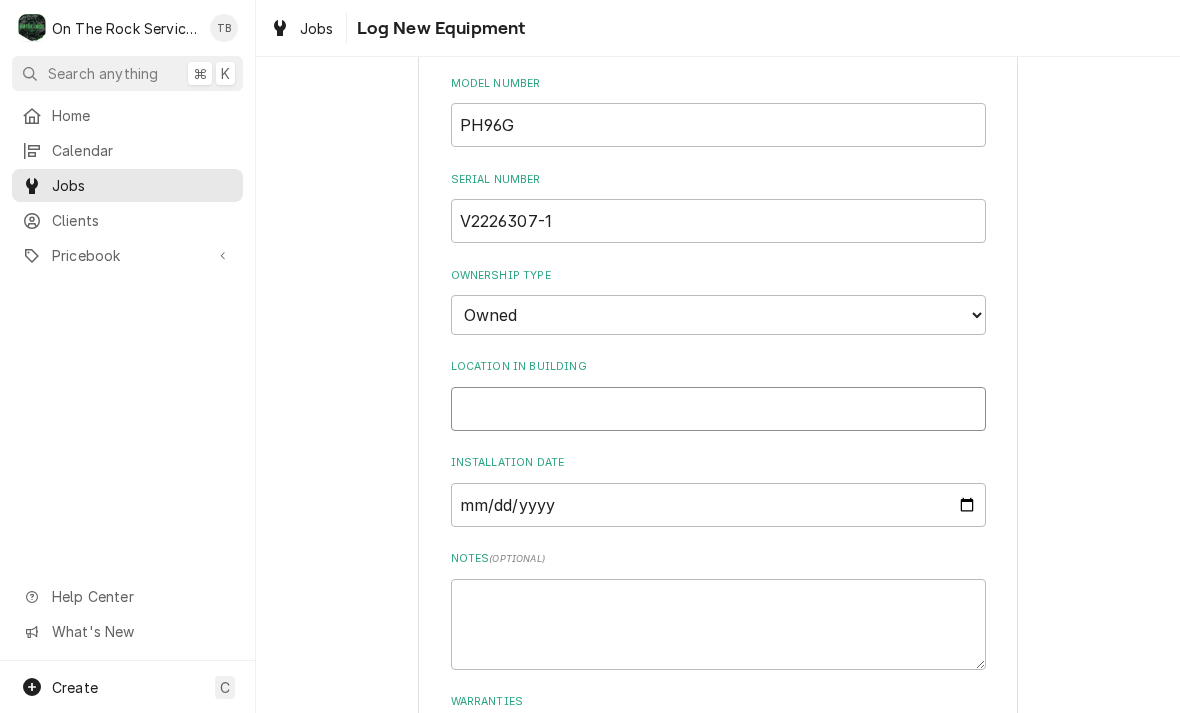 click on "Location in Building" at bounding box center [718, 409] 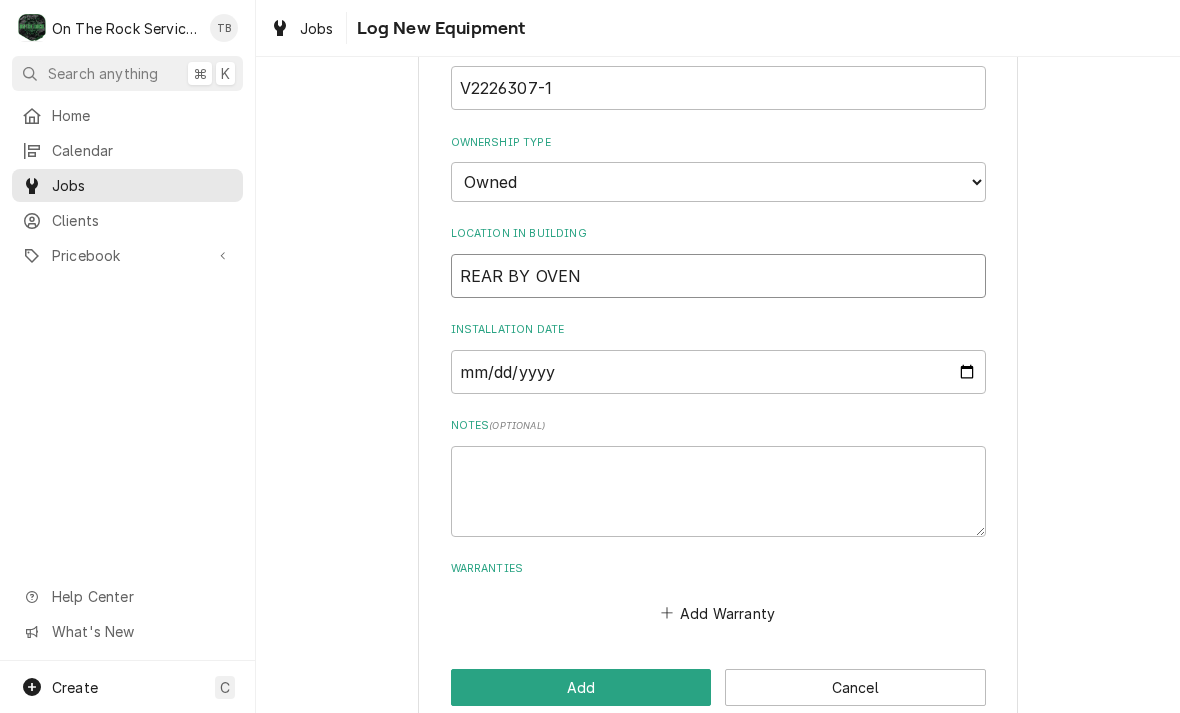 scroll, scrollTop: 602, scrollLeft: 0, axis: vertical 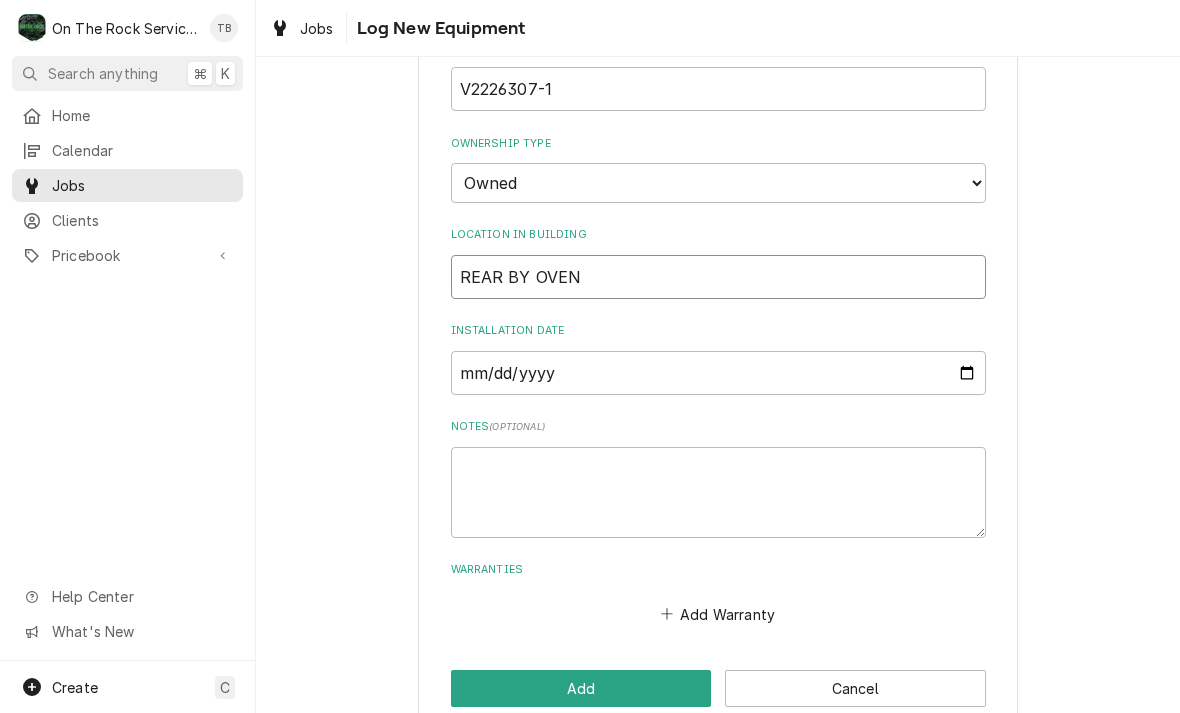 type on "REAR BY OVEN" 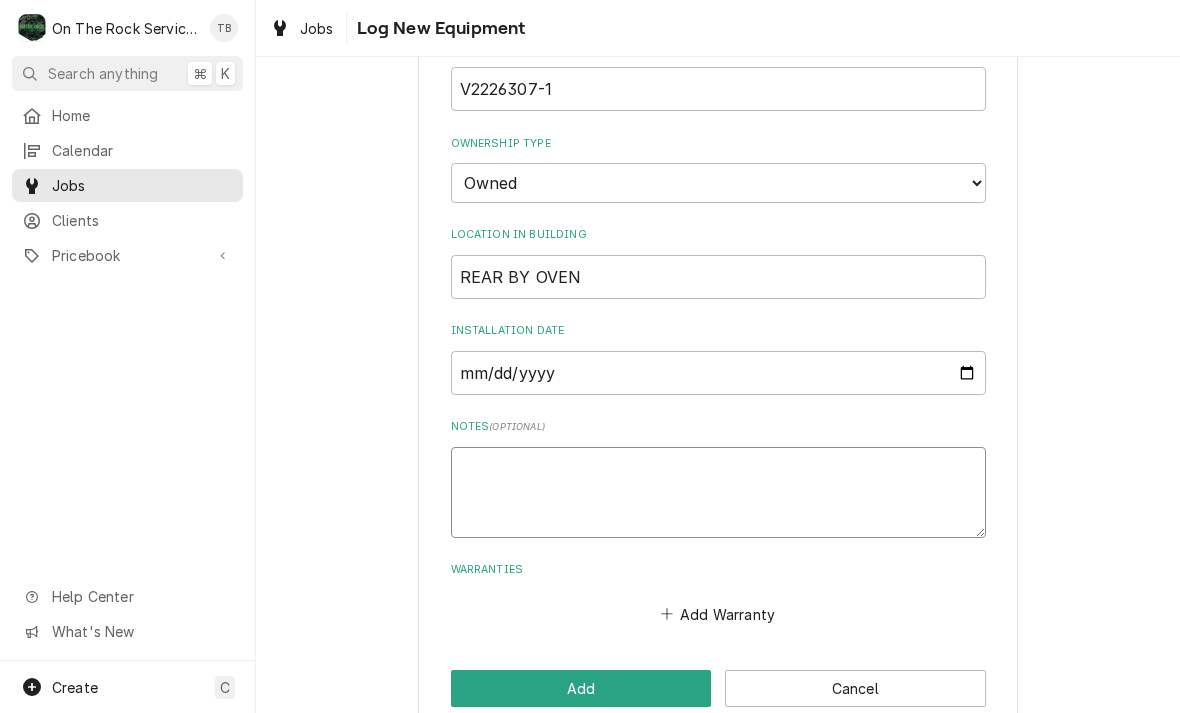 click on "Notes  ( optional )" at bounding box center [718, 492] 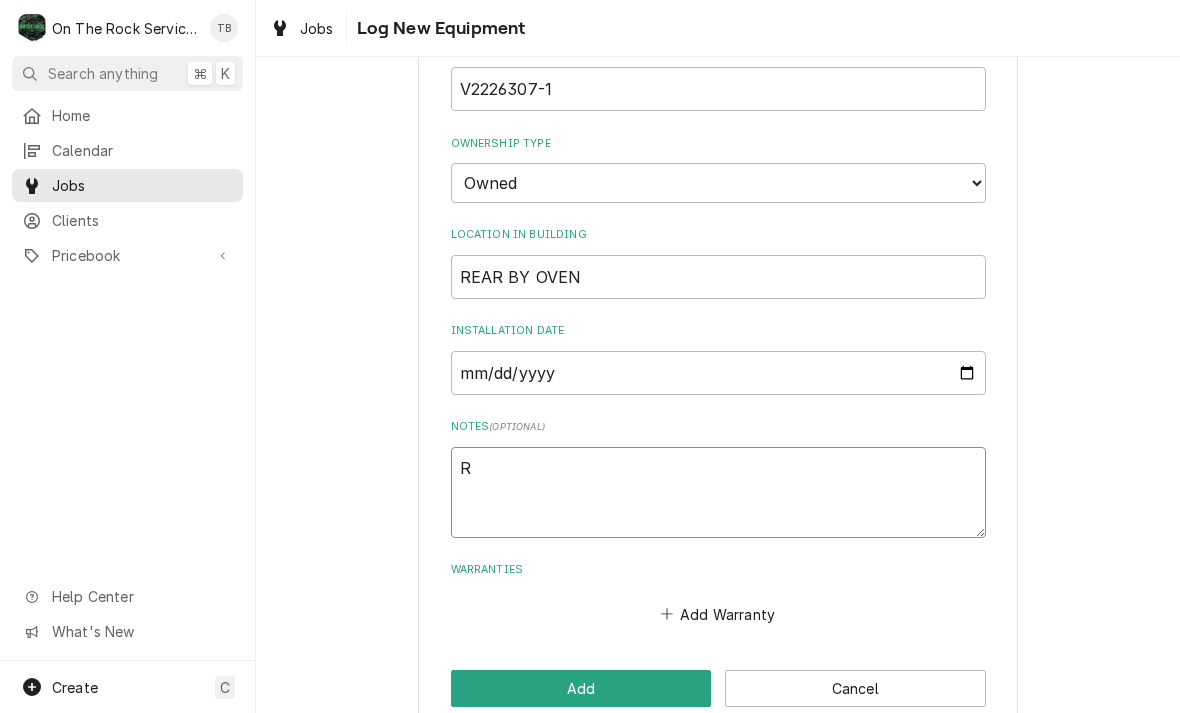 type on "x" 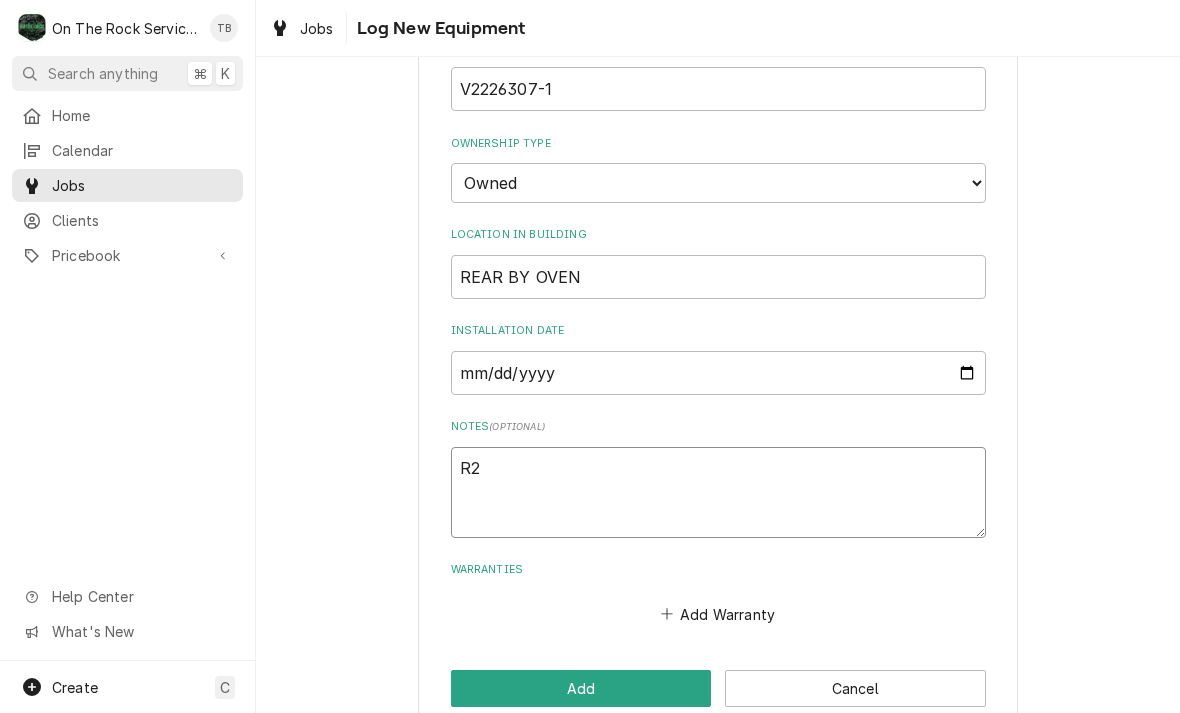 type on "x" 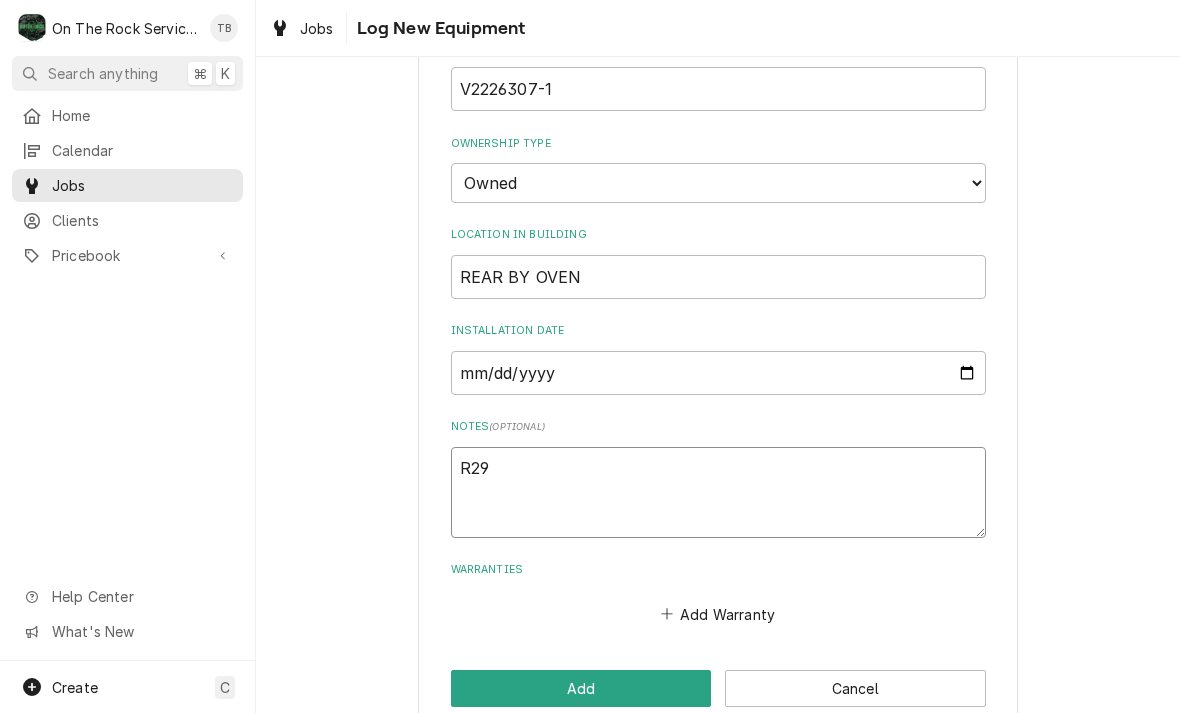 type on "x" 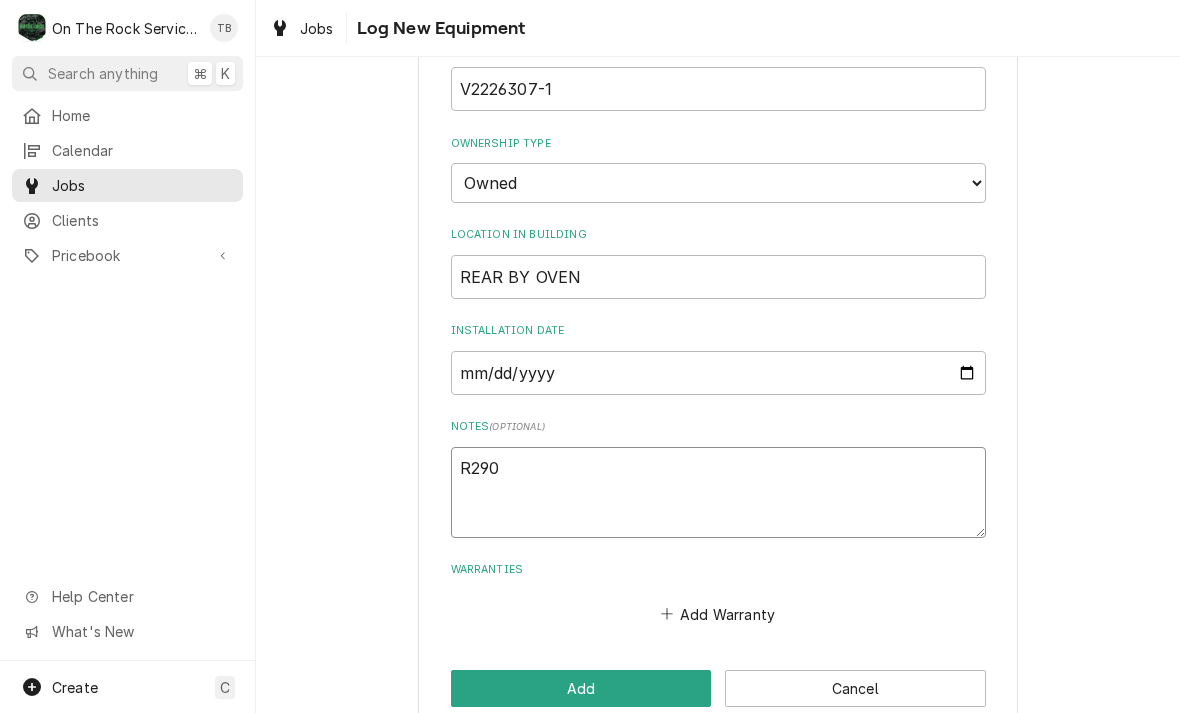 type on "x" 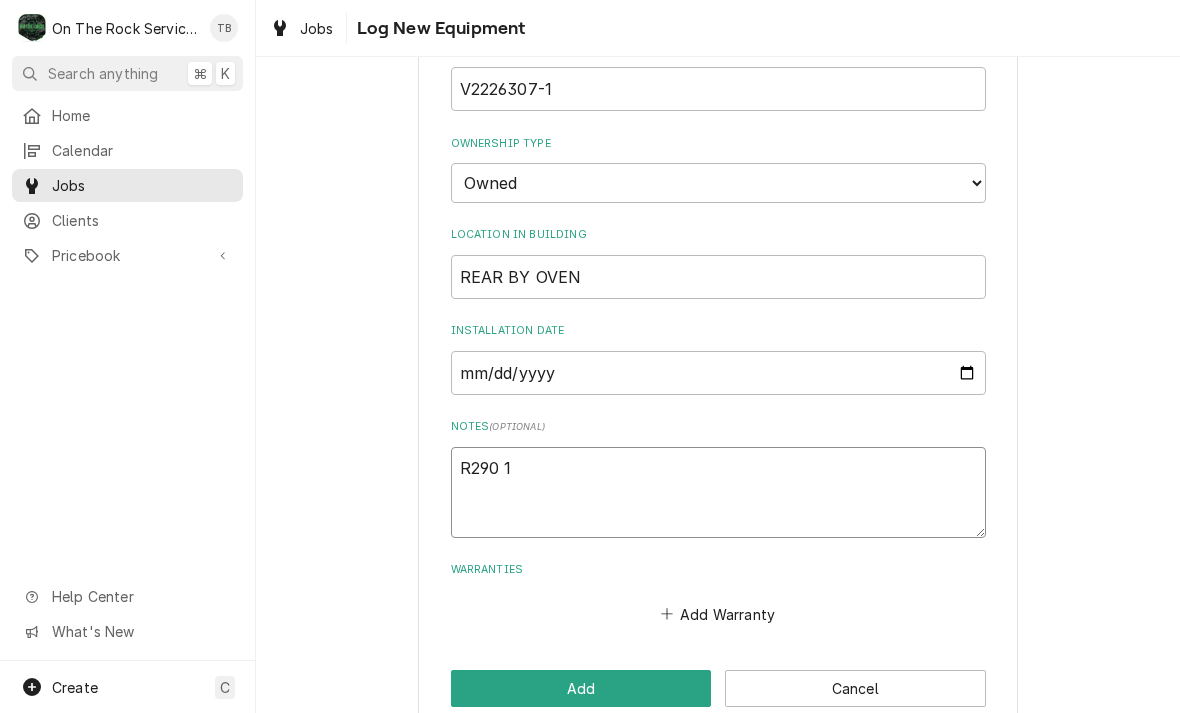 type on "x" 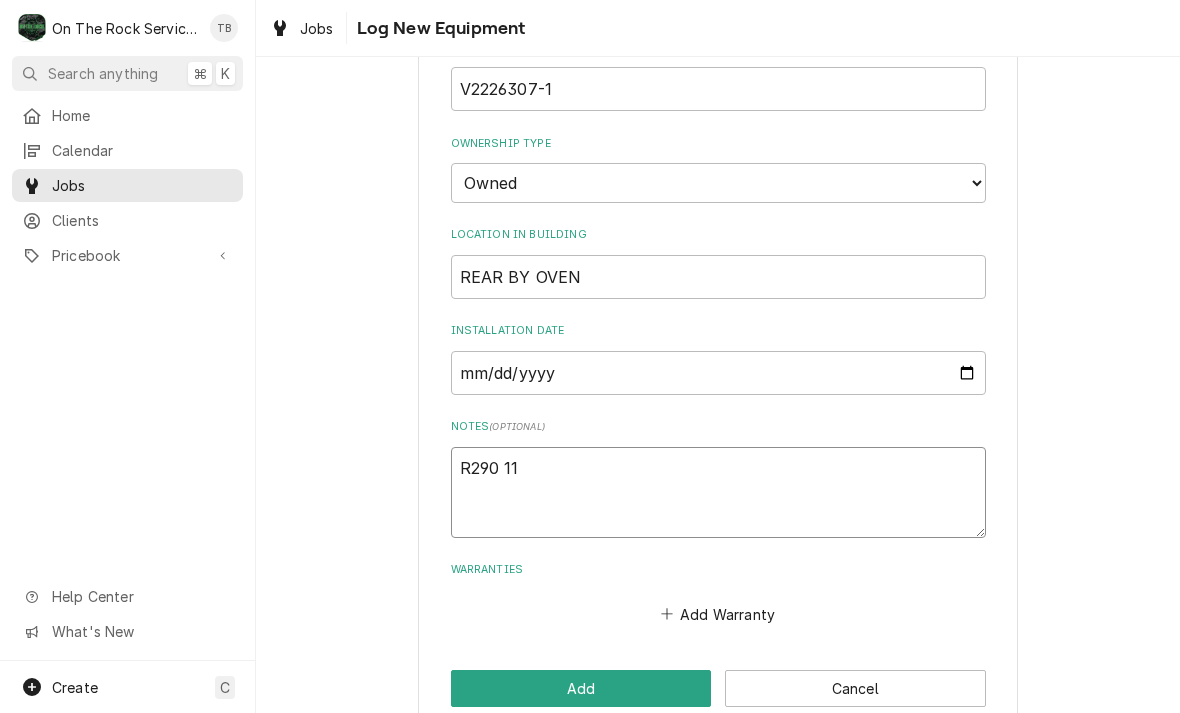 type on "x" 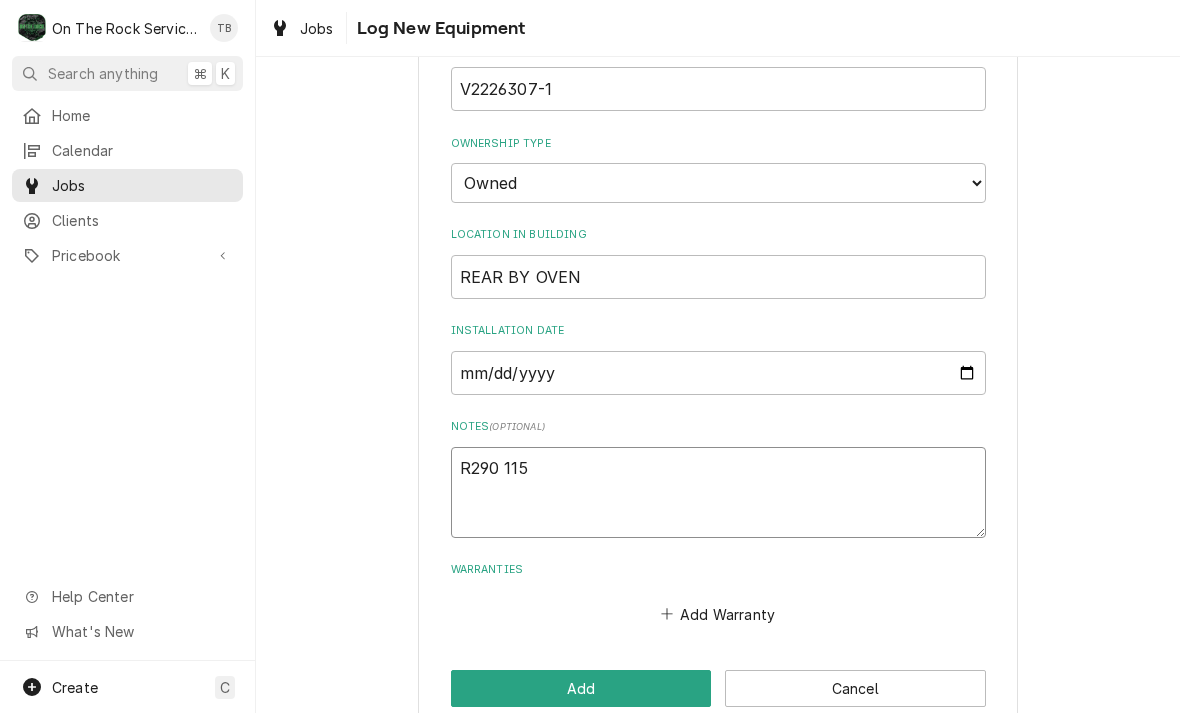type on "x" 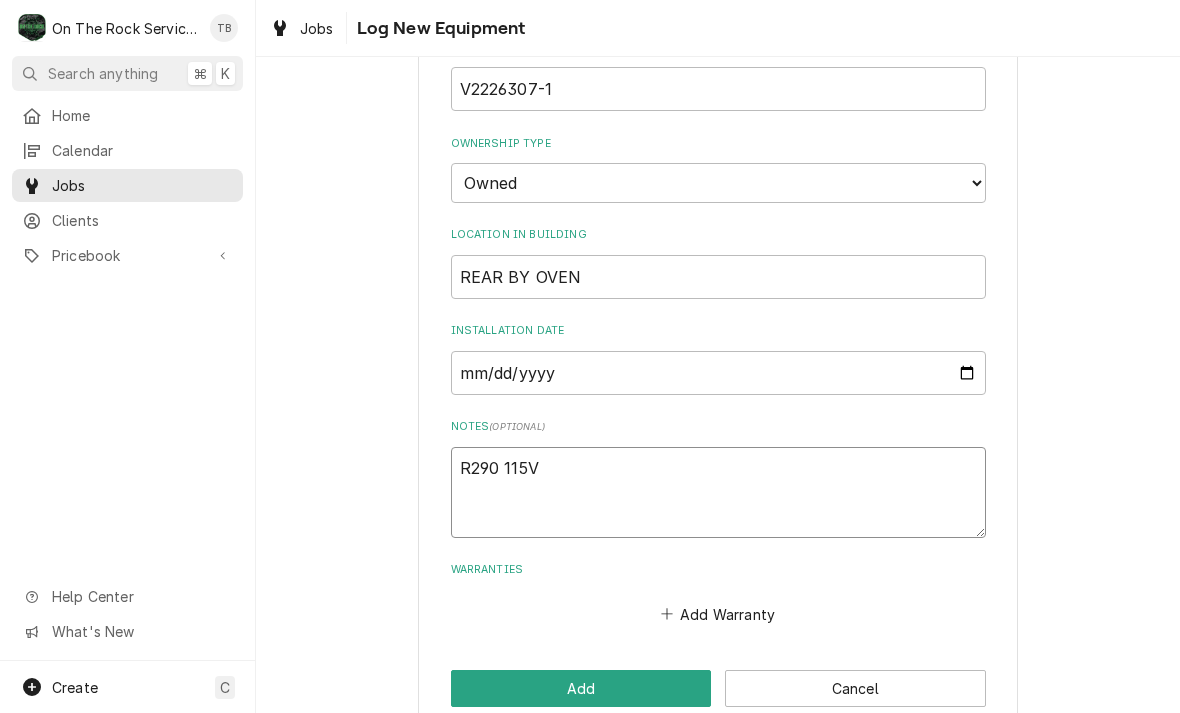 type on "x" 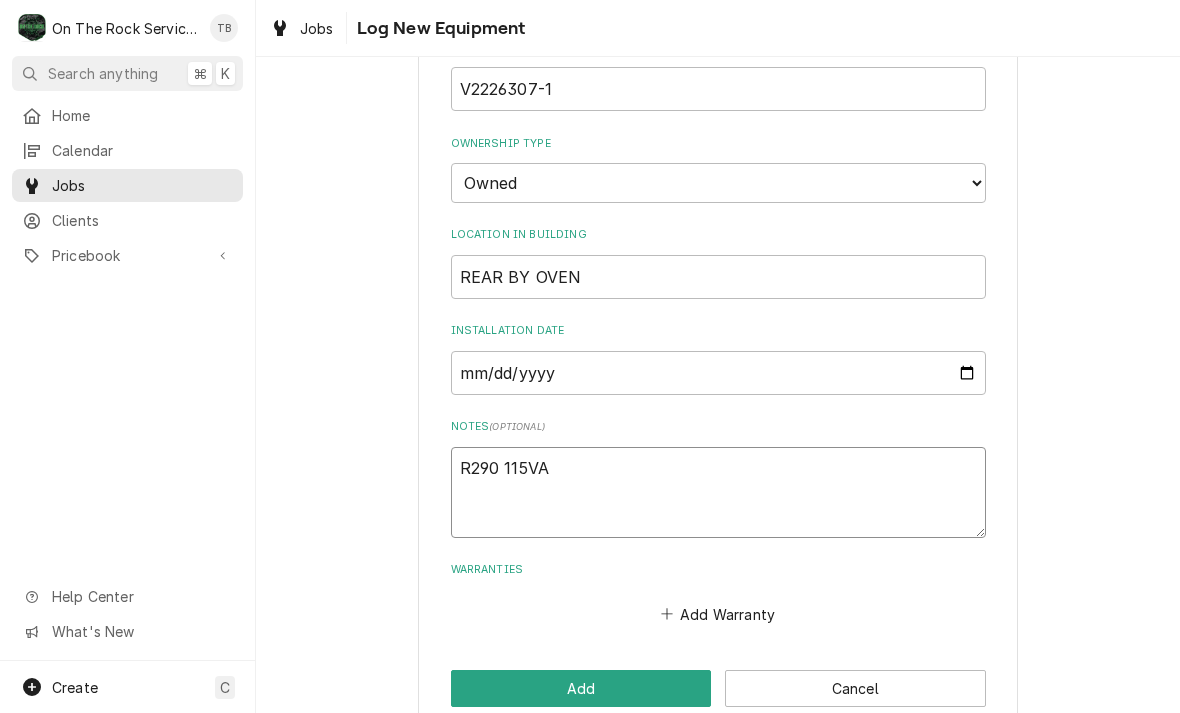 type on "x" 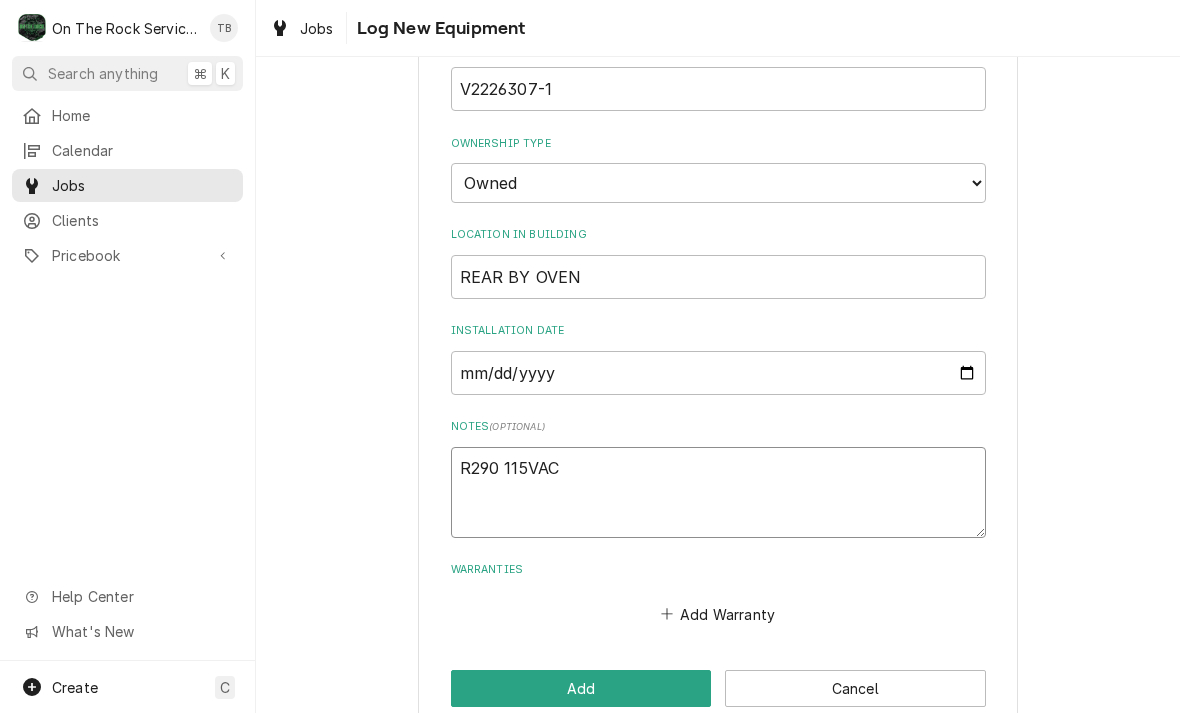 type on "x" 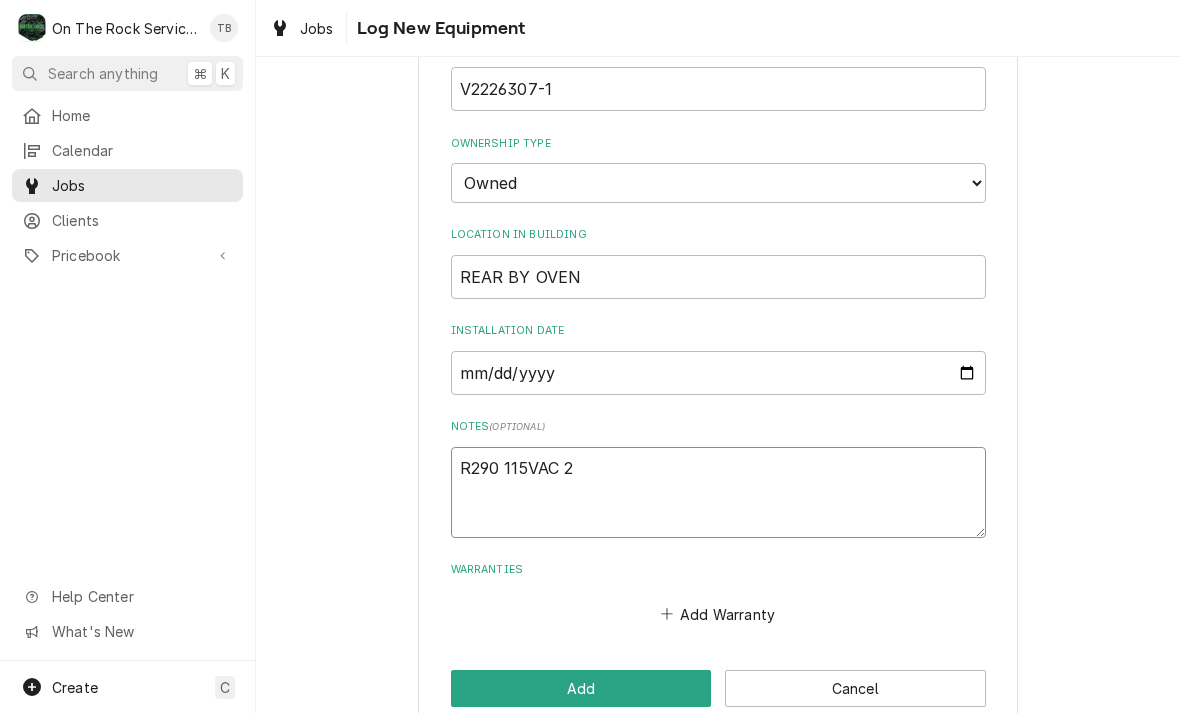 type on "x" 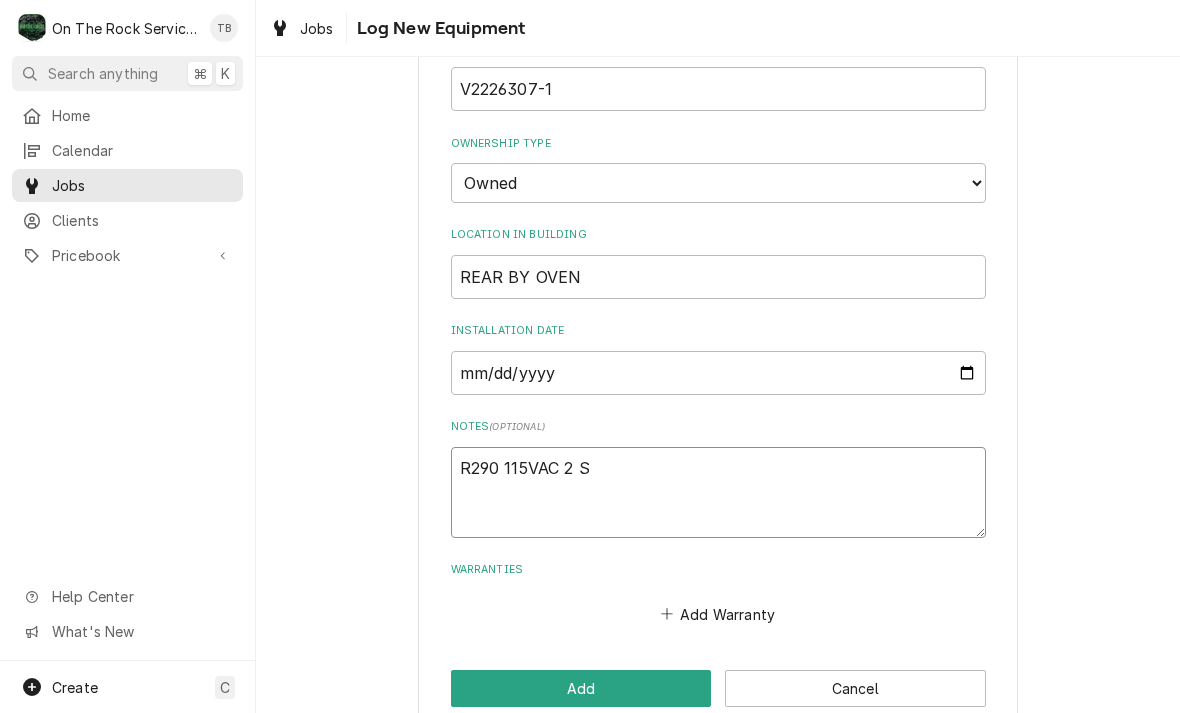 type on "x" 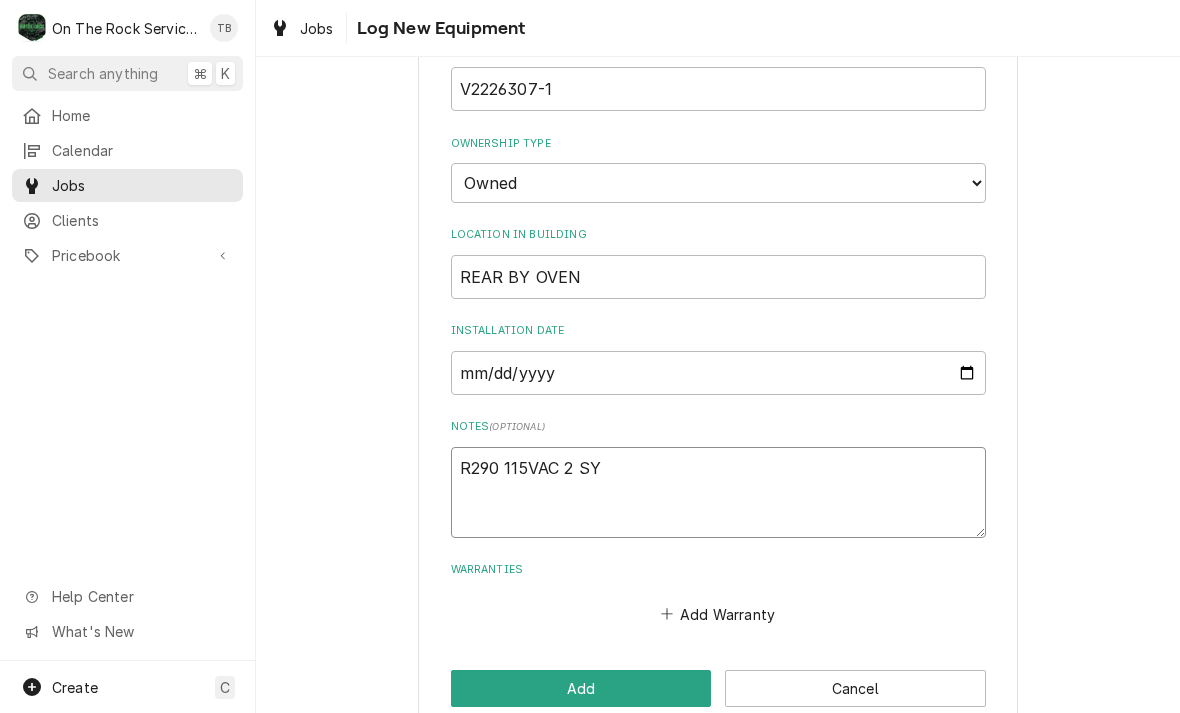 type on "x" 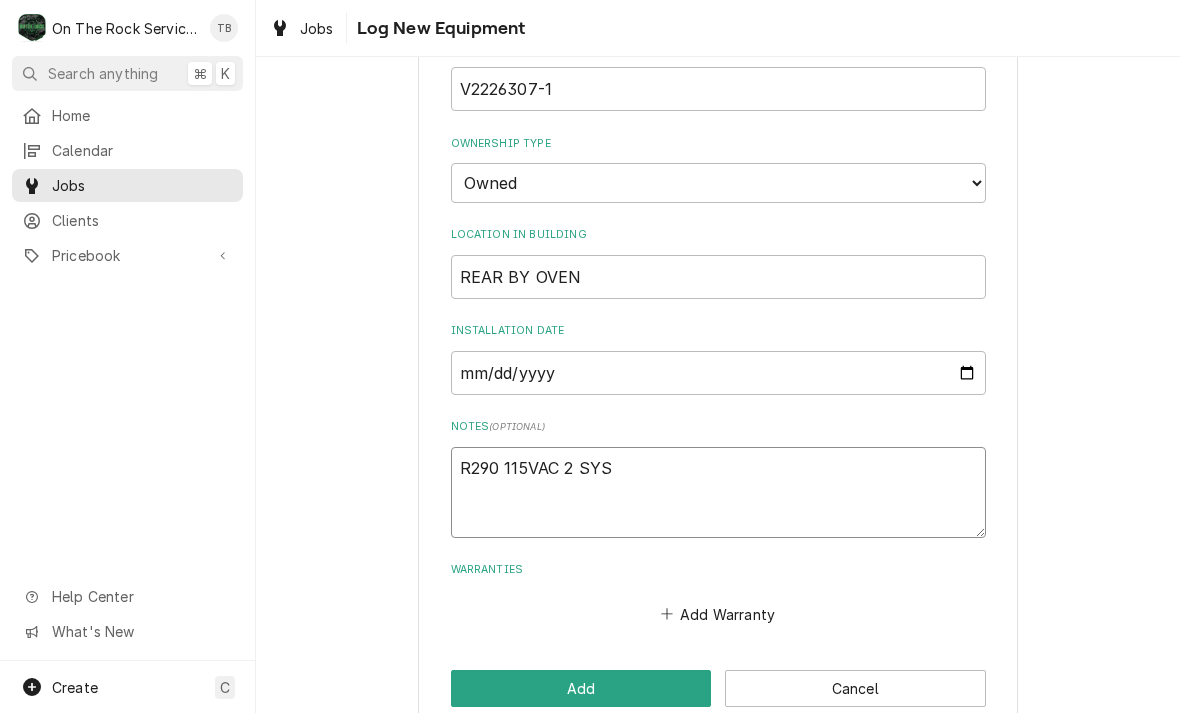 type on "x" 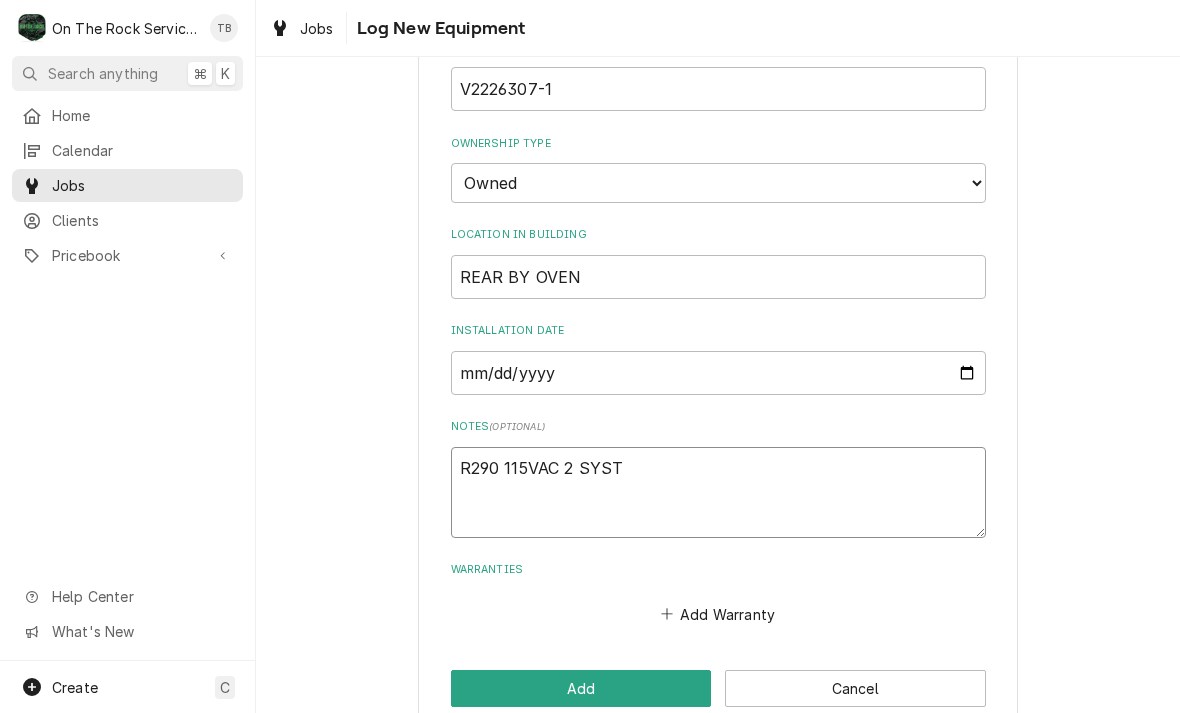type on "x" 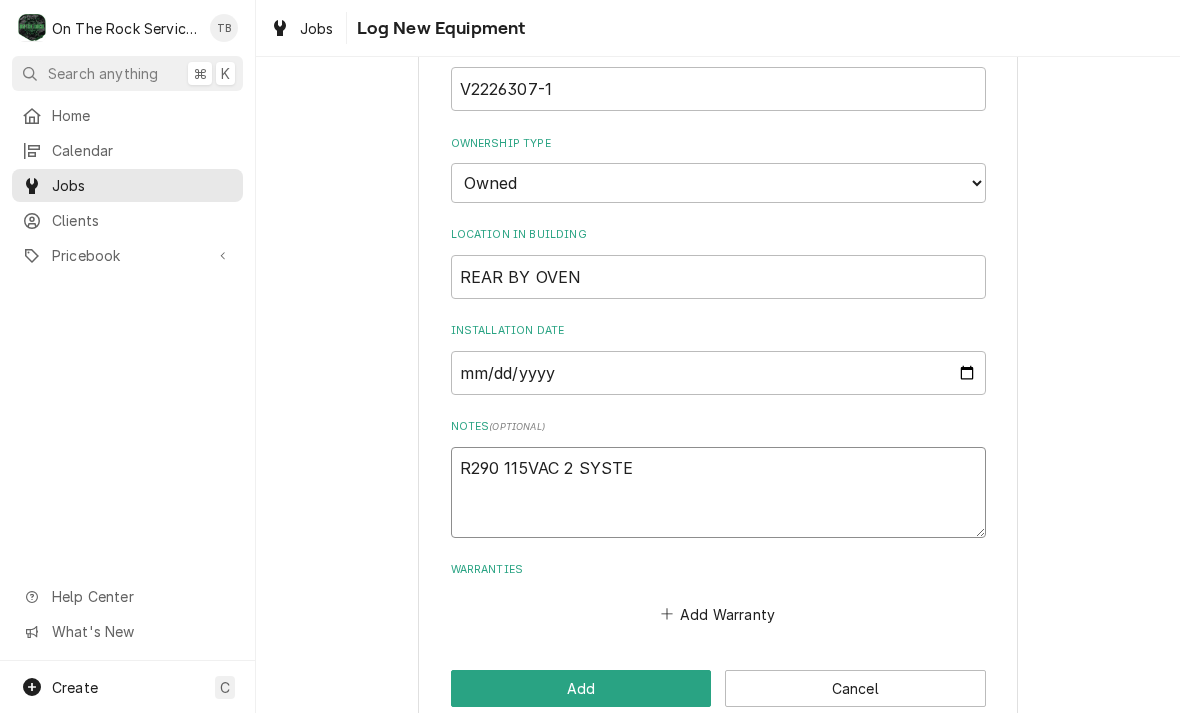 type on "x" 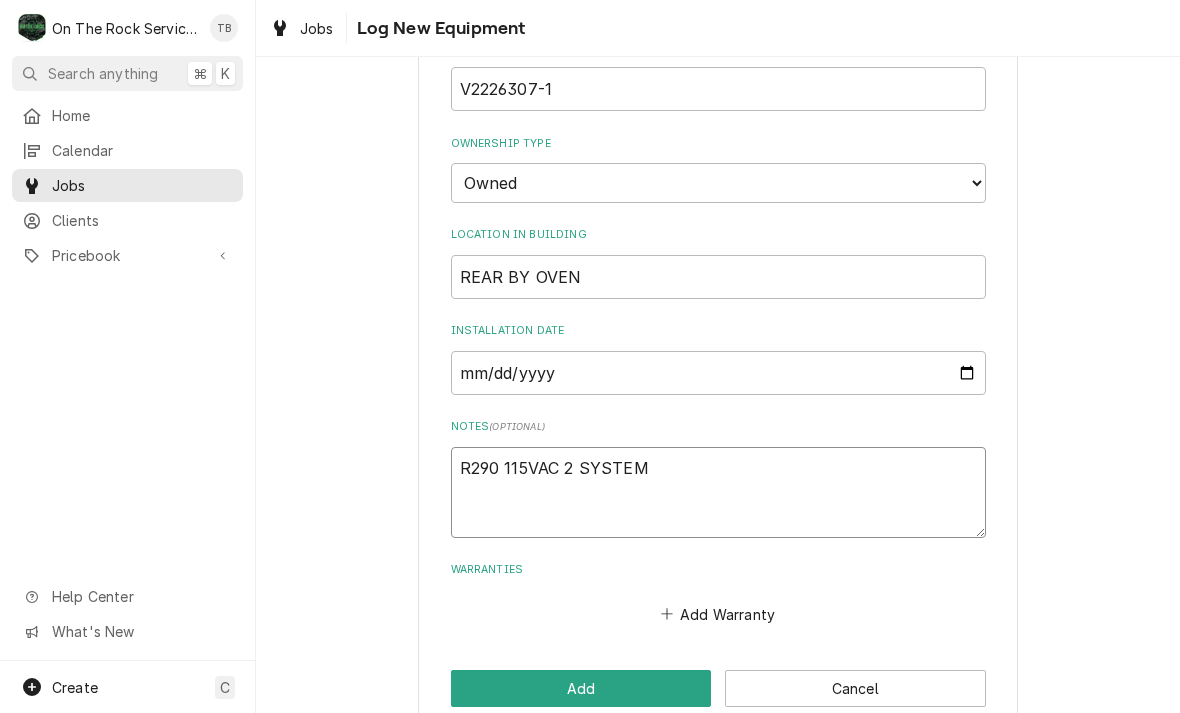 type on "x" 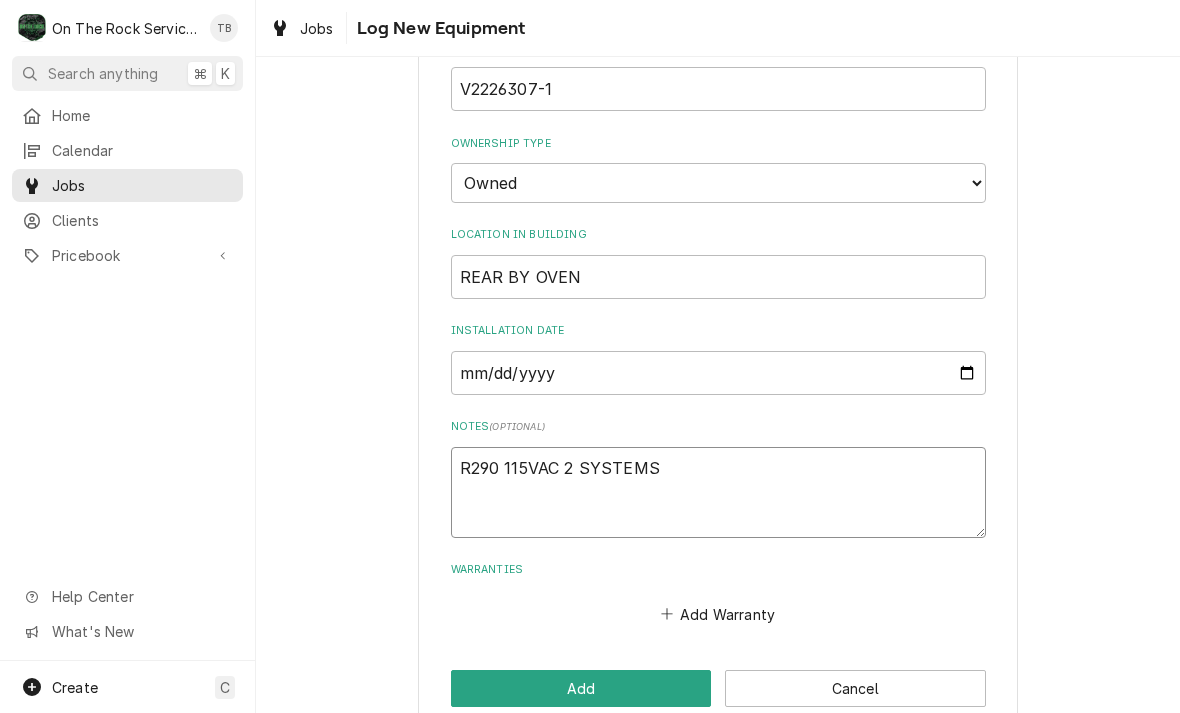 type on "x" 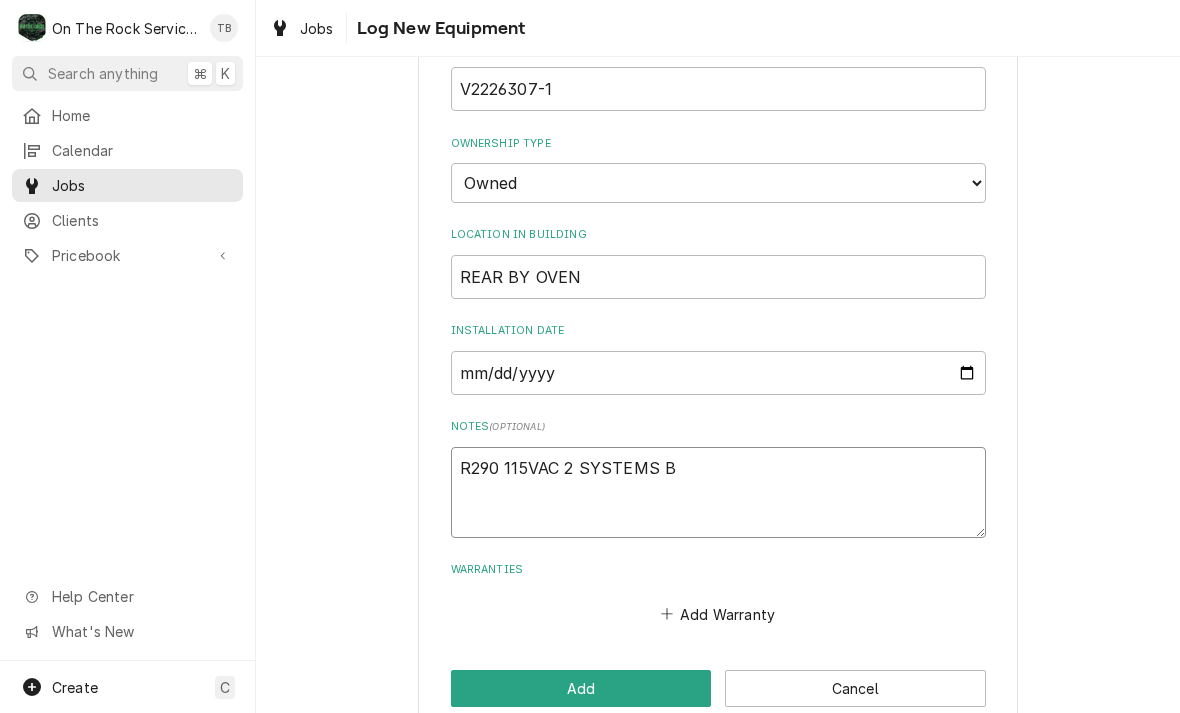 type on "x" 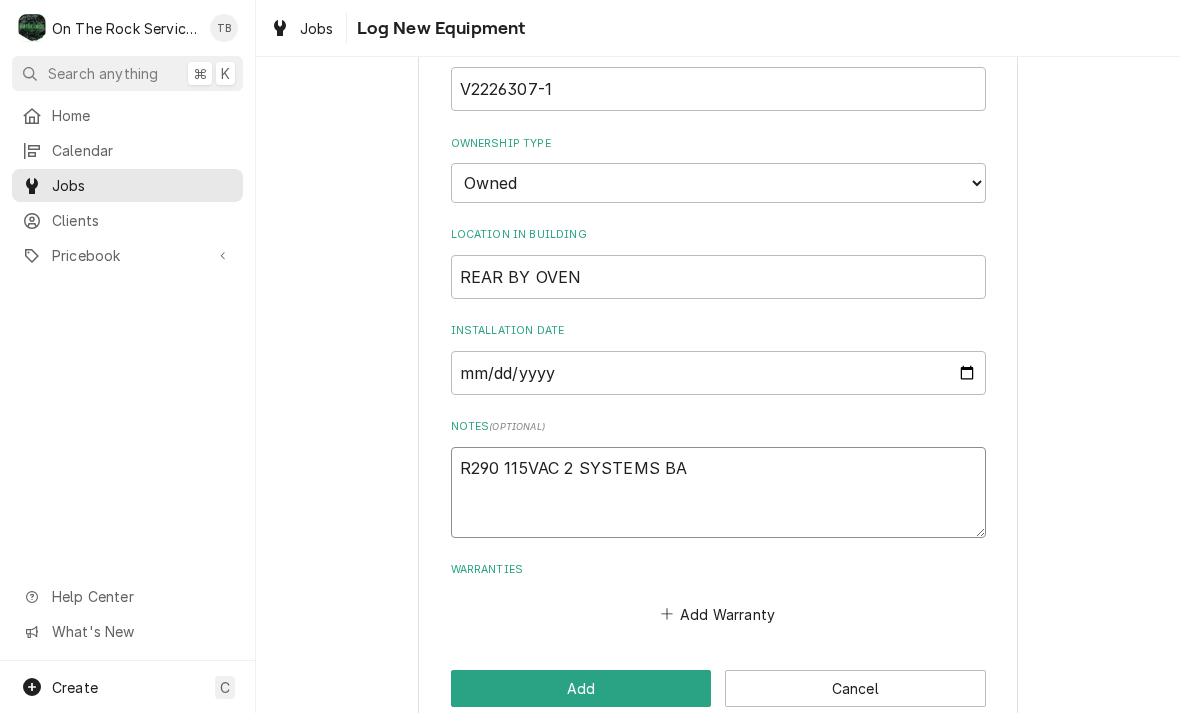 type on "x" 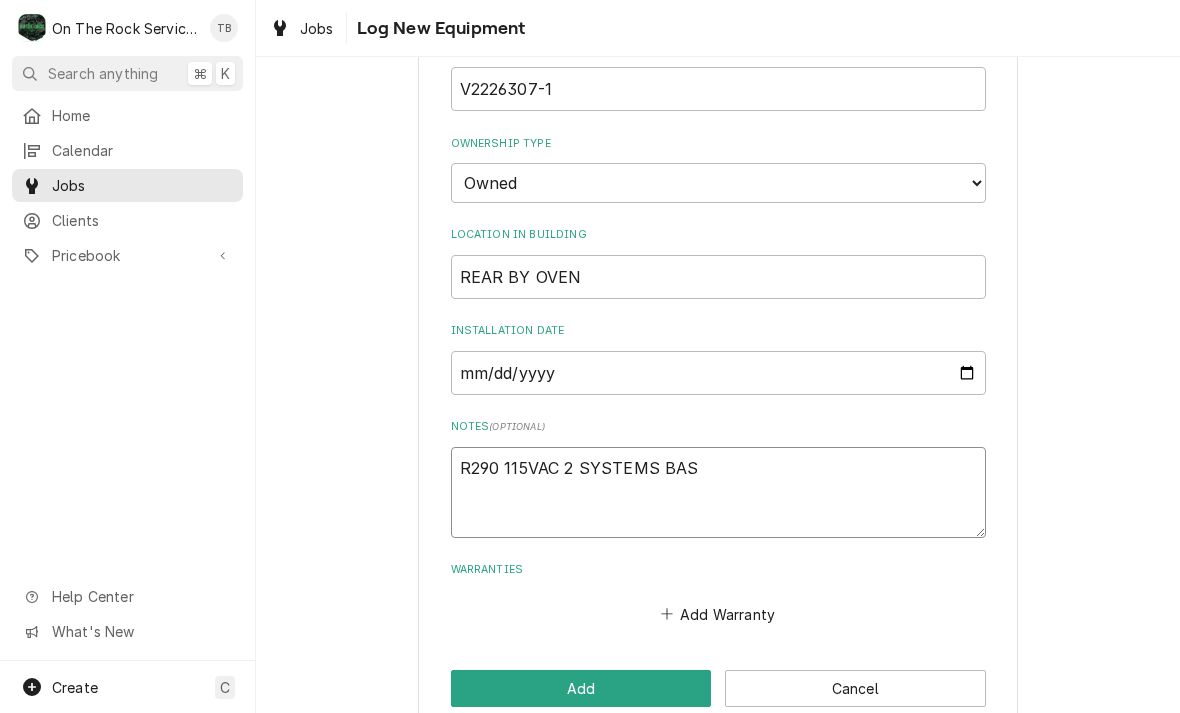type on "x" 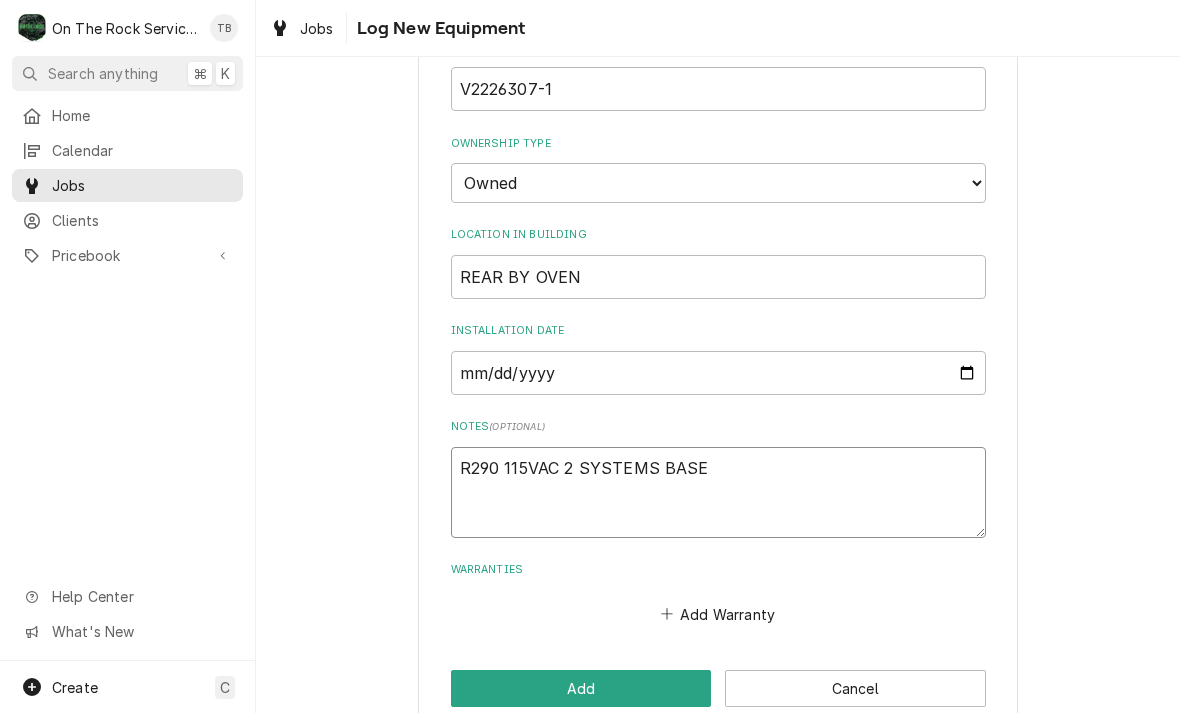 type on "x" 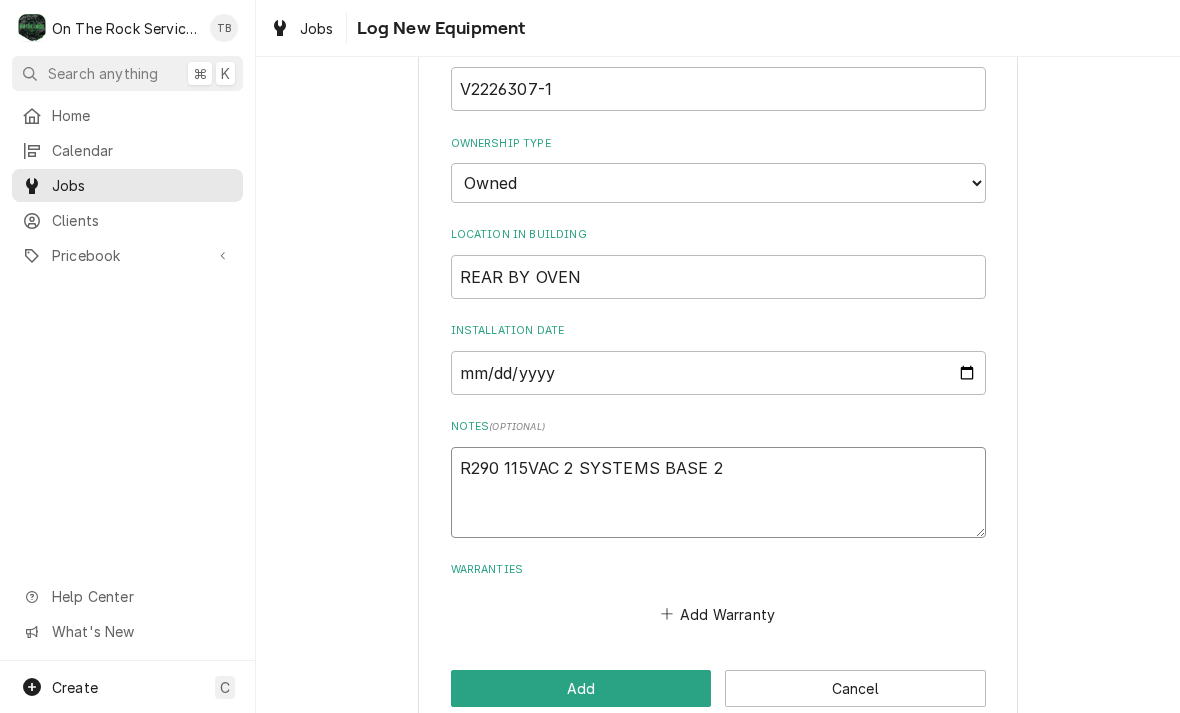 type on "x" 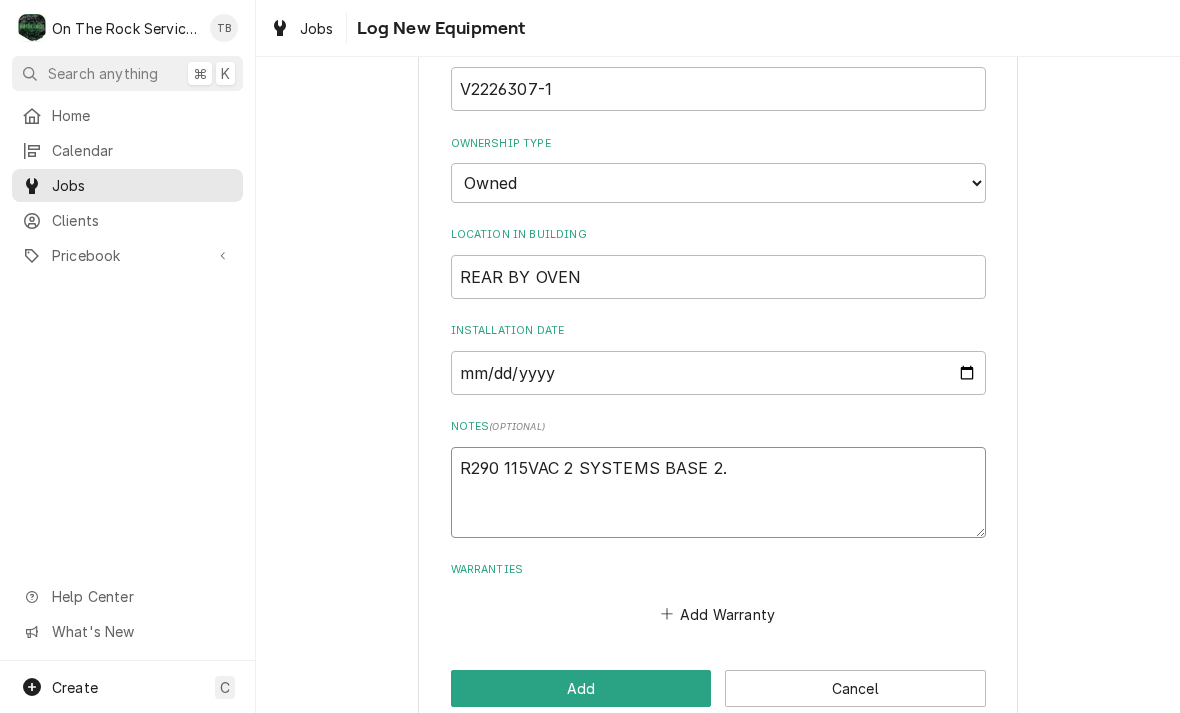 type on "x" 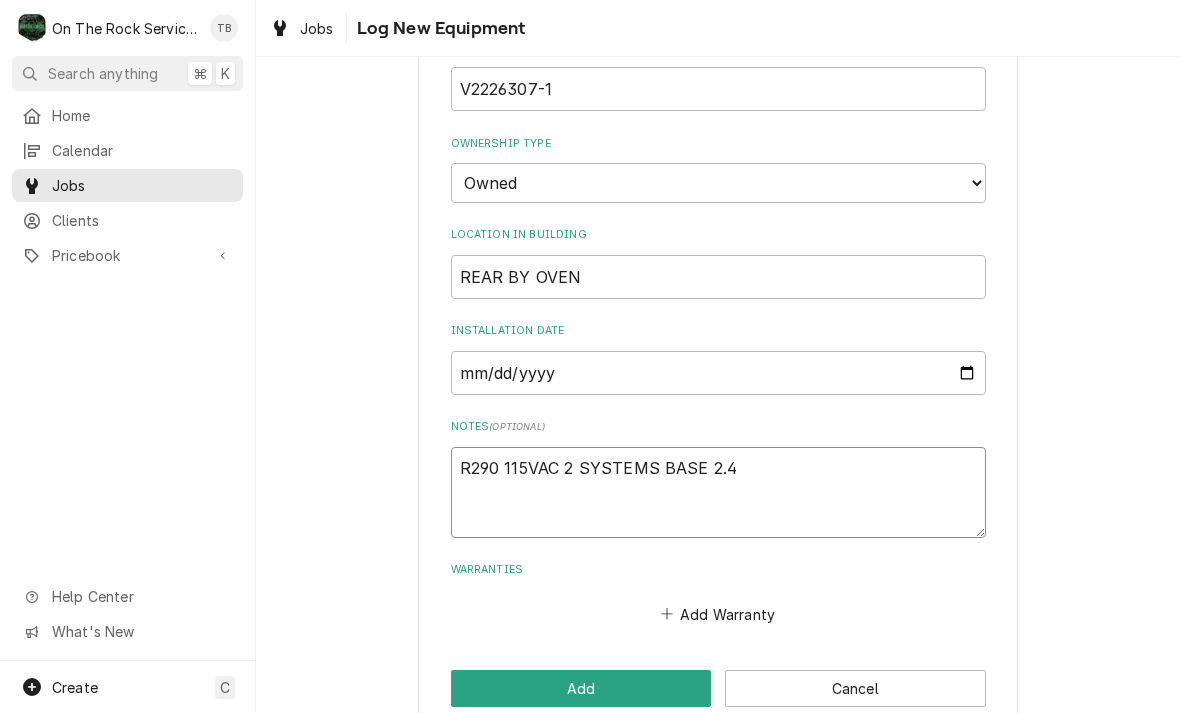 type on "x" 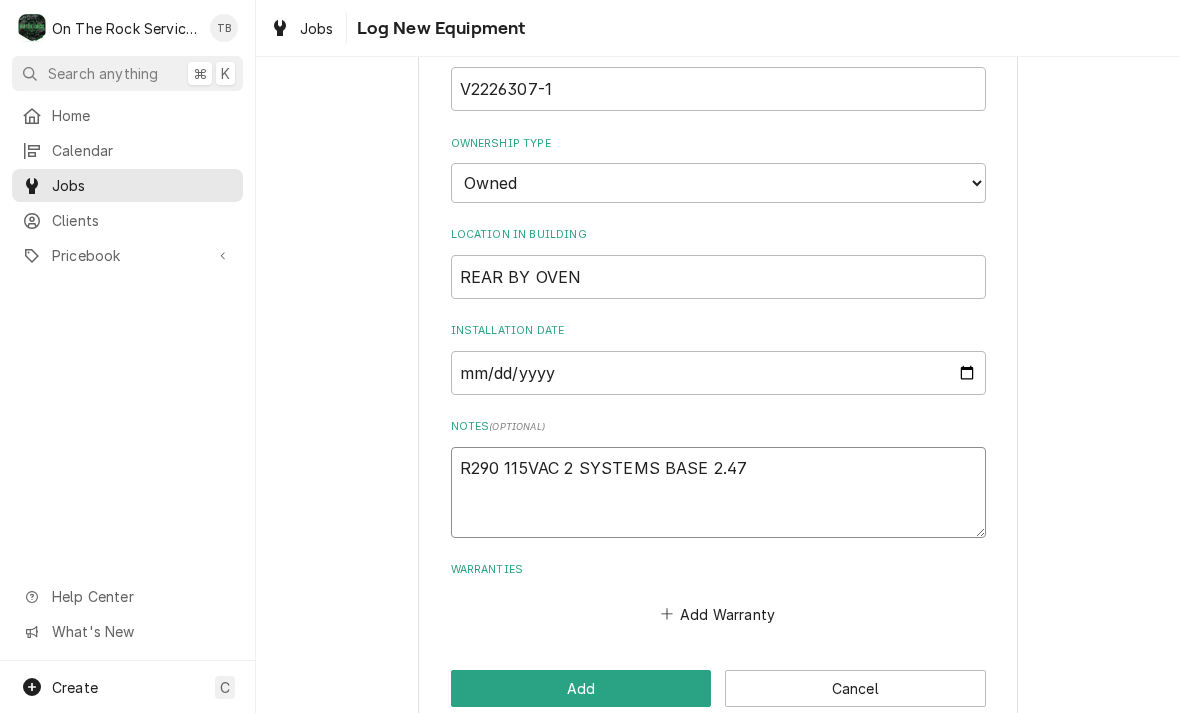 type on "x" 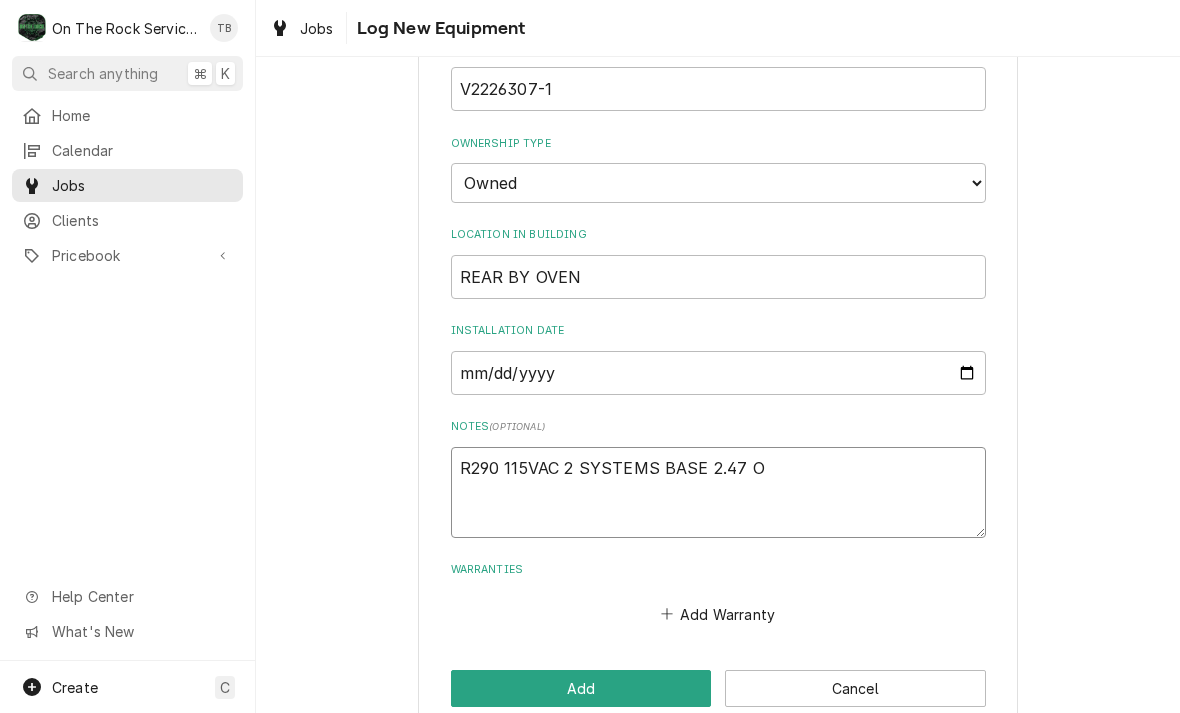 type on "x" 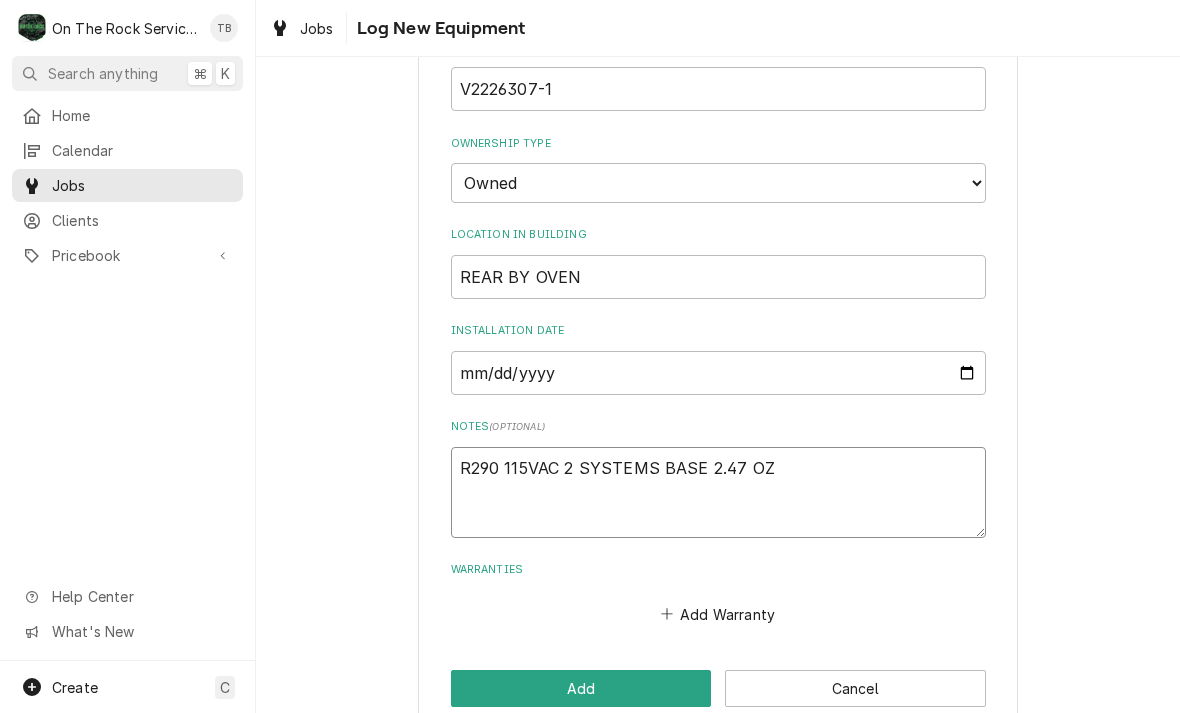 type on "x" 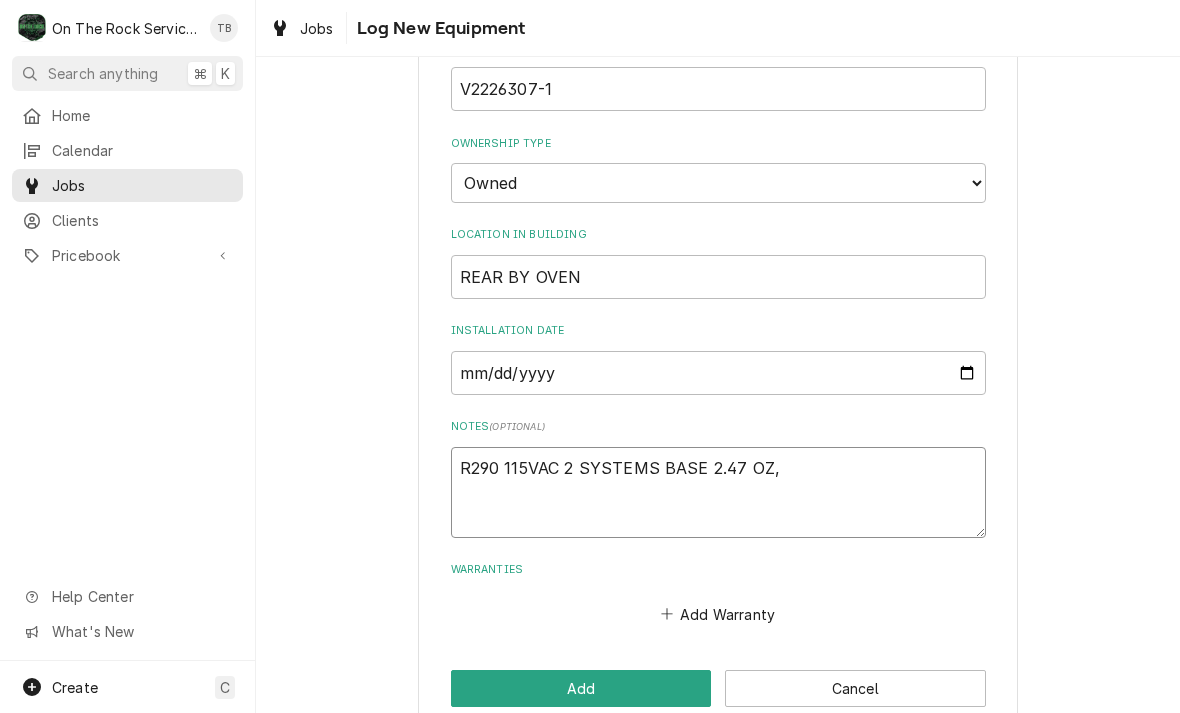 type on "x" 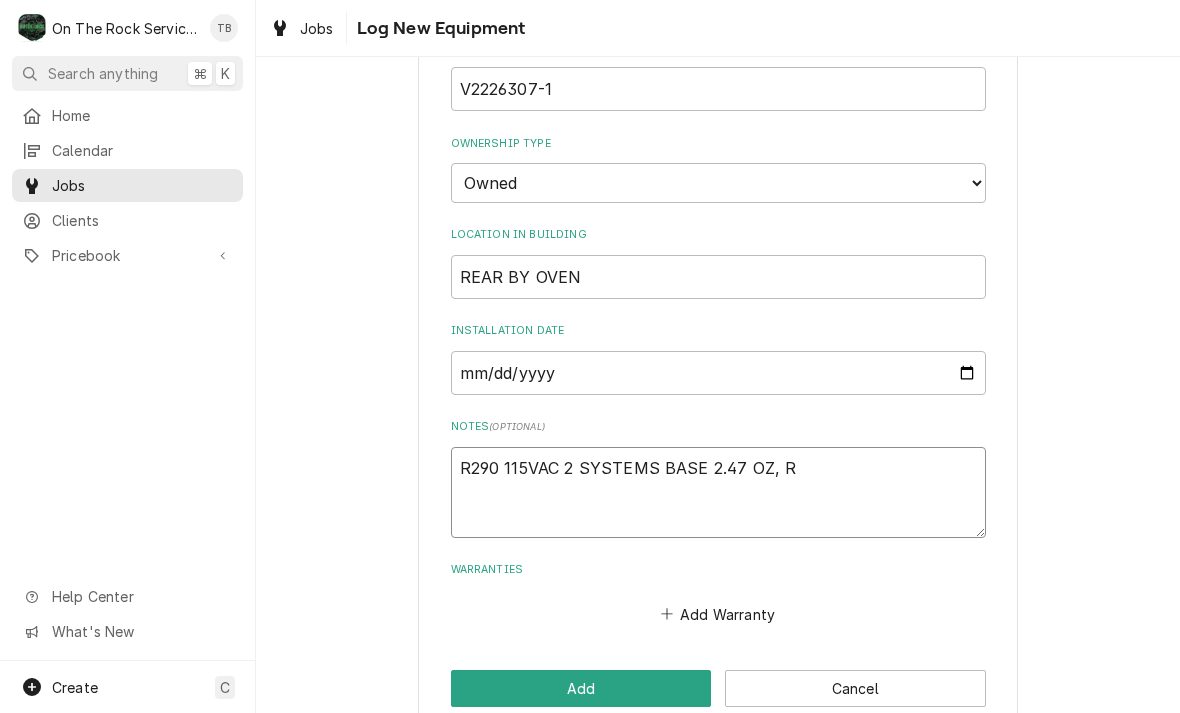 type on "x" 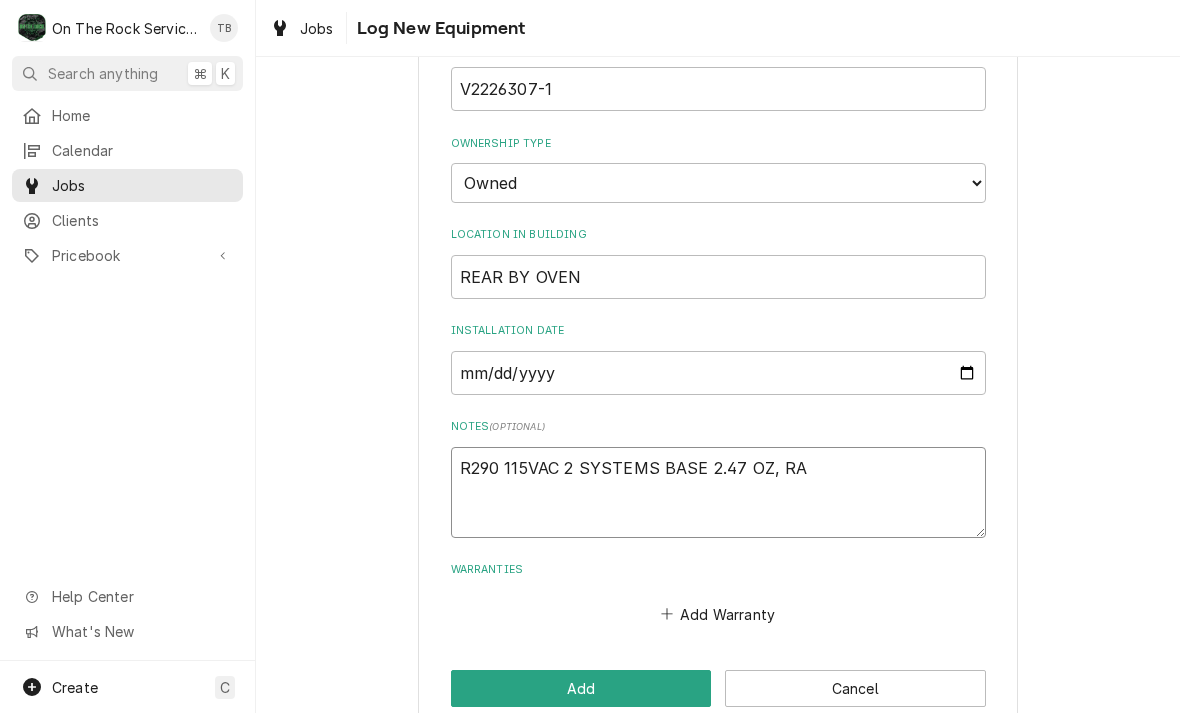 type on "x" 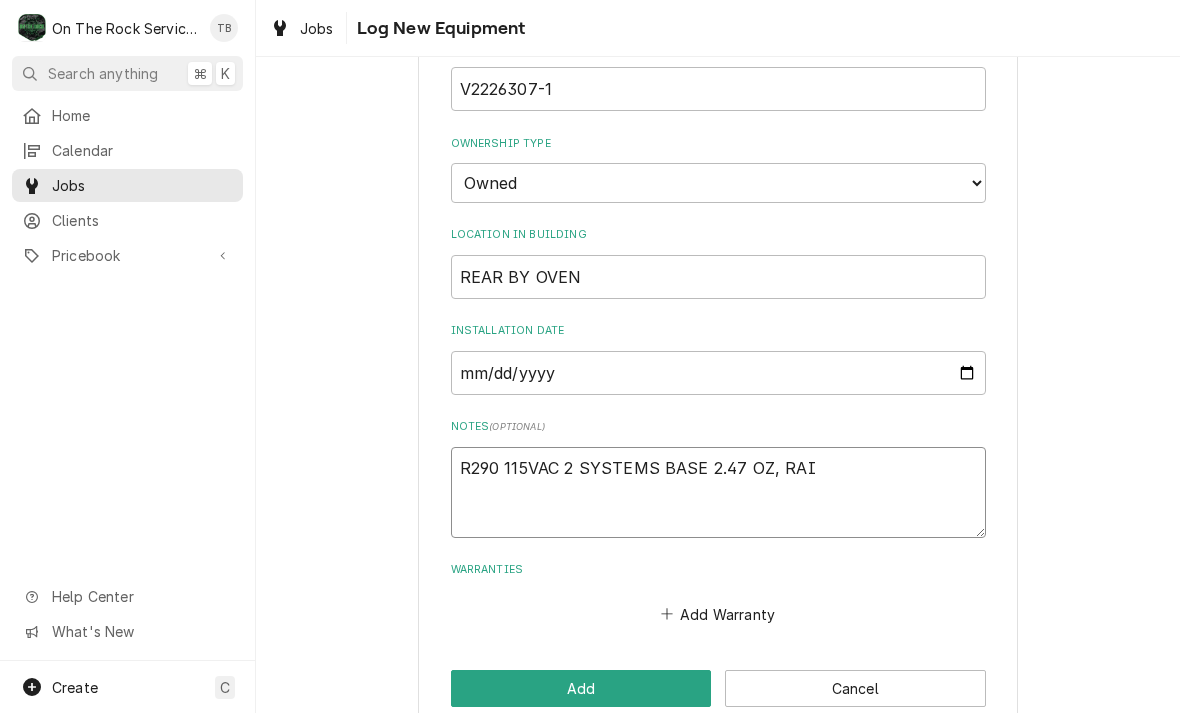 type on "x" 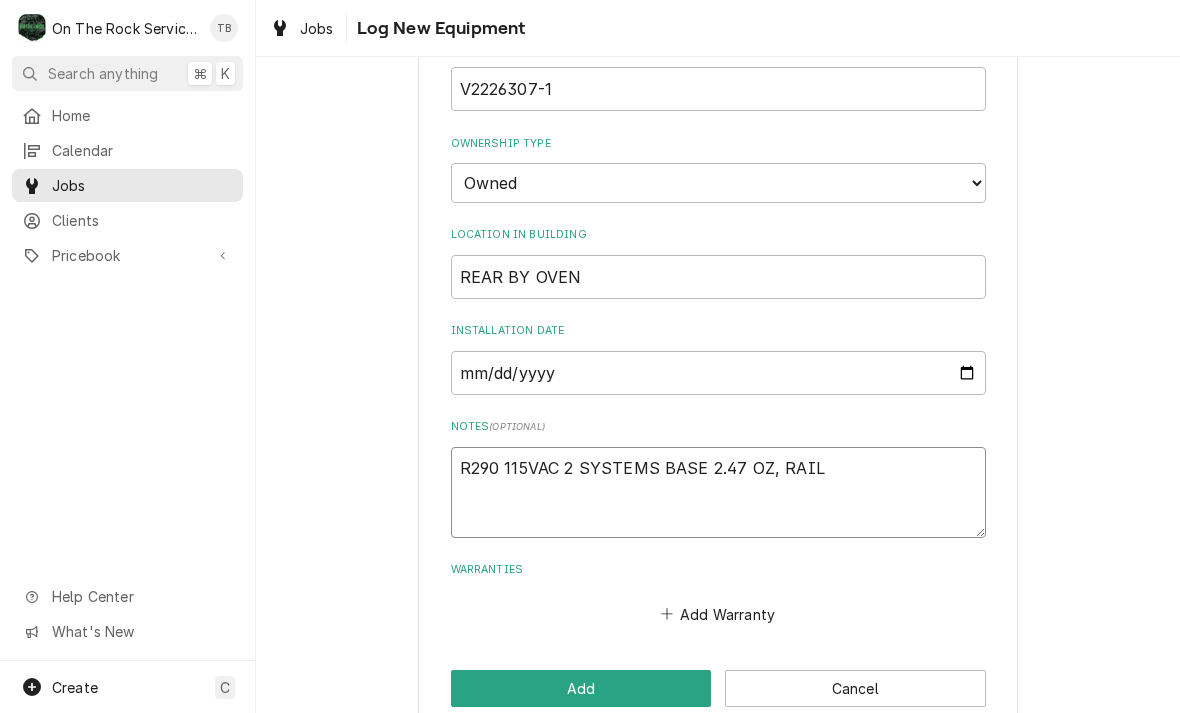 type on "x" 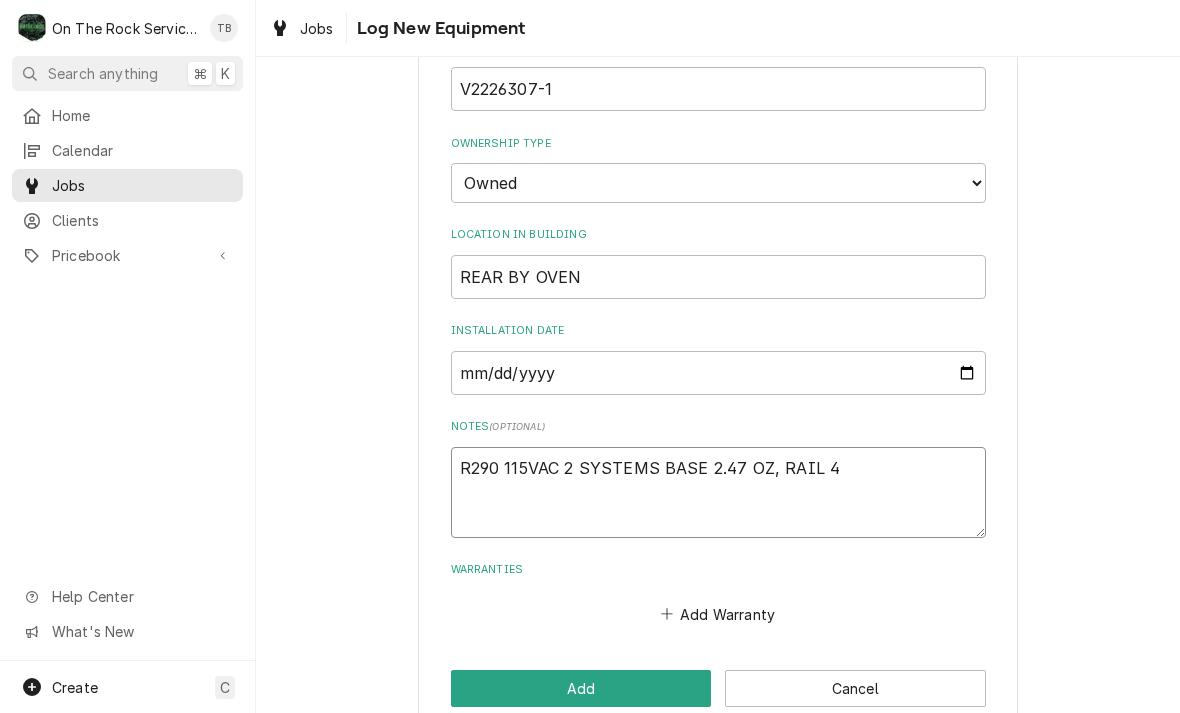 type on "x" 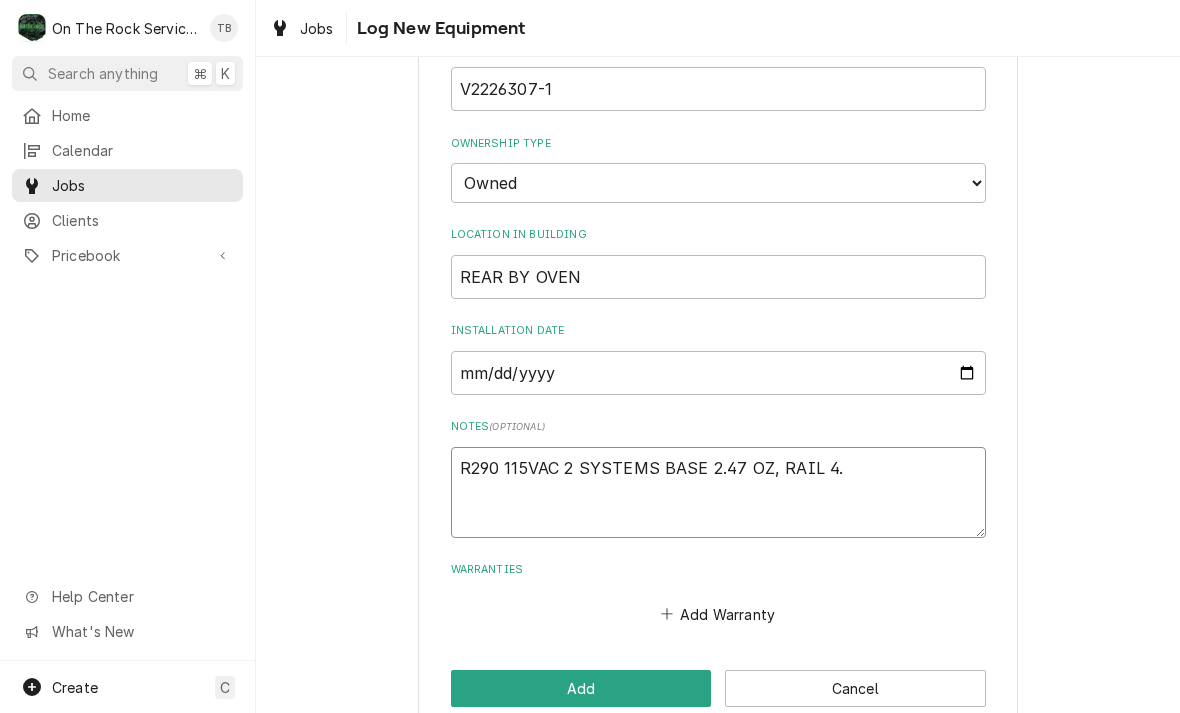 type on "x" 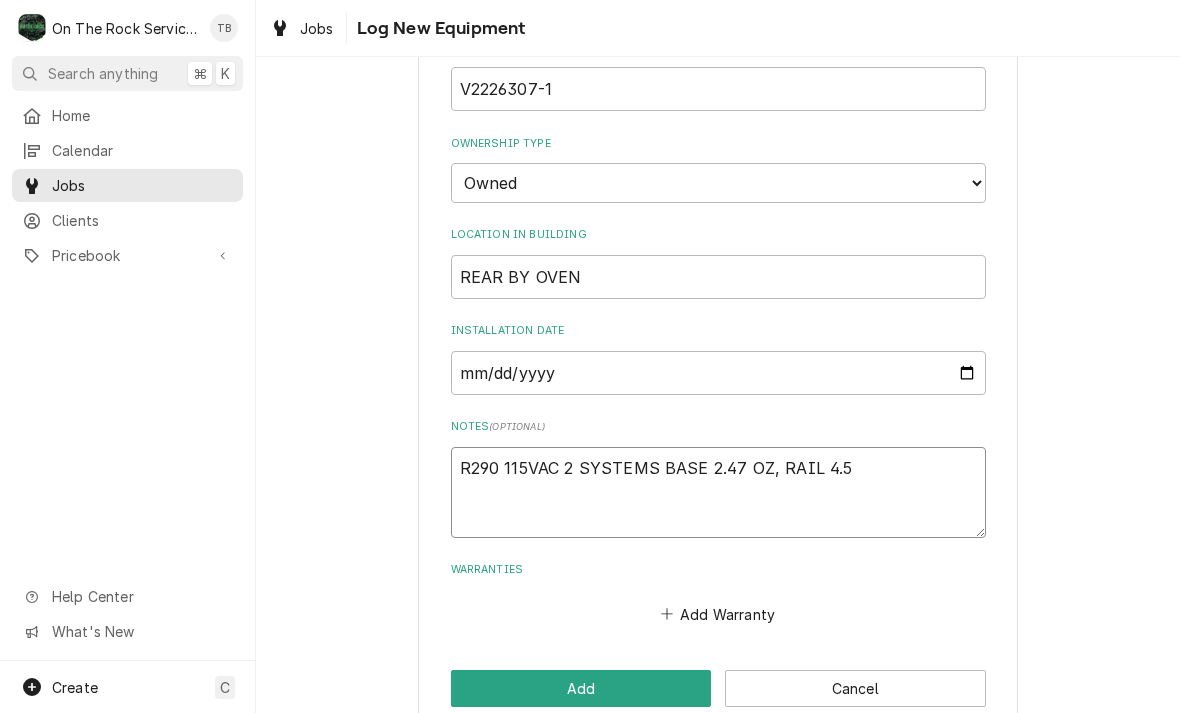 type on "x" 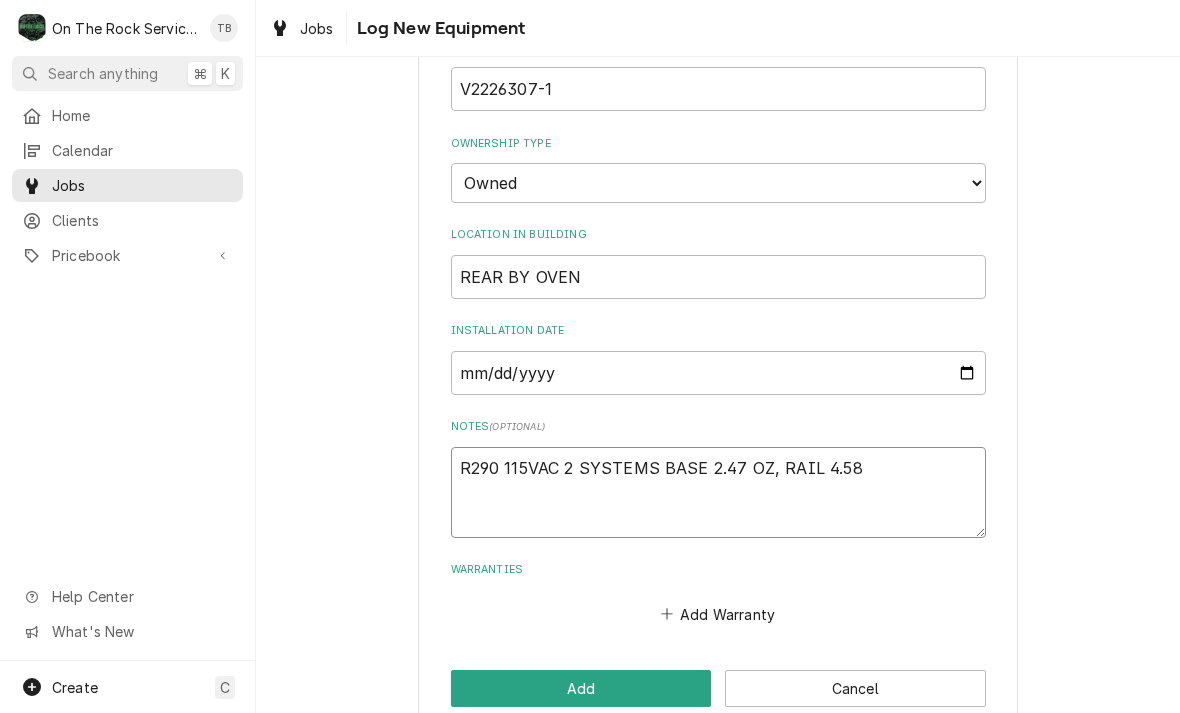 type on "x" 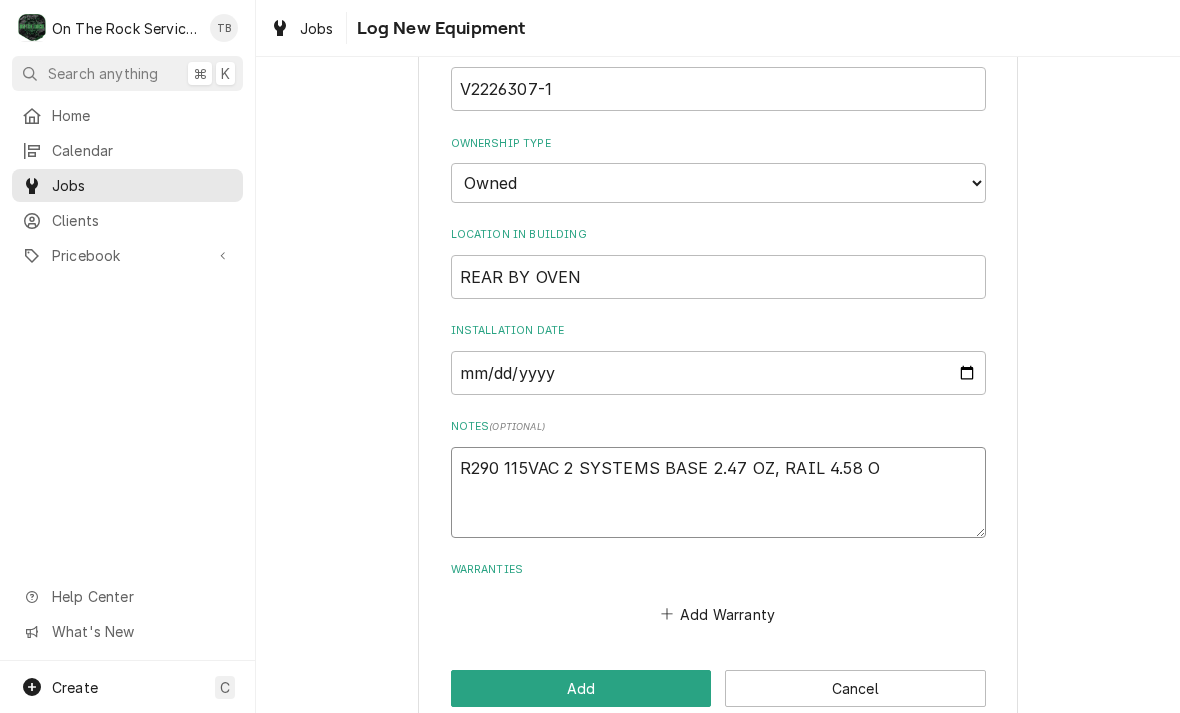 type on "x" 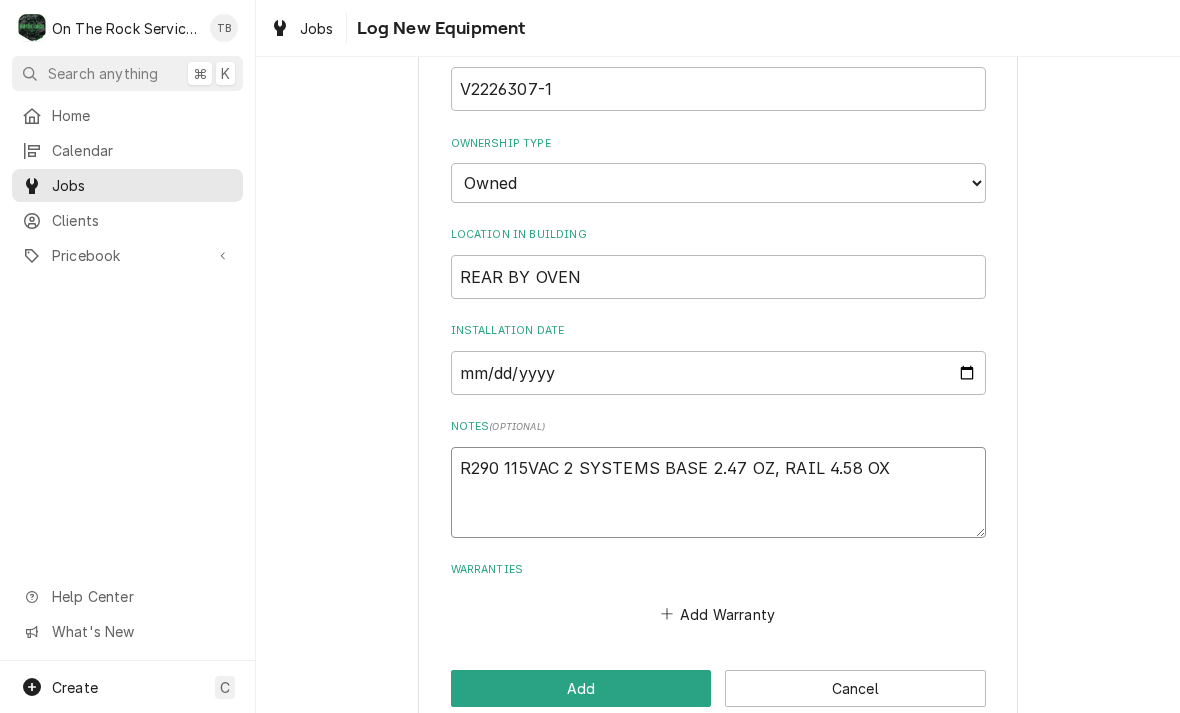 type on "x" 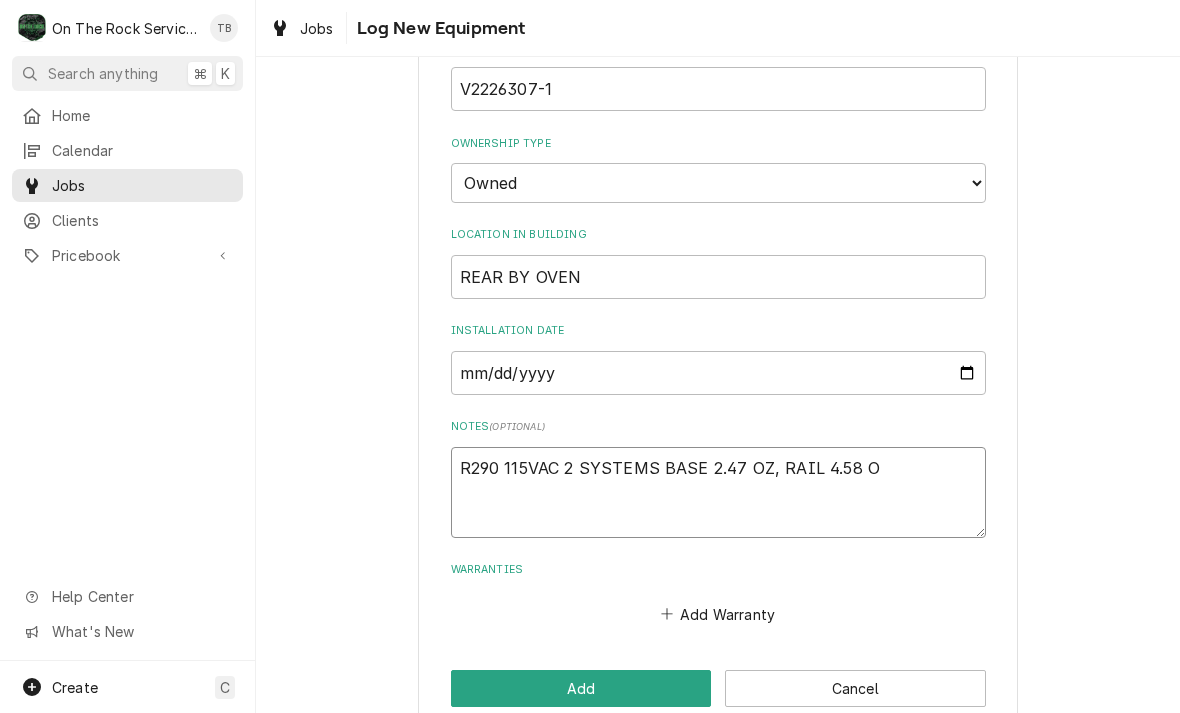 type on "x" 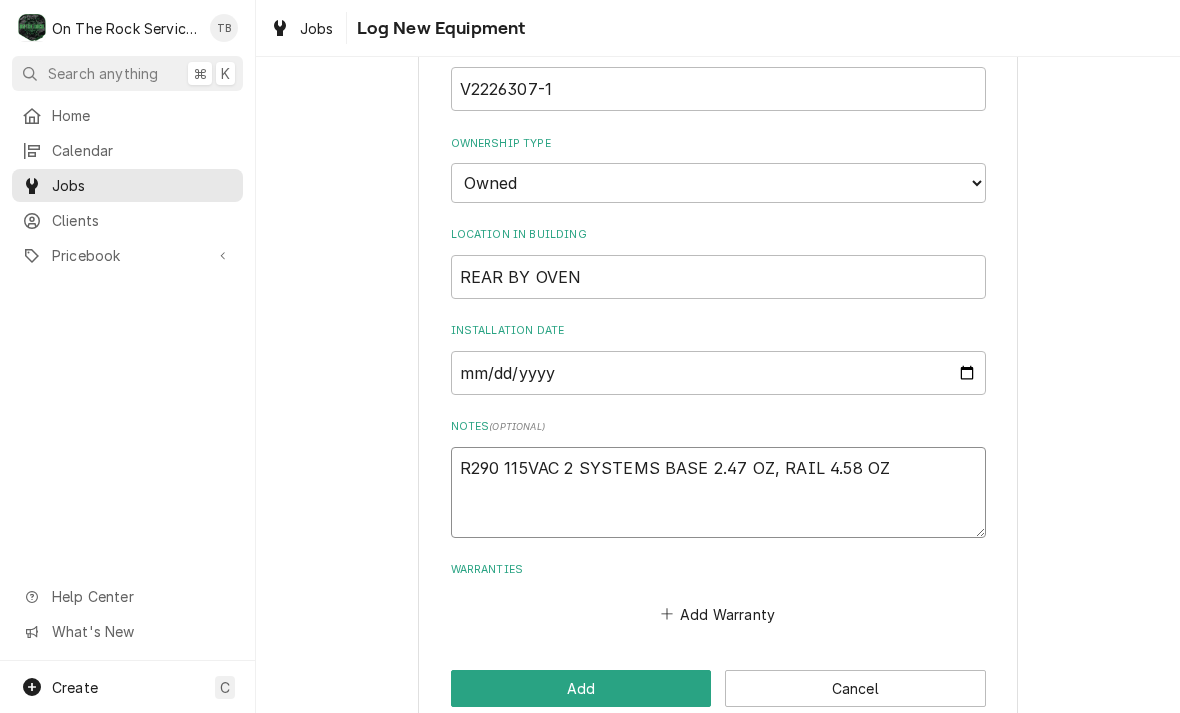 type on "x" 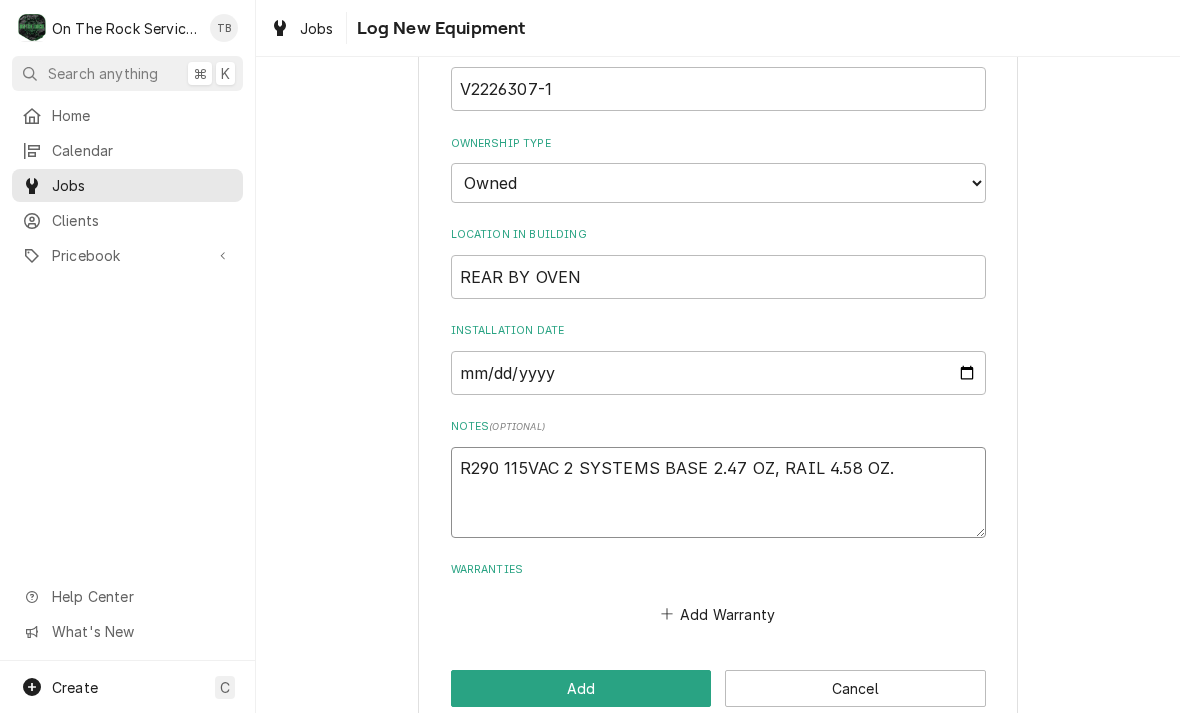 type on "x" 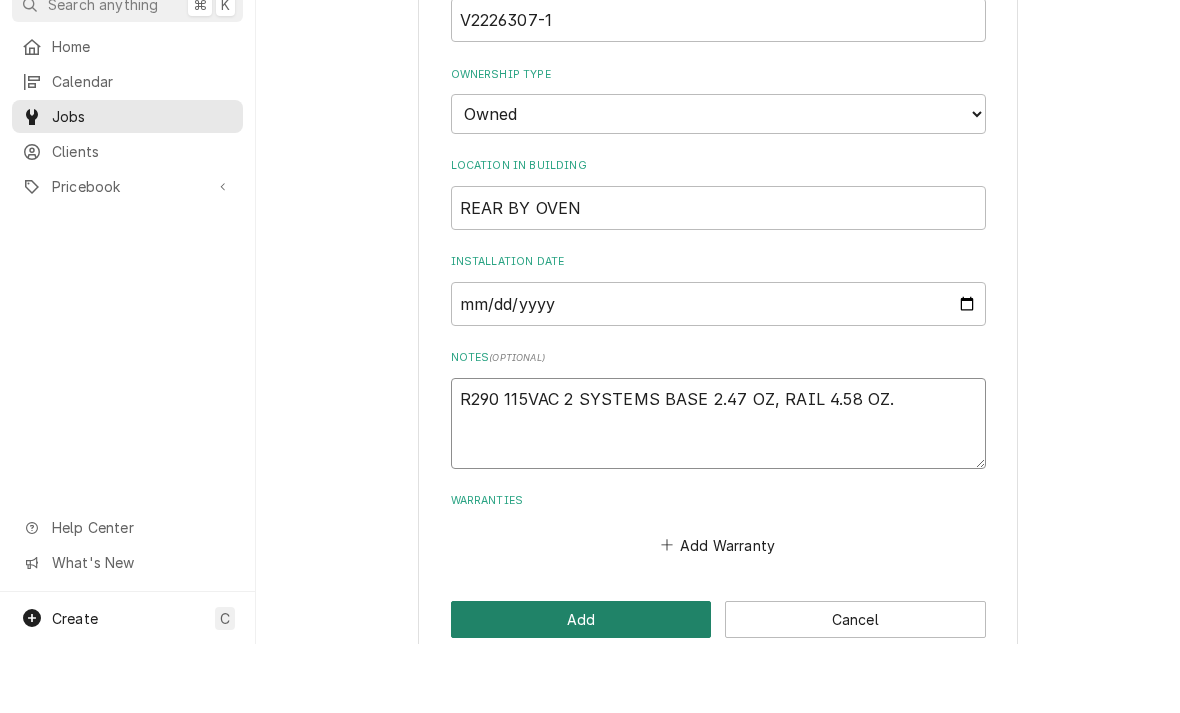 type on "R290 115VAC 2 SYSTEMS BASE 2.47 OZ, RAIL 4.58 OZ." 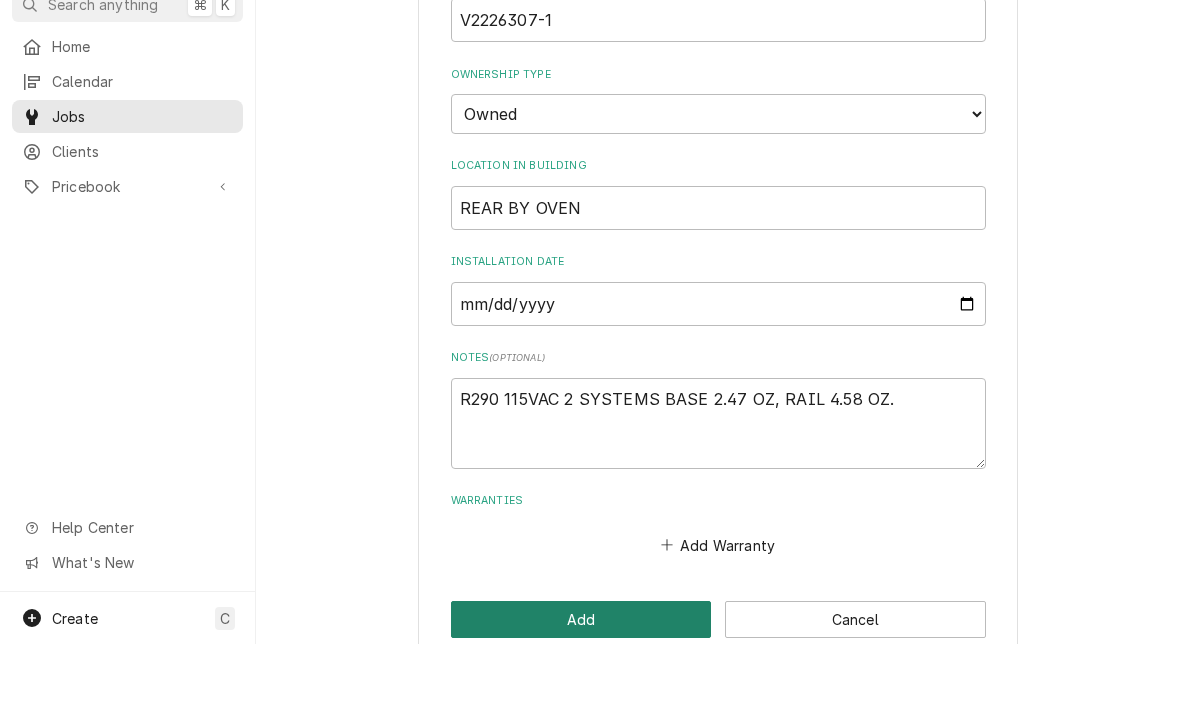click on "Add" at bounding box center [581, 688] 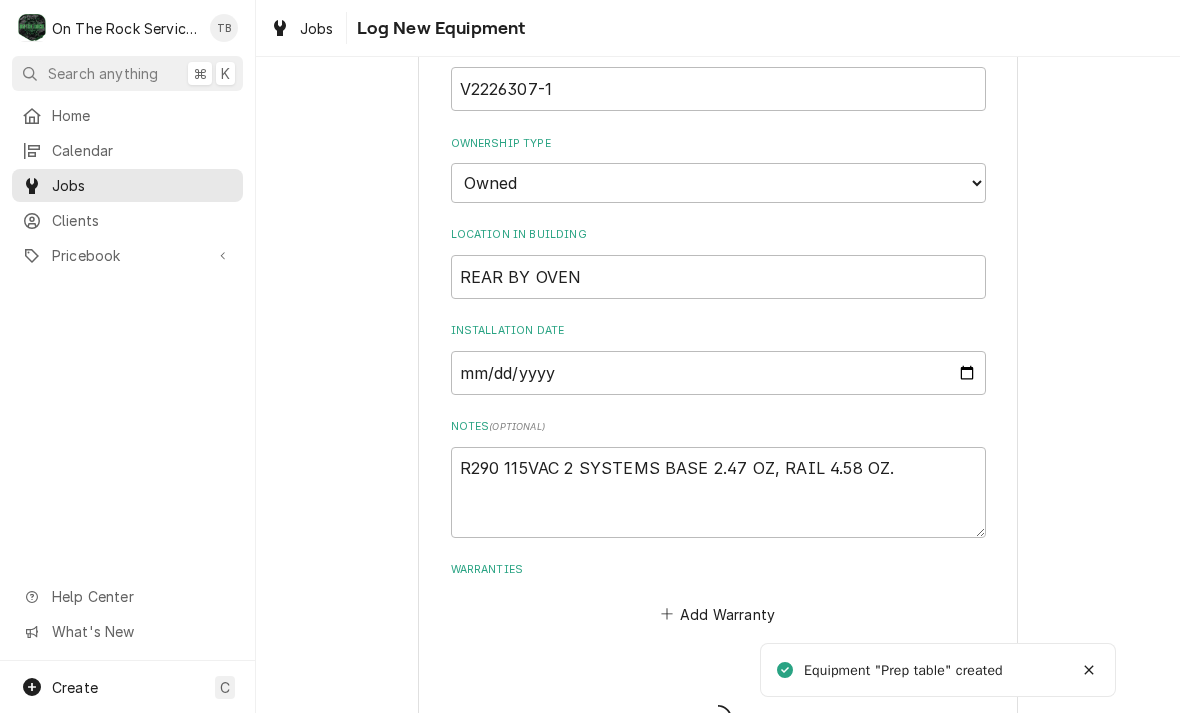 type on "x" 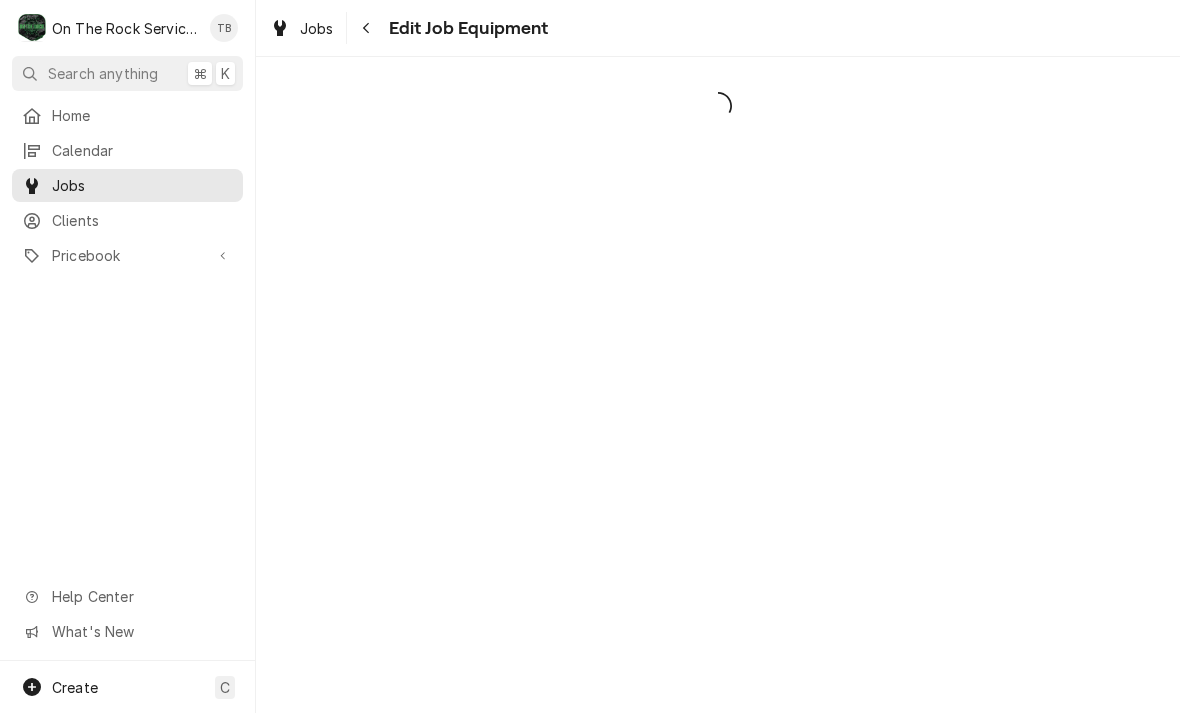 scroll, scrollTop: 0, scrollLeft: 0, axis: both 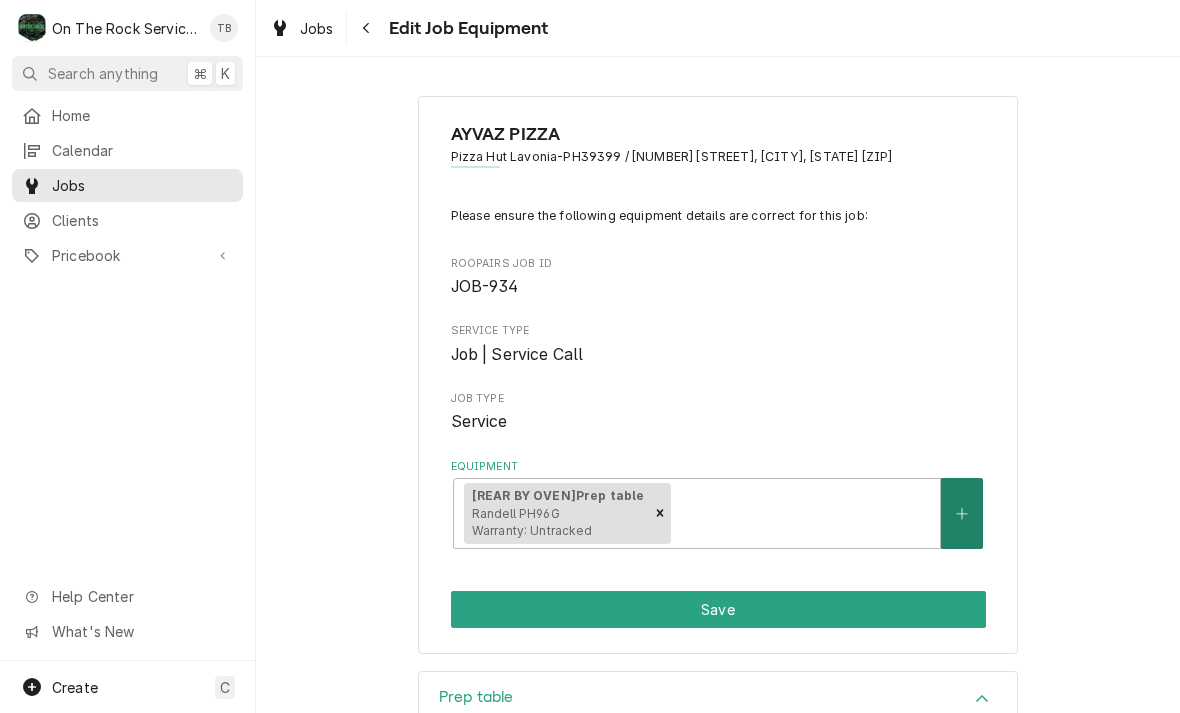 click at bounding box center [962, 513] 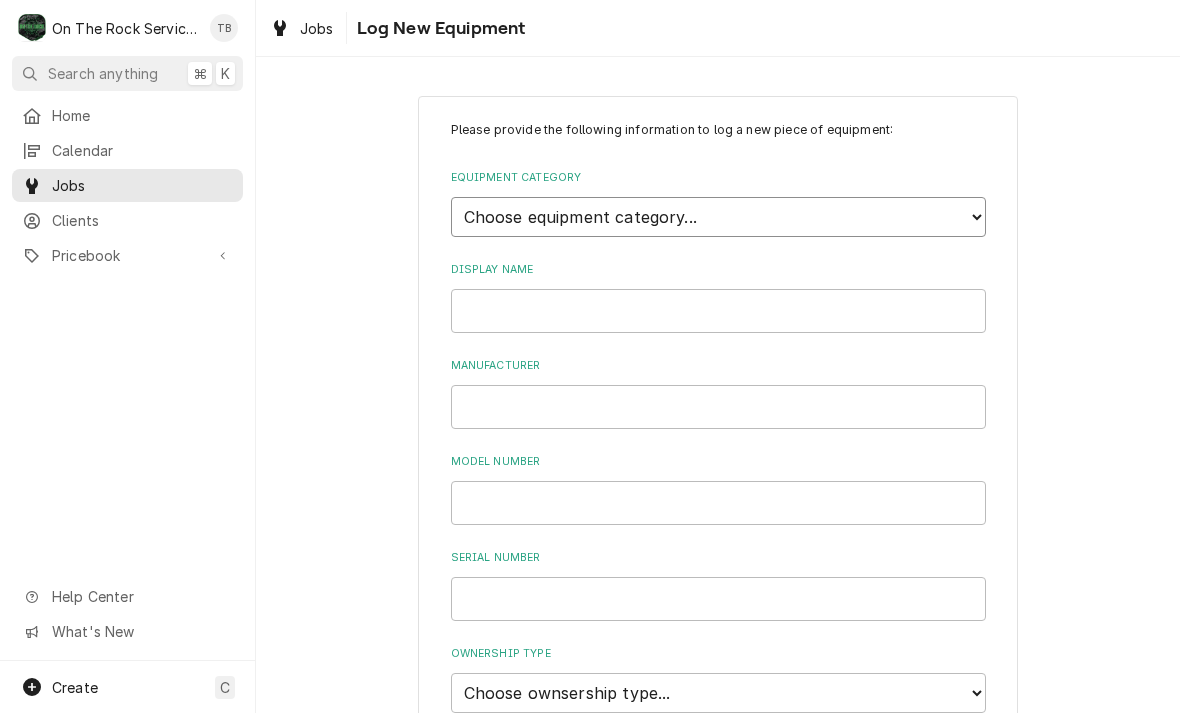 click on "Choose equipment category... Cooking Equipment Fryers Ice Machines Ovens and Ranges Concession and Condiment Equipment Dishwashing Equipment Holding and Warming Equipment Refrigeration Beverage Equipment Food Preparation Equipment HVAC Water Filtration" at bounding box center [718, 217] 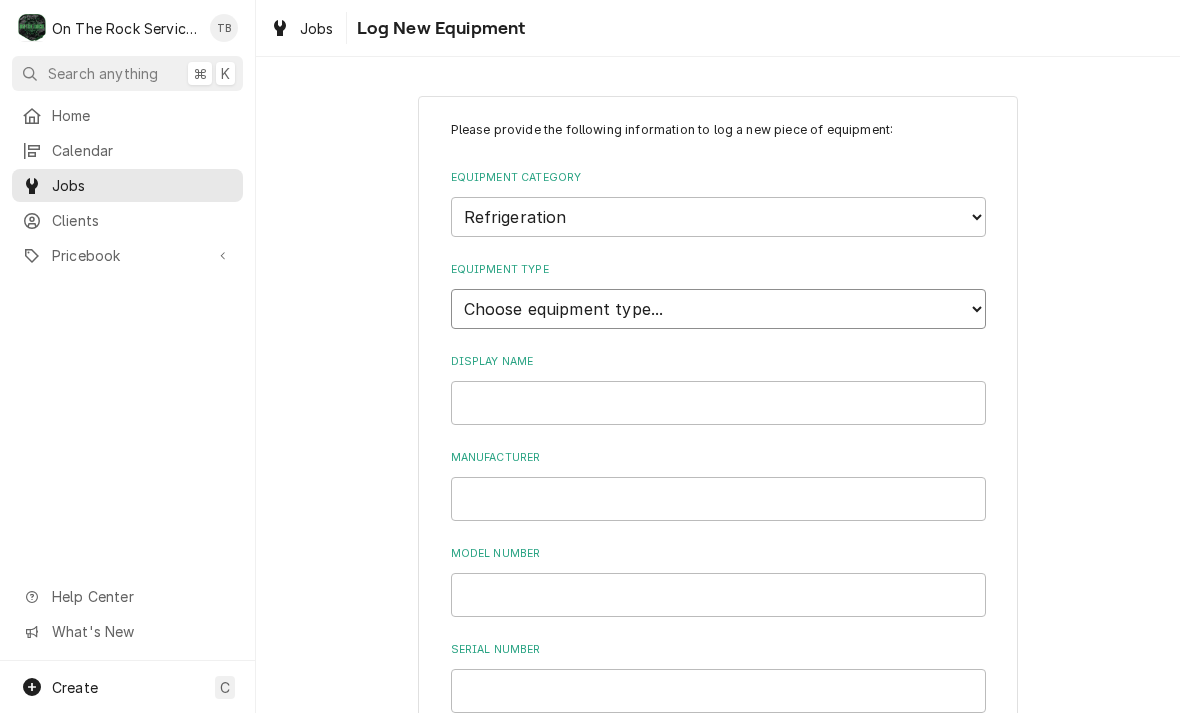 click on "Choose equipment type... Bar Refrigeration Blast Chiller Chef Base Freezer Chef Base Refrigerator Combination Refrigerator and Freezer Condensing Unit Ice Cream Equipment Prep Table Reach-In Freezer Reach-In Refrigerator Refrigerated Merchandiser Undercounter Freezer Undercounter Refrigerator Walk-In Cooler Walk-In Freezer" at bounding box center [718, 309] 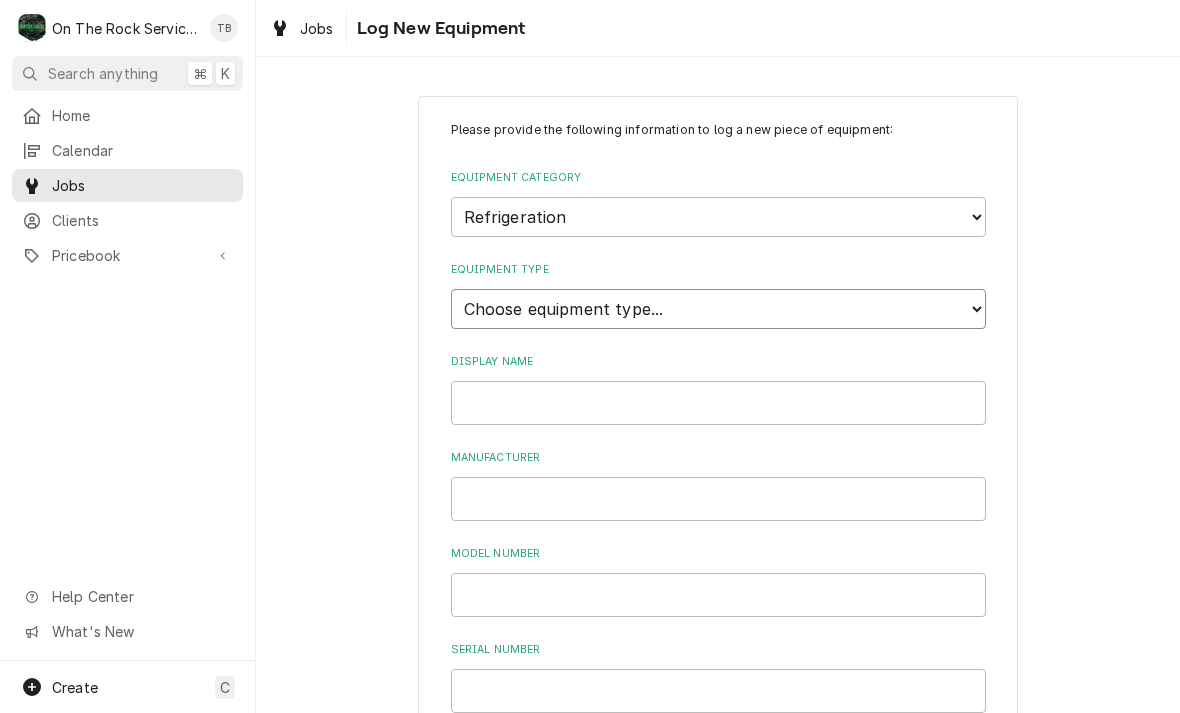 select on "71" 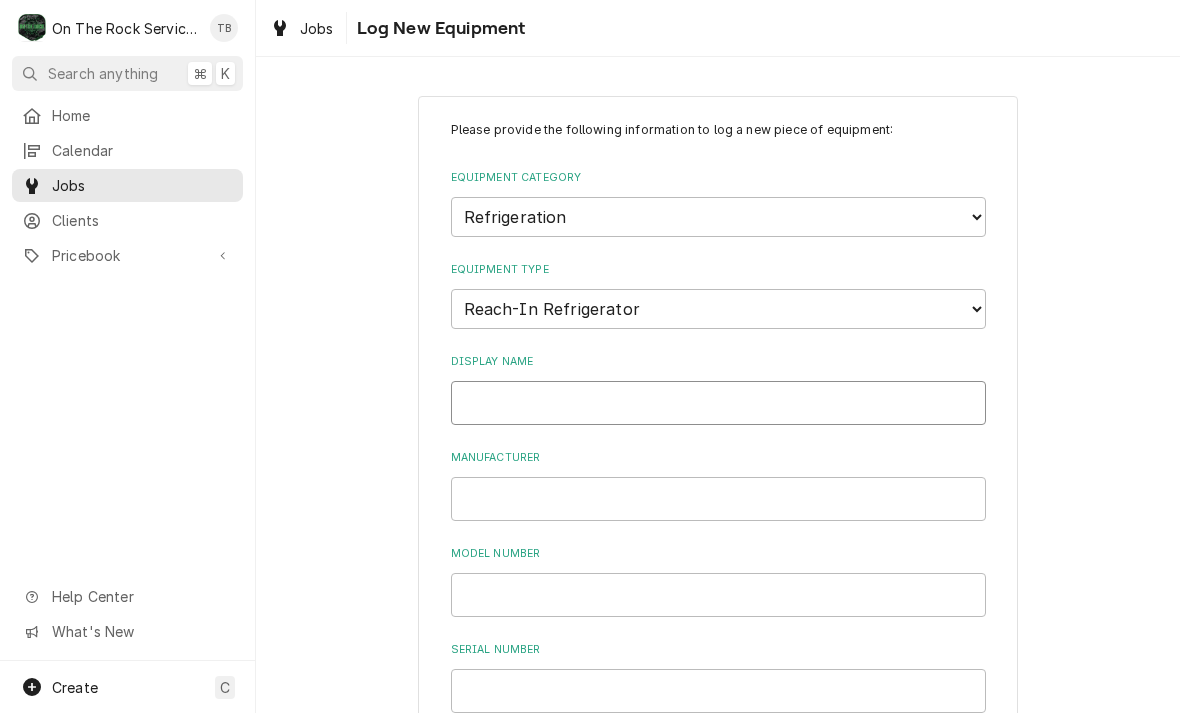 click on "Display Name" at bounding box center (718, 403) 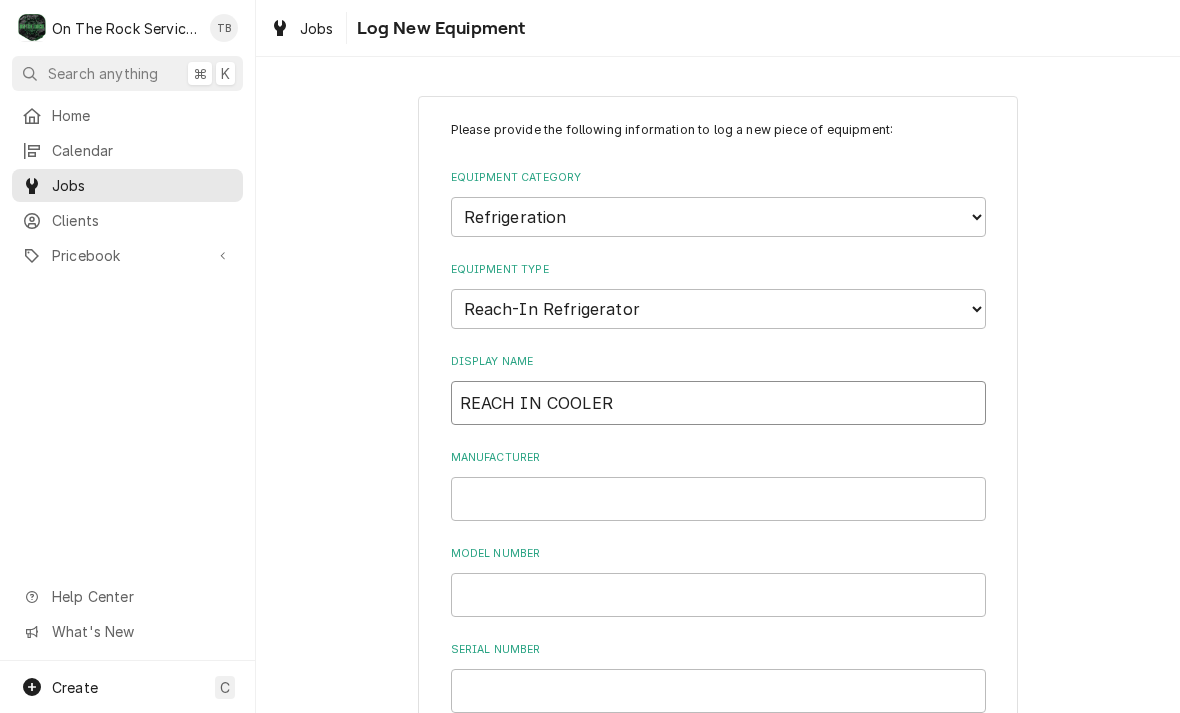 type on "REACH IN COOLER" 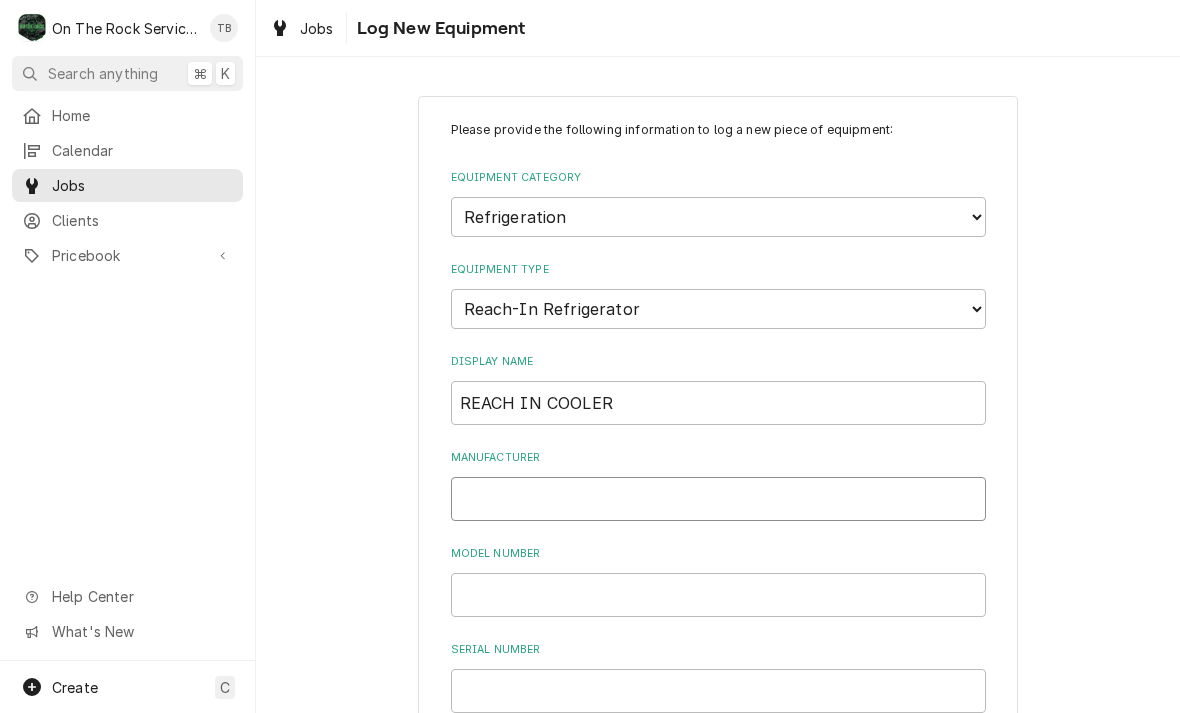 click on "Manufacturer" at bounding box center (718, 499) 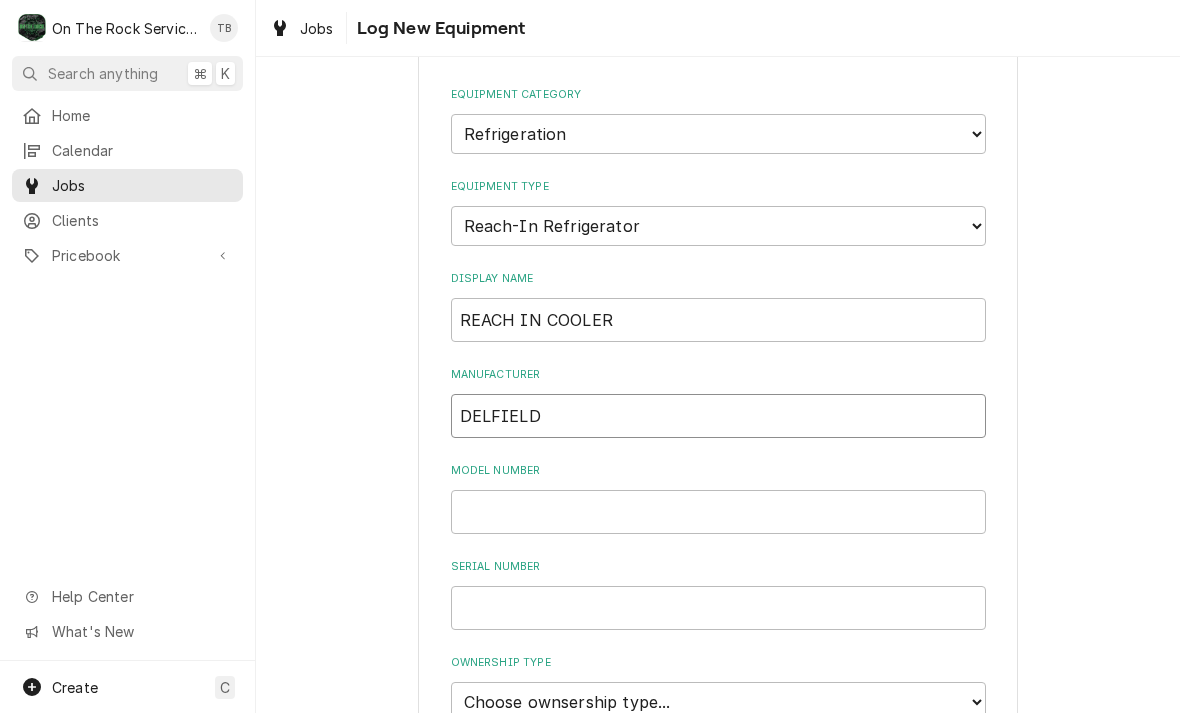 scroll, scrollTop: 240, scrollLeft: 0, axis: vertical 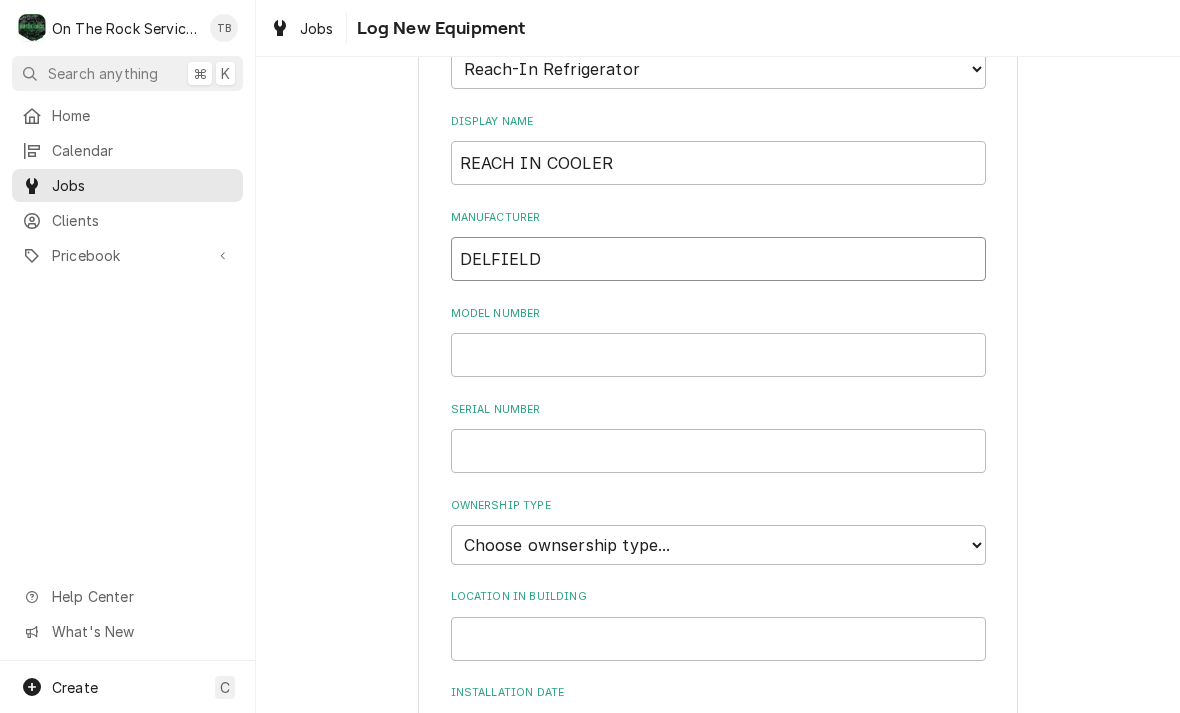 type on "DELFIELD" 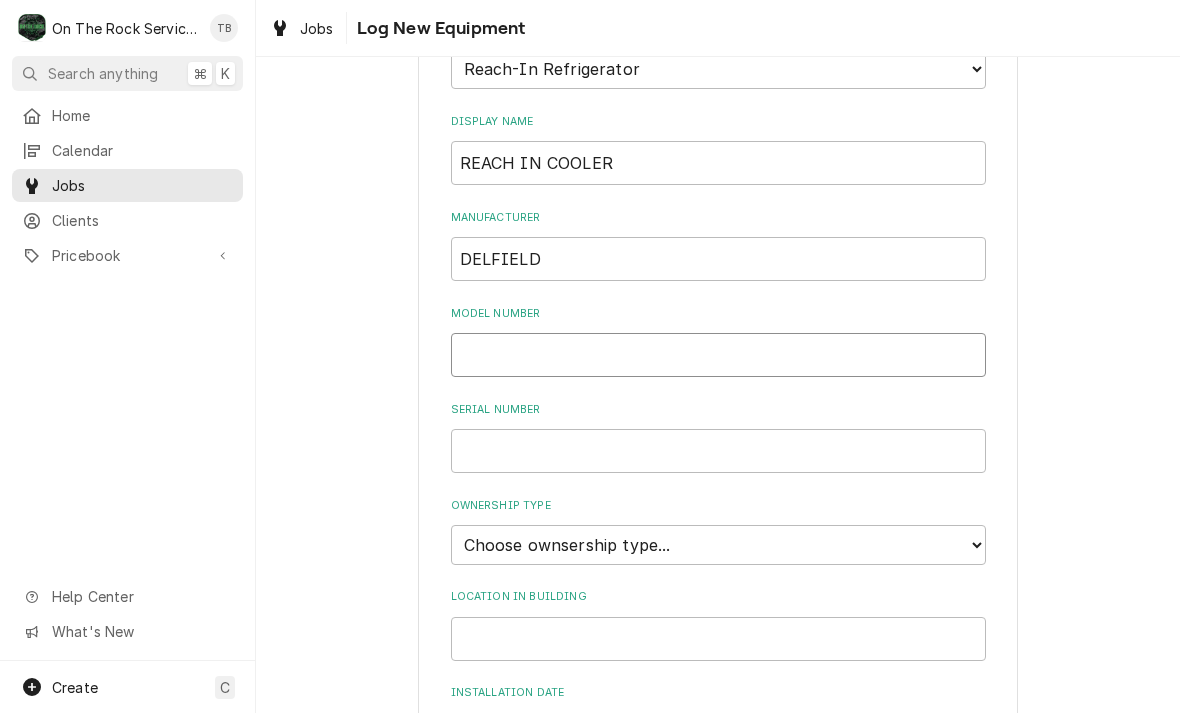 click on "Model Number" at bounding box center (718, 355) 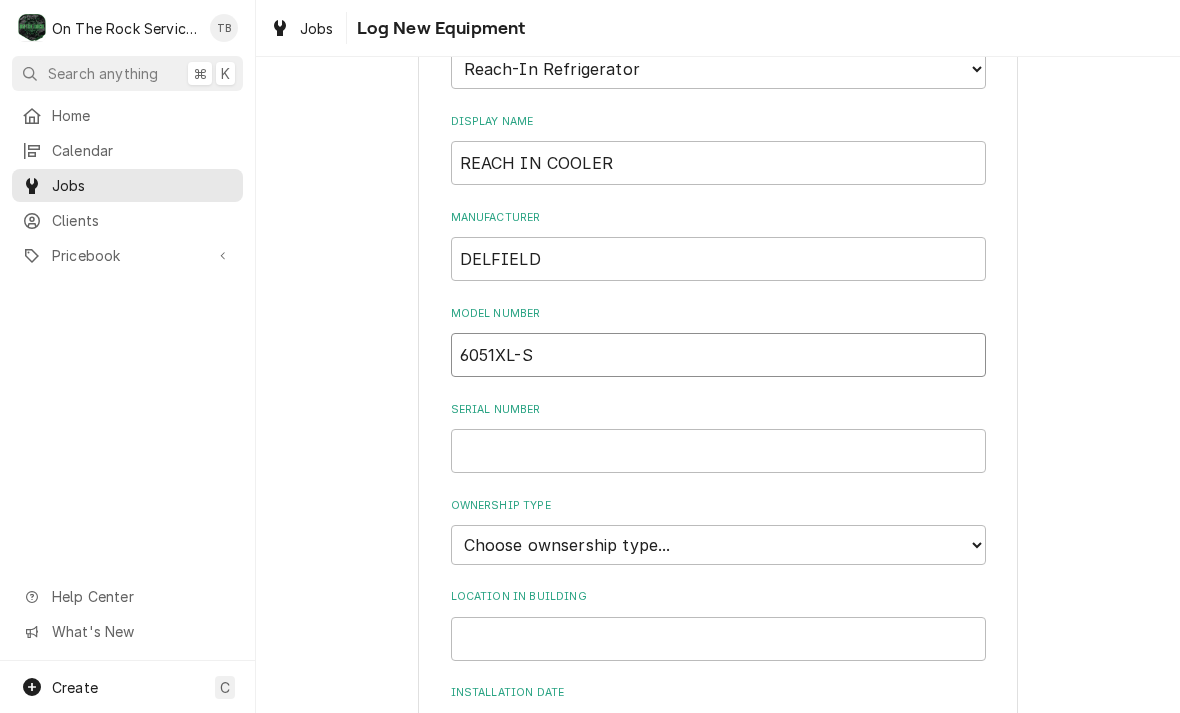 type on "6051XL-S" 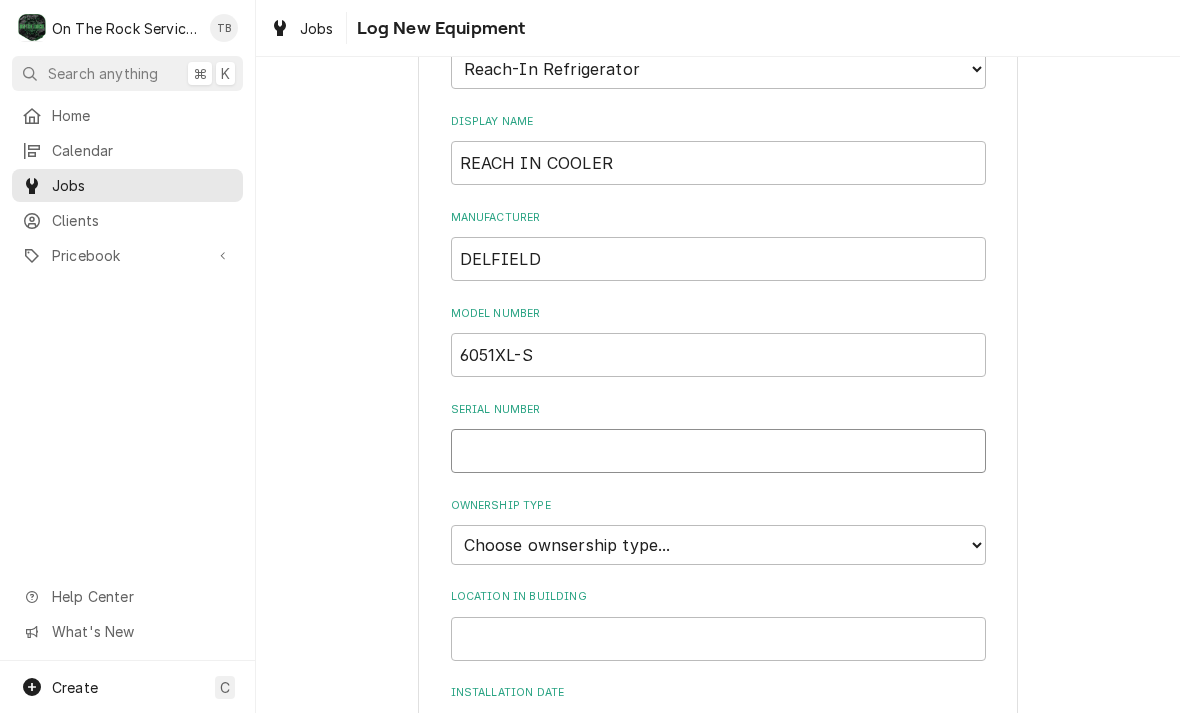 click on "Serial Number" at bounding box center [718, 451] 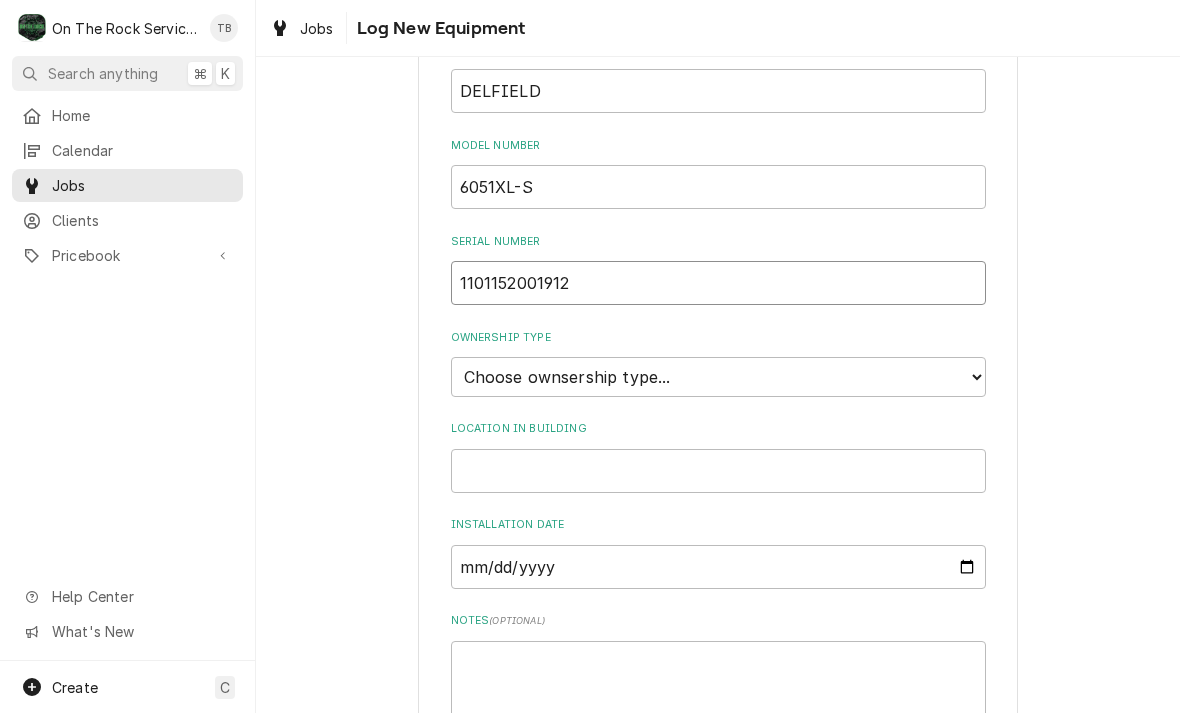 scroll, scrollTop: 440, scrollLeft: 0, axis: vertical 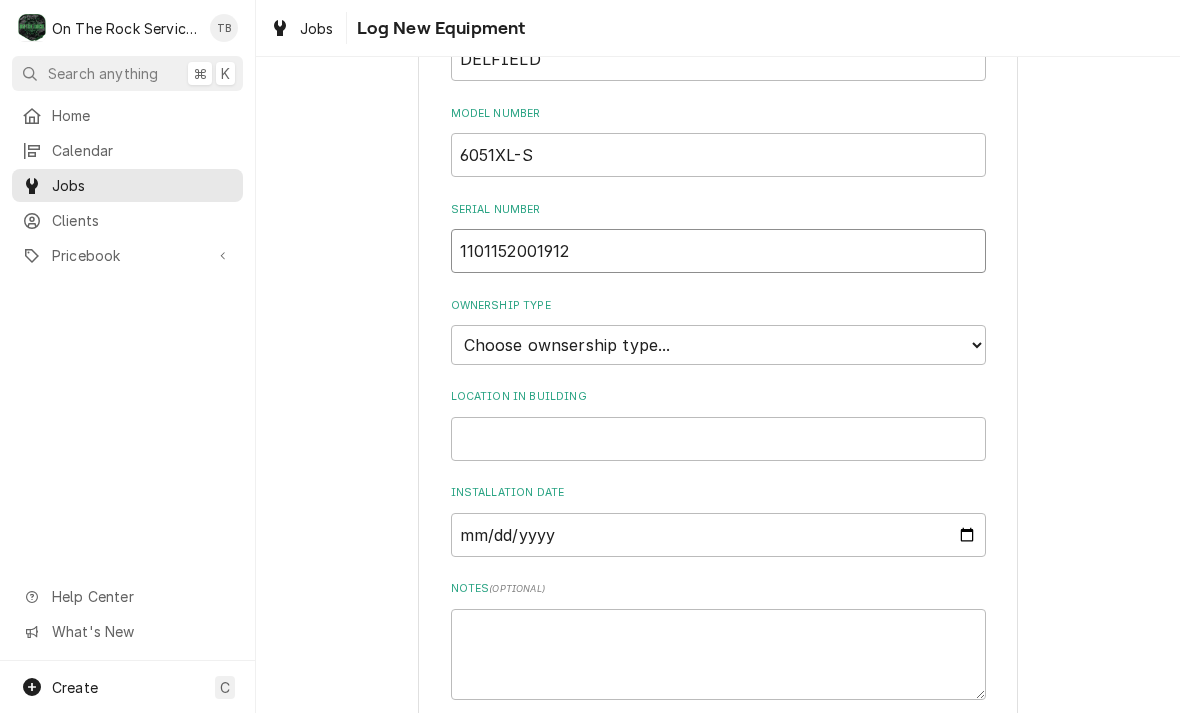 type on "1101152001912" 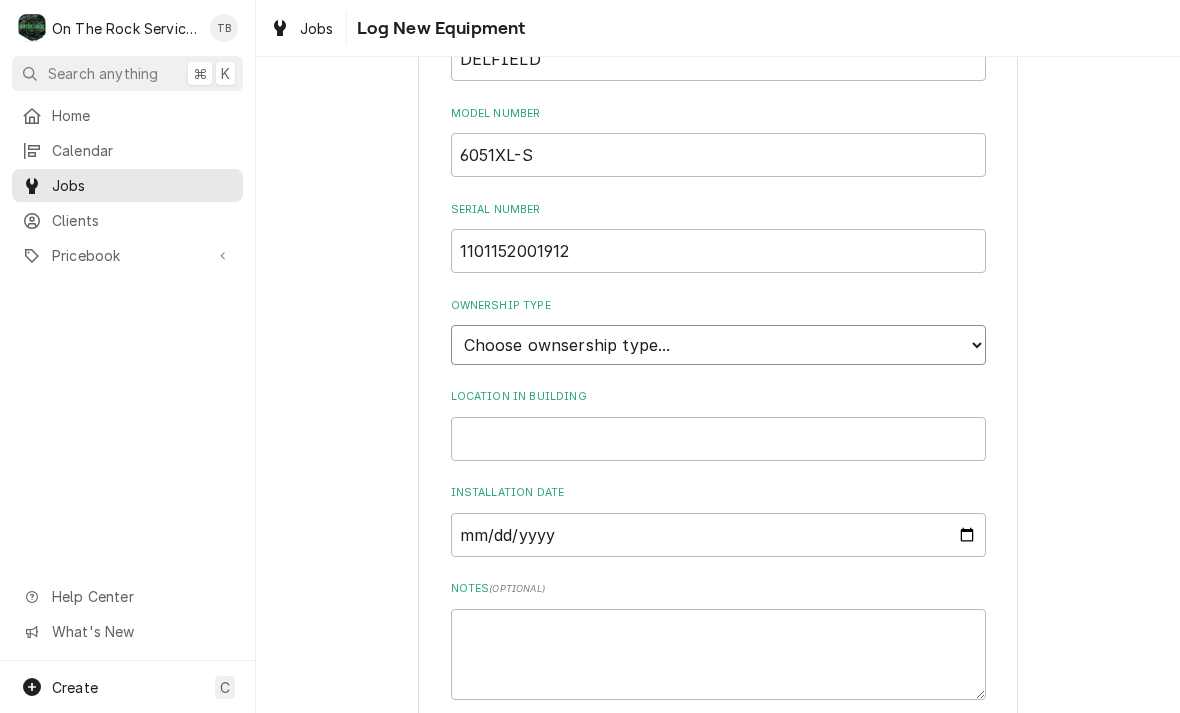 click on "Choose ownsership type... Unknown Owned Leased Rented" at bounding box center (718, 345) 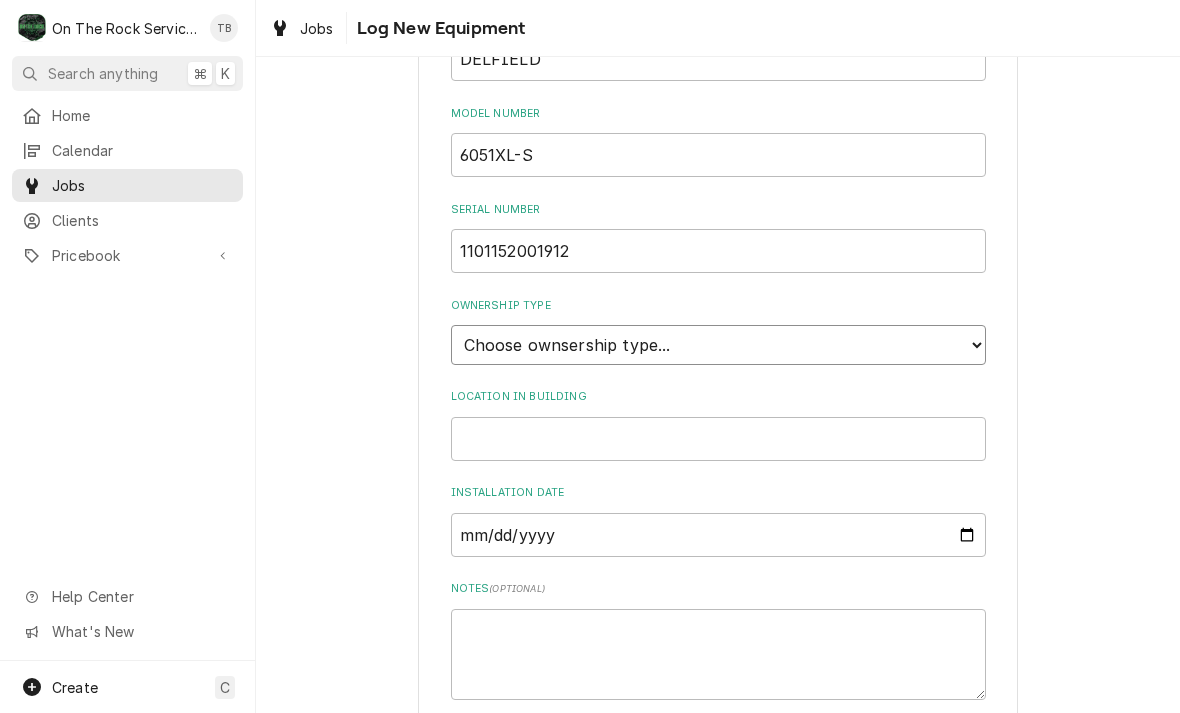 select on "1" 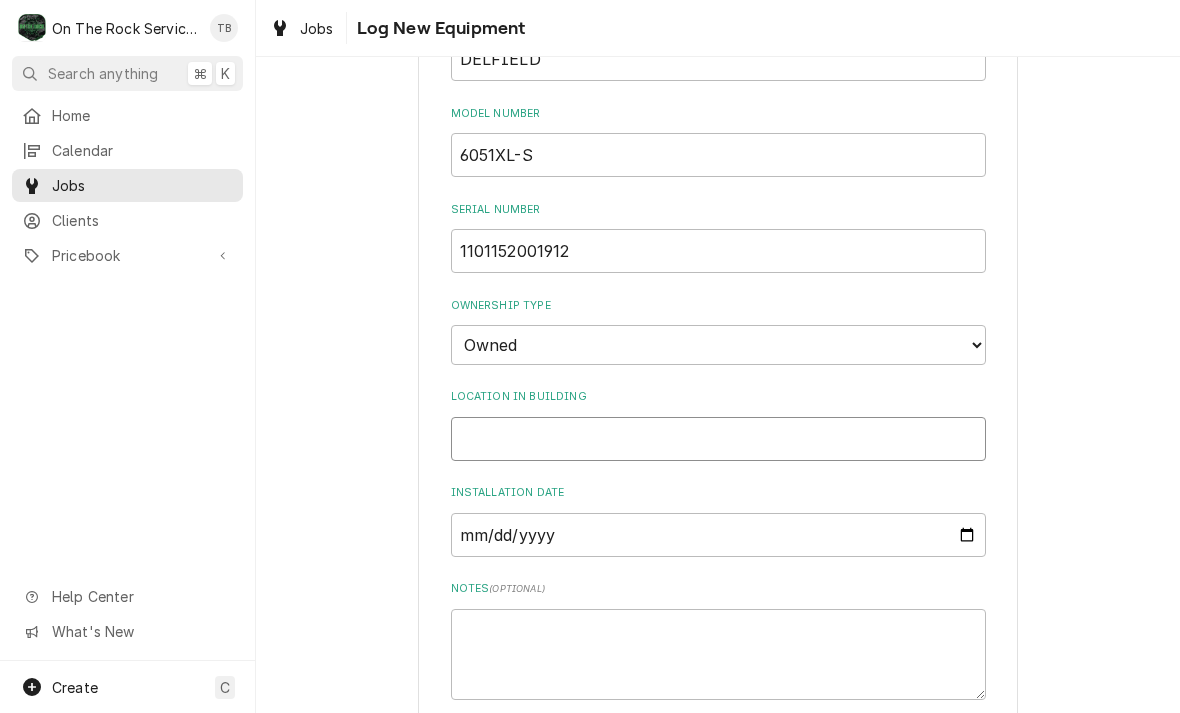 click on "Location in Building" at bounding box center [718, 439] 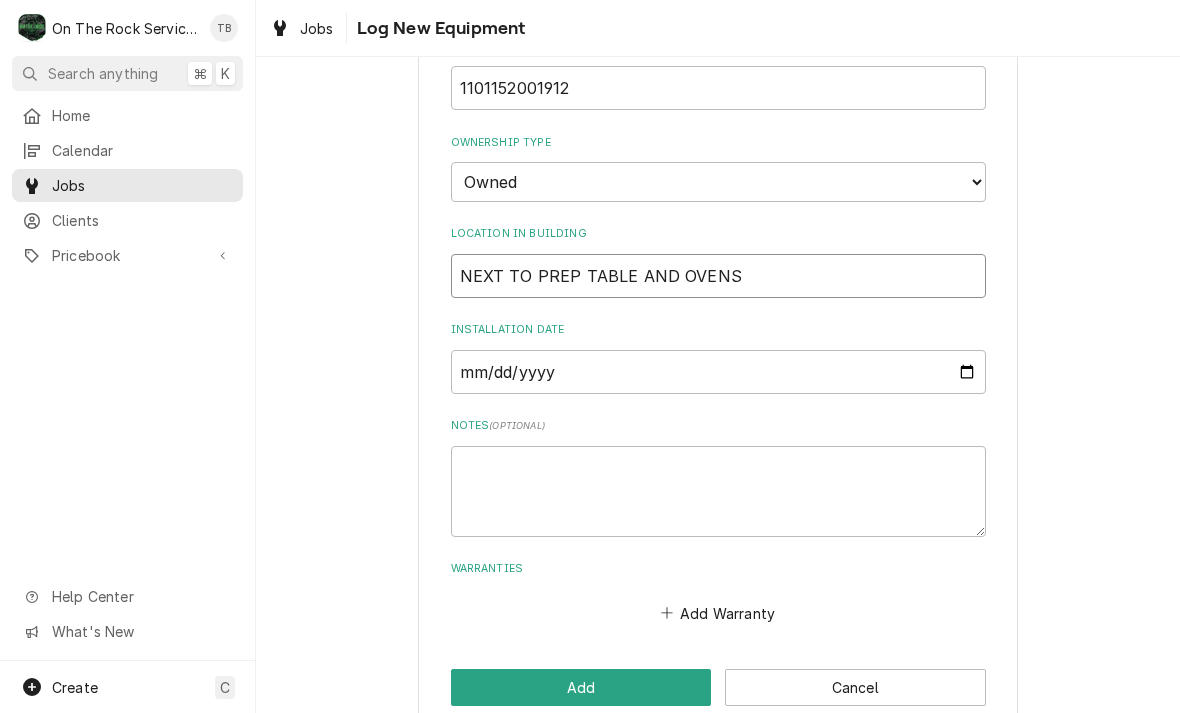 scroll, scrollTop: 602, scrollLeft: 0, axis: vertical 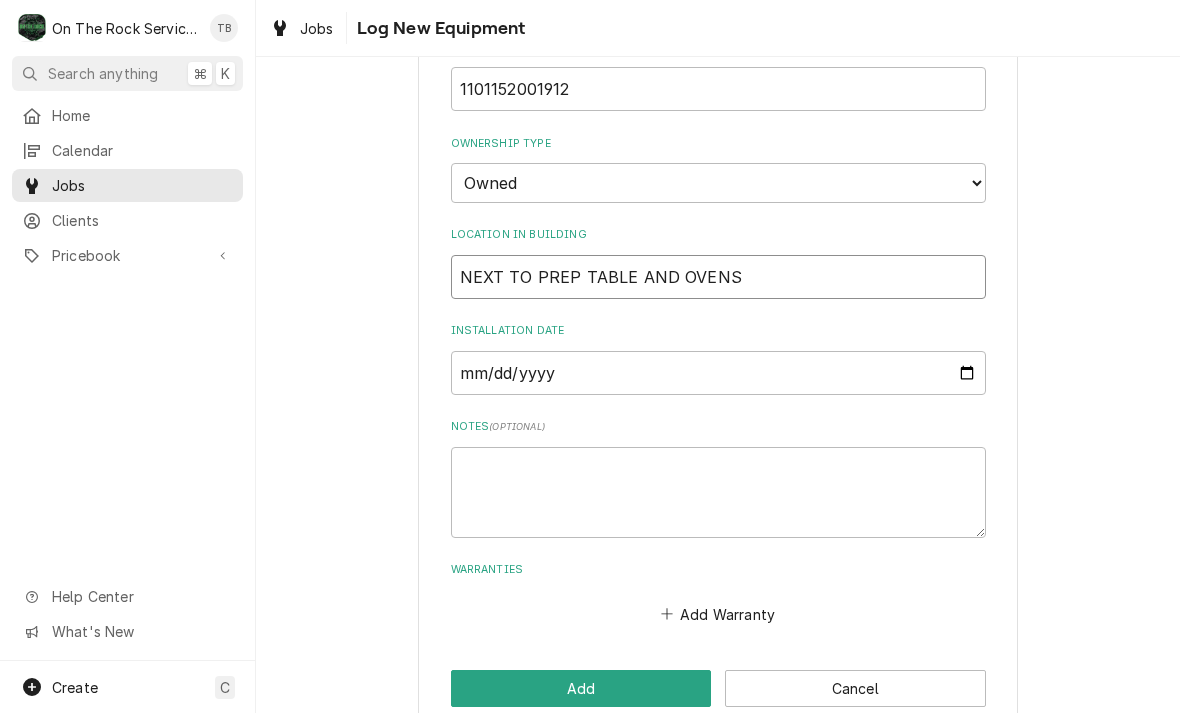 type on "NEXT TO PREP TABLE AND OVENS" 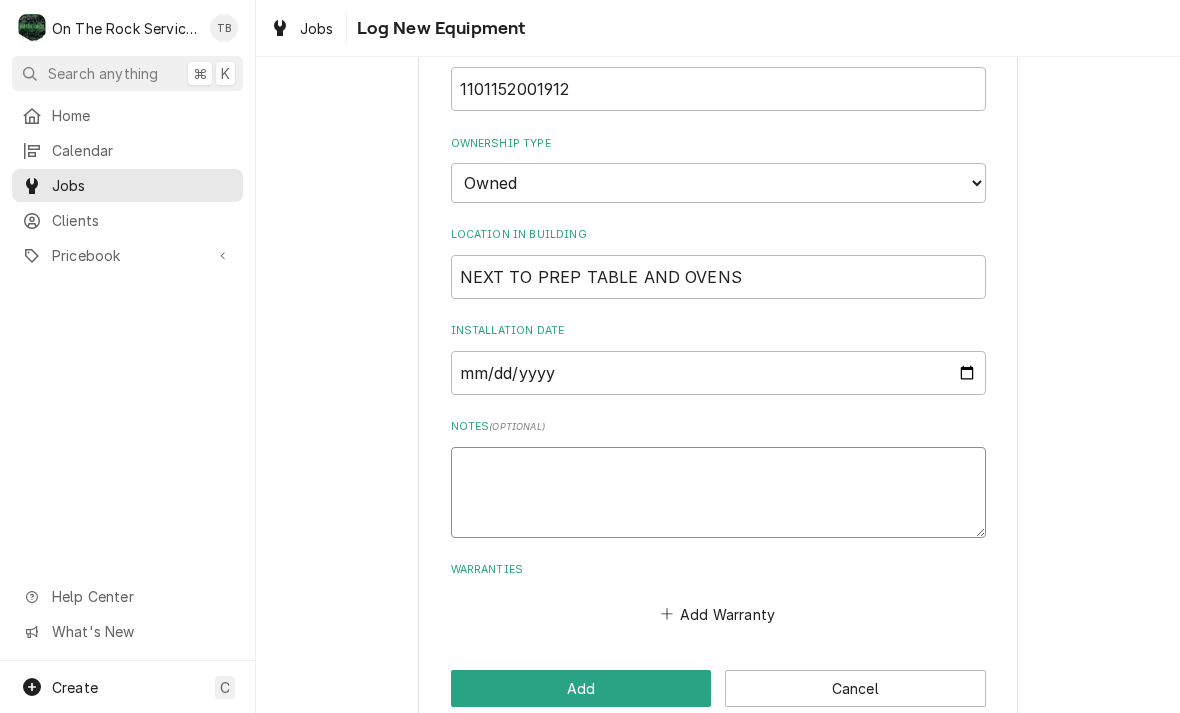 click on "Notes  ( optional )" at bounding box center (718, 492) 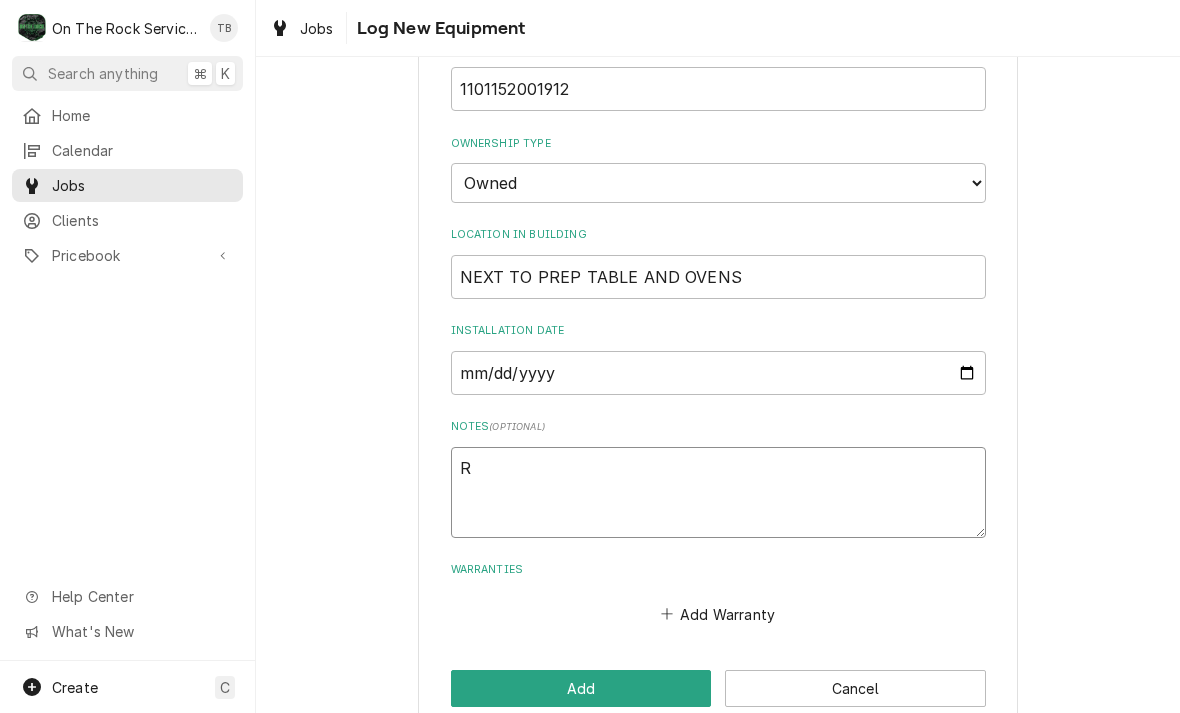type on "x" 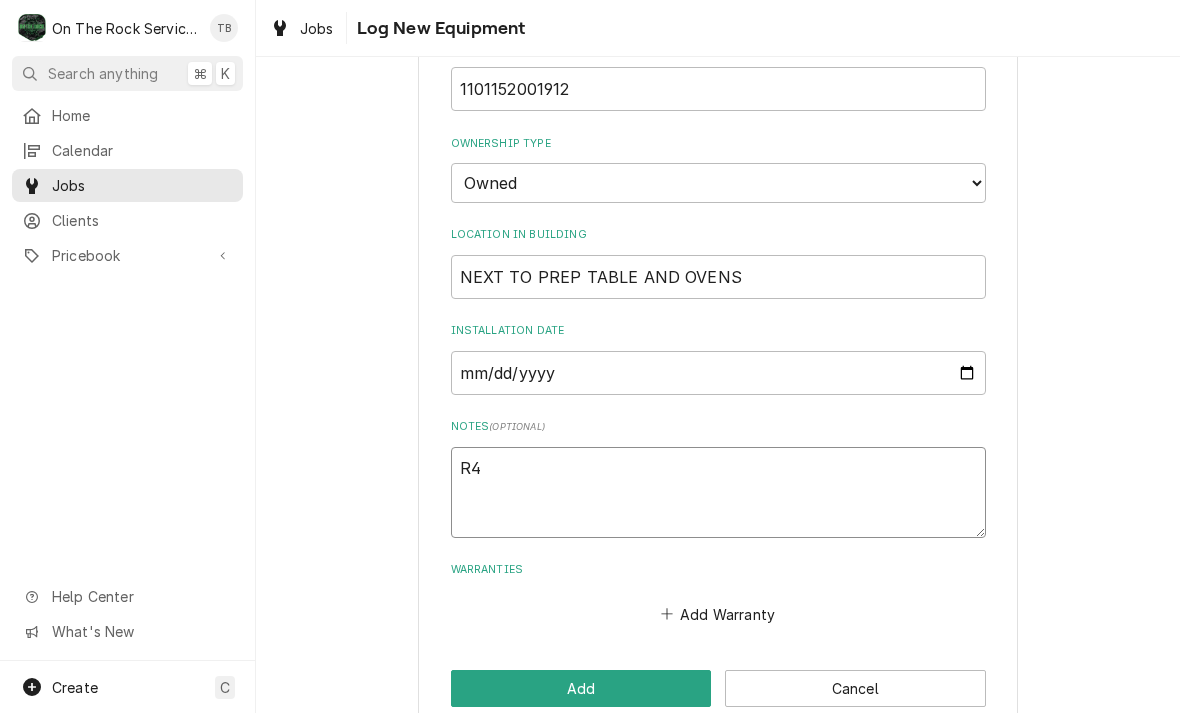 type on "x" 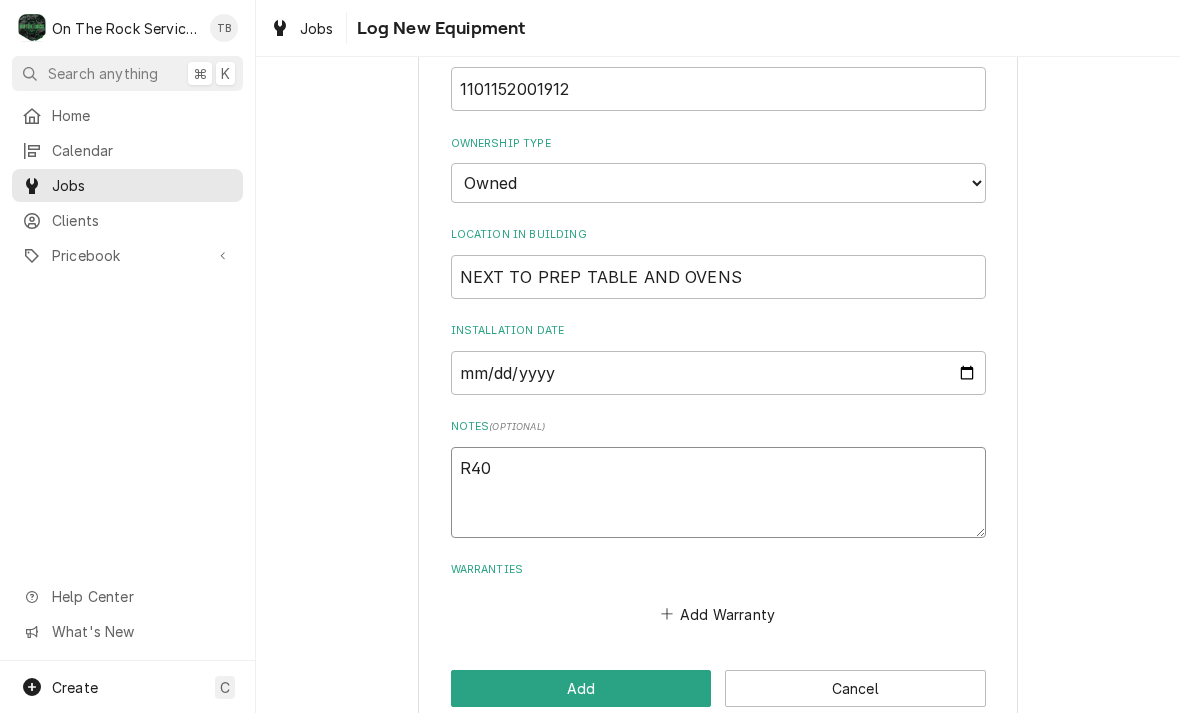 type on "x" 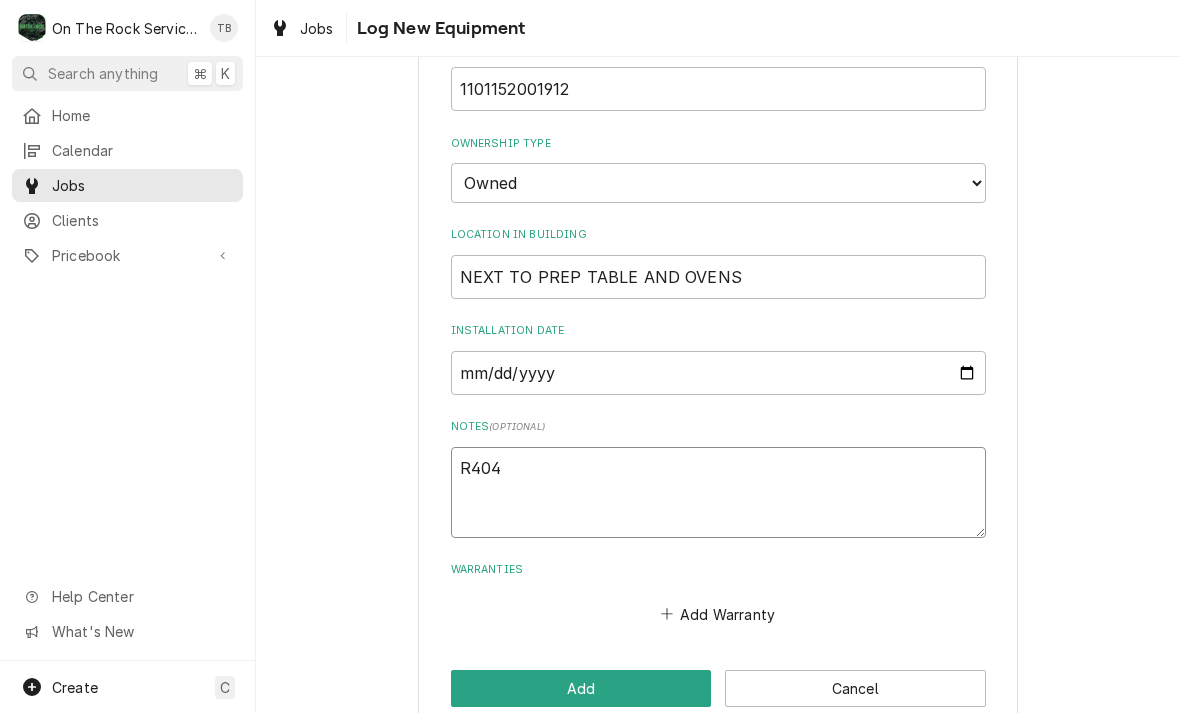 type on "x" 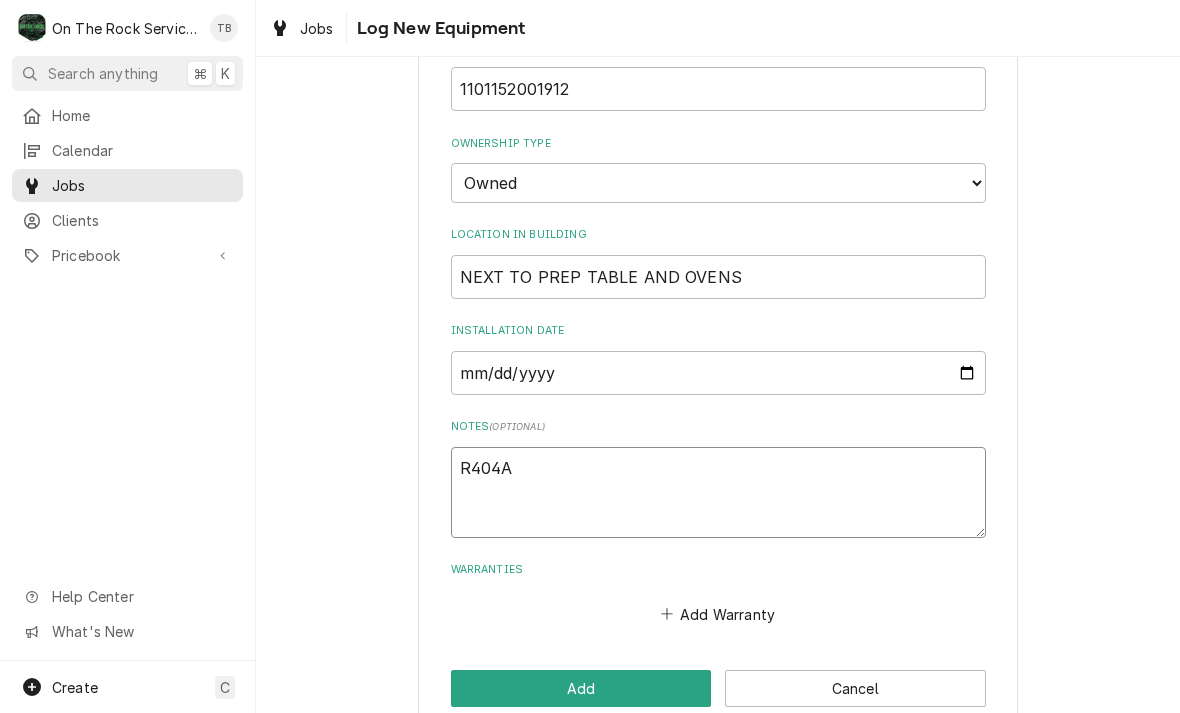 type on "x" 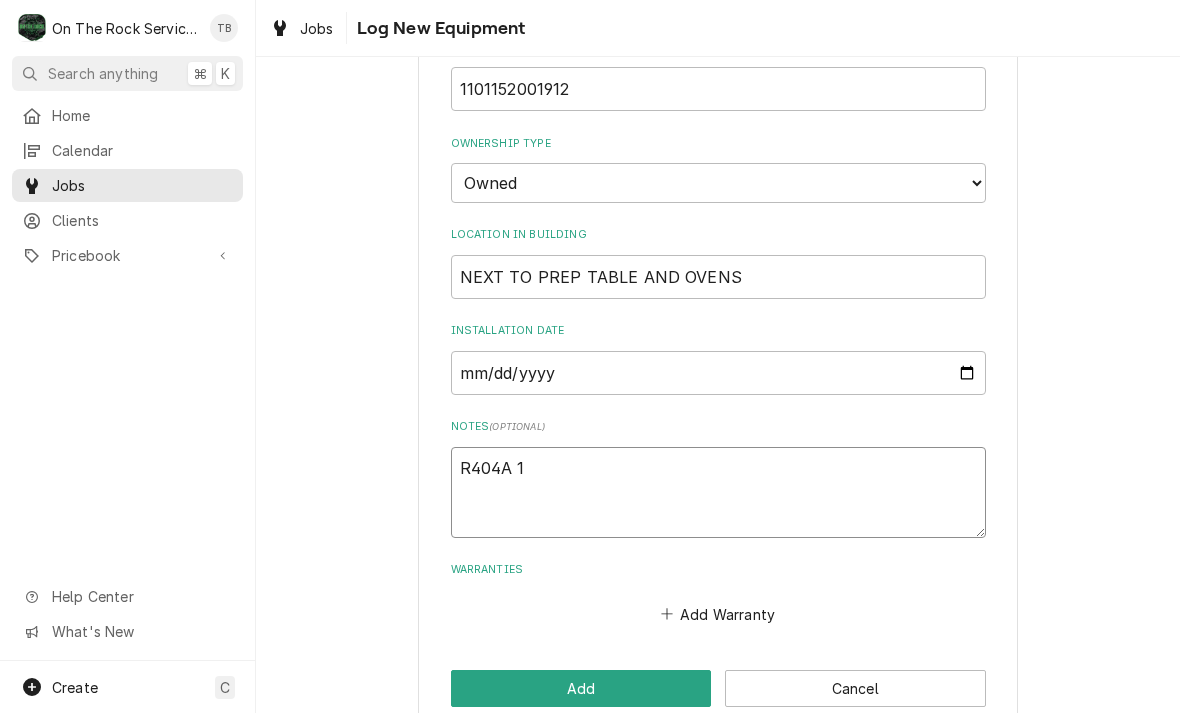 type on "x" 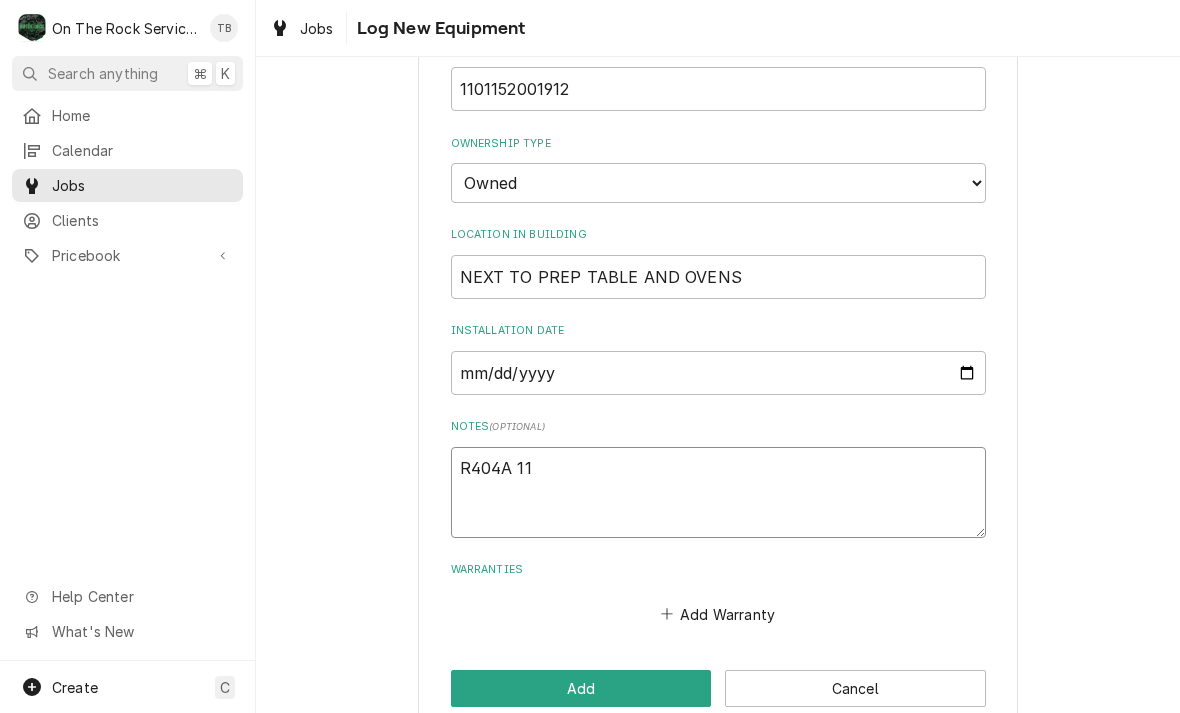 type on "x" 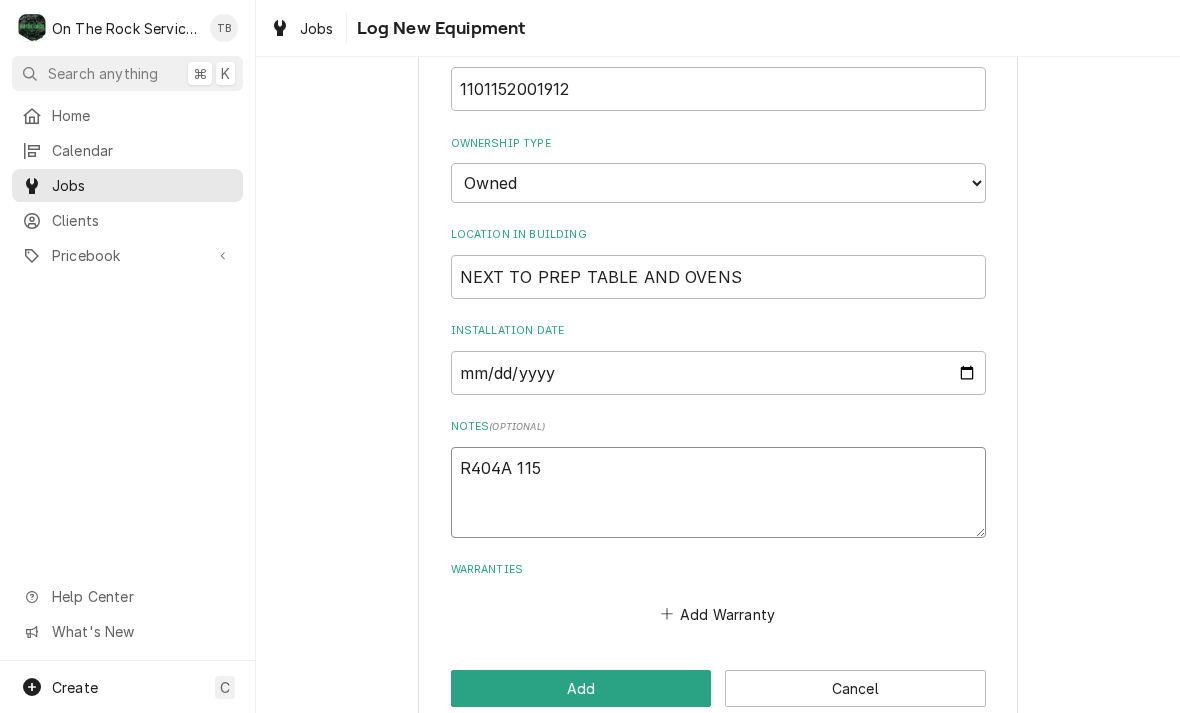 type on "x" 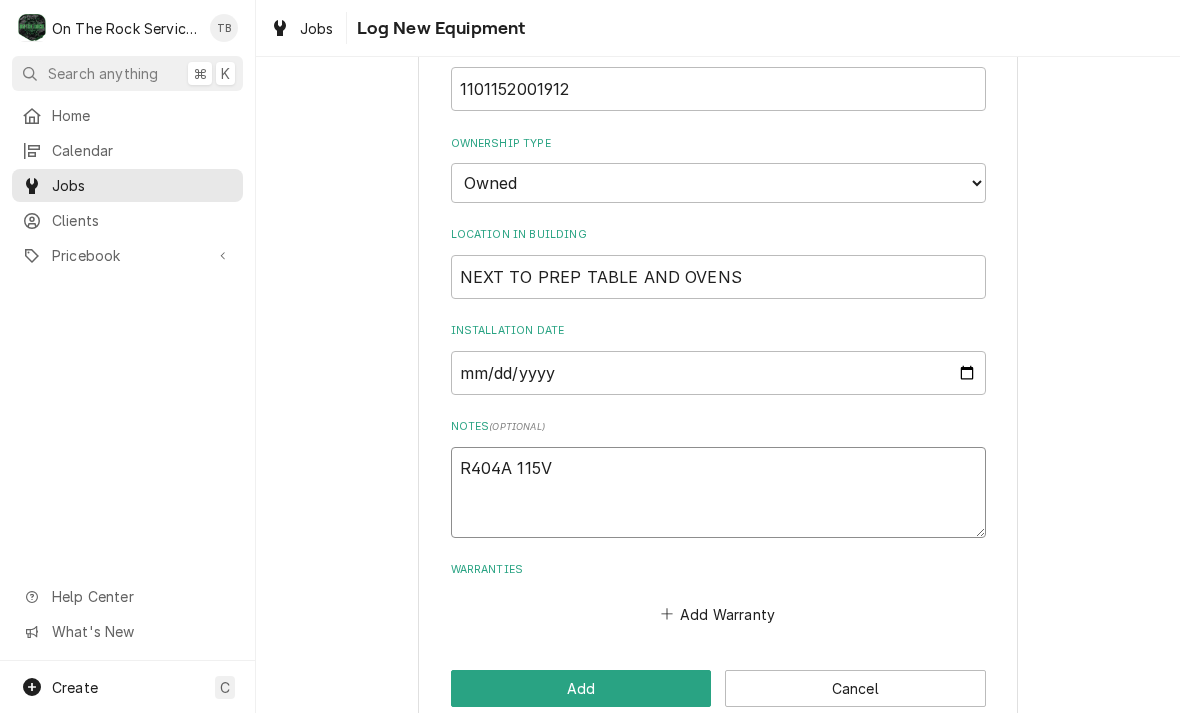 type on "R404A 115VA" 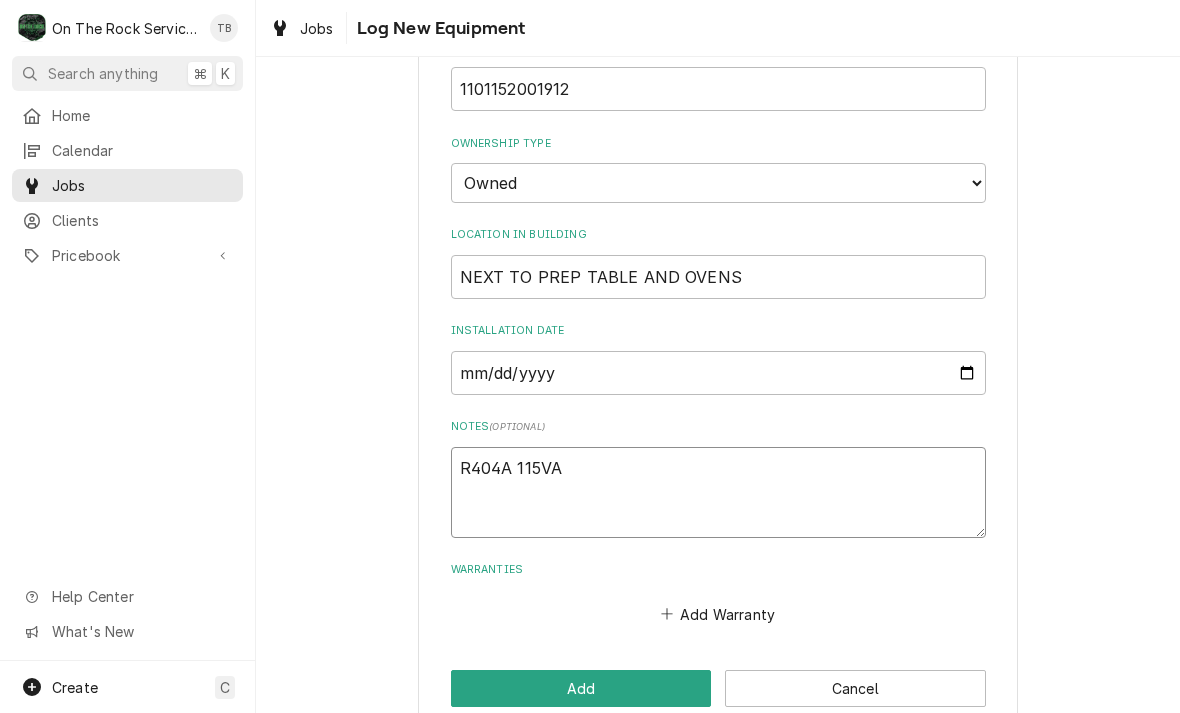 type on "x" 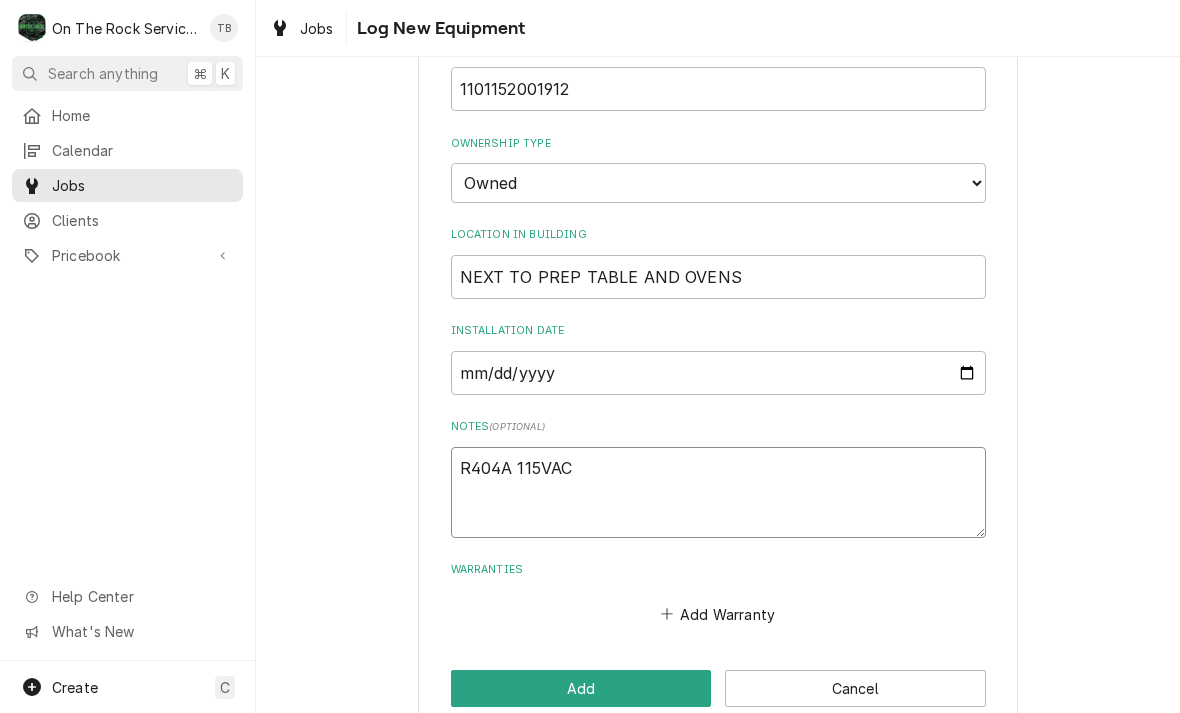 type on "R404A 115VAC" 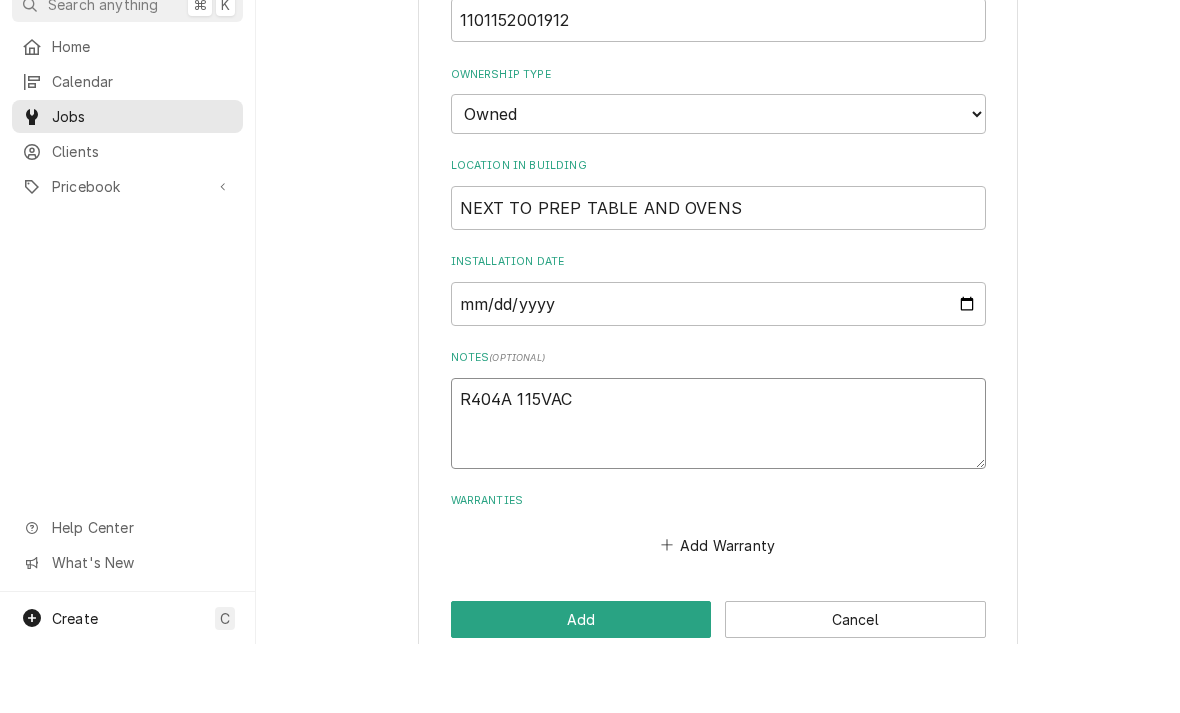 type on "x" 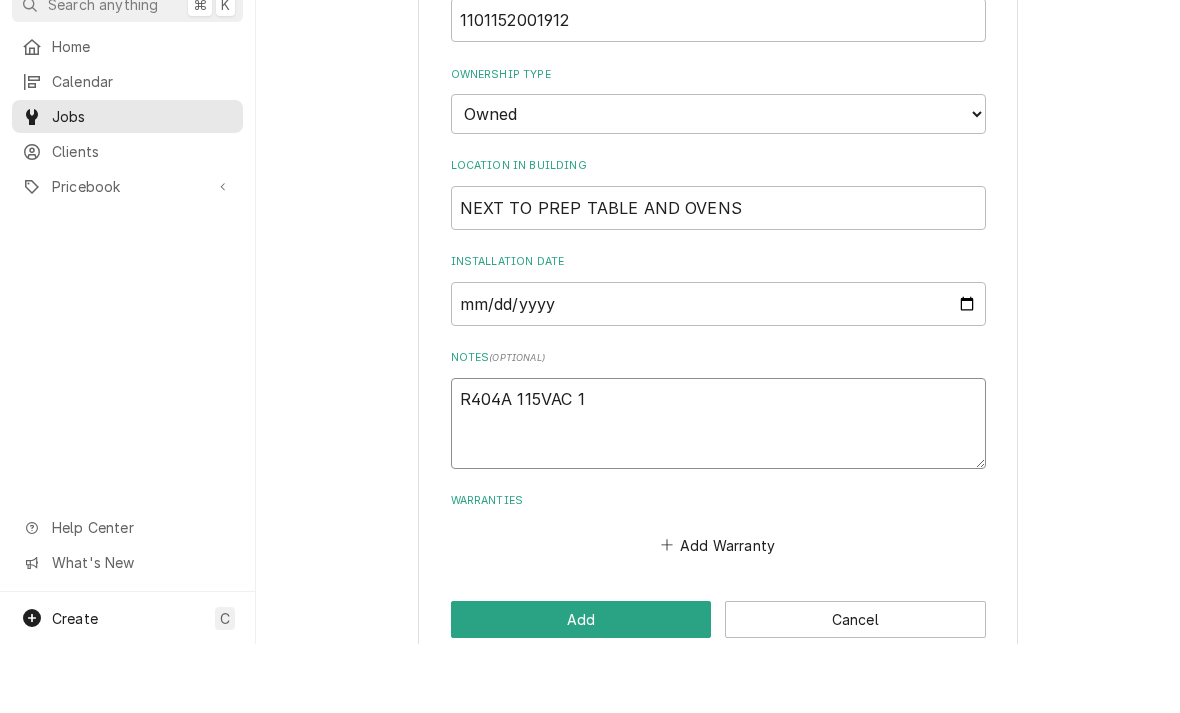 type on "x" 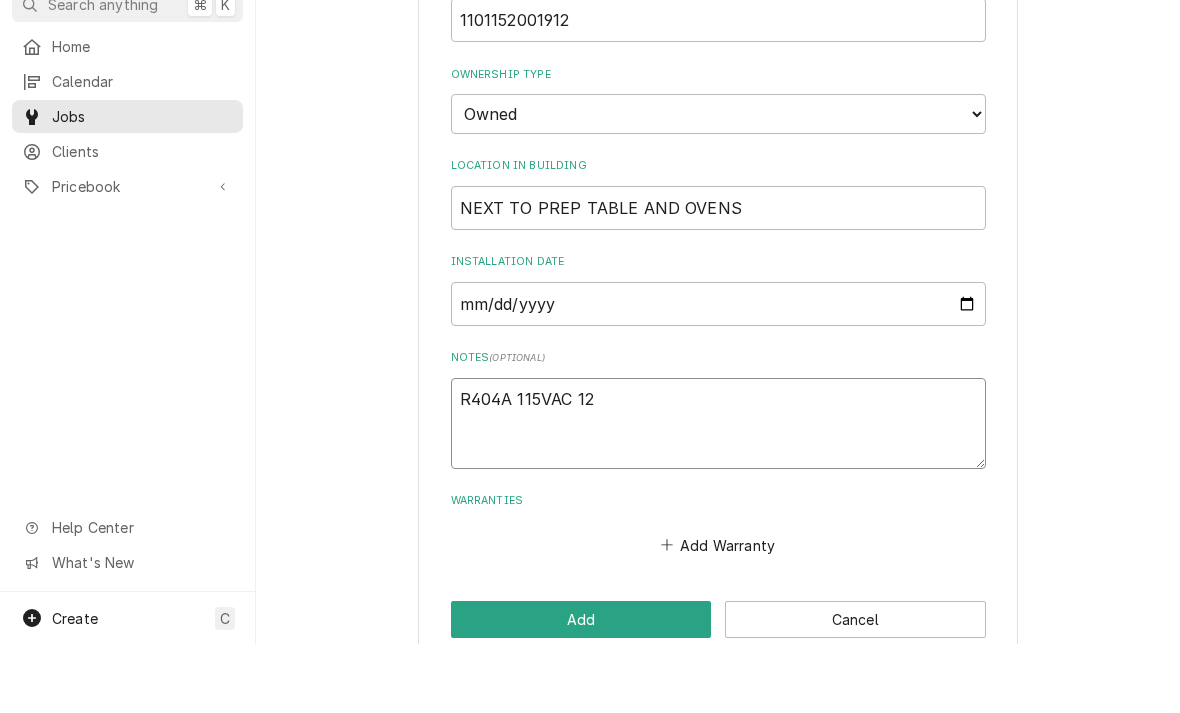 type on "x" 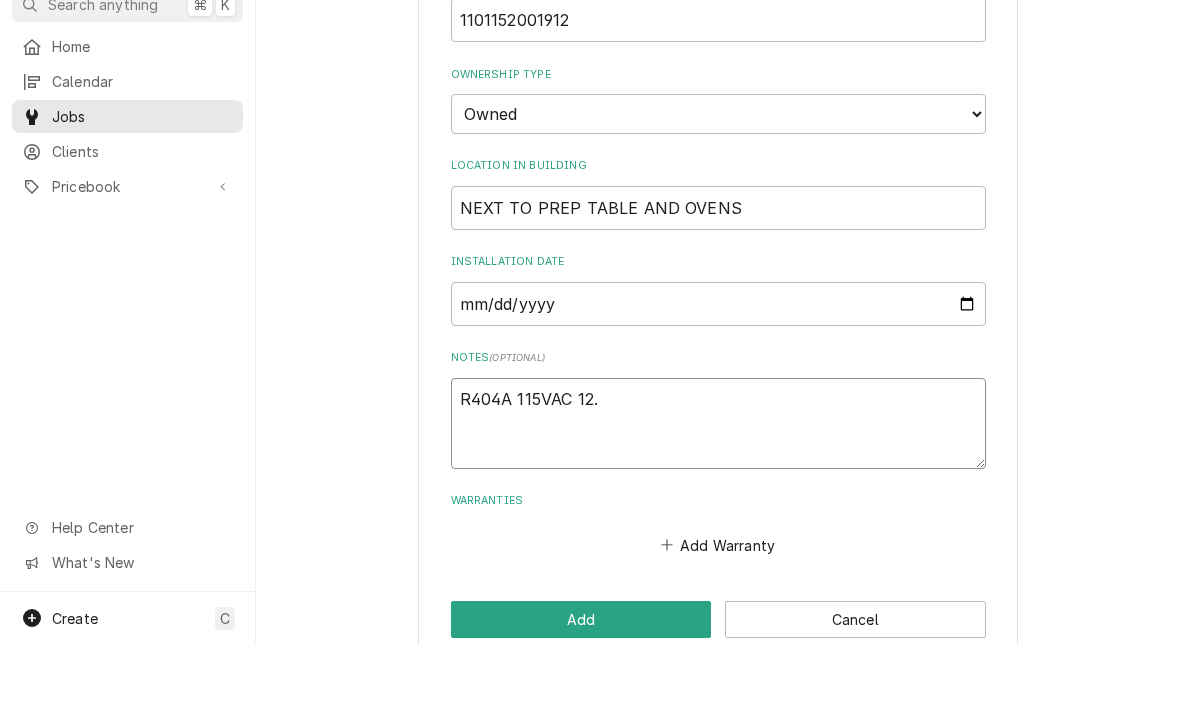 type on "x" 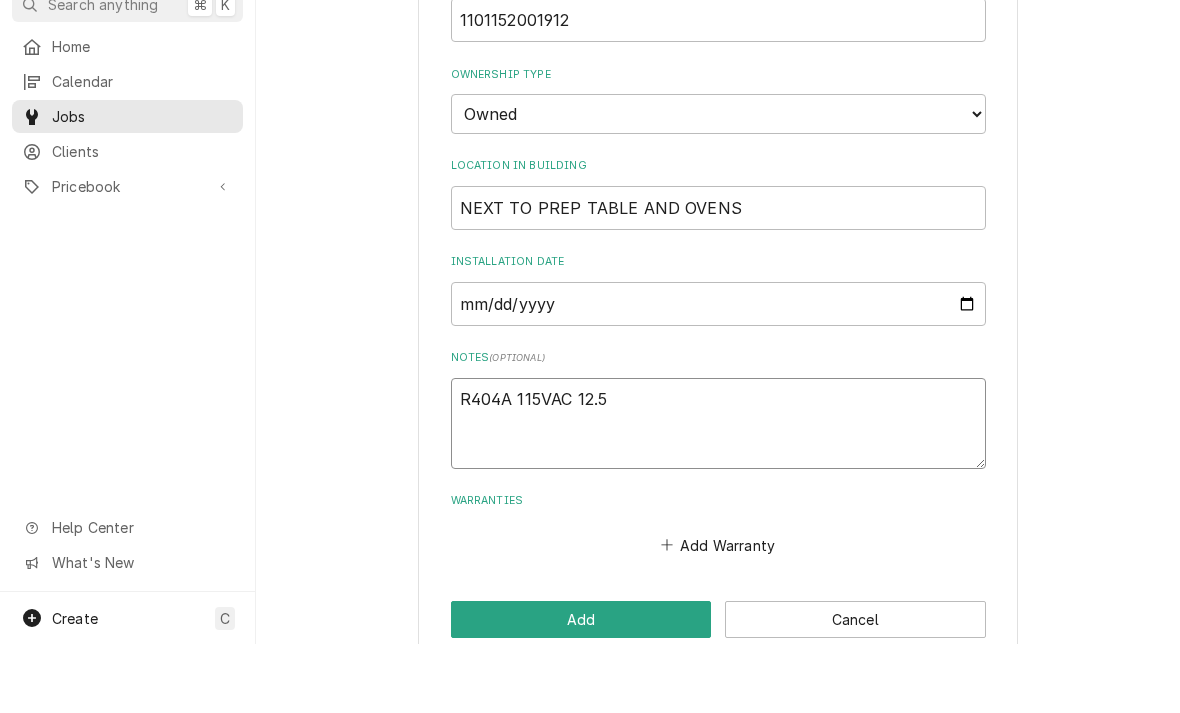 type on "x" 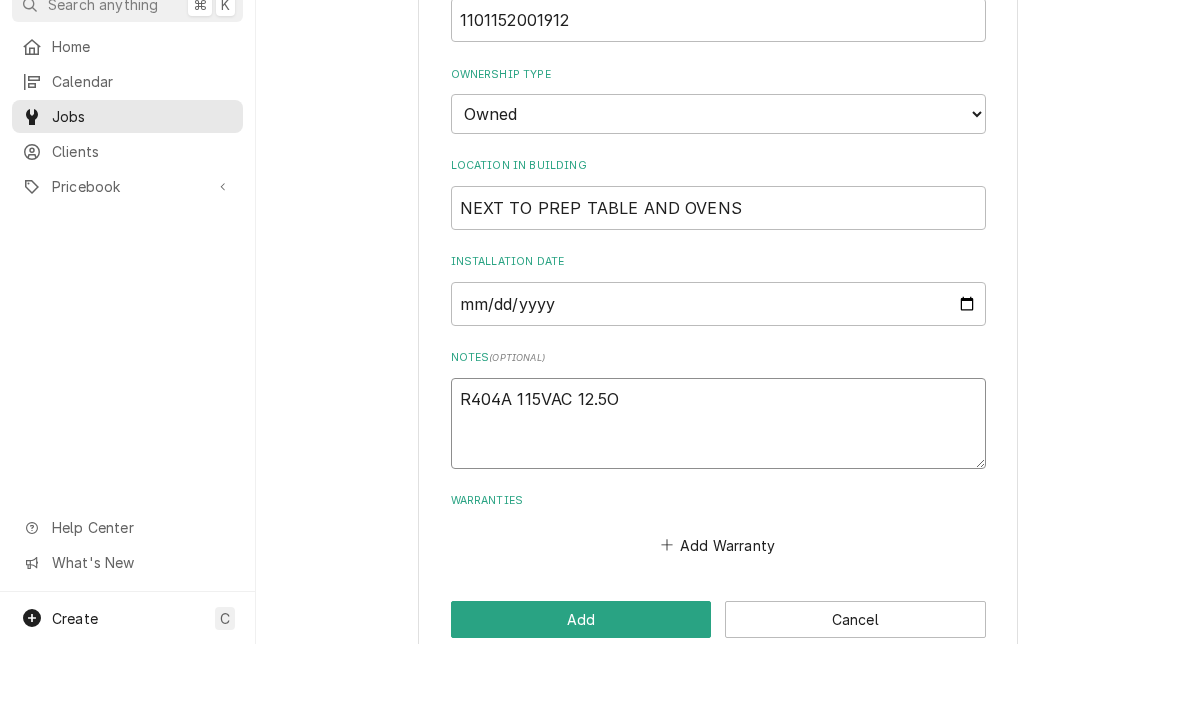 type on "x" 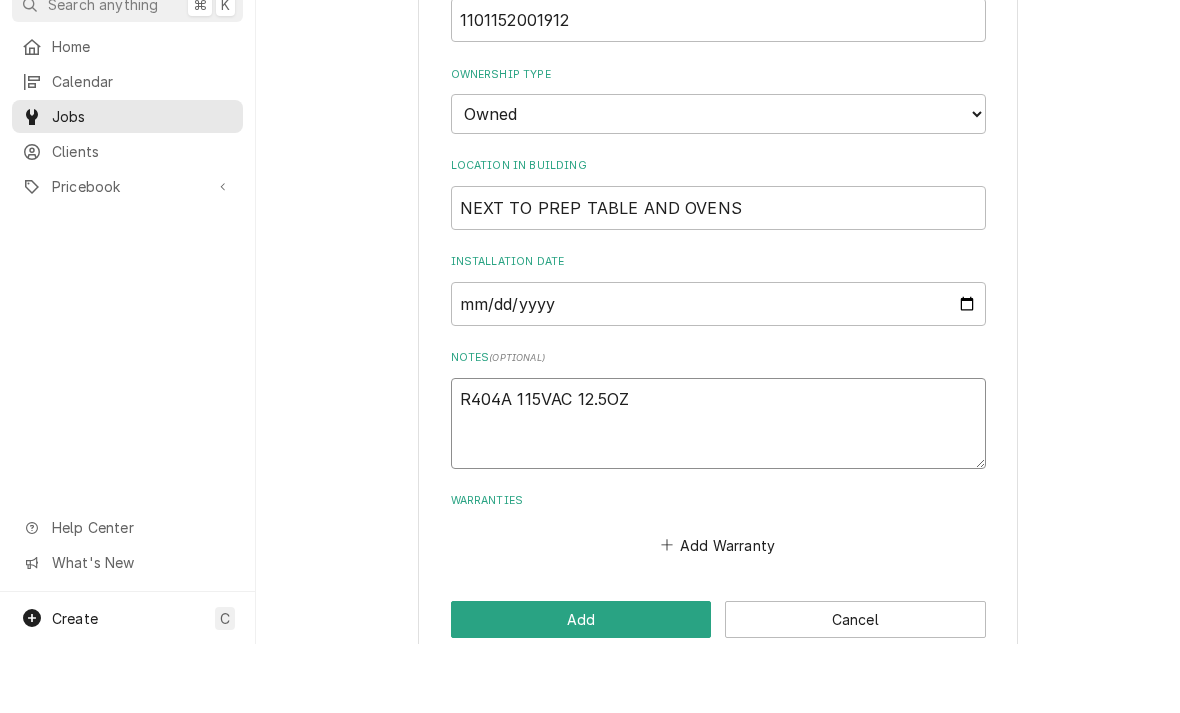 type on "R404A 115VAC 12.5OZ" 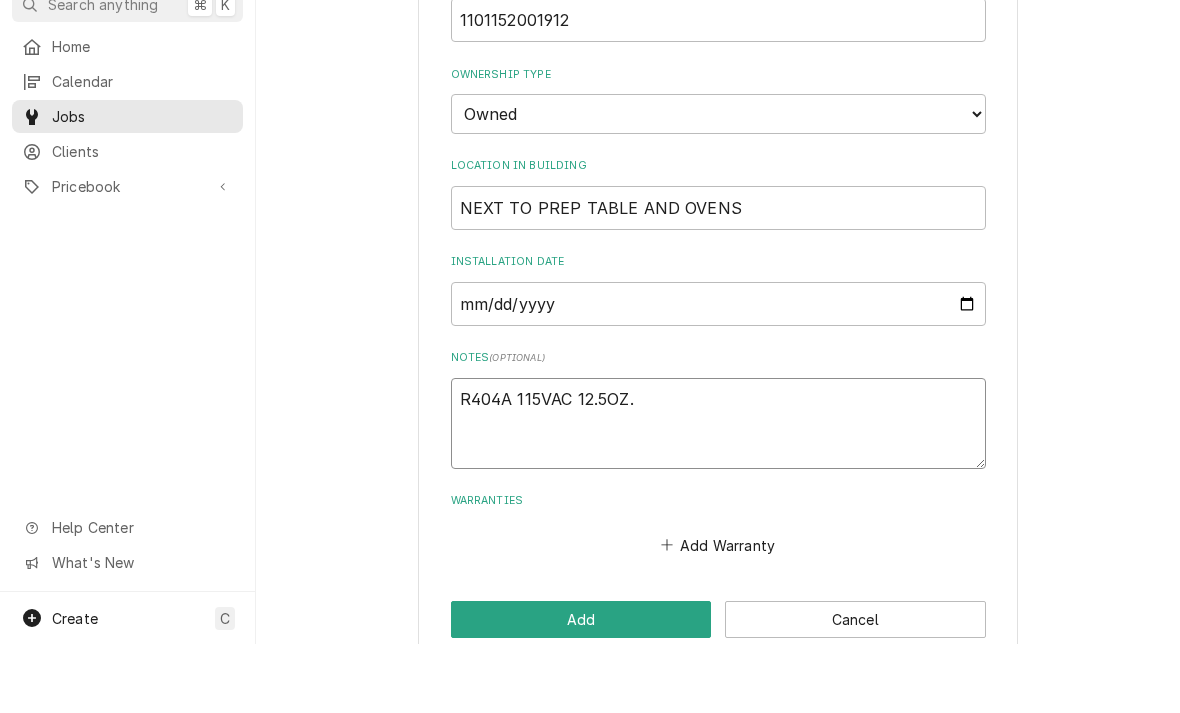 type on "x" 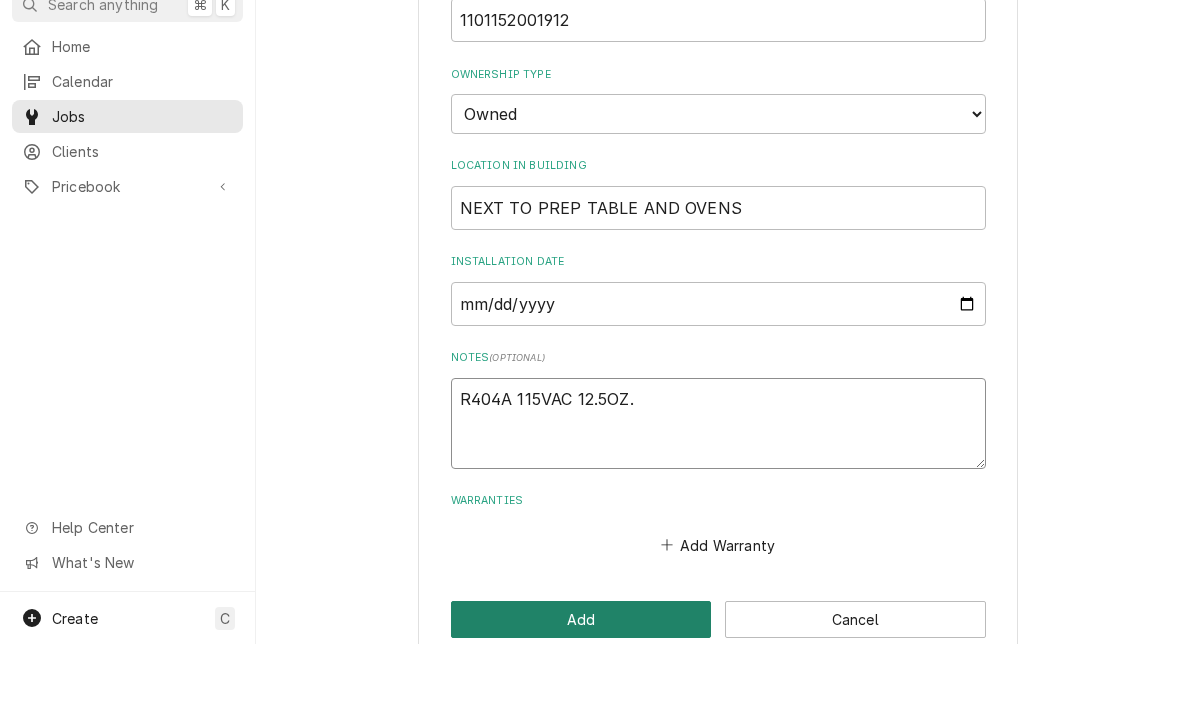 type on "R404A 115VAC 12.5OZ." 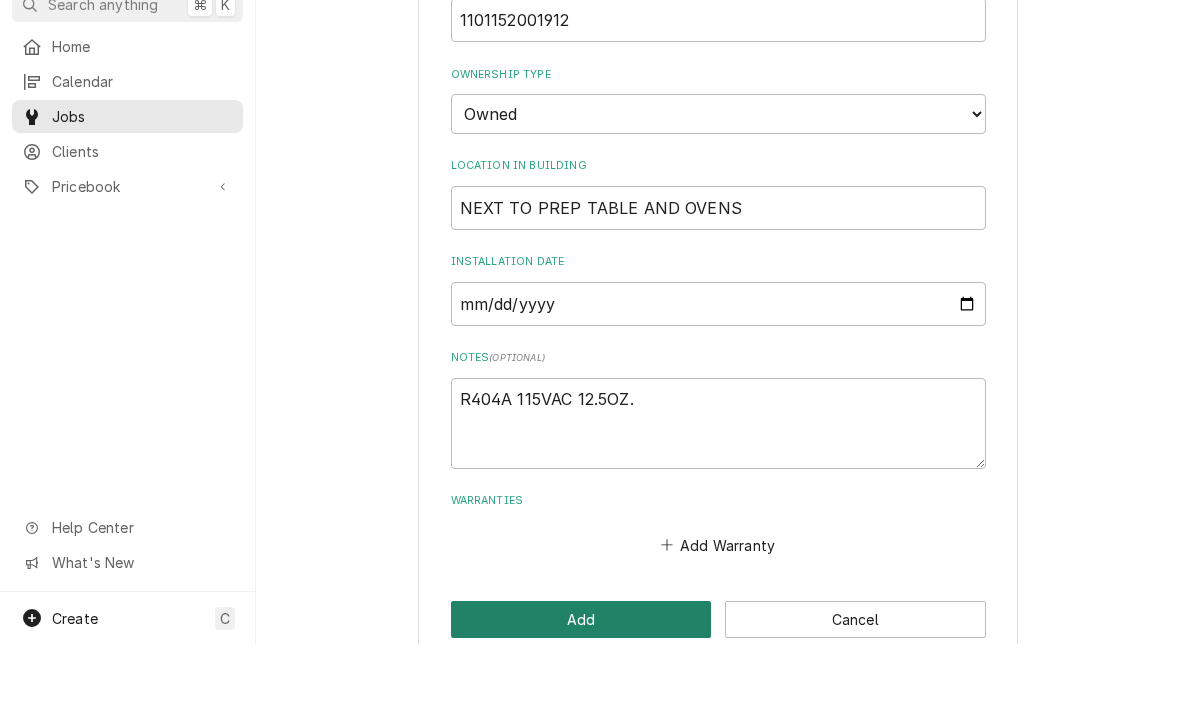 click on "Add" at bounding box center [581, 688] 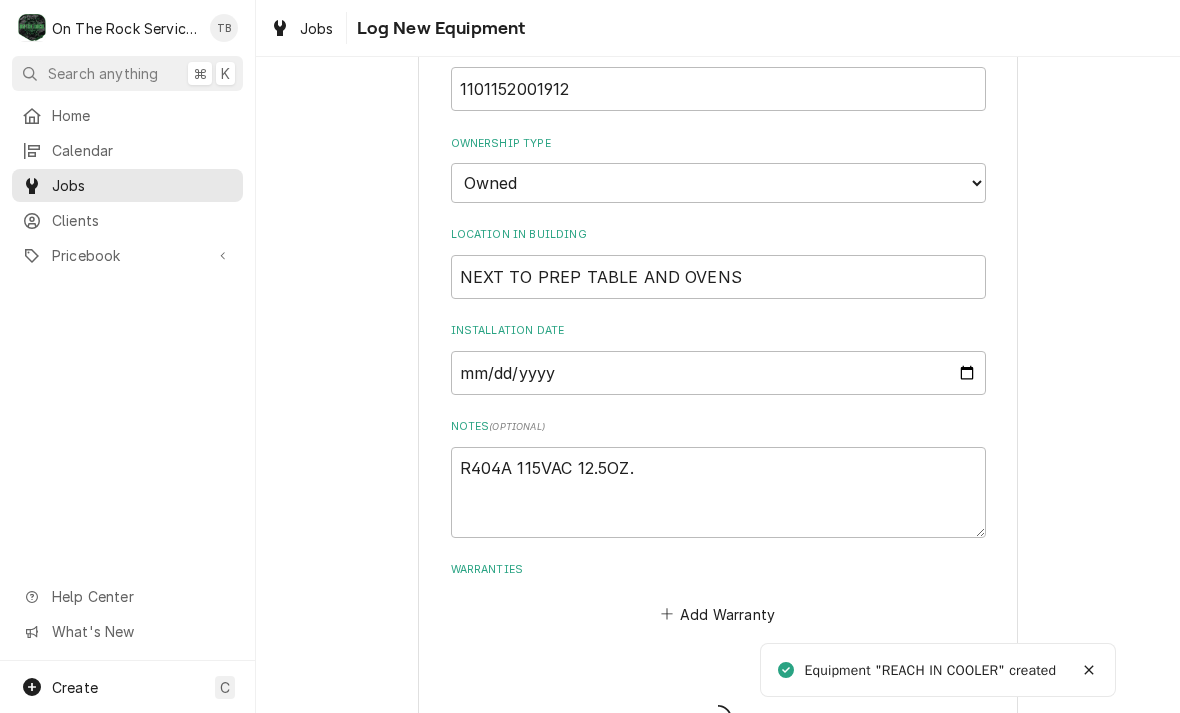 type on "x" 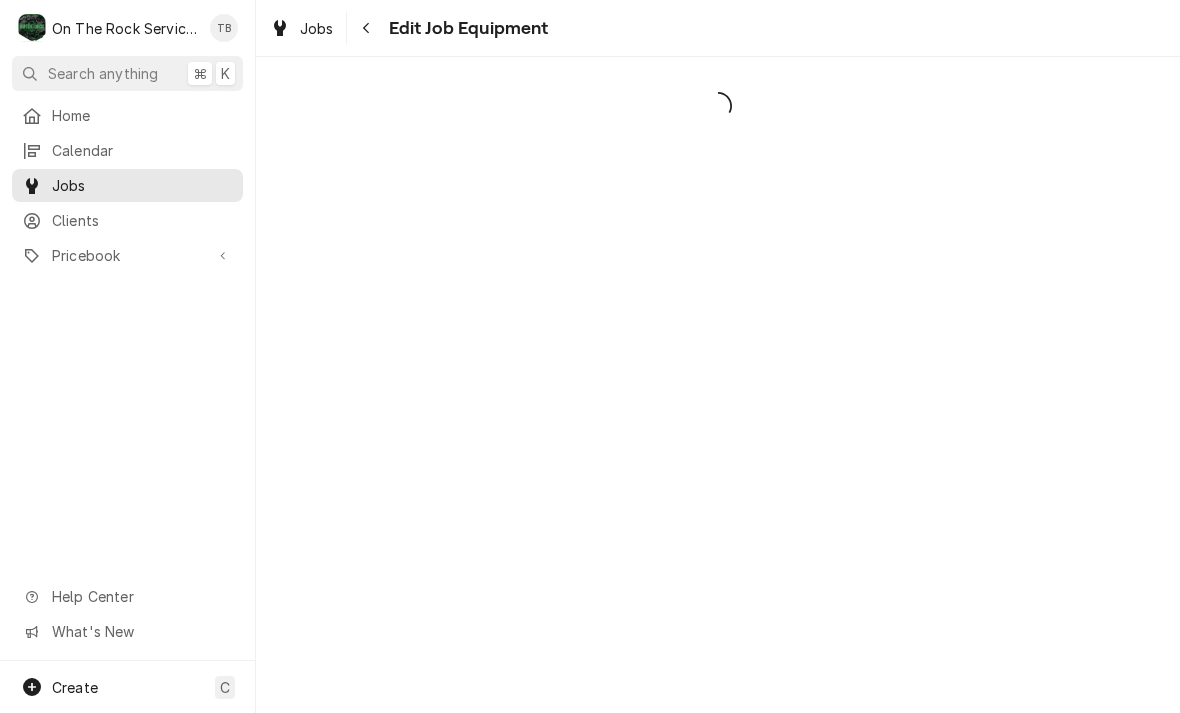 scroll, scrollTop: 0, scrollLeft: 0, axis: both 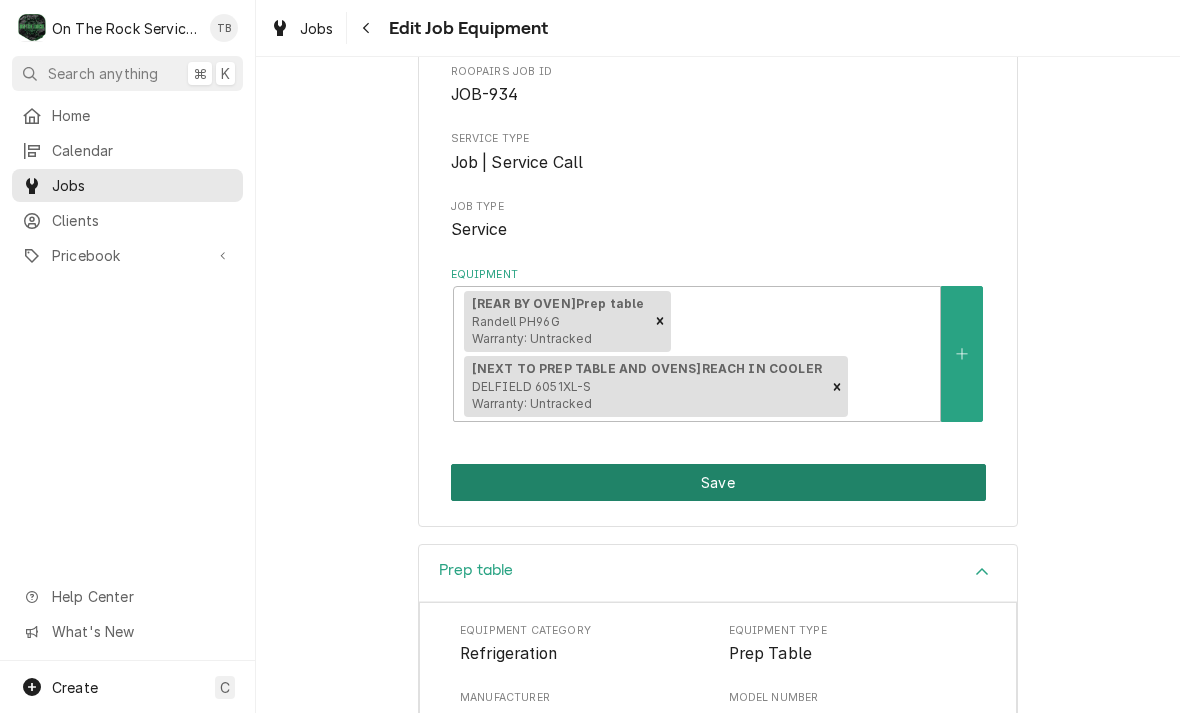 click on "Save" at bounding box center (718, 482) 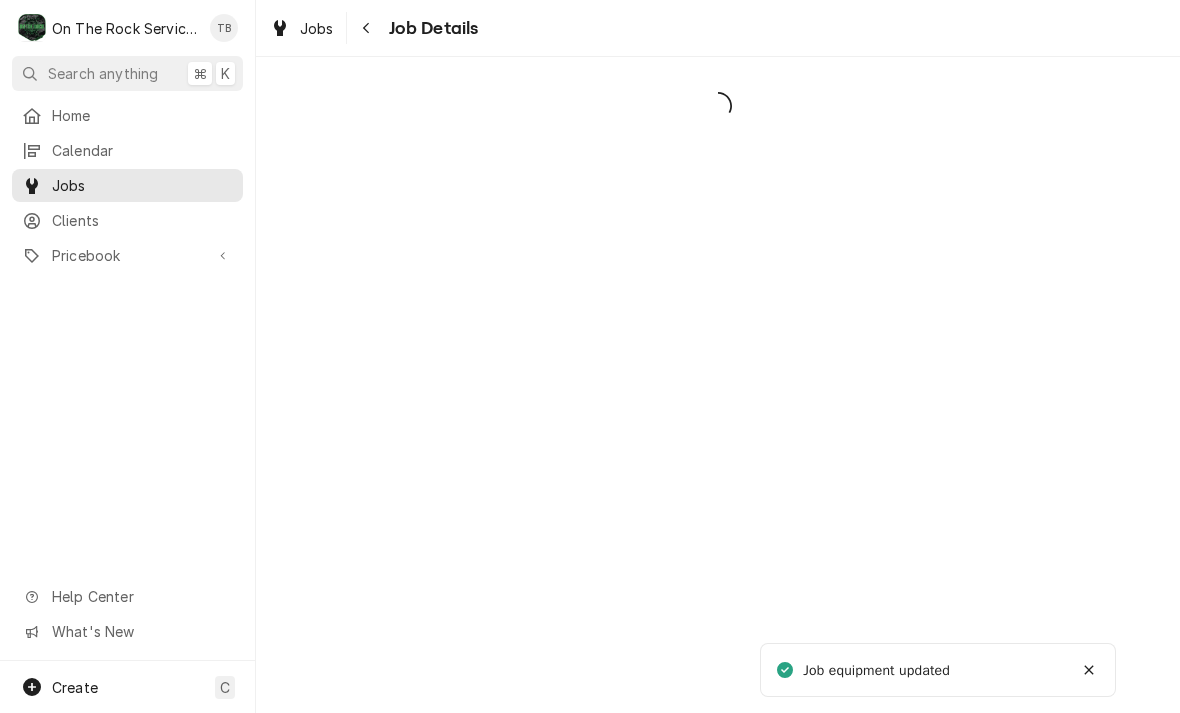 scroll, scrollTop: 0, scrollLeft: 0, axis: both 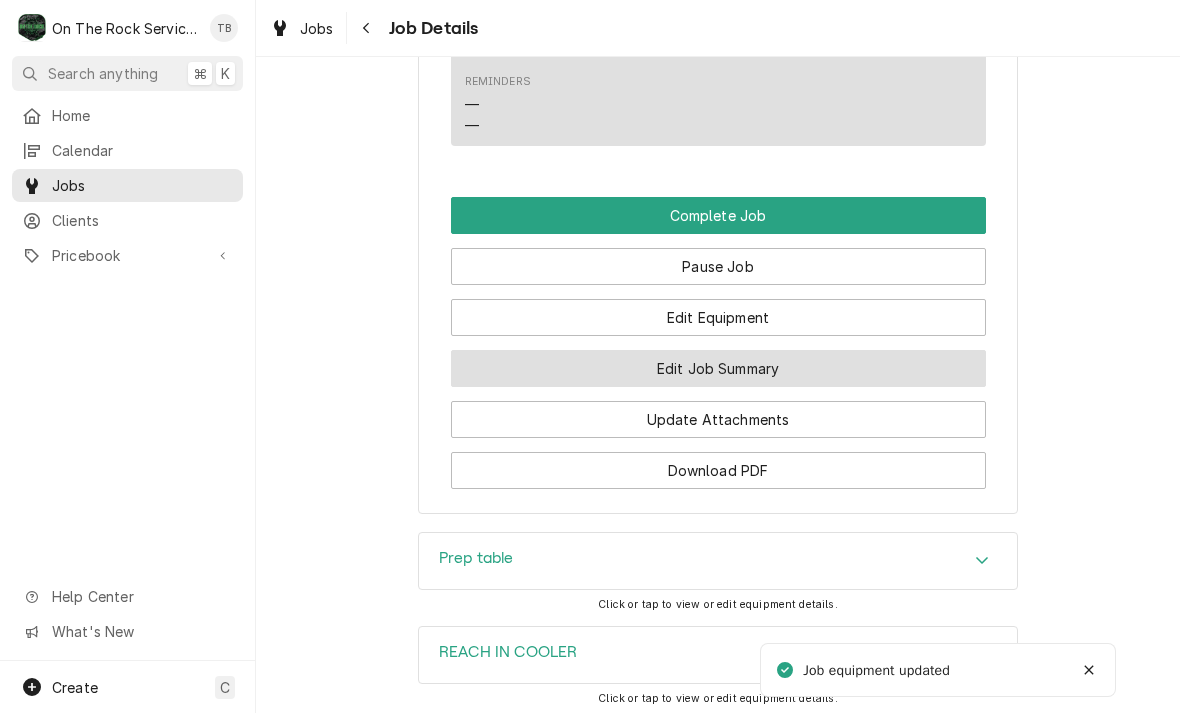 click on "Edit Job Summary" at bounding box center (718, 368) 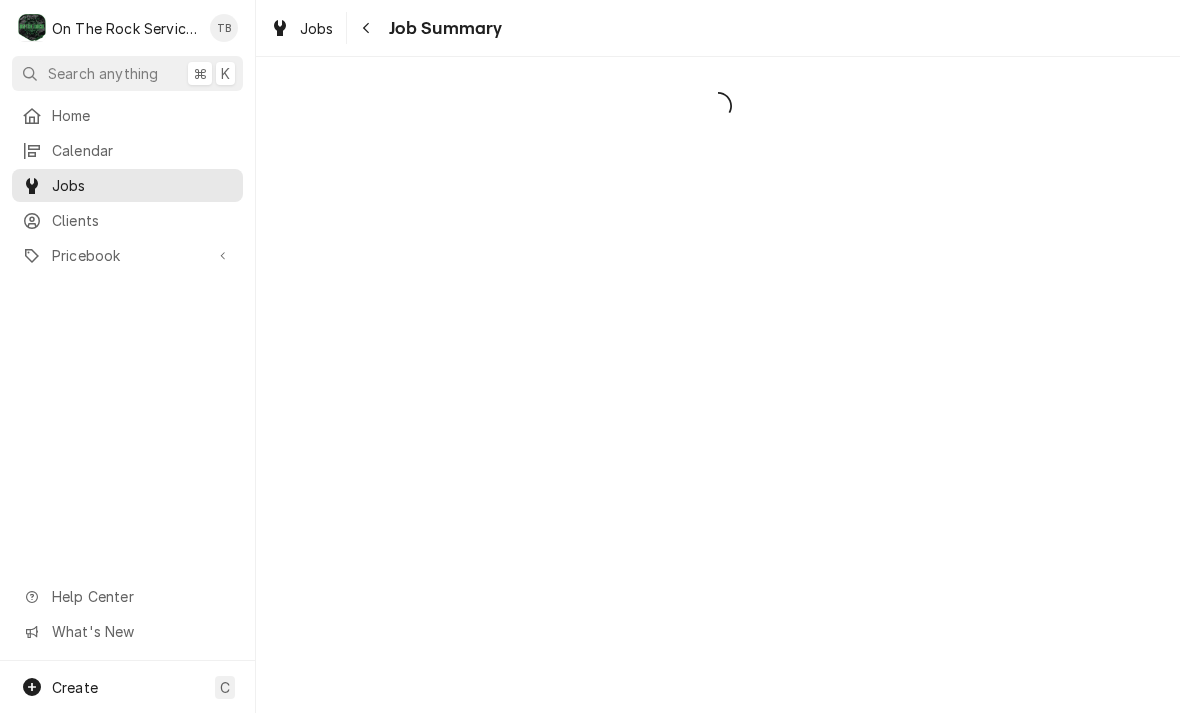scroll, scrollTop: 0, scrollLeft: 0, axis: both 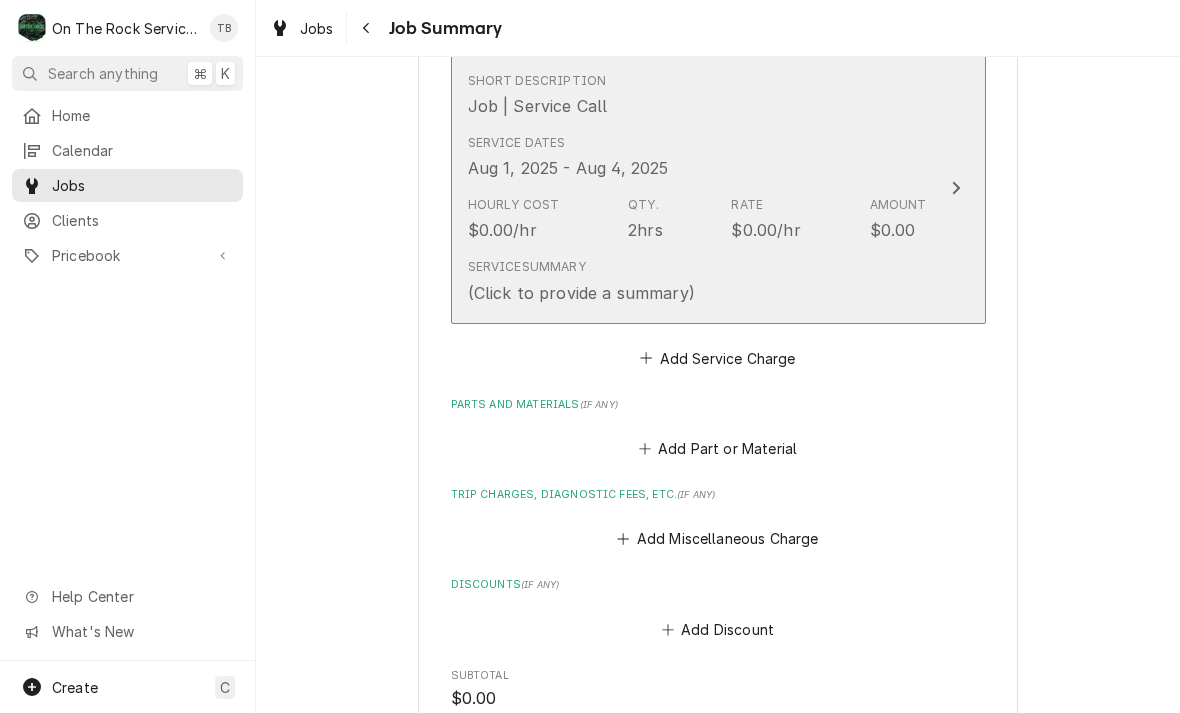 click on "Service  Summary (Click to provide a summary)" at bounding box center [697, 281] 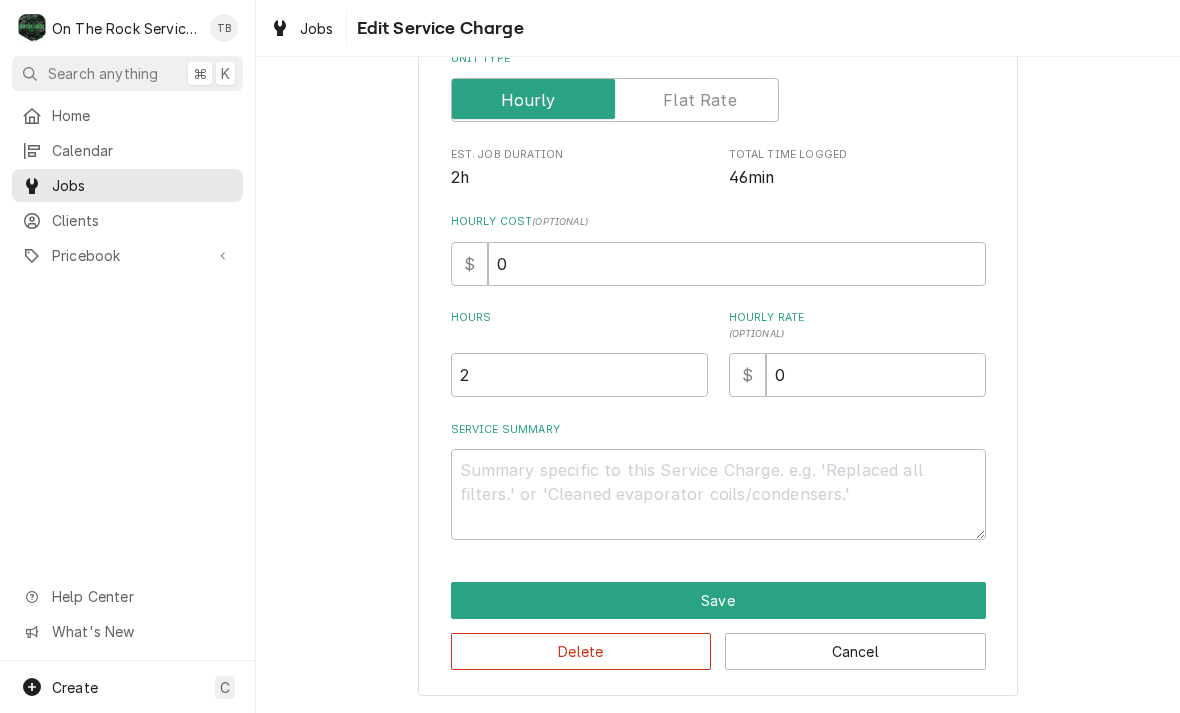 scroll, scrollTop: 304, scrollLeft: 0, axis: vertical 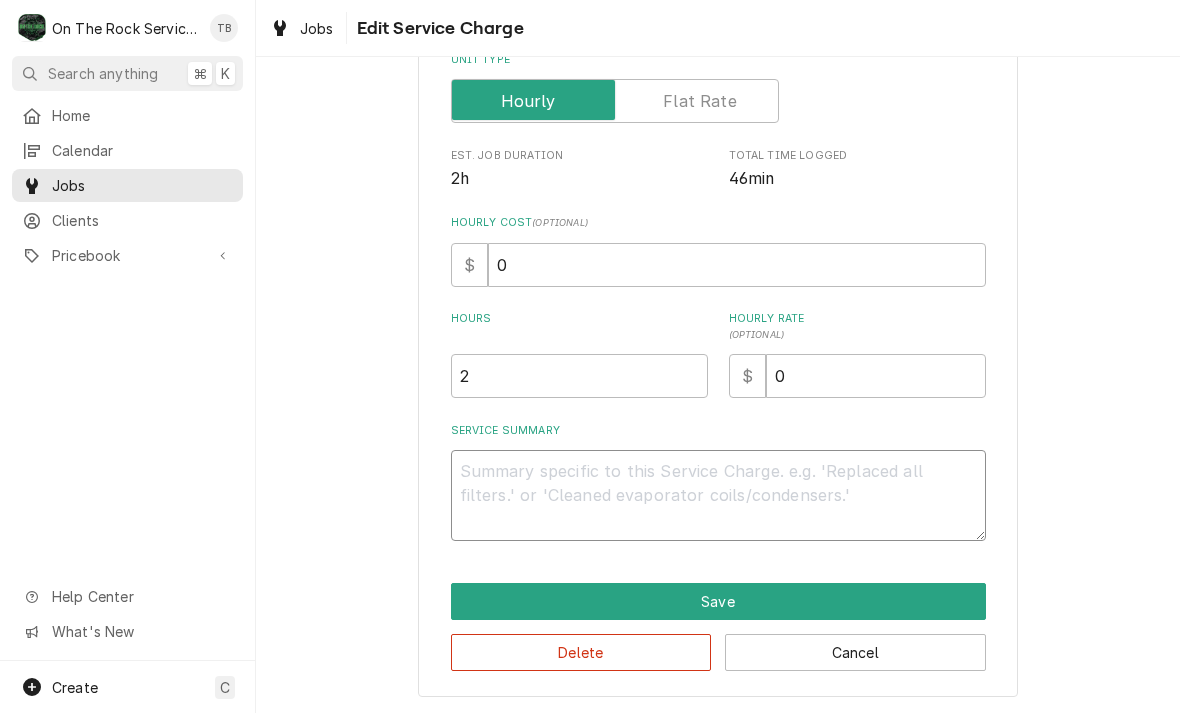 click on "Service Summary" at bounding box center (718, 495) 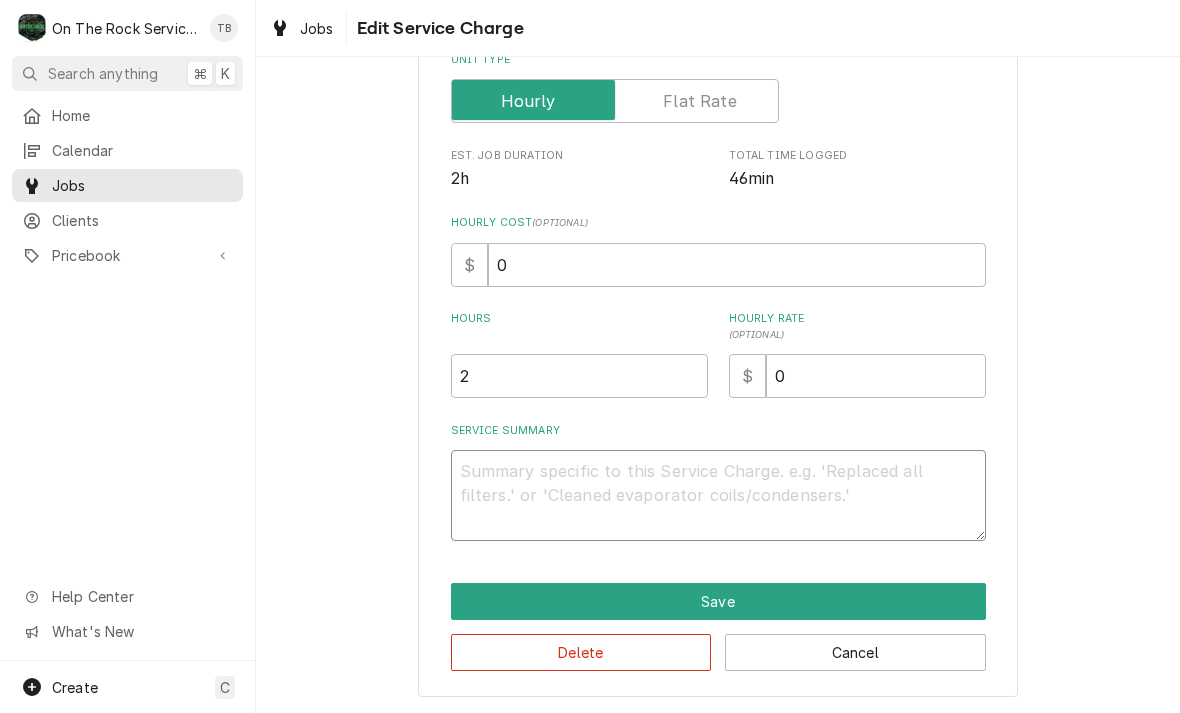 type on "x" 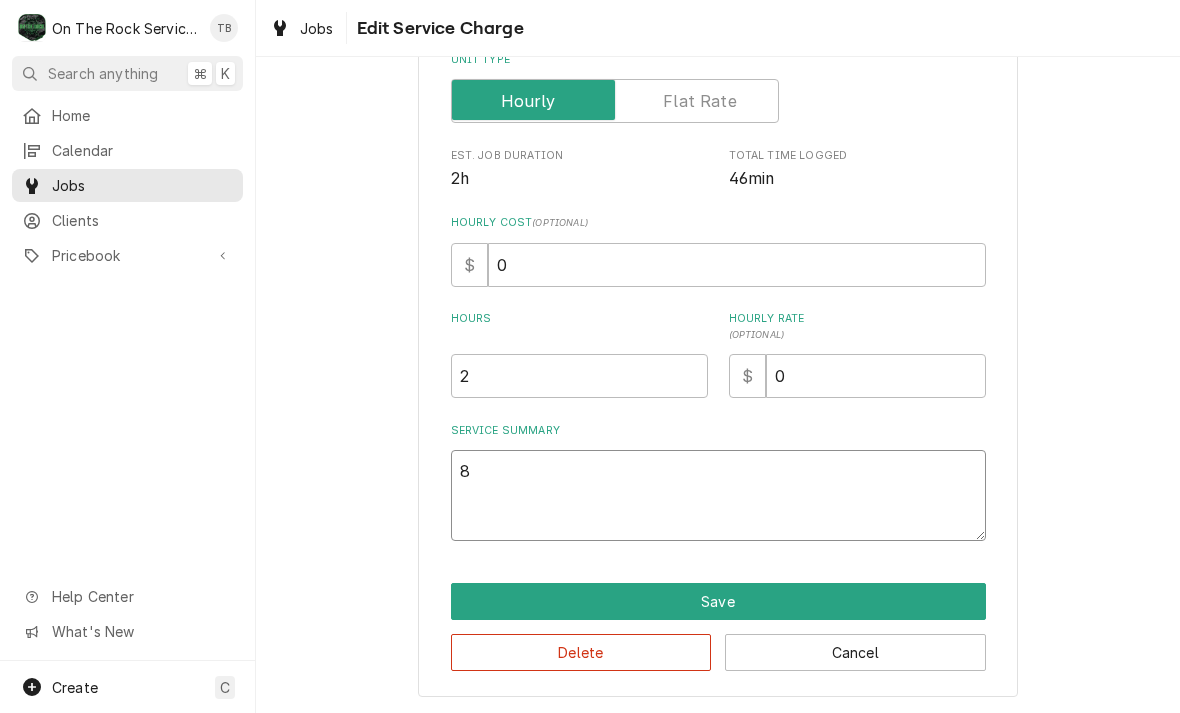 type on "x" 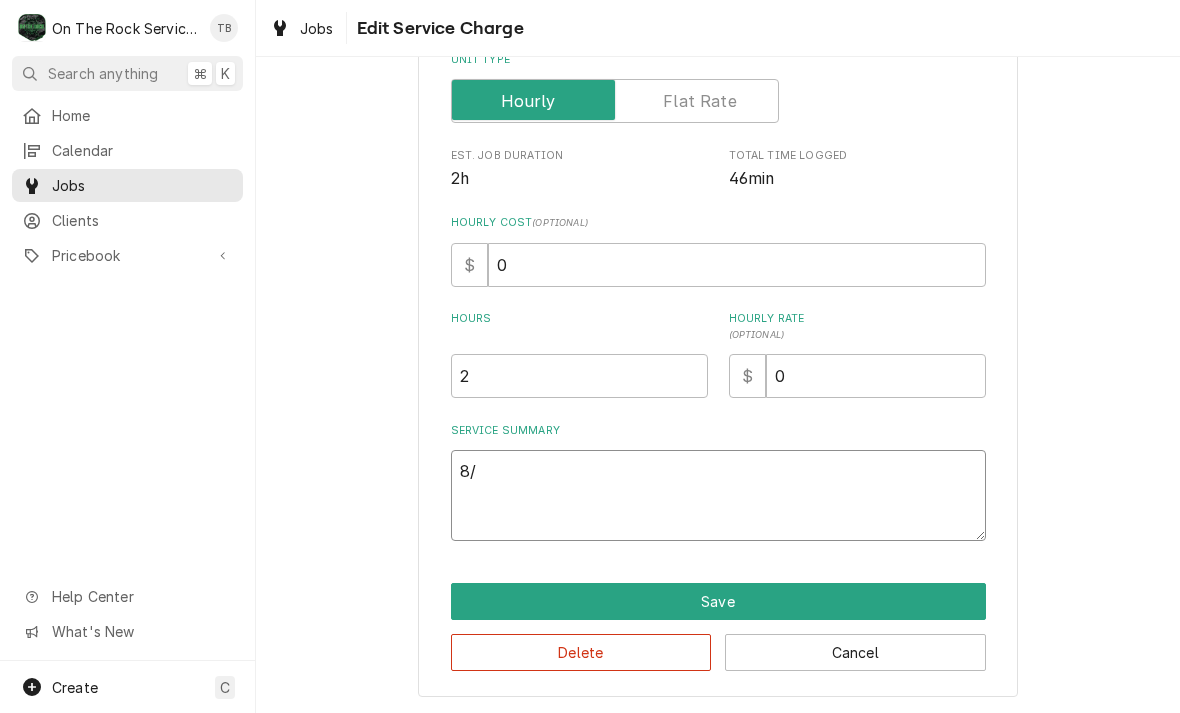 type on "x" 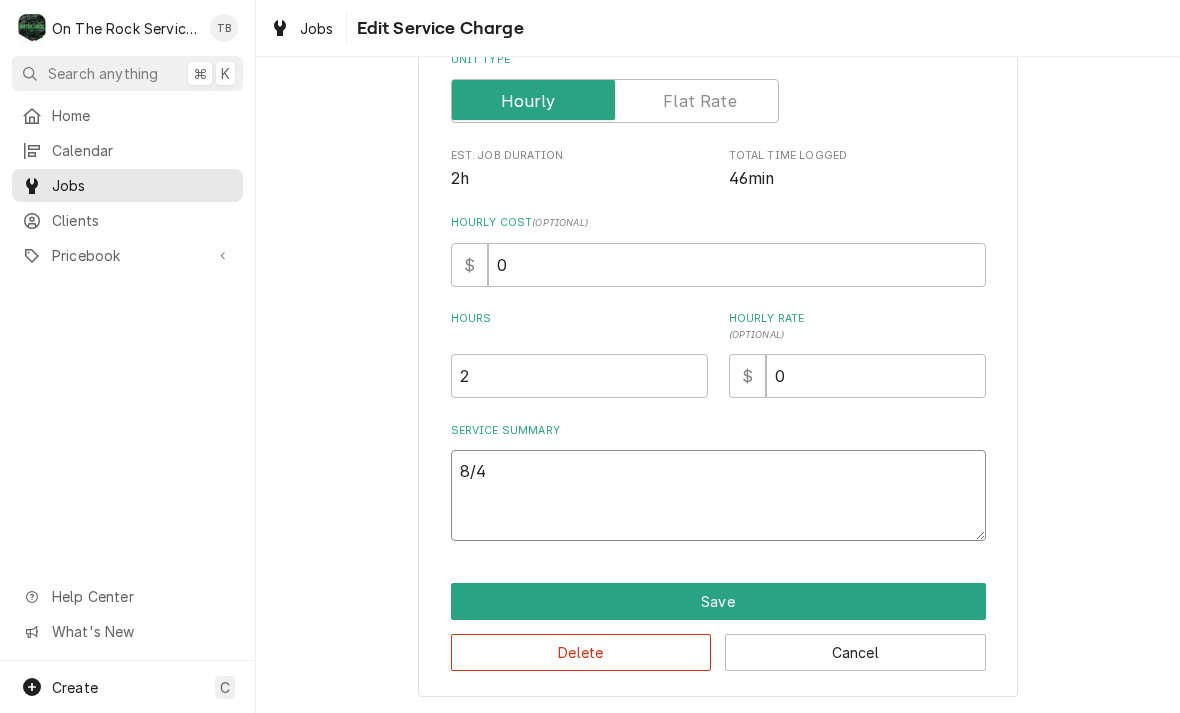 type on "x" 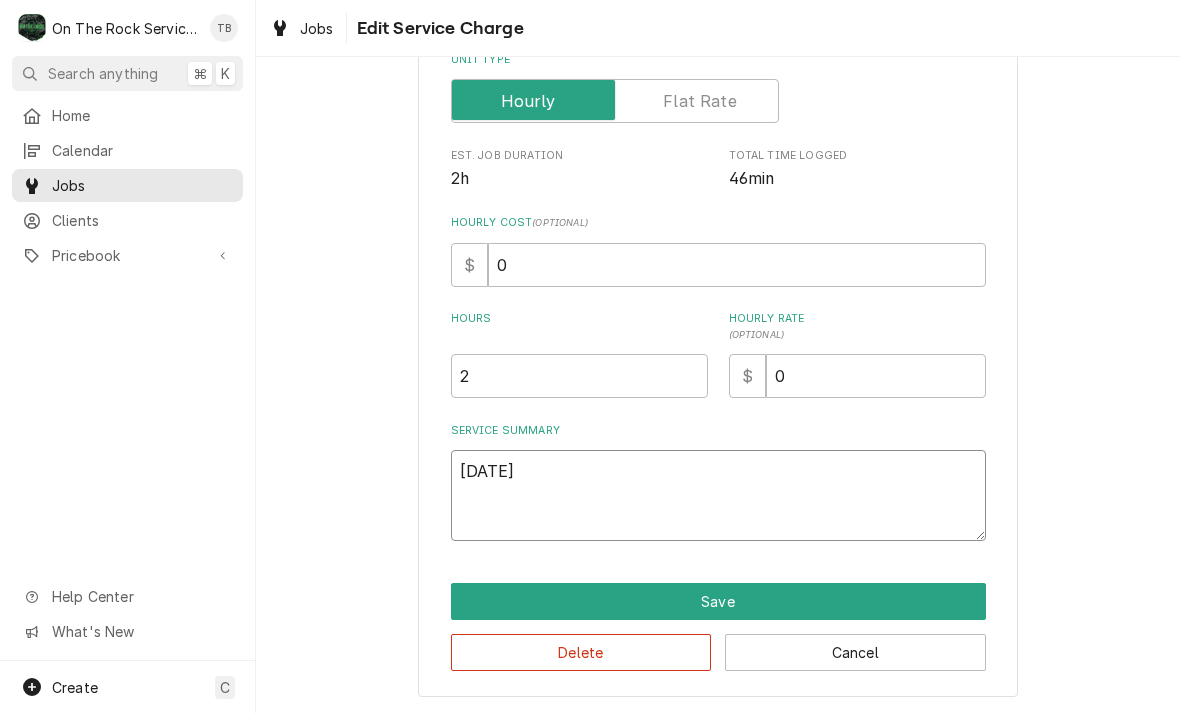 type on "x" 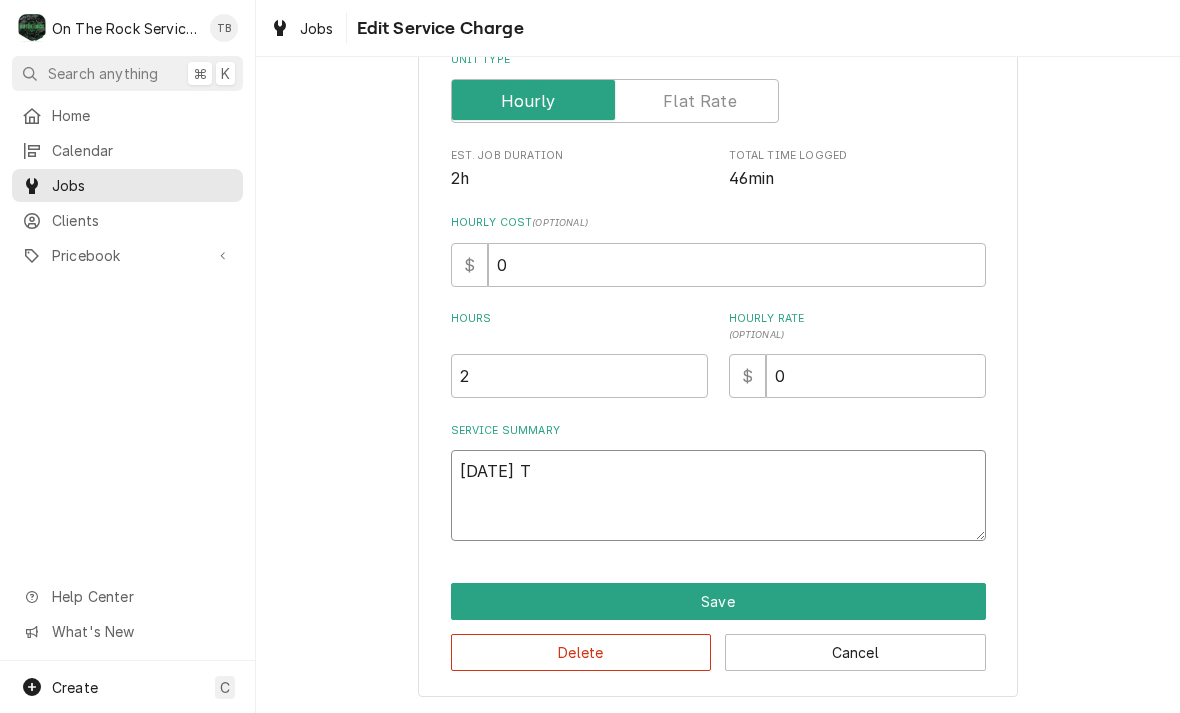 type on "x" 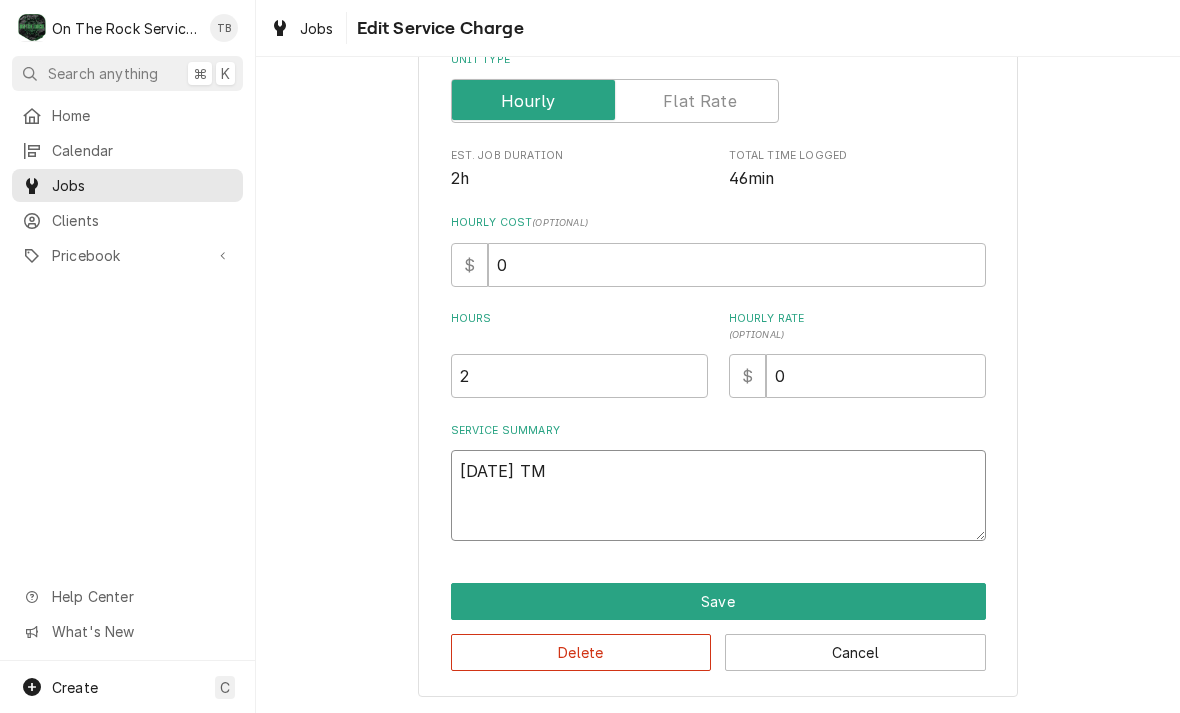 type on "x" 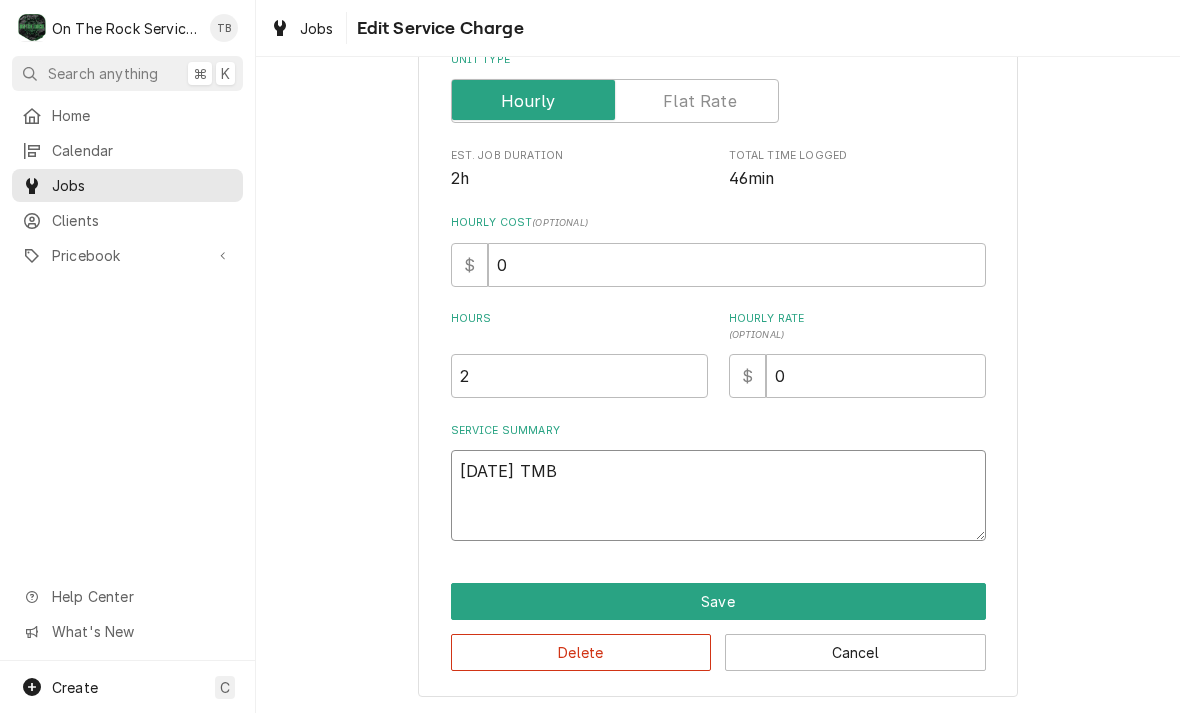 type on "x" 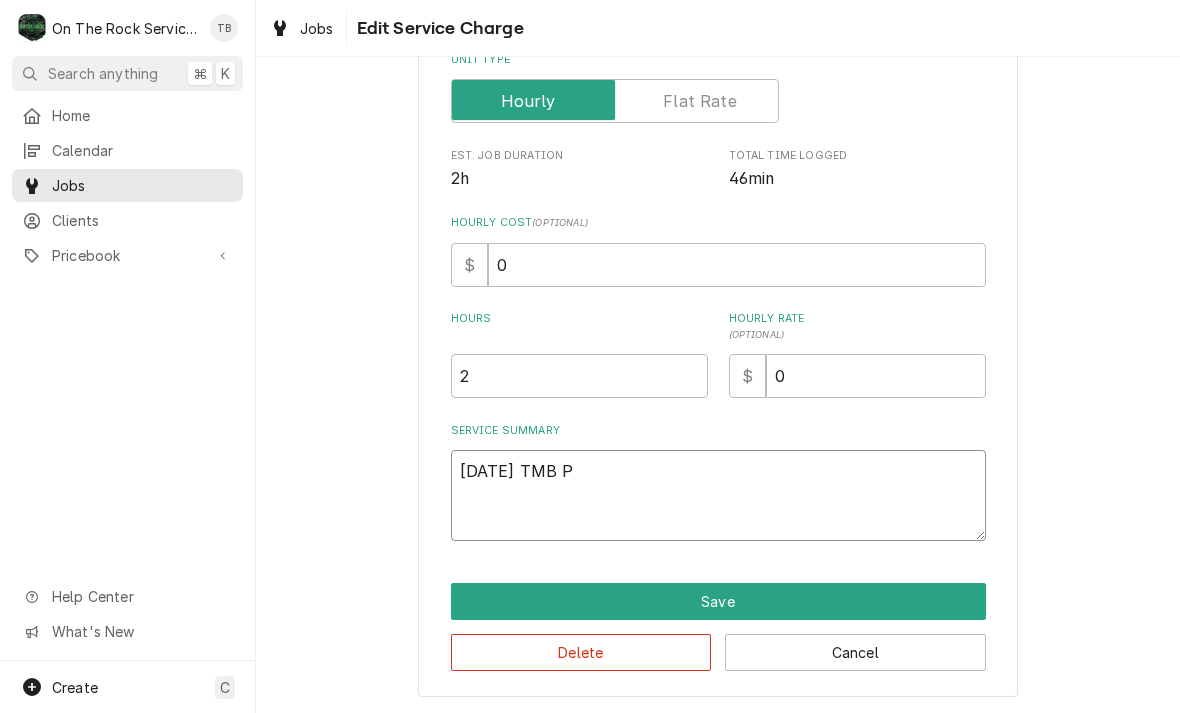 type on "x" 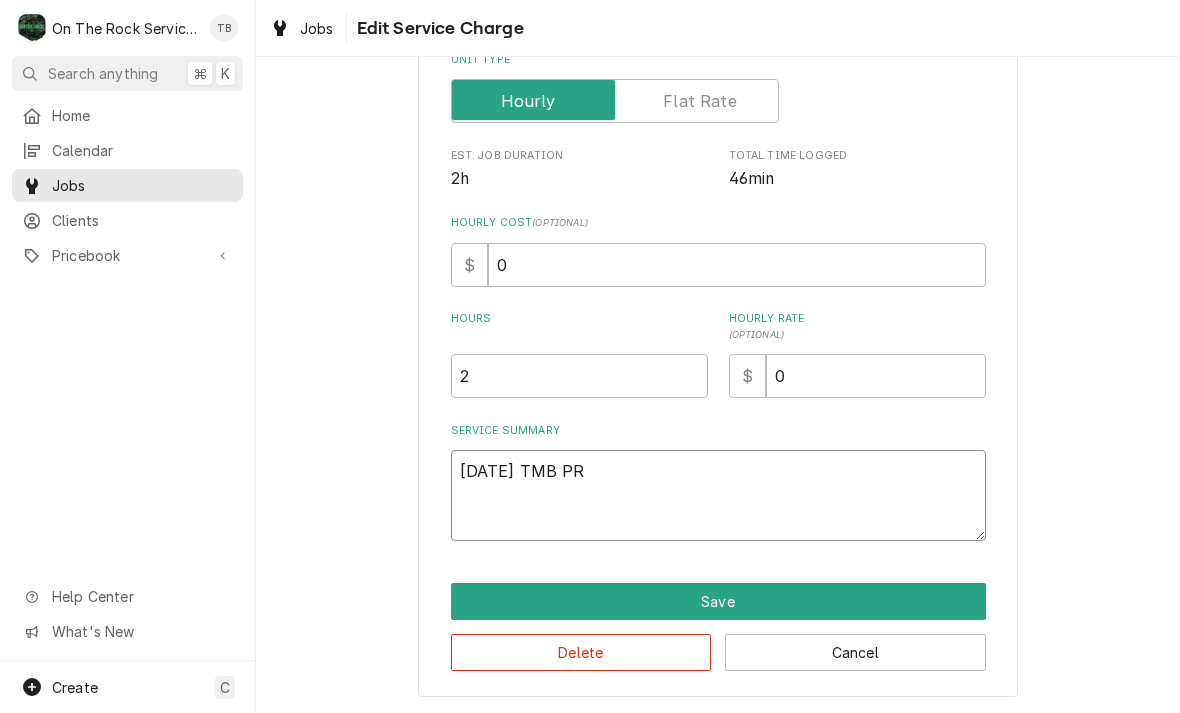 type on "x" 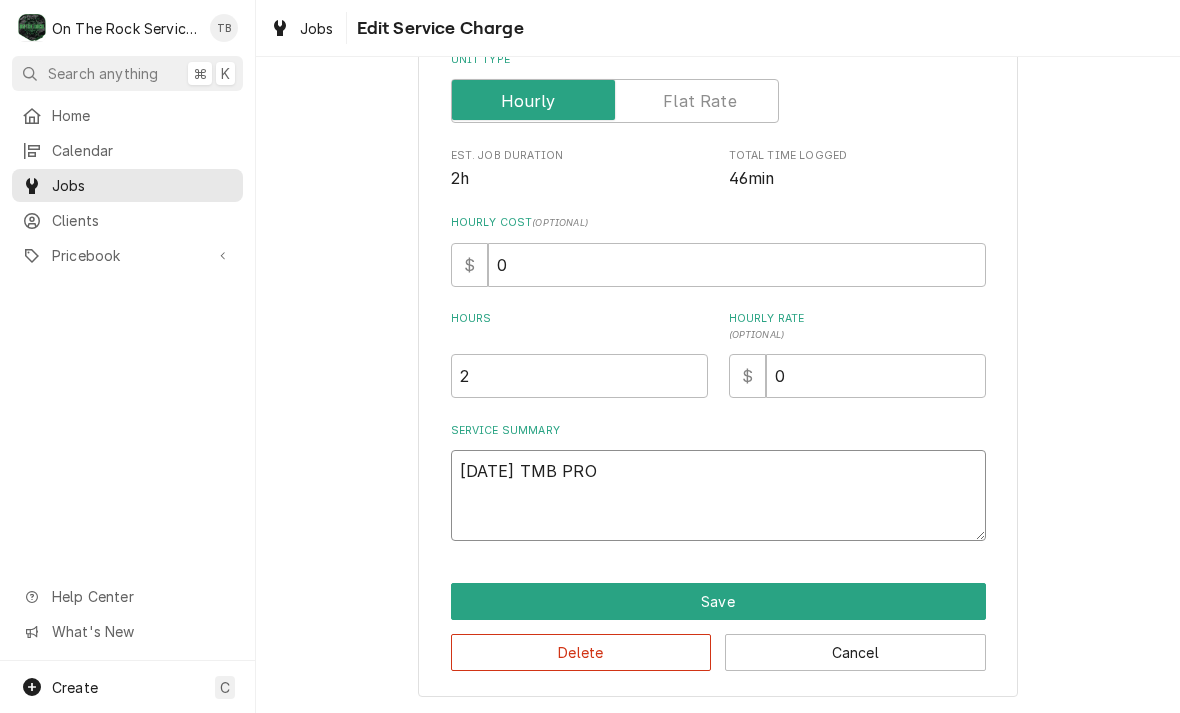 type on "x" 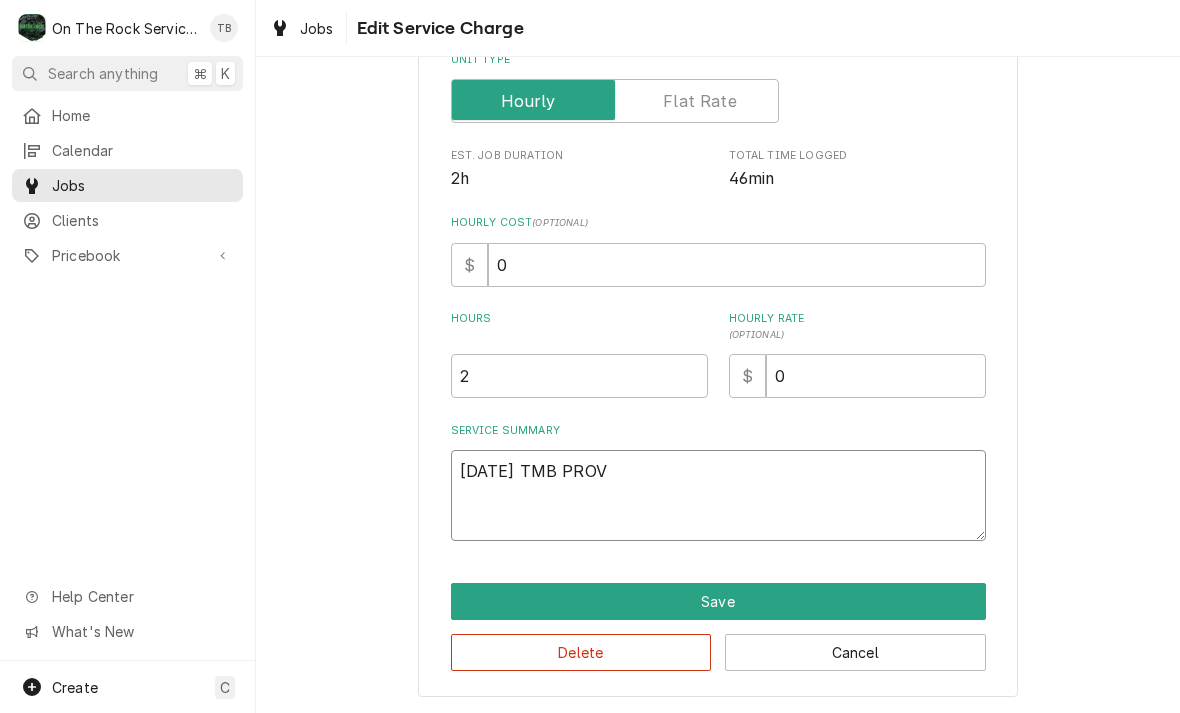 type on "x" 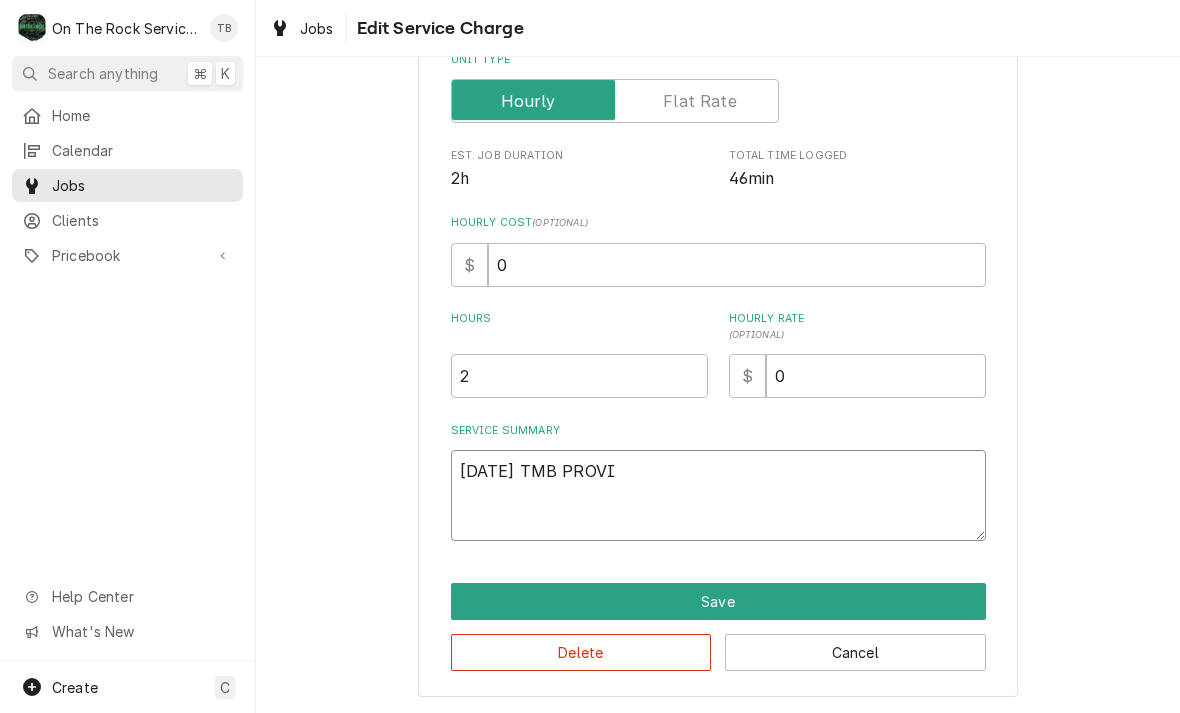 type on "x" 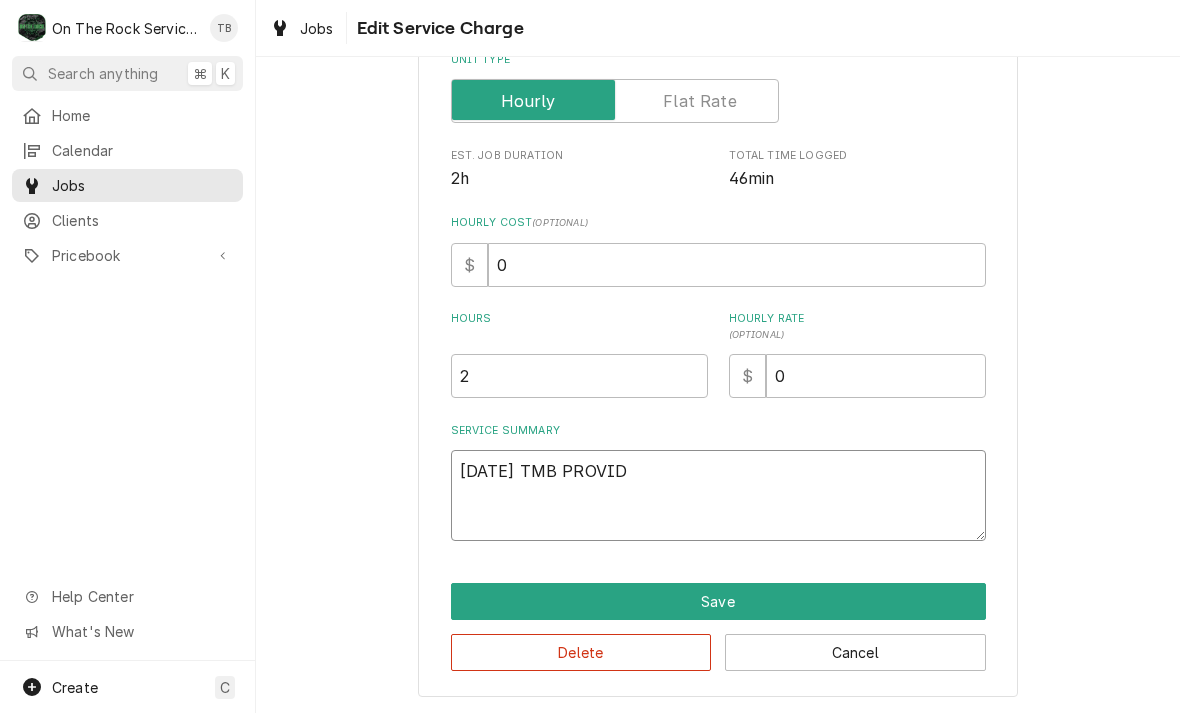 type on "[DATE] TMB PROVIDE" 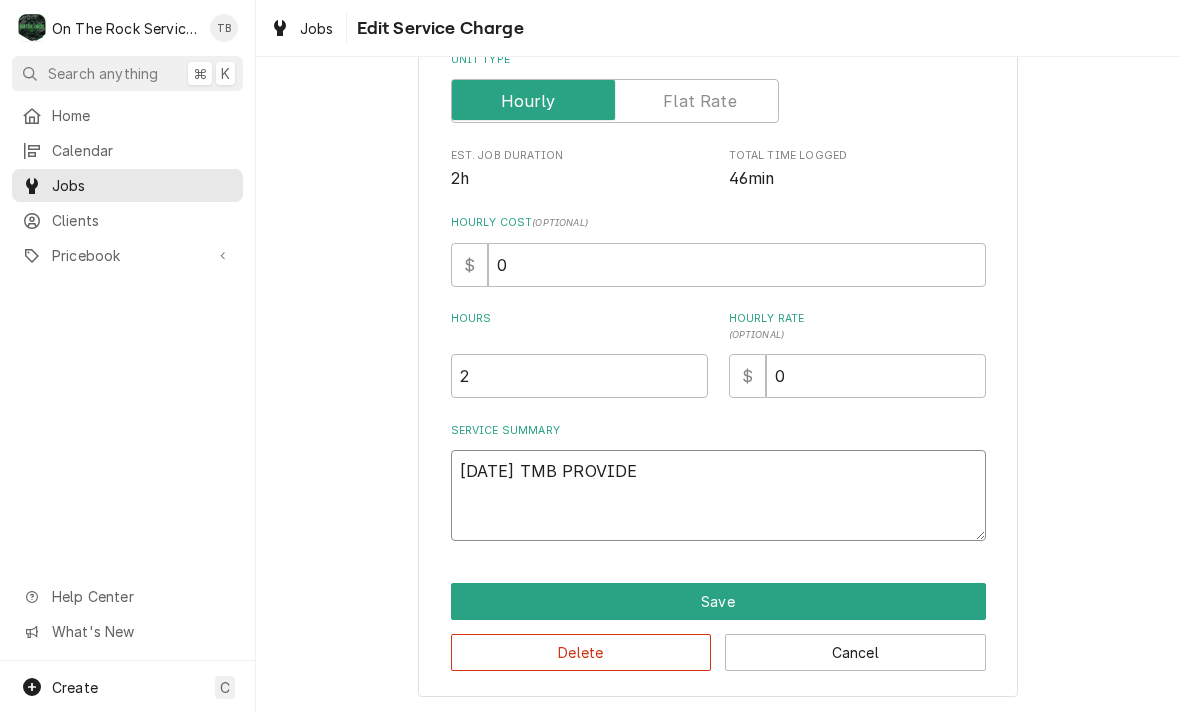type on "x" 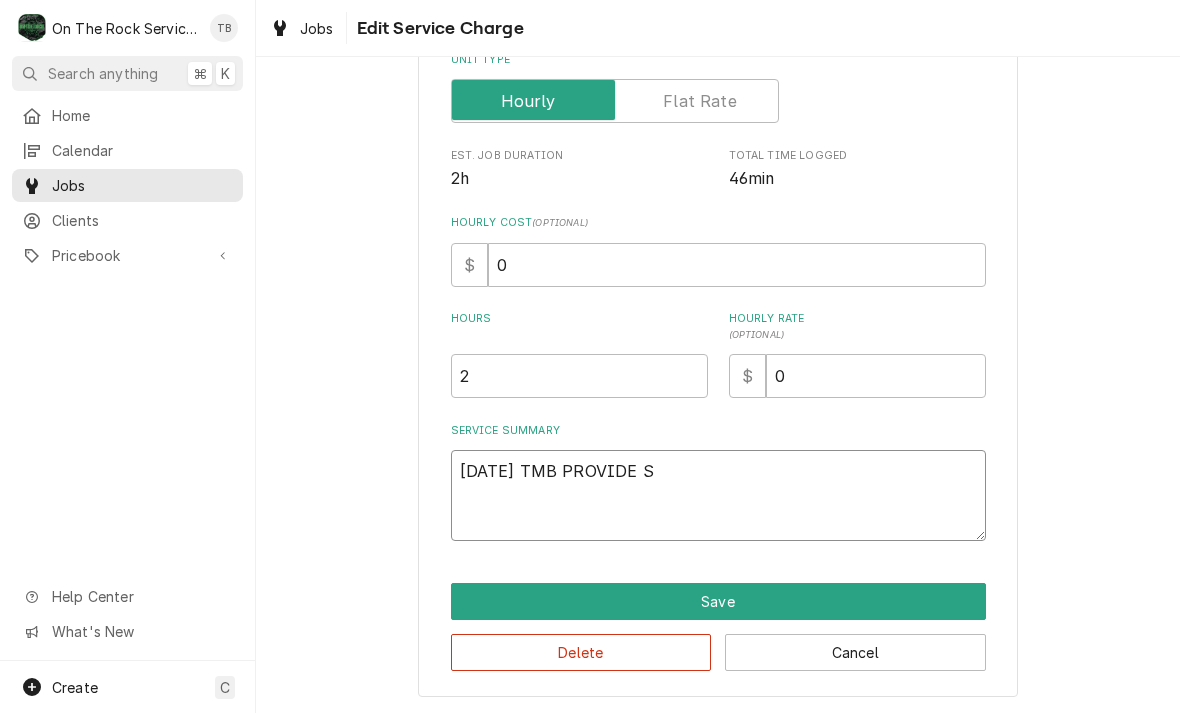type on "x" 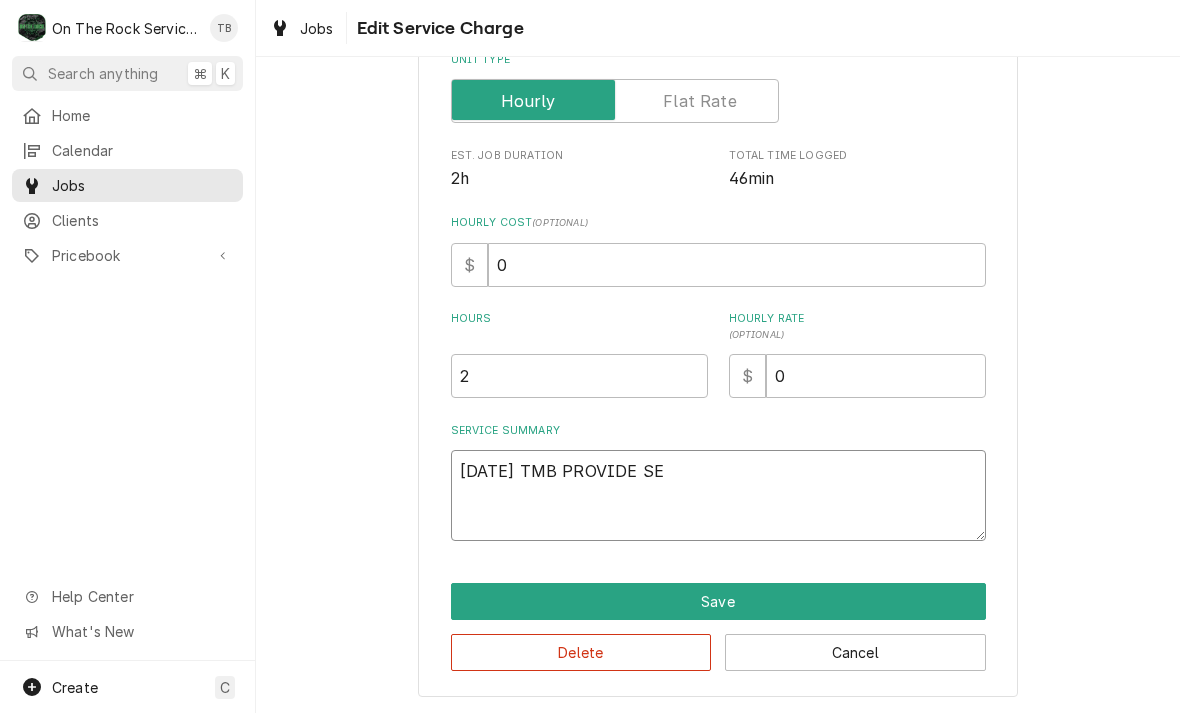 type on "x" 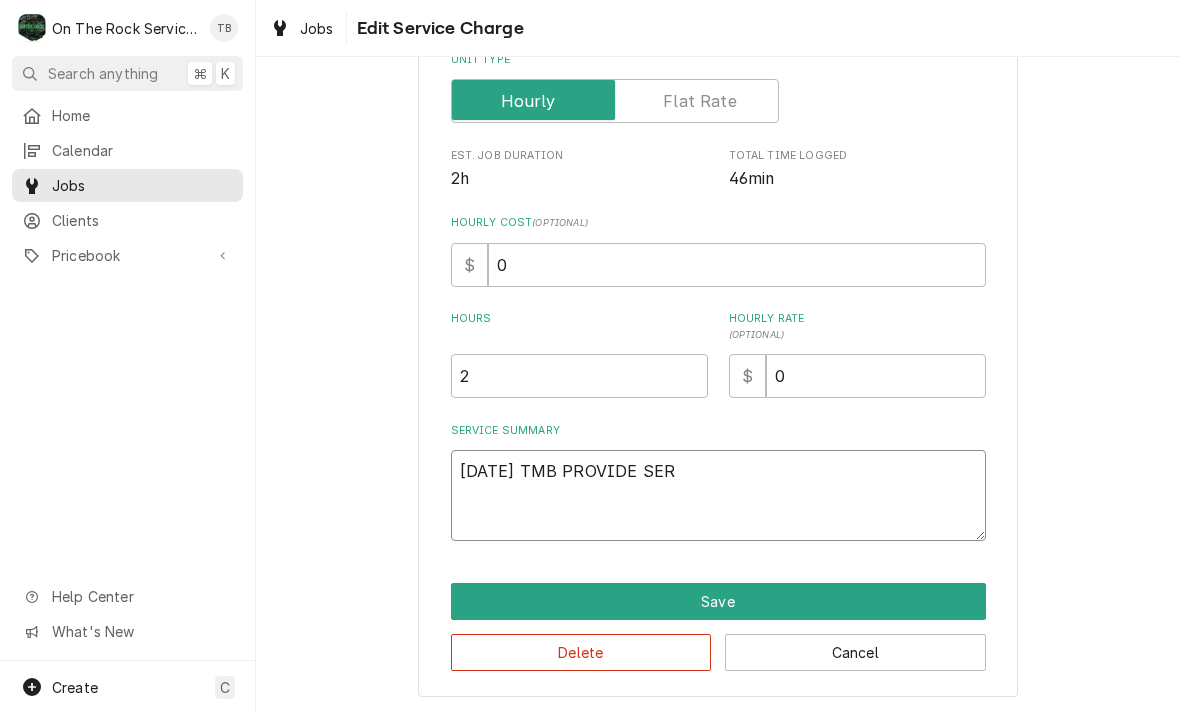 type on "x" 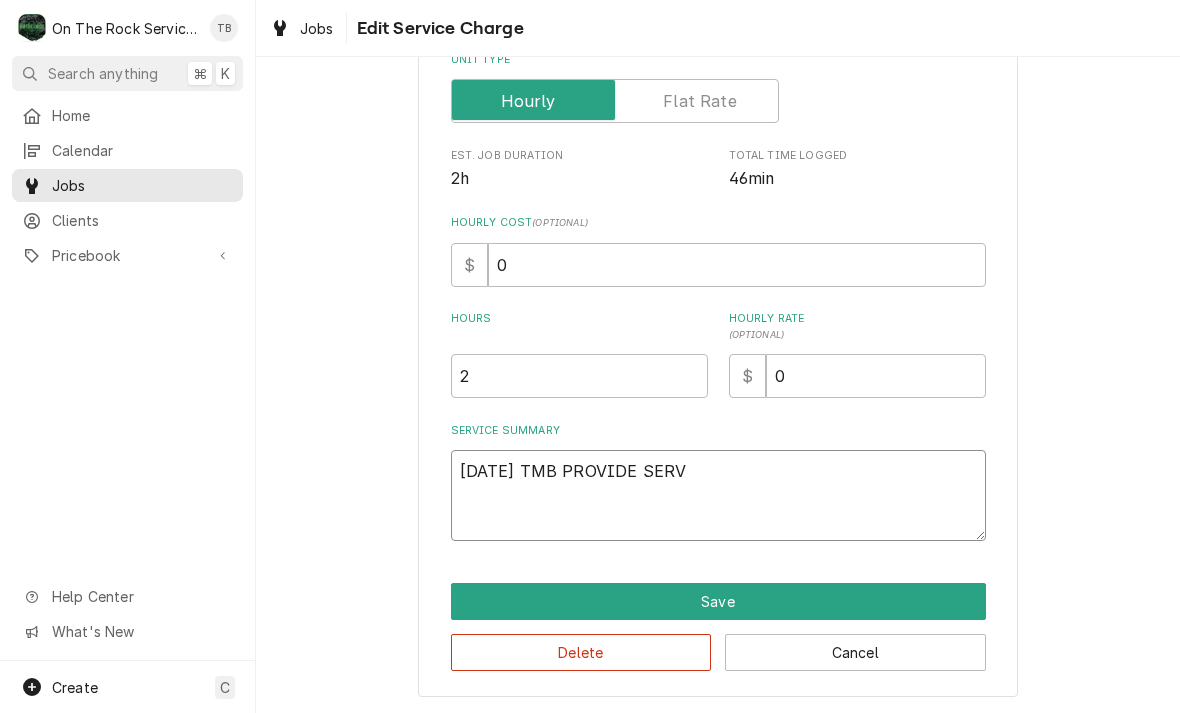 type on "x" 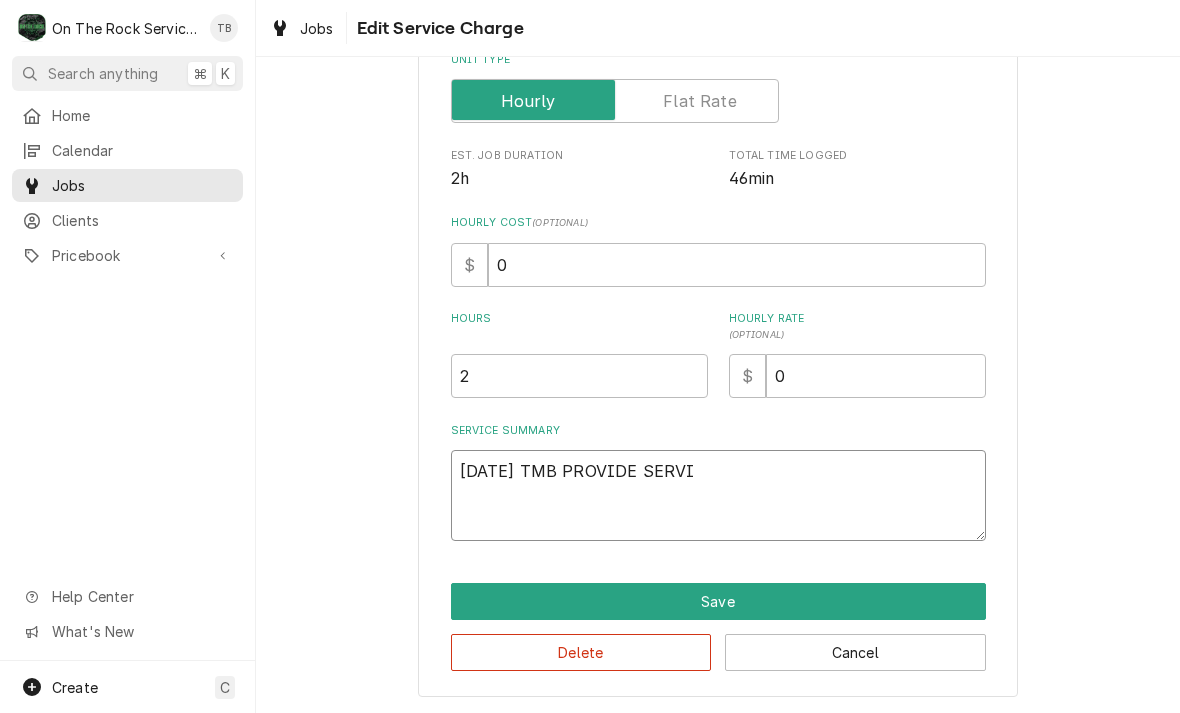 type on "x" 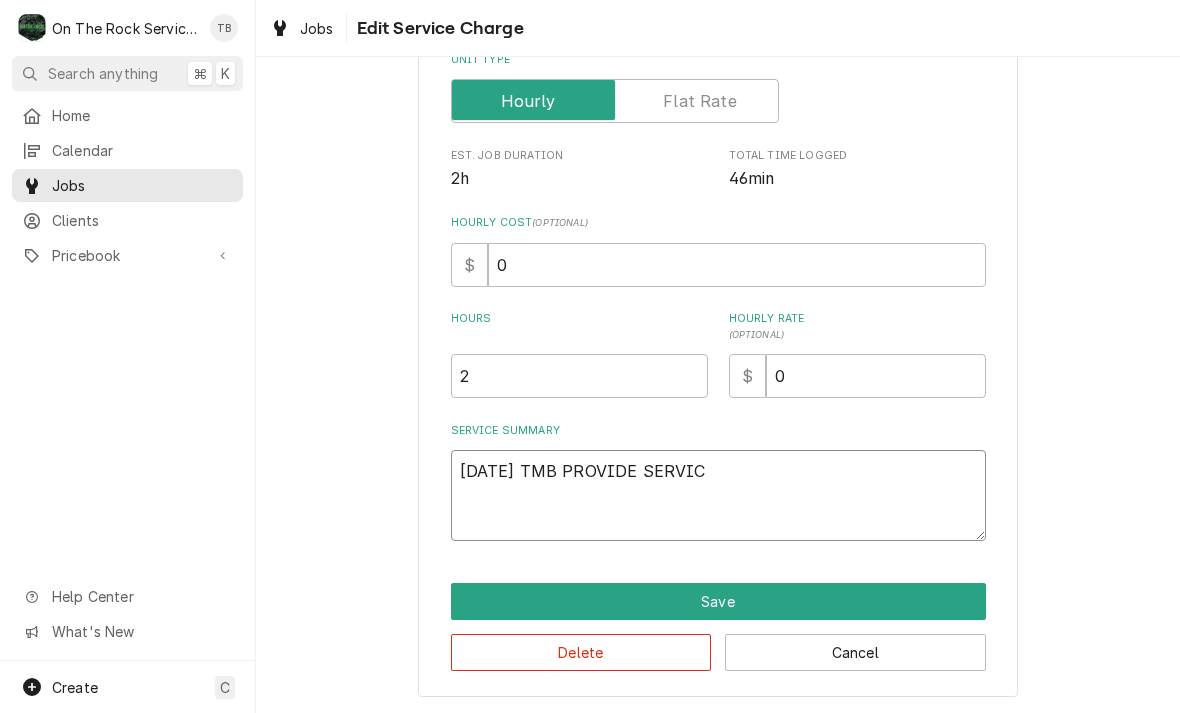 type on "x" 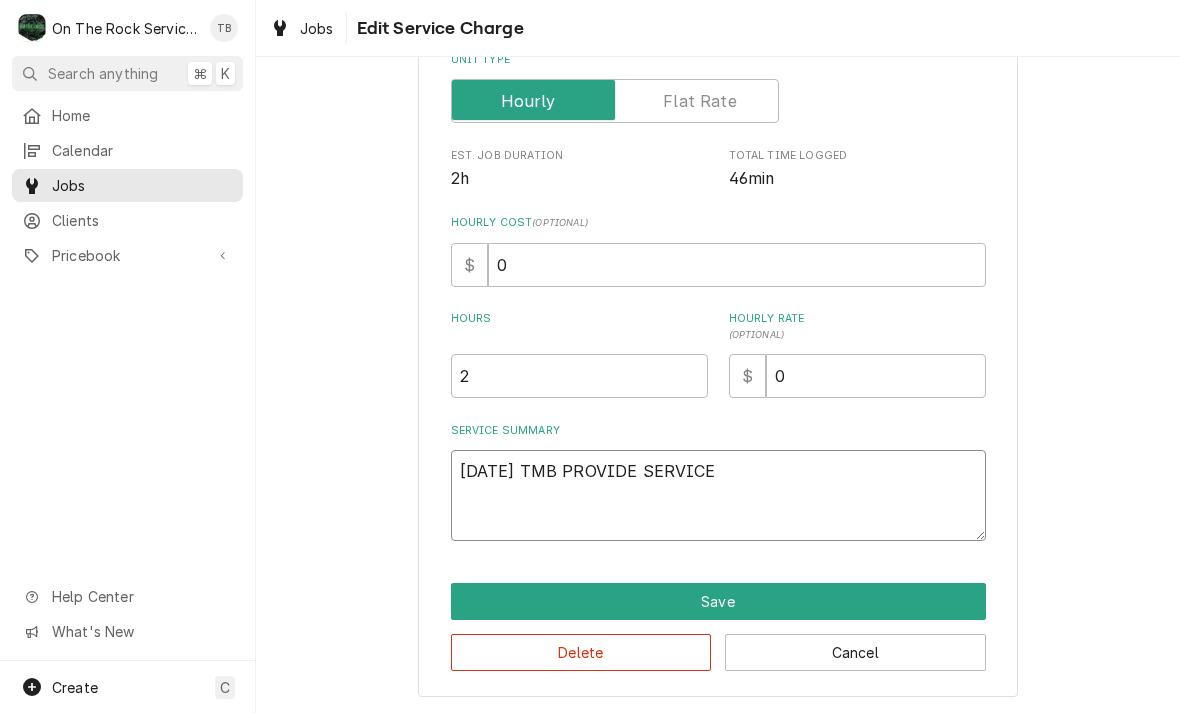 type on "x" 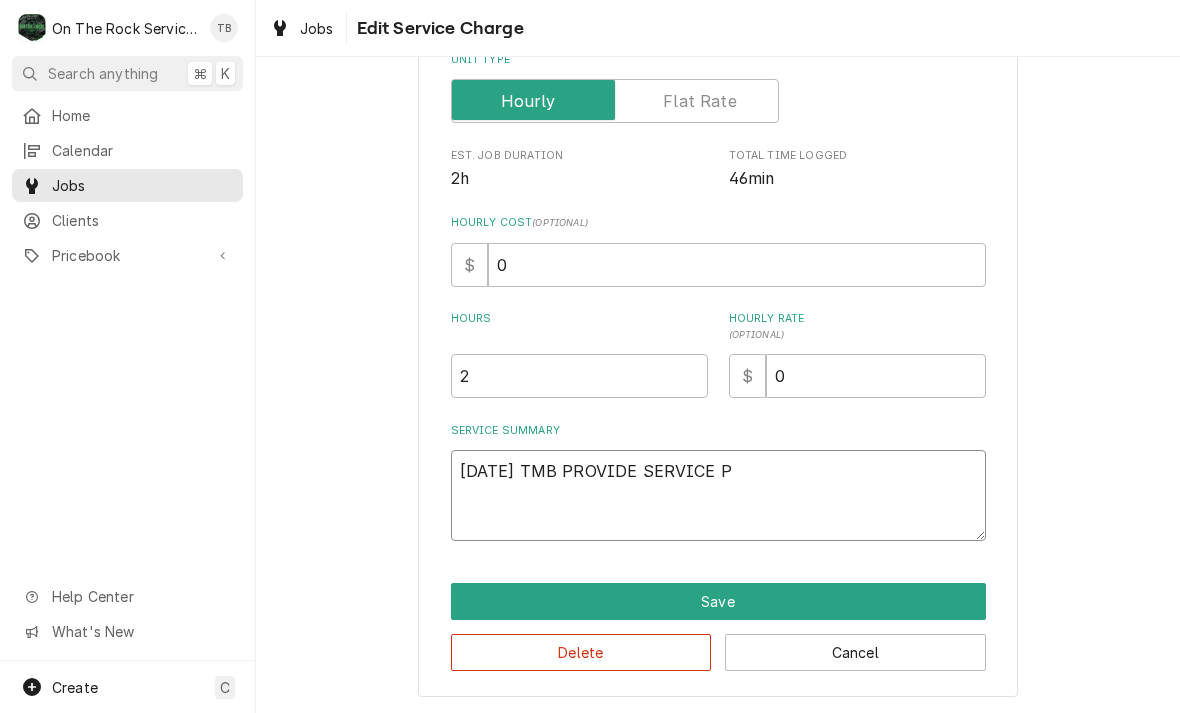 type on "x" 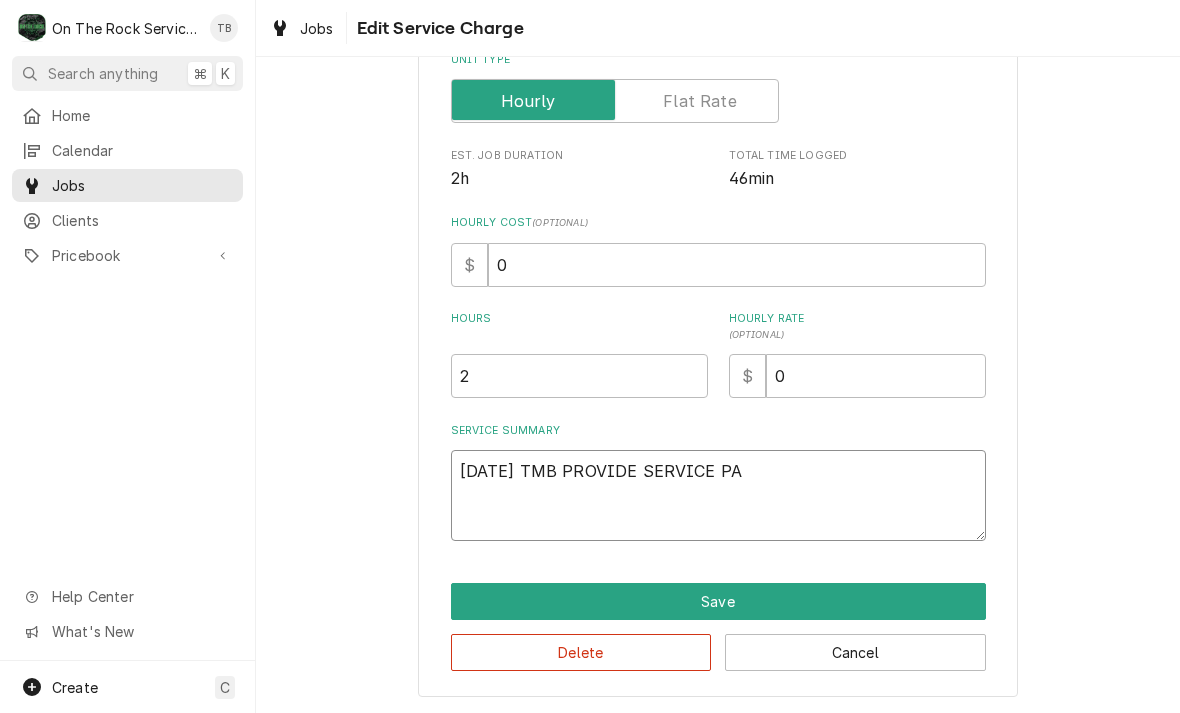 type on "[DATE] TMB PROVIDE SERVICE PAR" 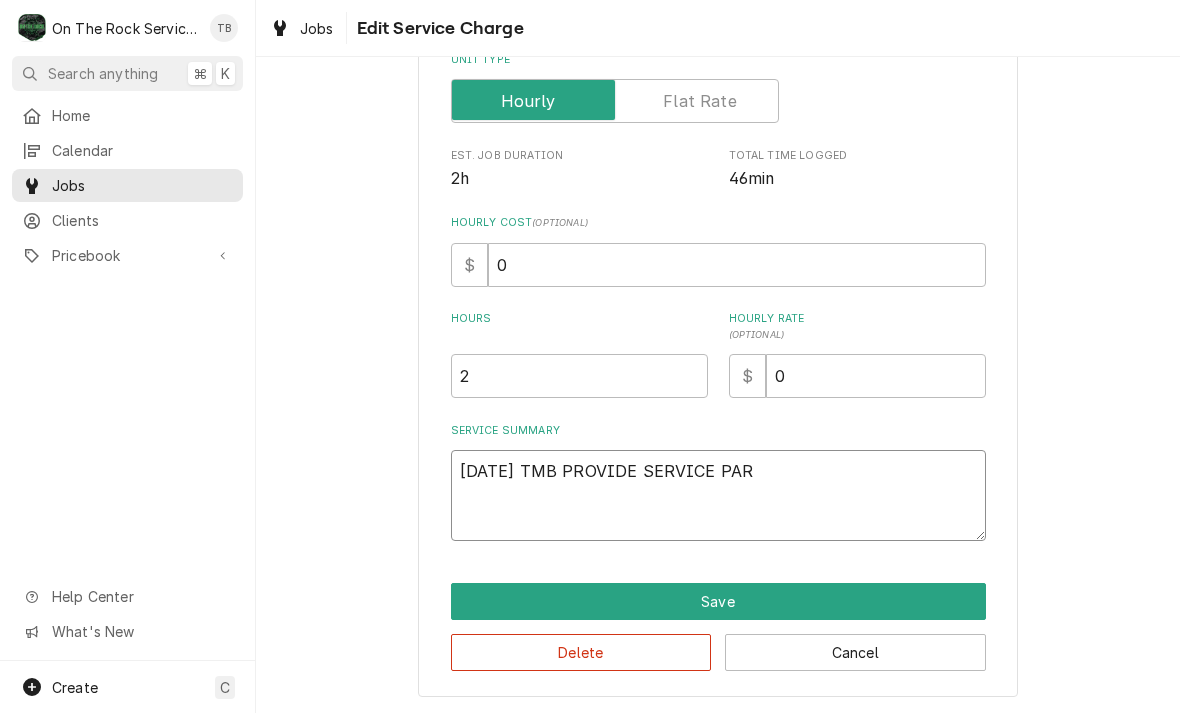 type on "x" 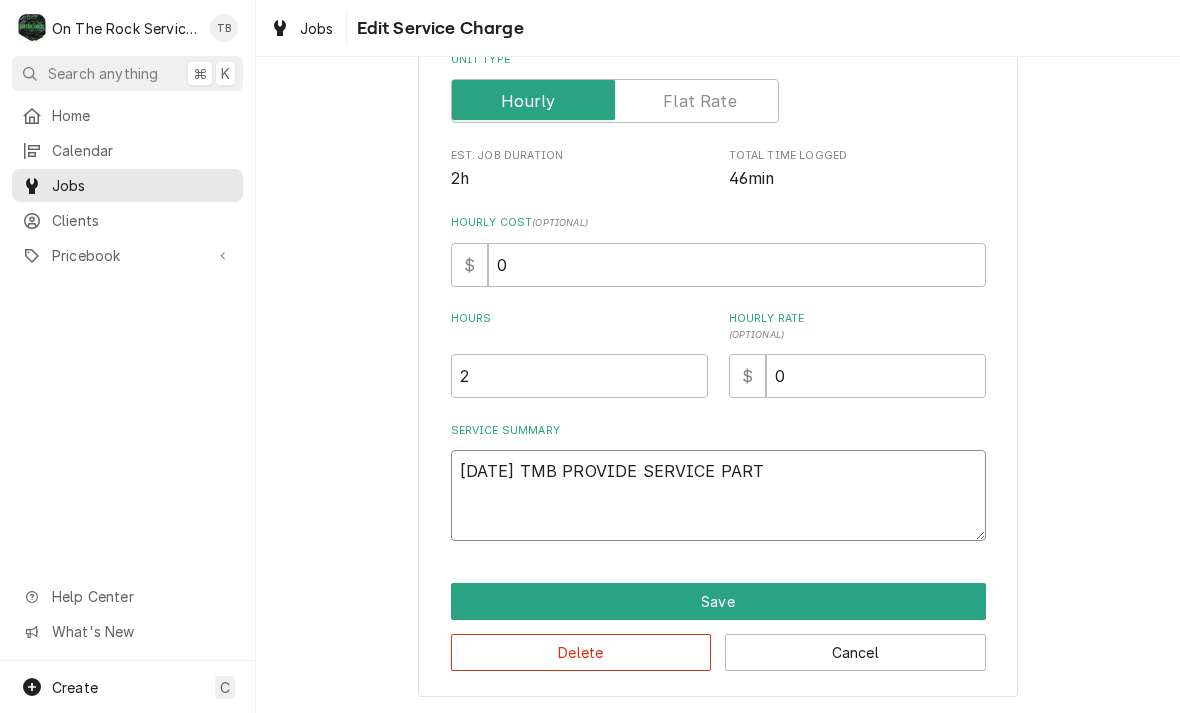 type on "x" 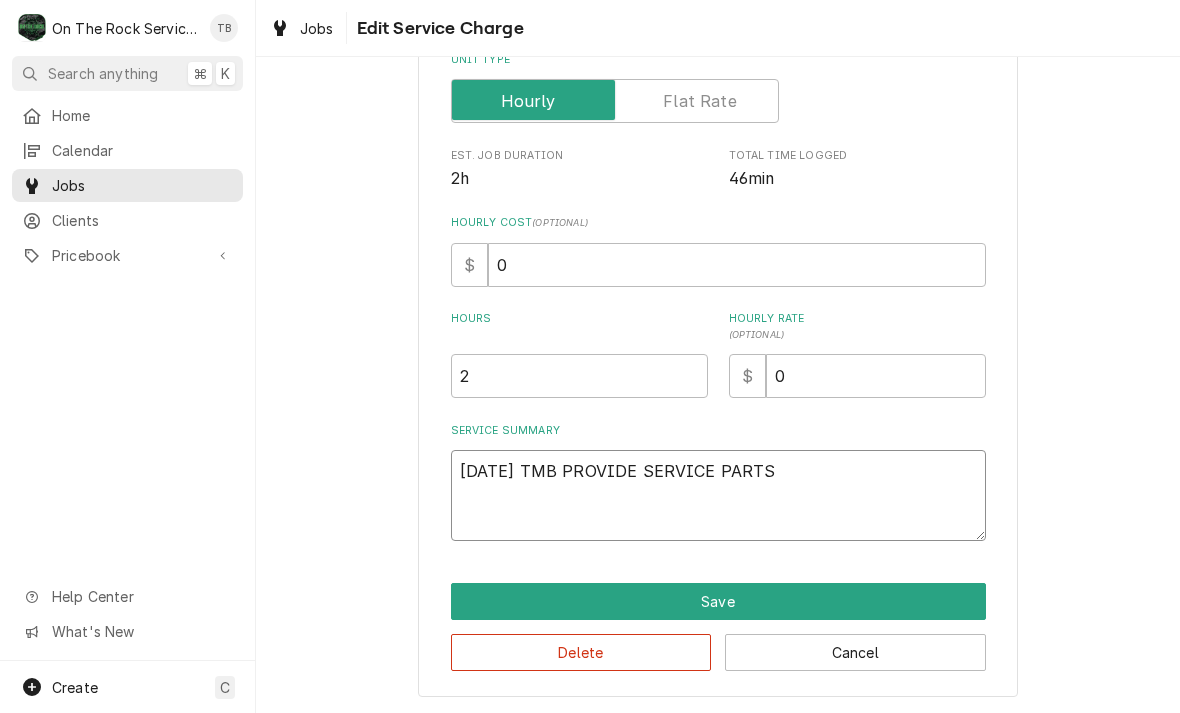 type on "x" 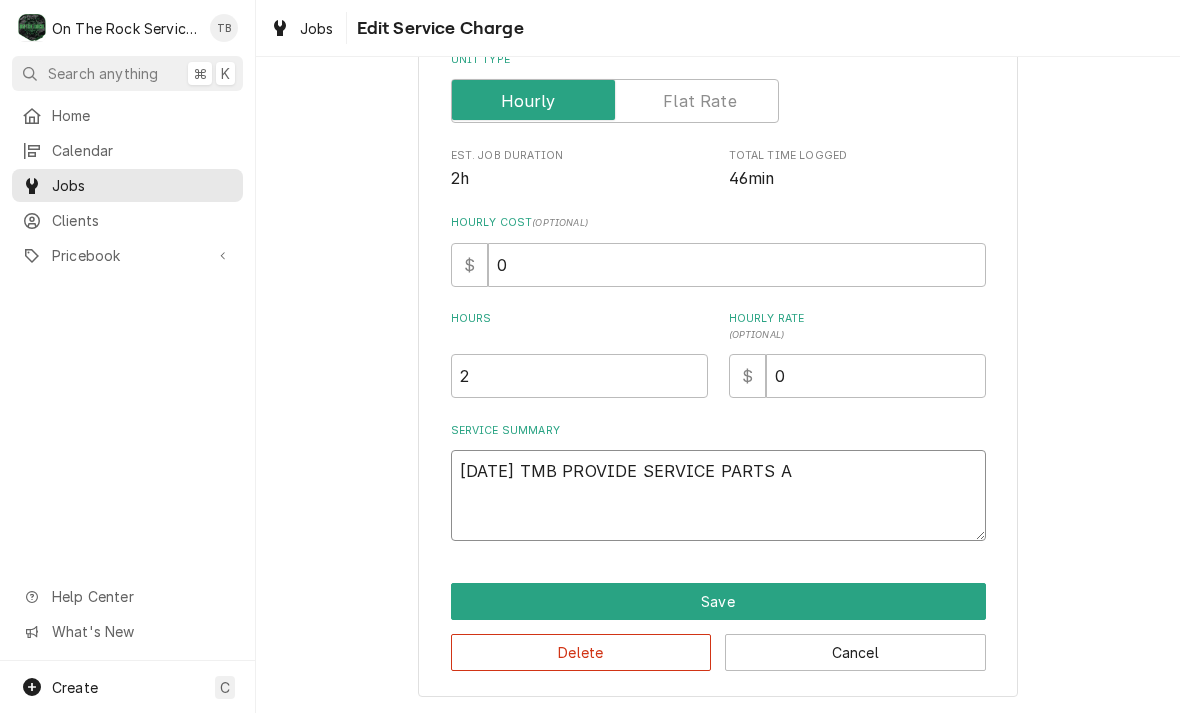 type on "x" 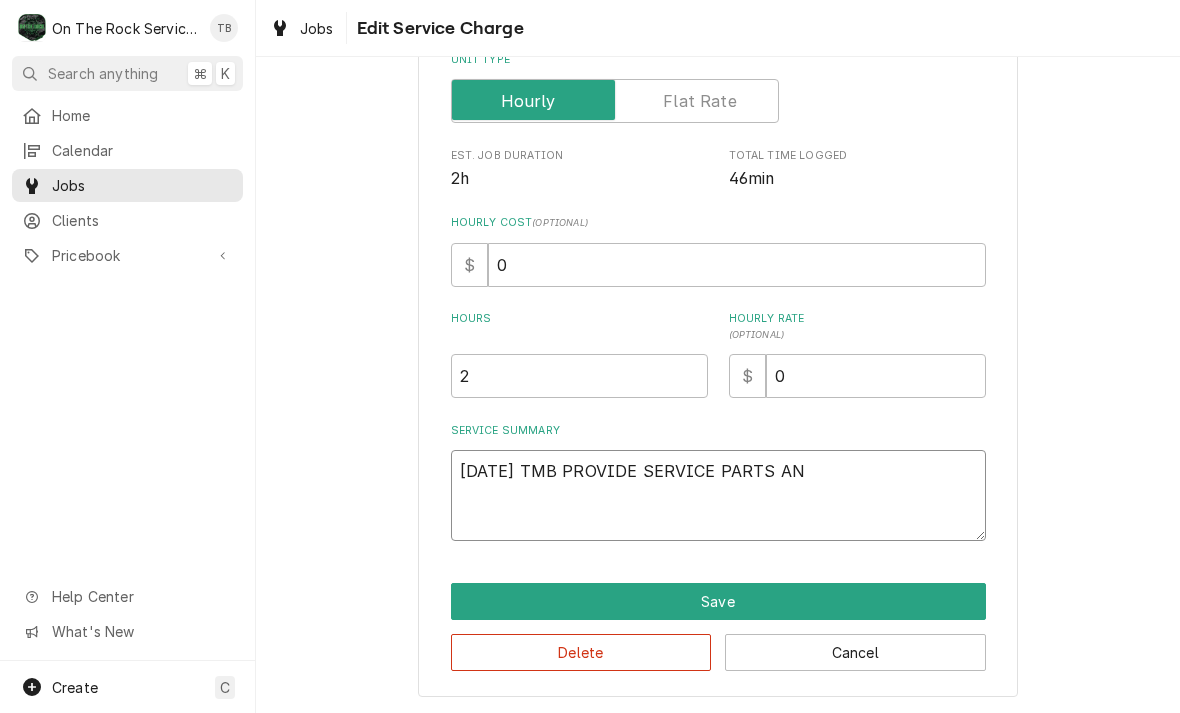 type on "x" 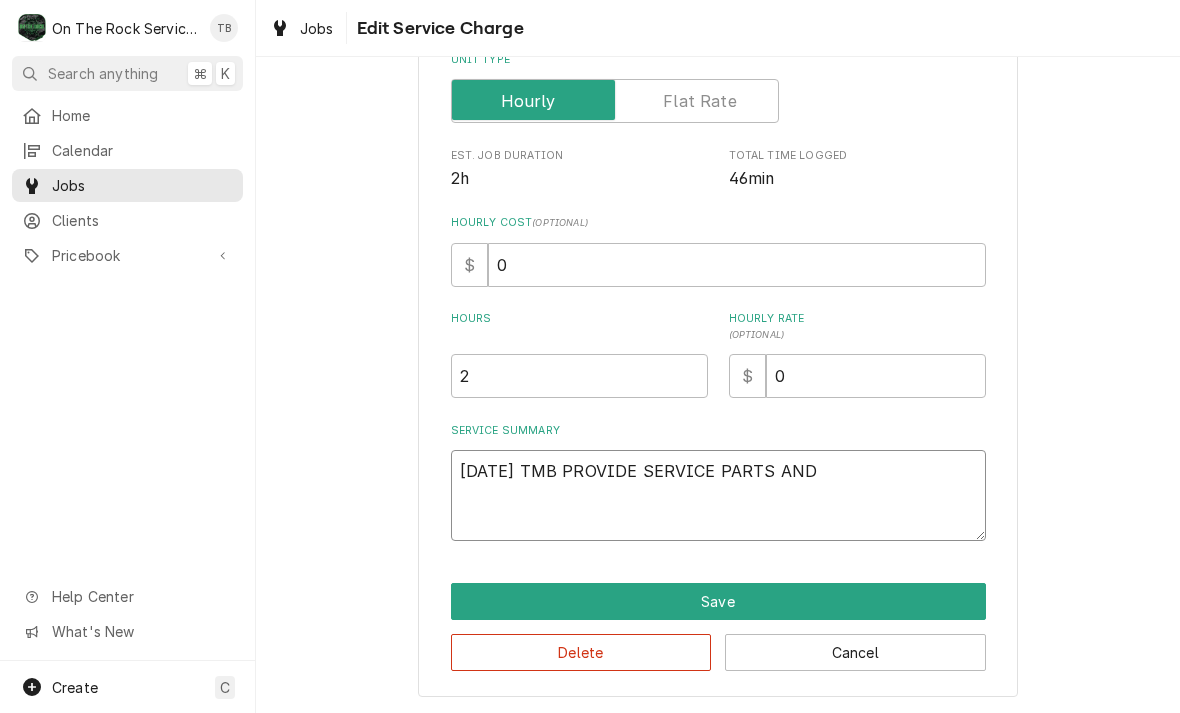 type on "x" 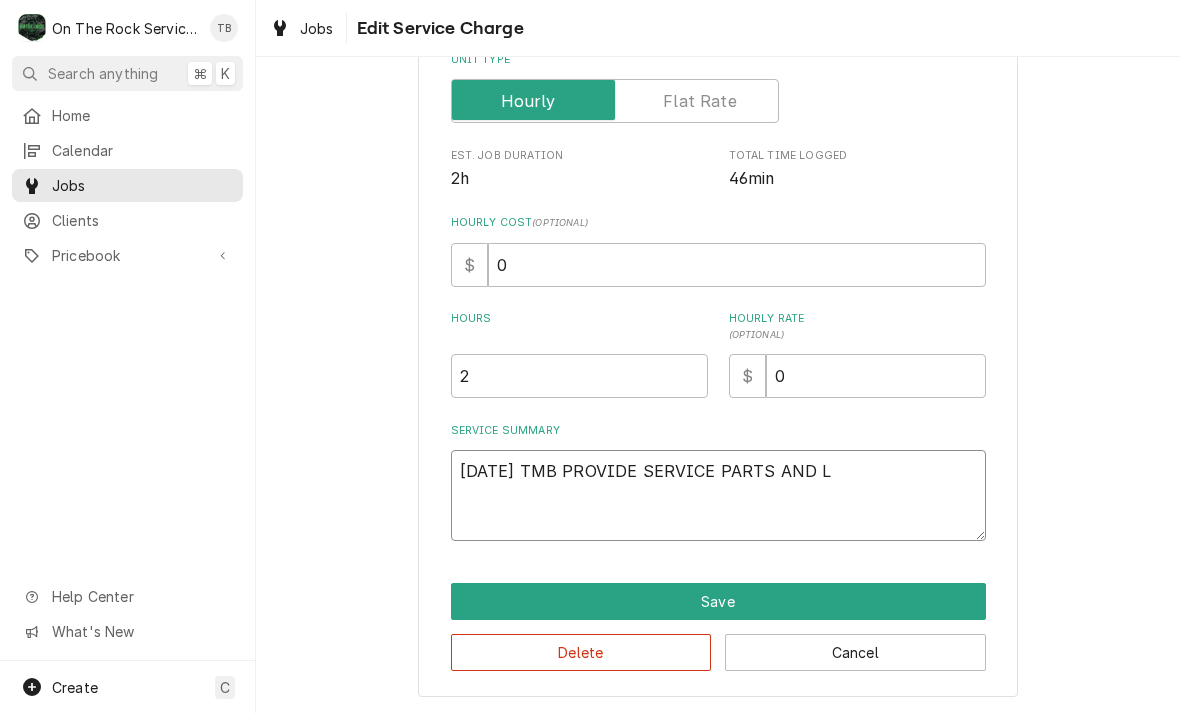 type on "x" 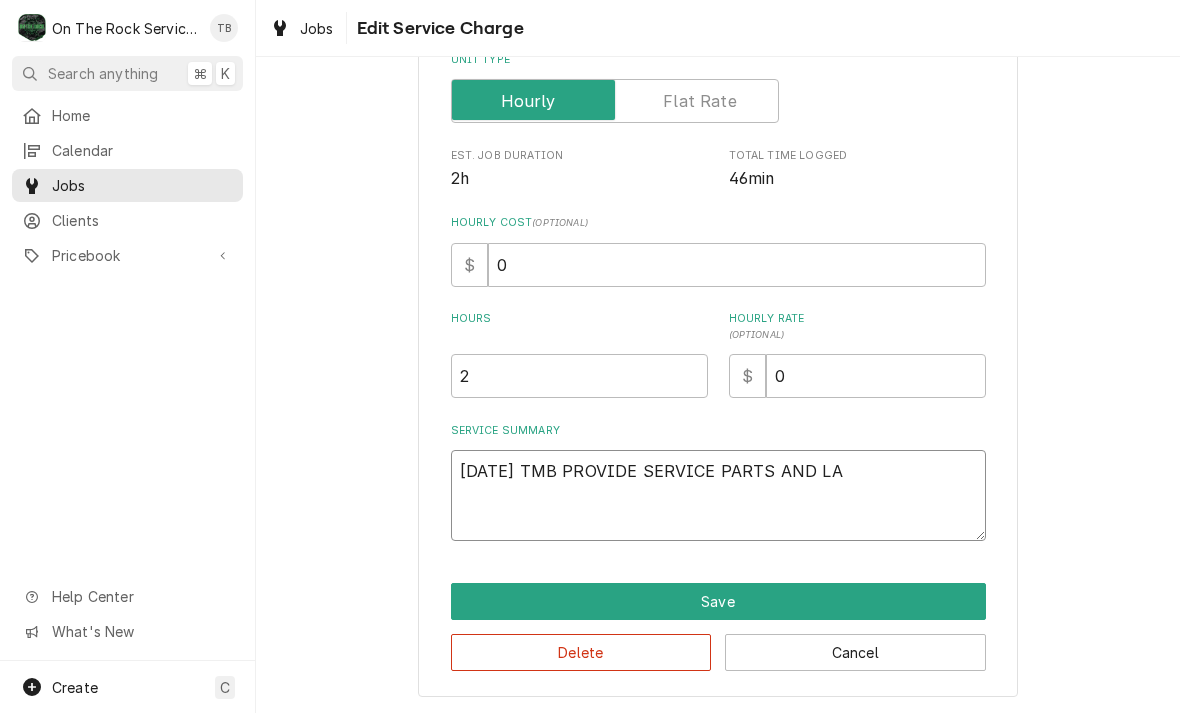 type on "[DATE] TMB PROVIDE SERVICE PARTS AND LAB" 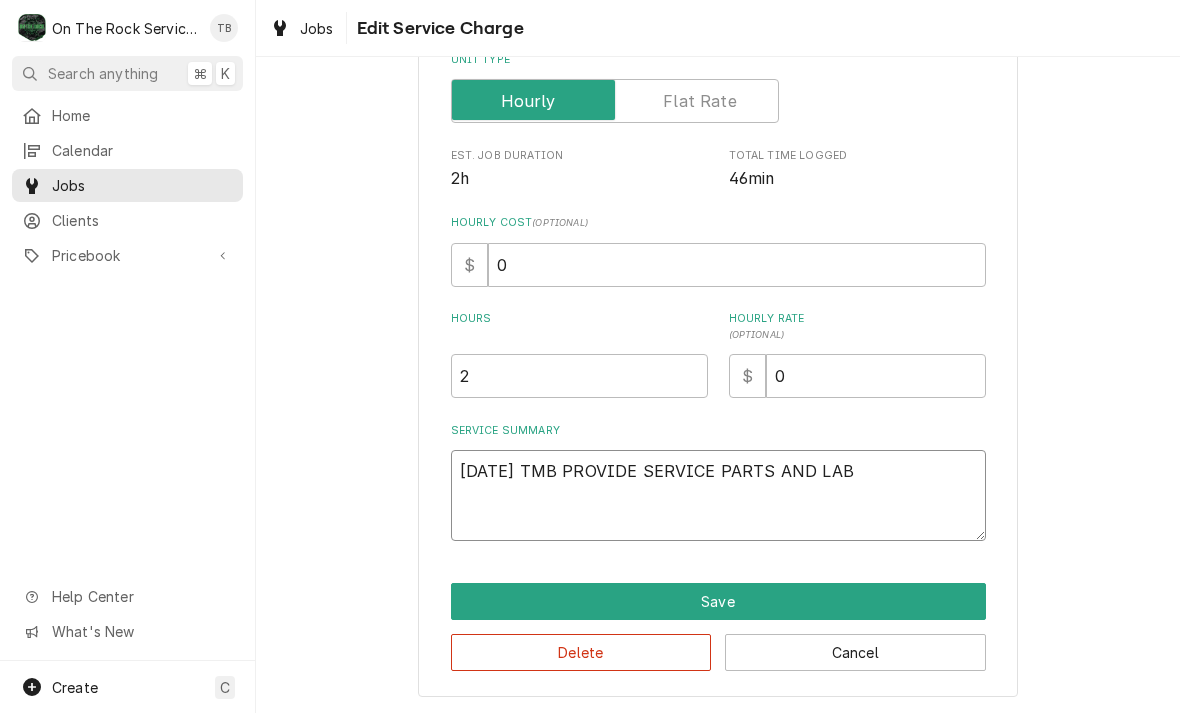 type on "x" 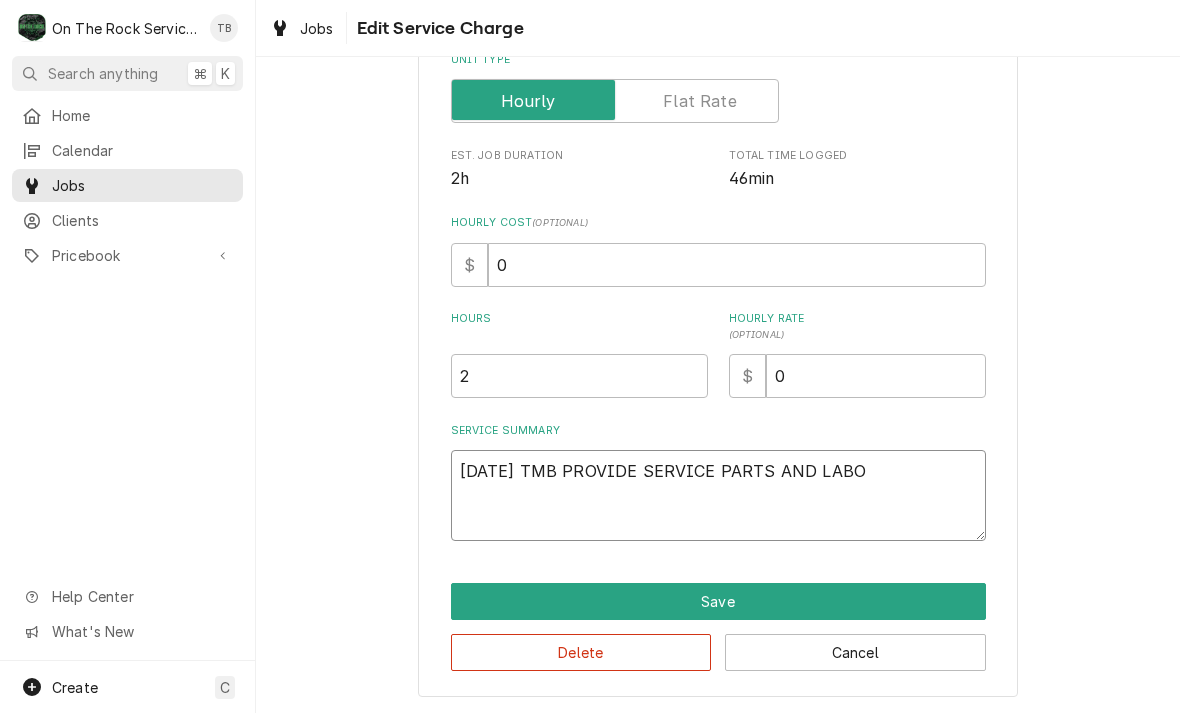type on "x" 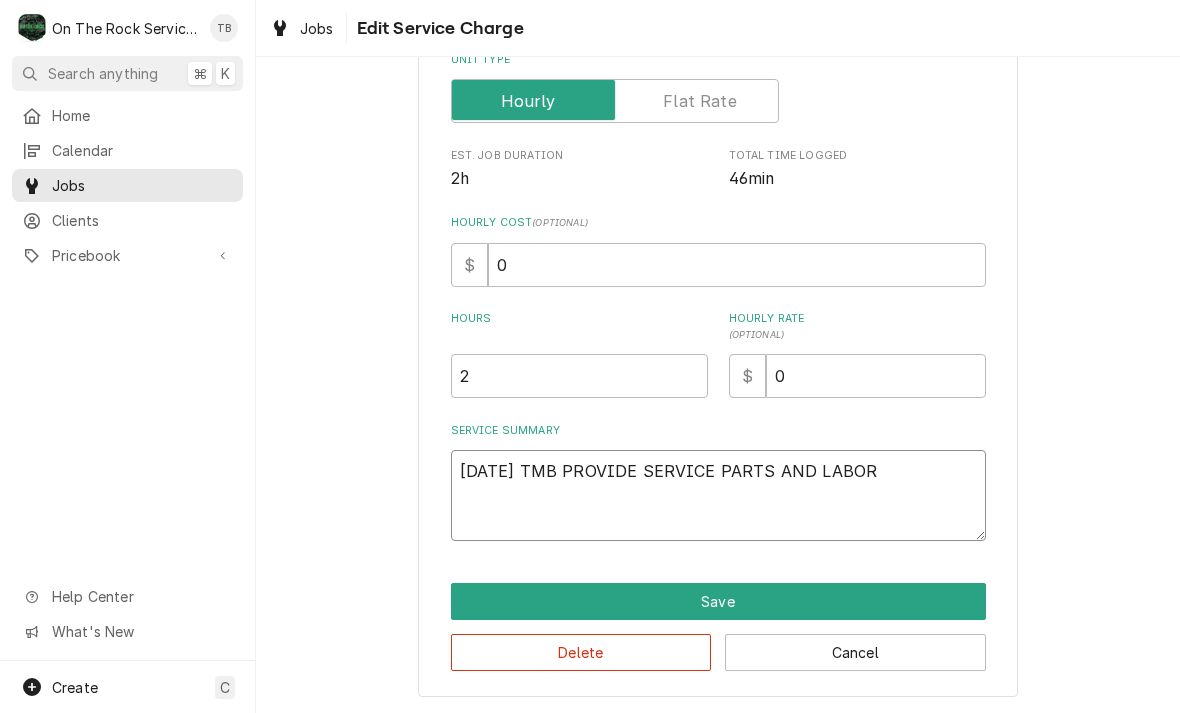 type on "x" 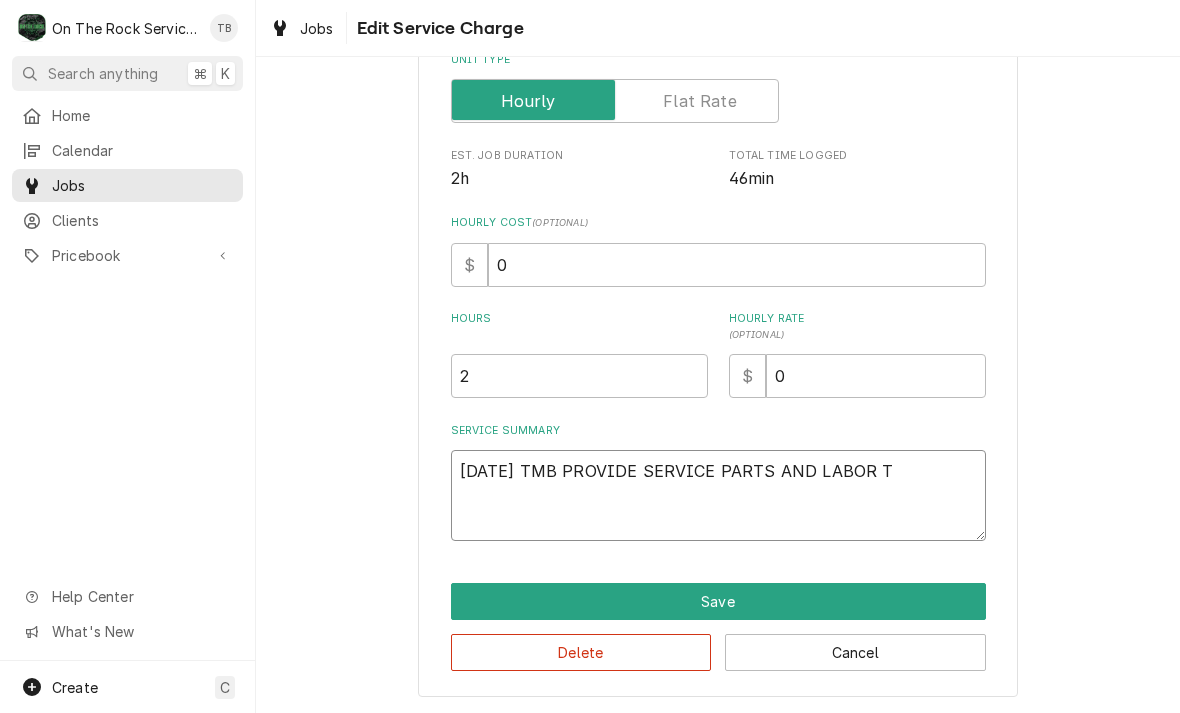 type on "x" 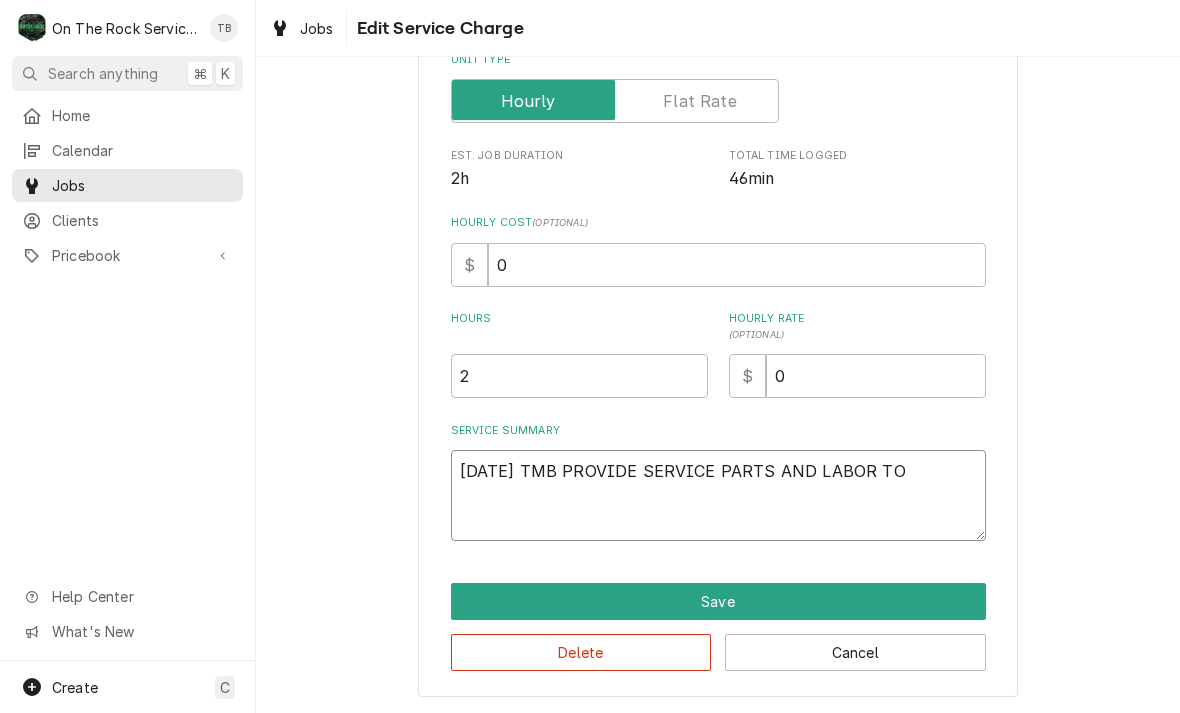 type on "x" 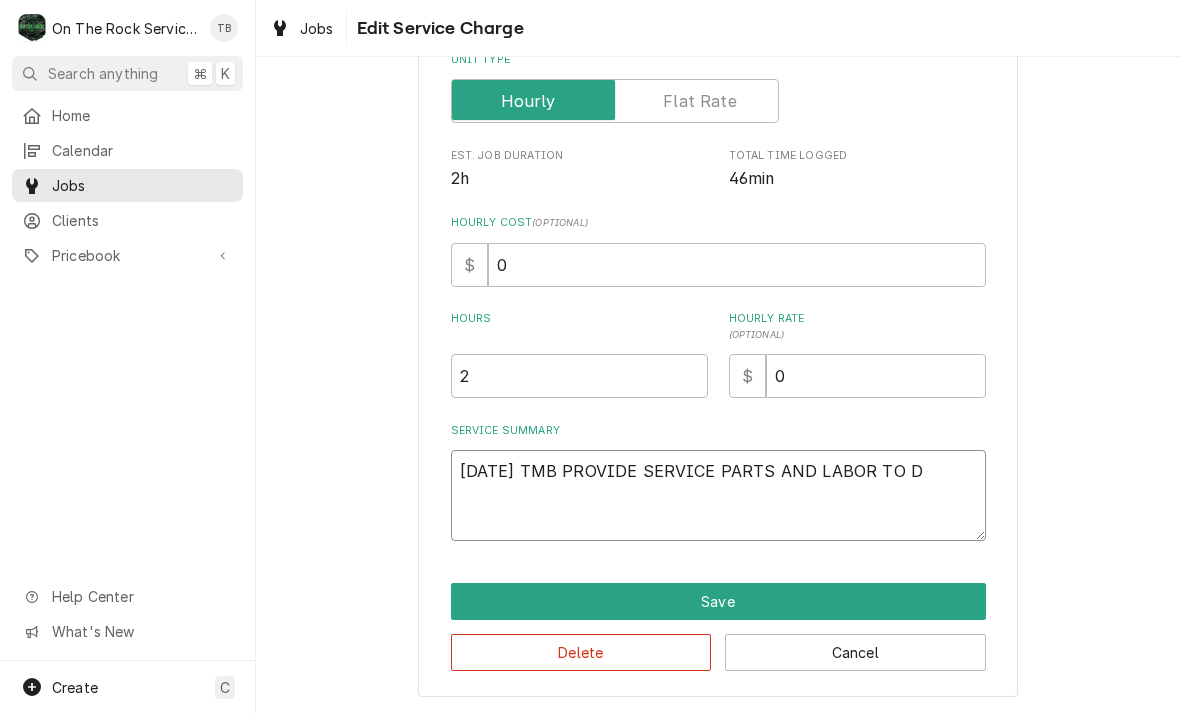 type on "x" 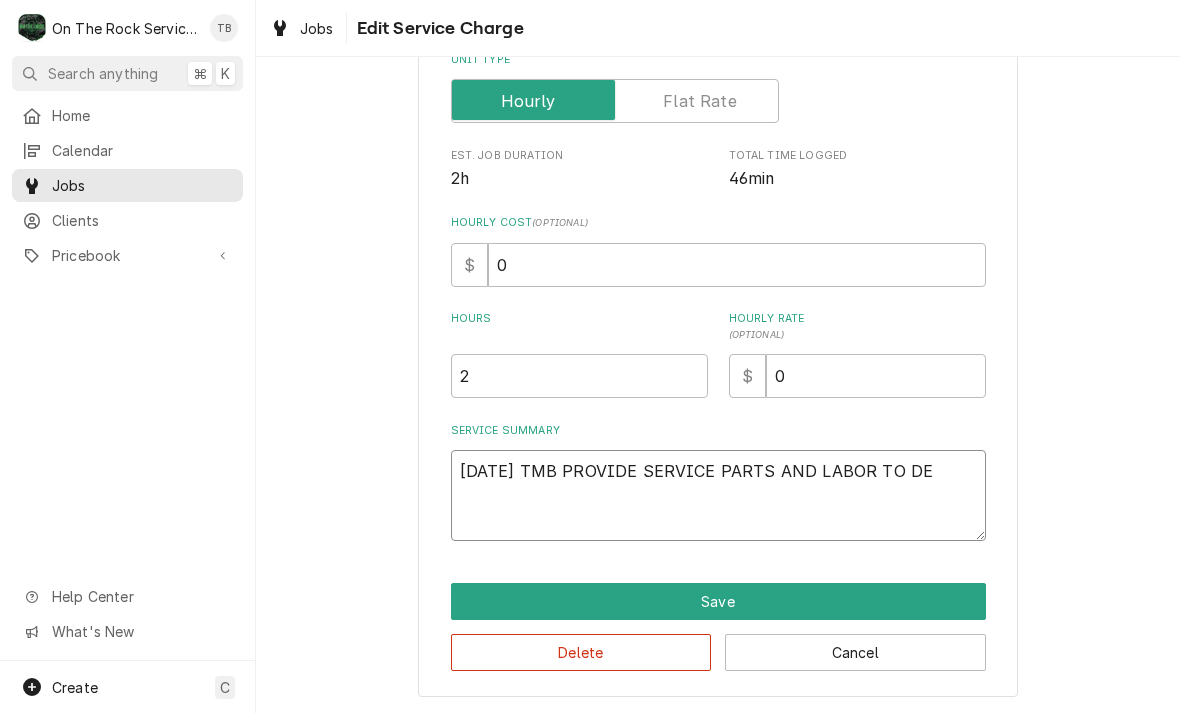 type on "x" 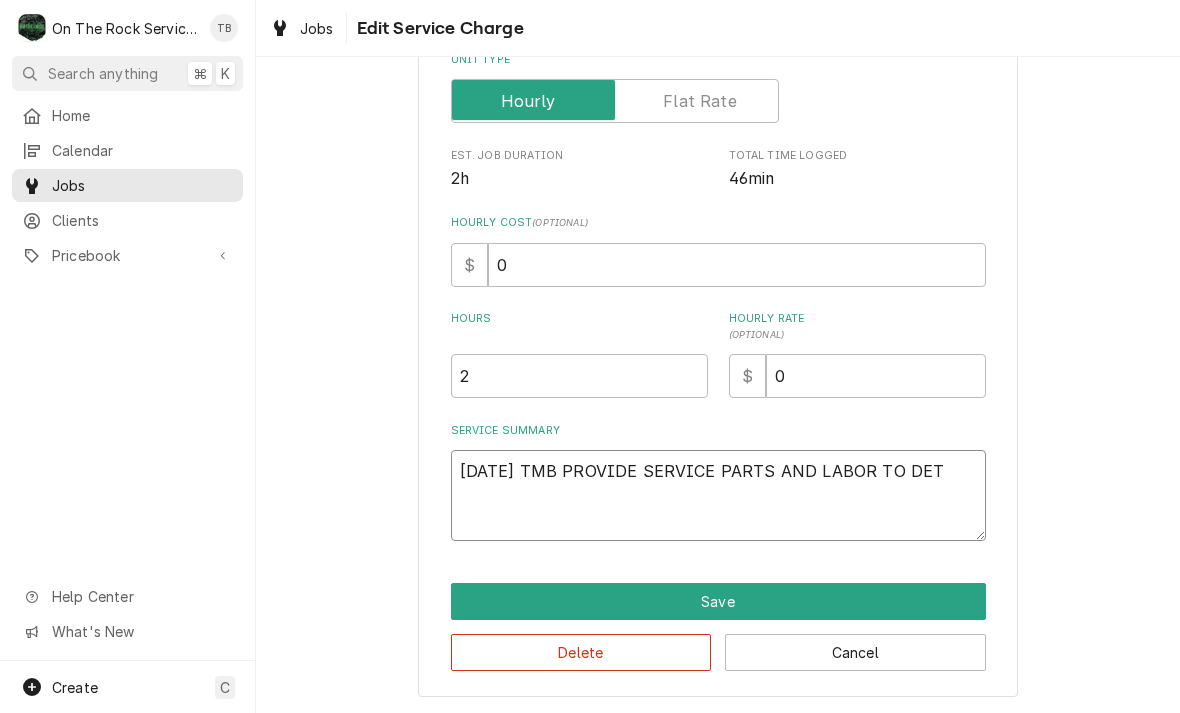 type on "x" 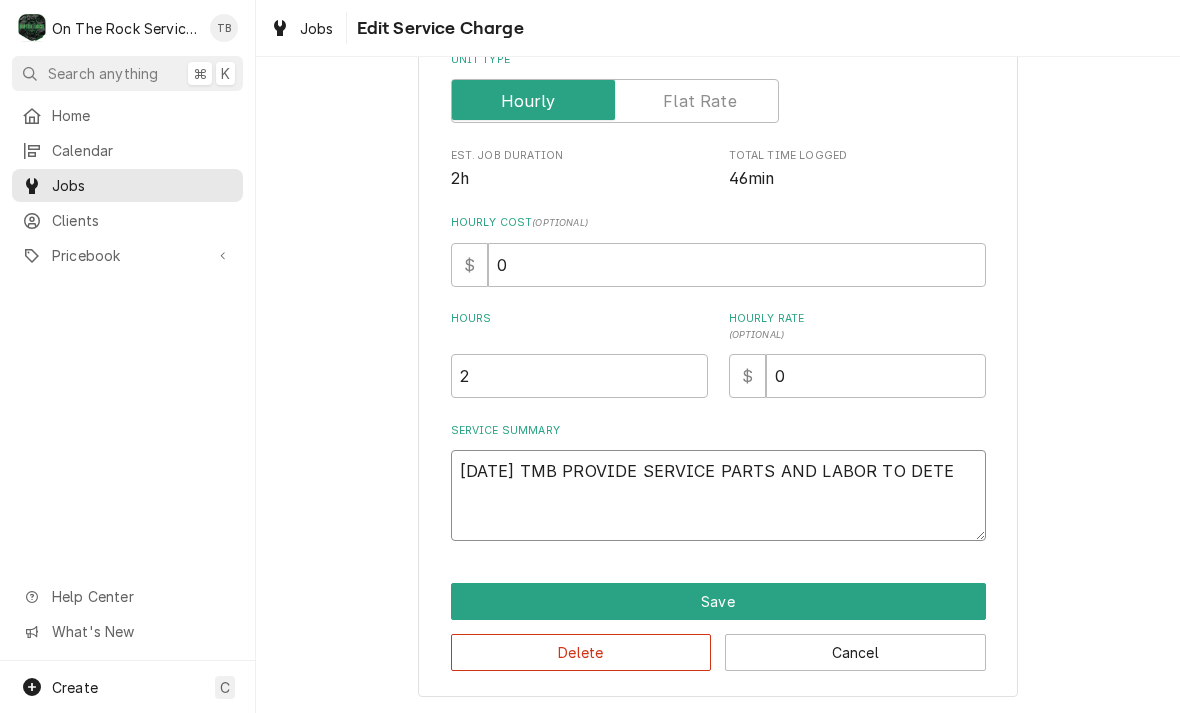 type on "[DATE] TMB PROVIDE SERVICE PARTS AND LABOR TO DETER" 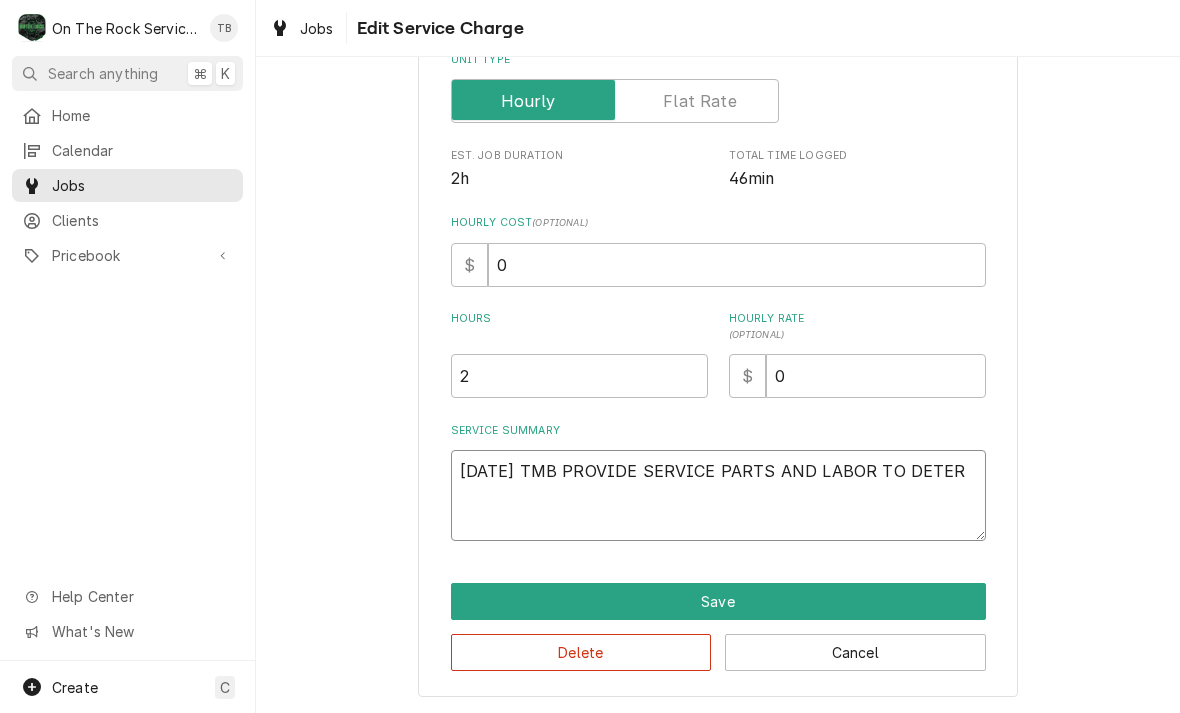 type on "x" 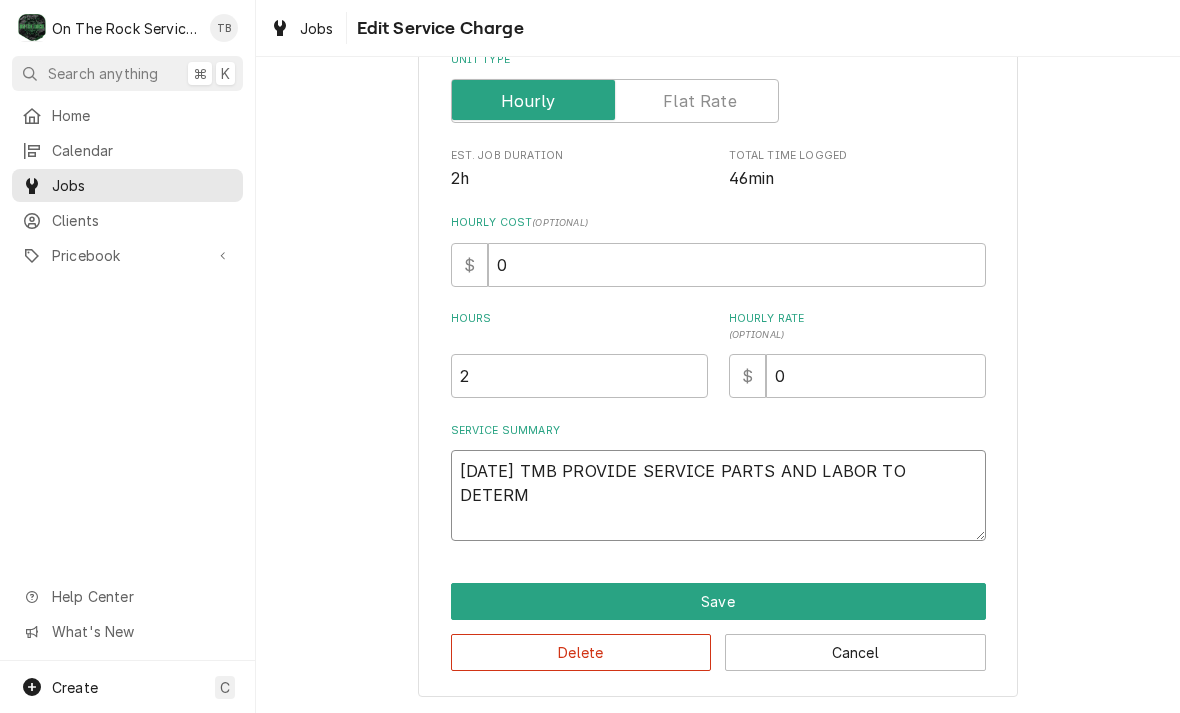 type on "x" 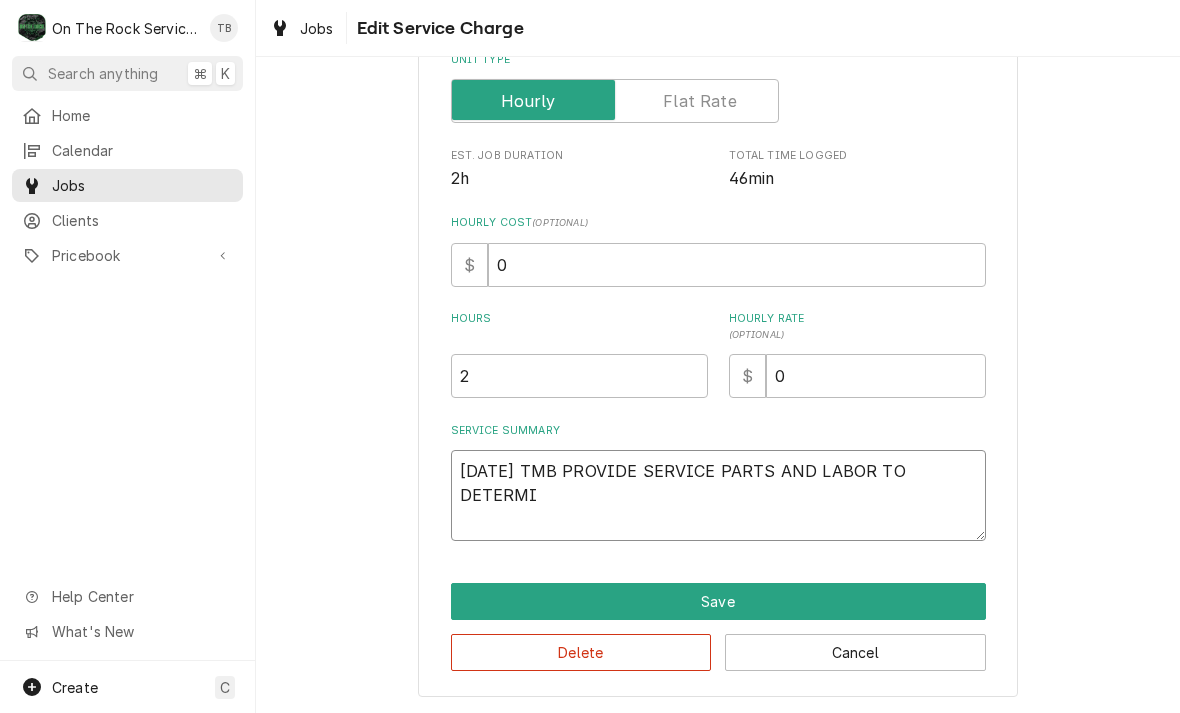 type on "x" 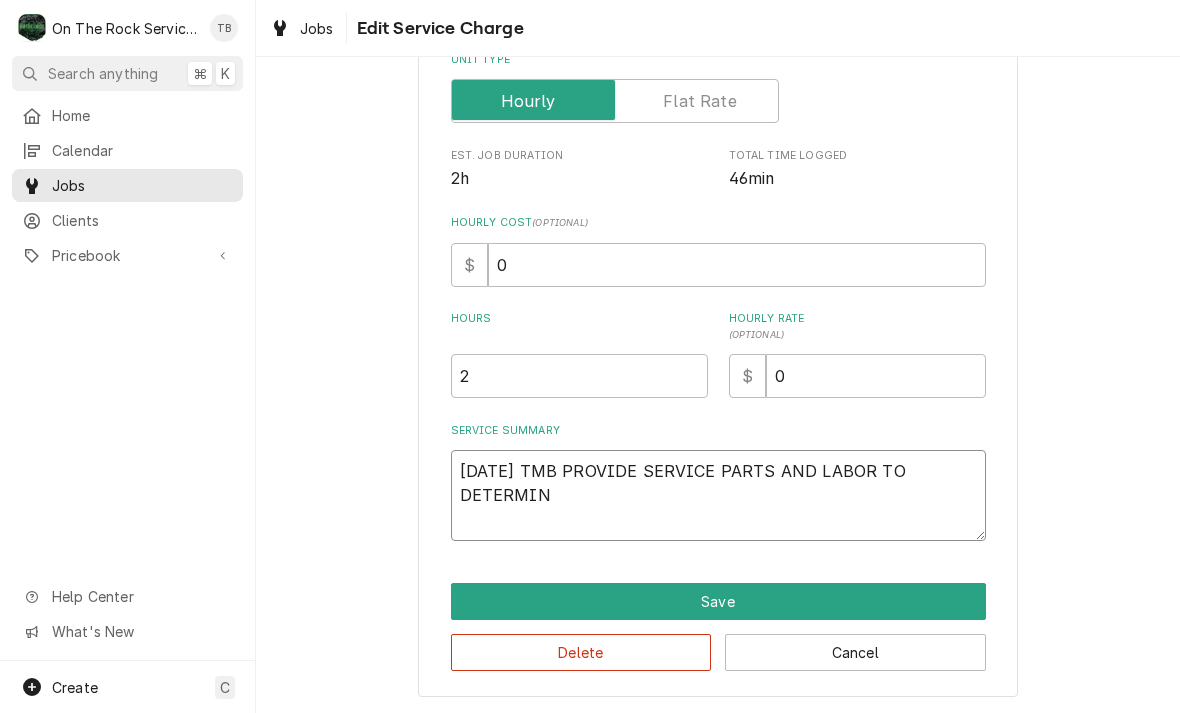 type on "x" 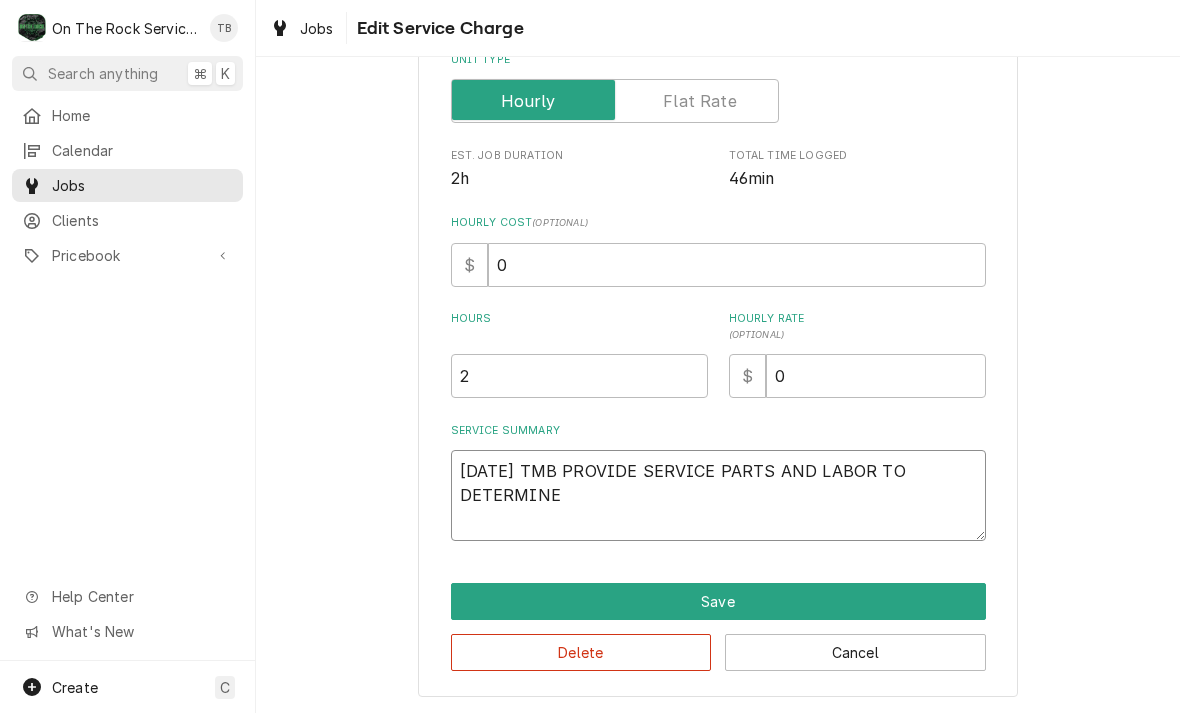 type on "x" 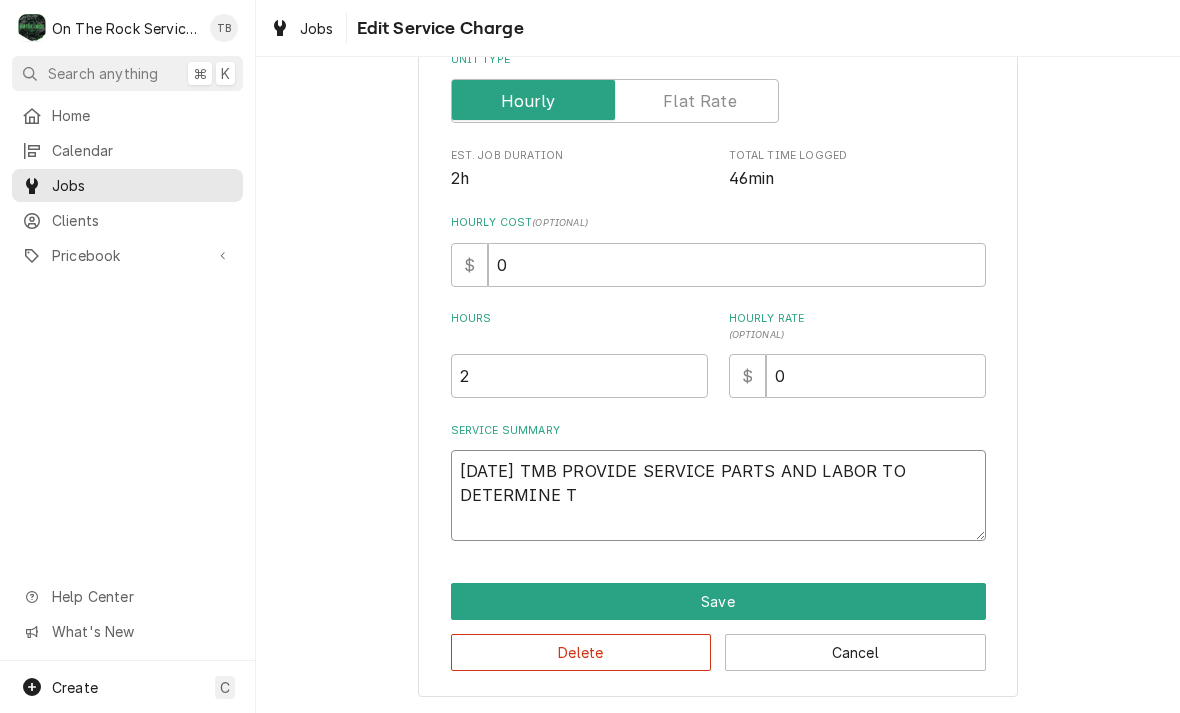 type on "x" 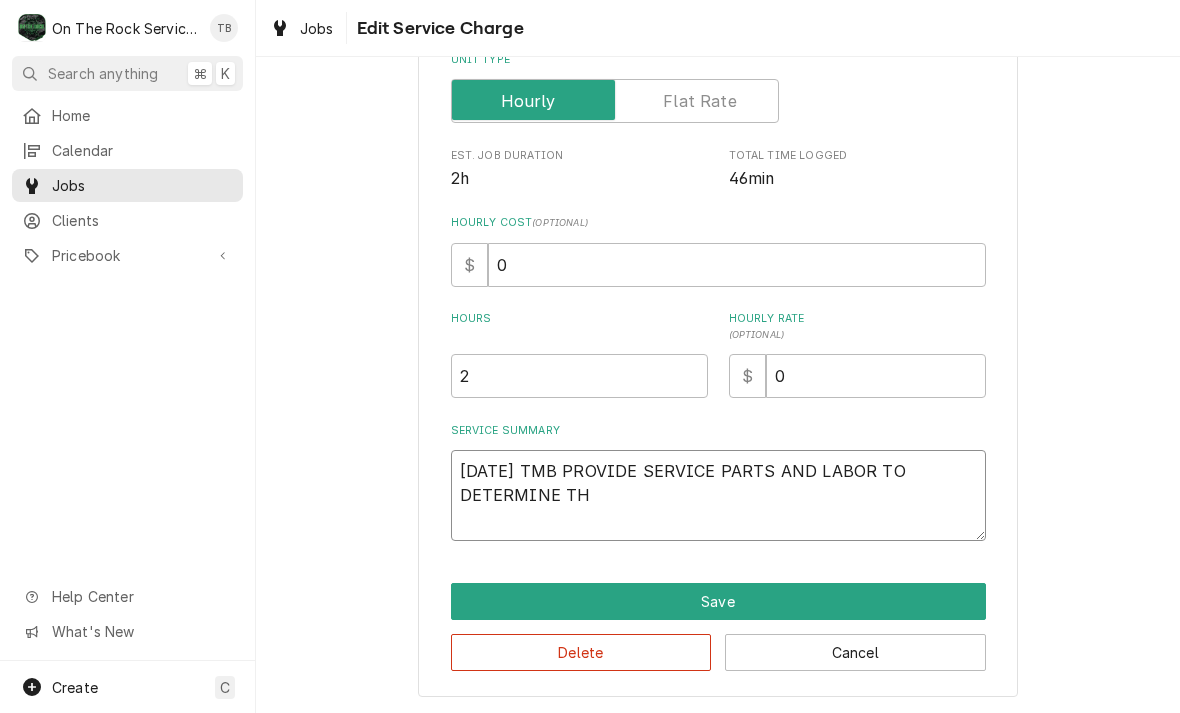 type on "x" 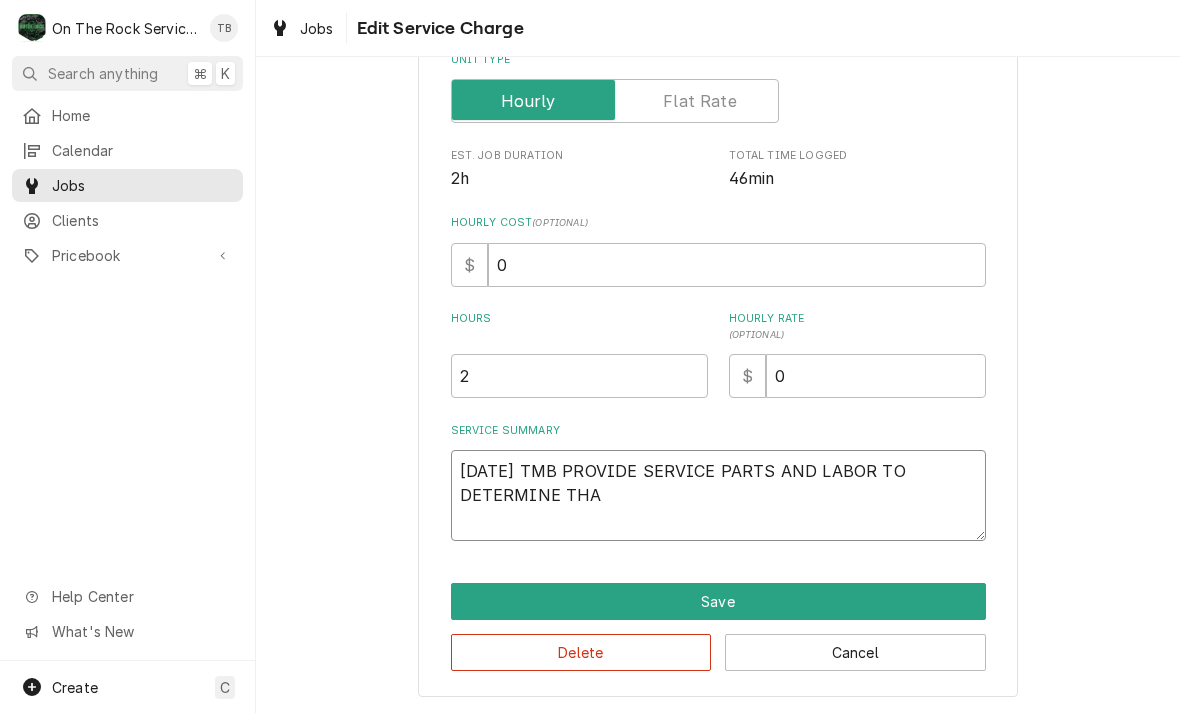 type on "x" 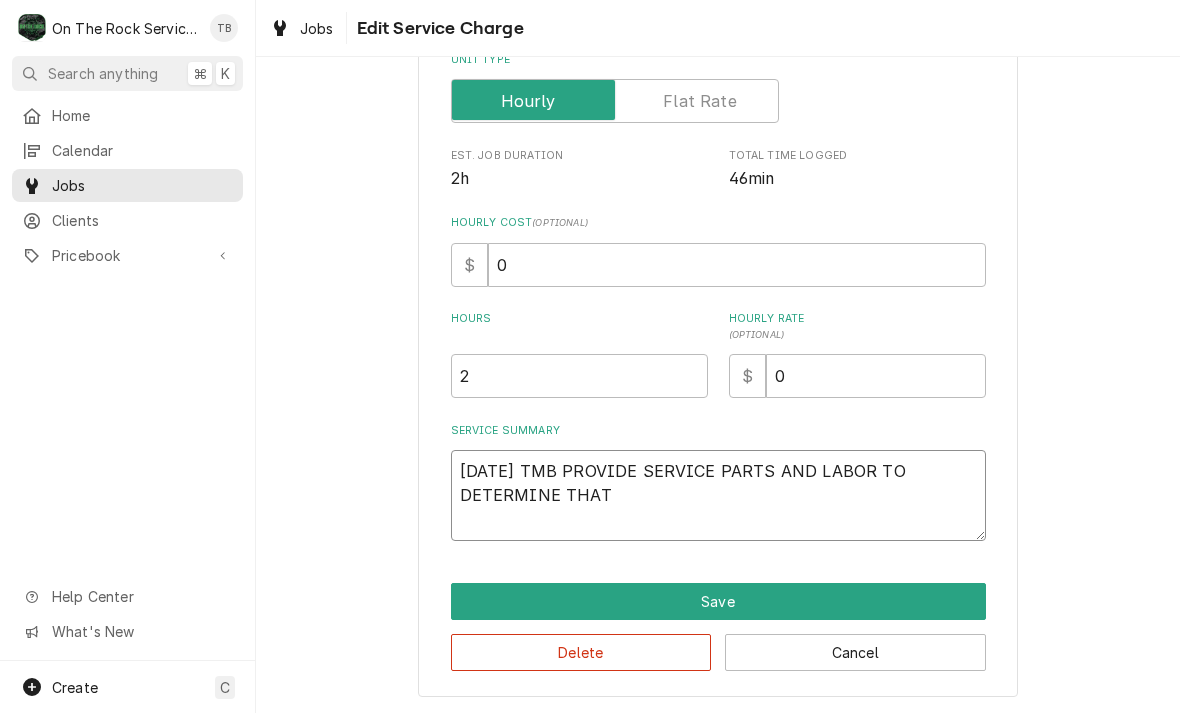 type on "x" 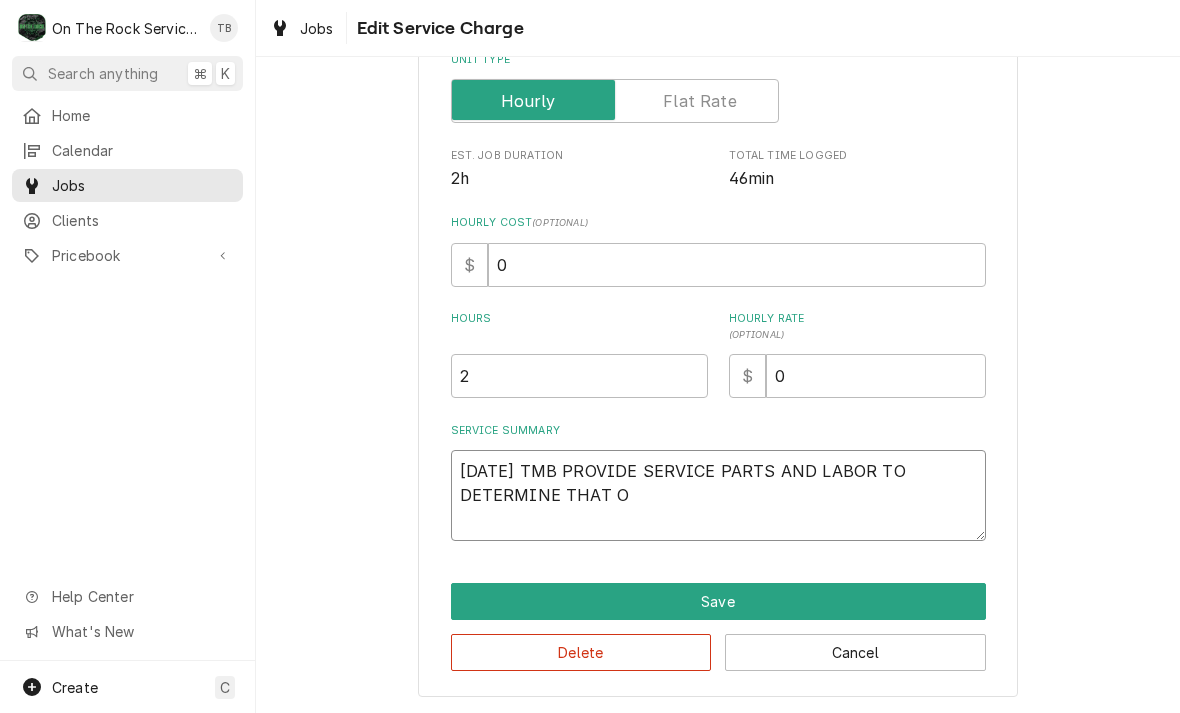 type on "[DATE] TMB PROVIDE SERVICE PARTS AND LABOR TO DETERMINE THAT ON" 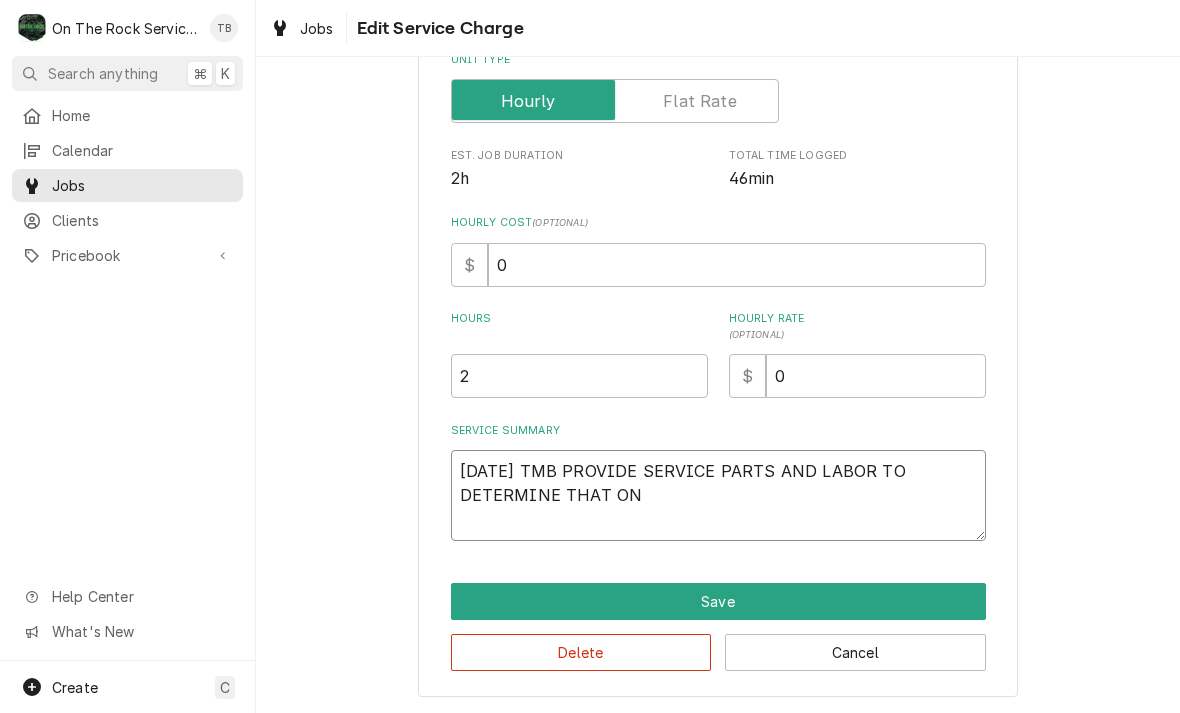 type on "x" 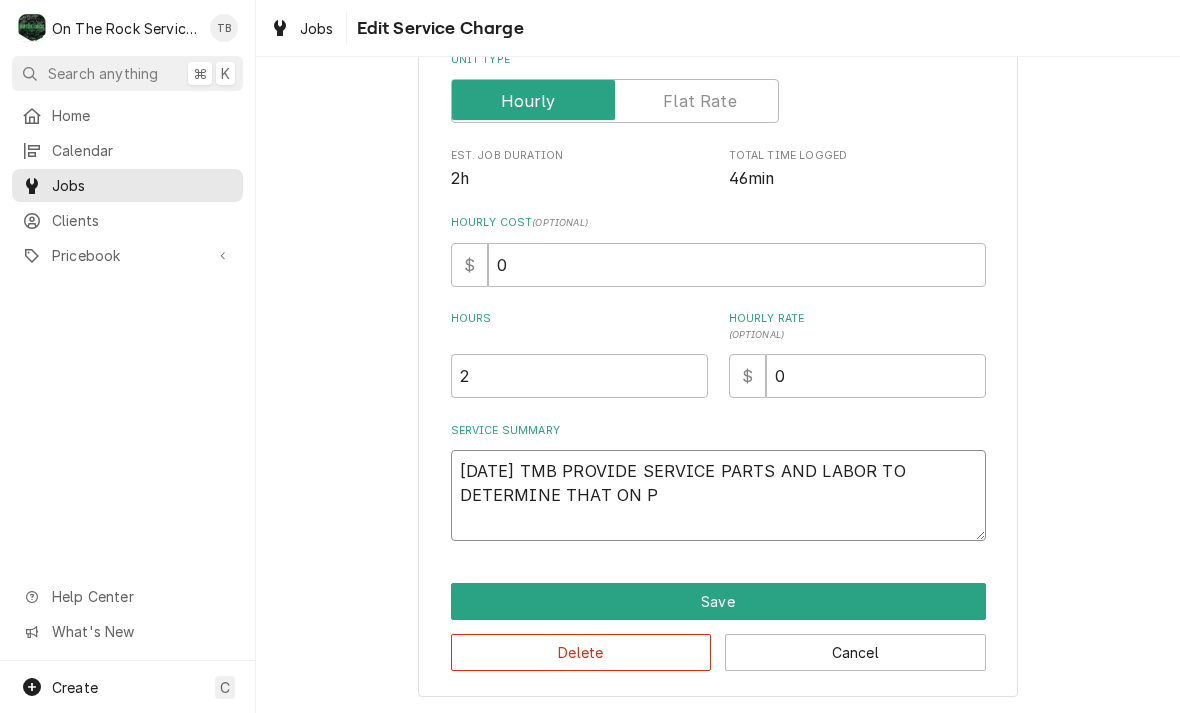 type on "x" 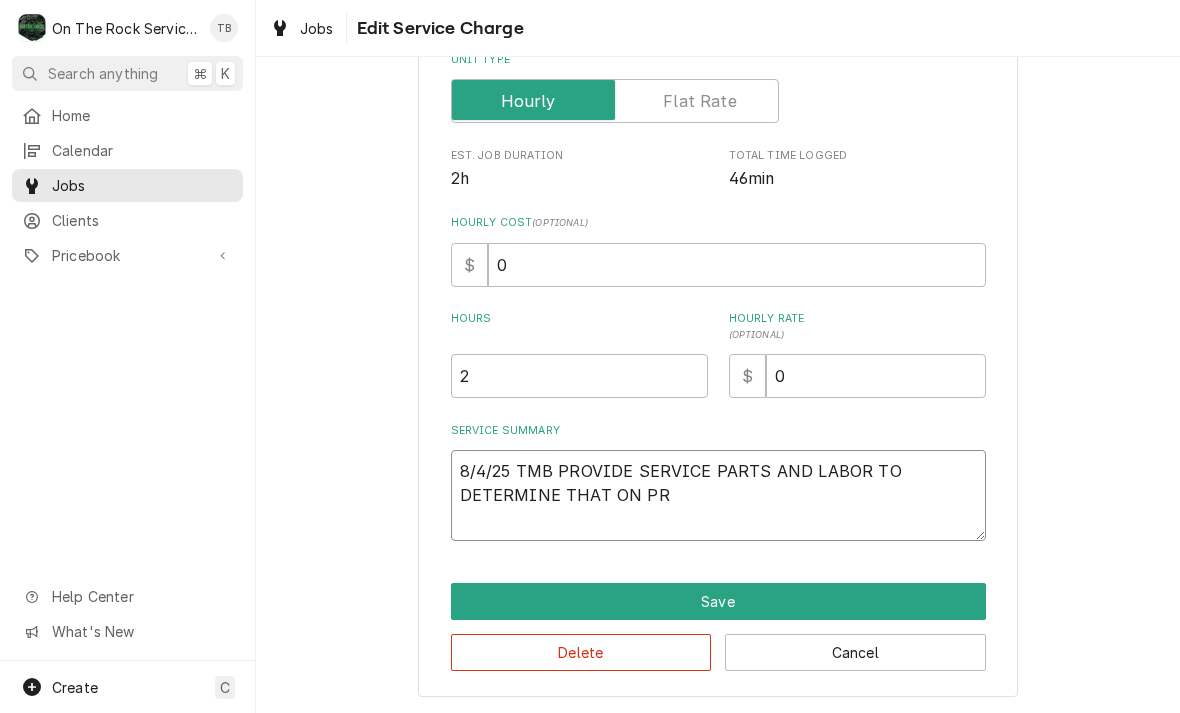 type on "x" 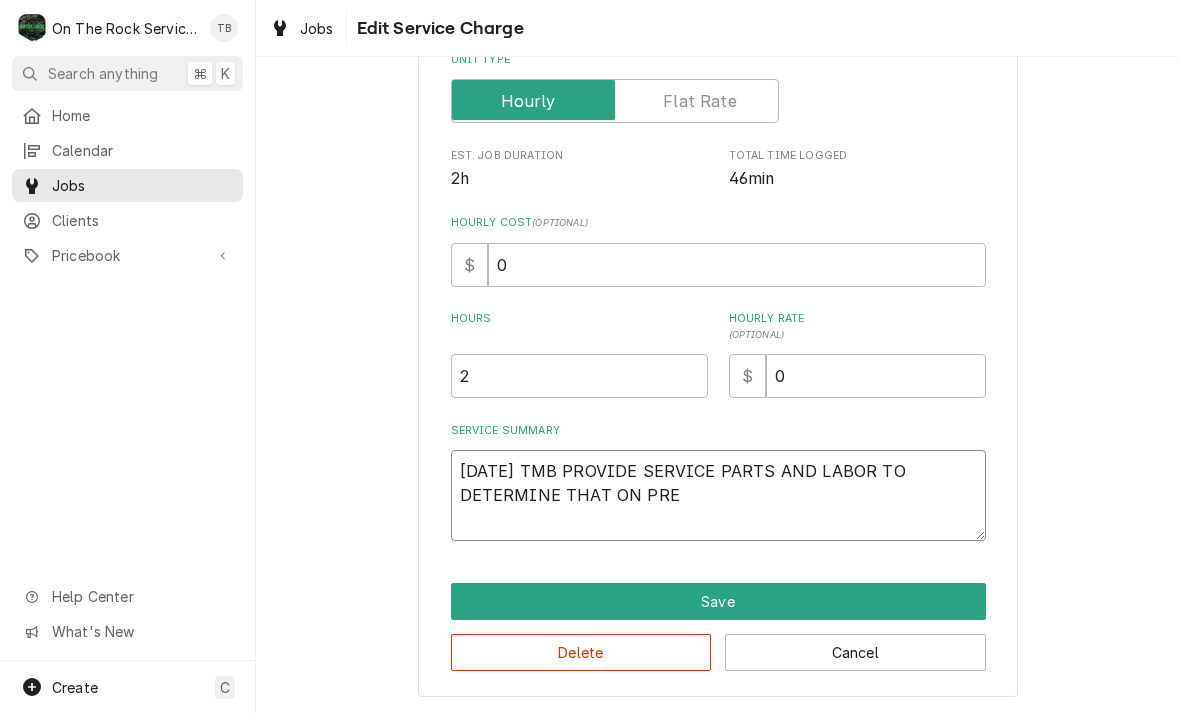 type on "x" 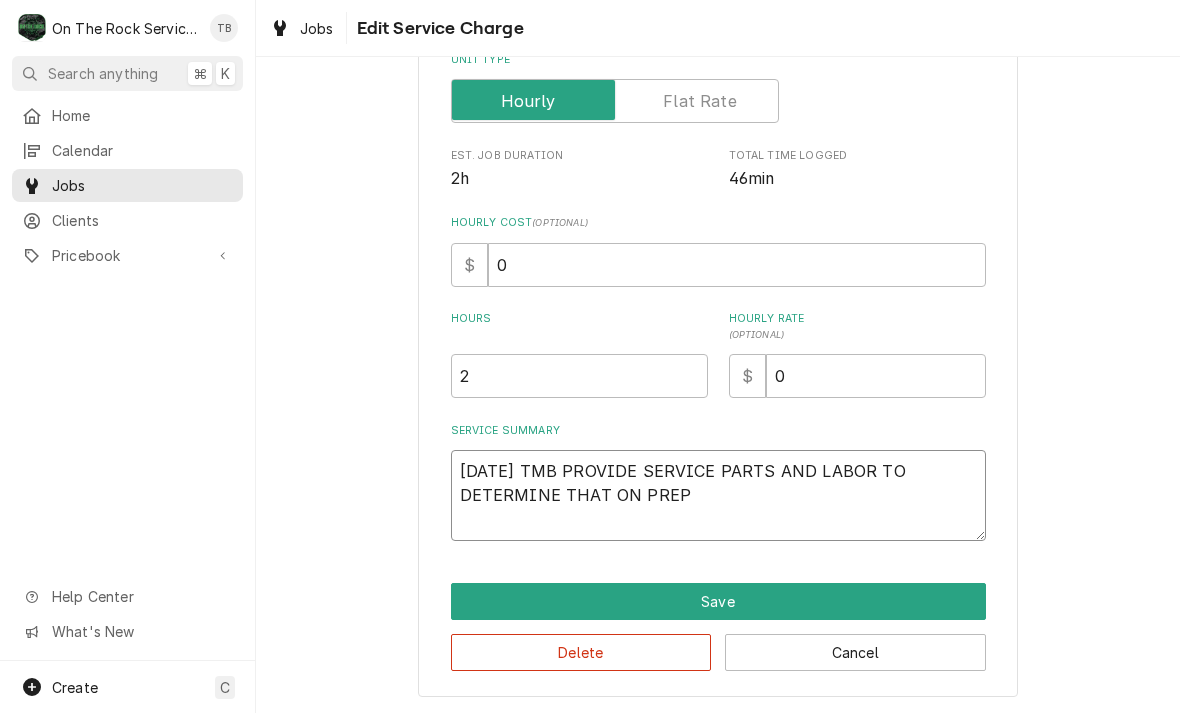 type on "x" 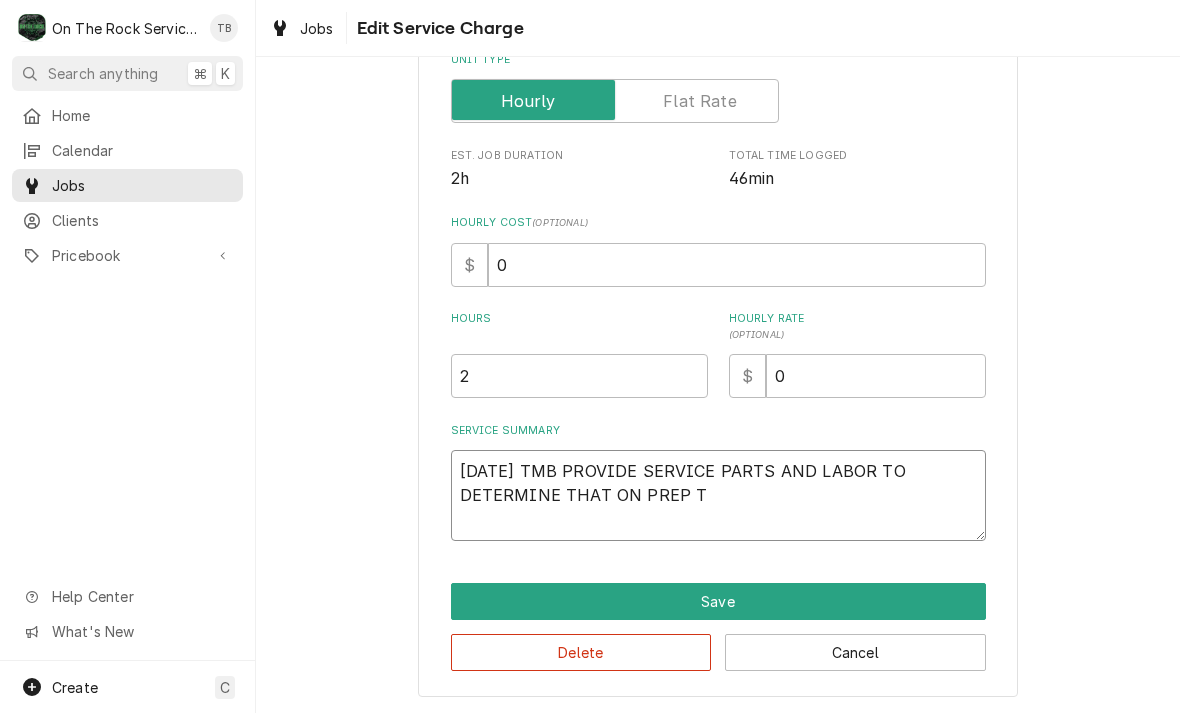 type on "[DATE] TMB PROVIDE SERVICE PARTS AND LABOR TO DETERMINE THAT ON PREP TA" 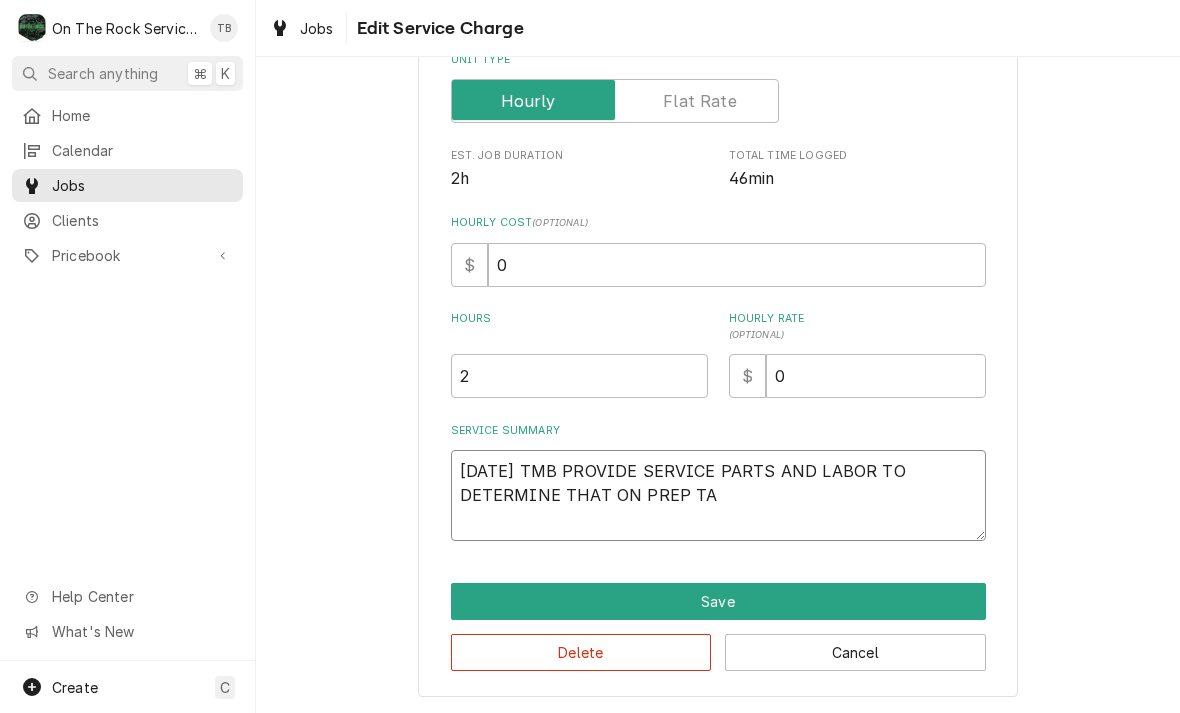 type on "x" 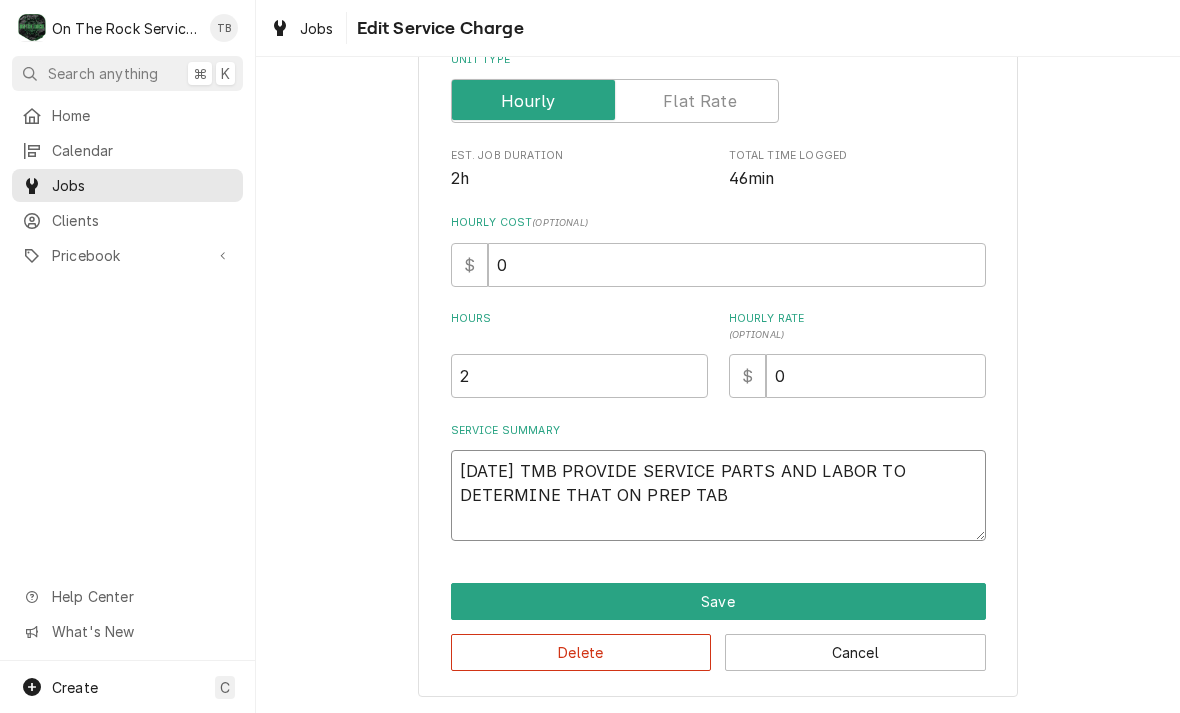type on "x" 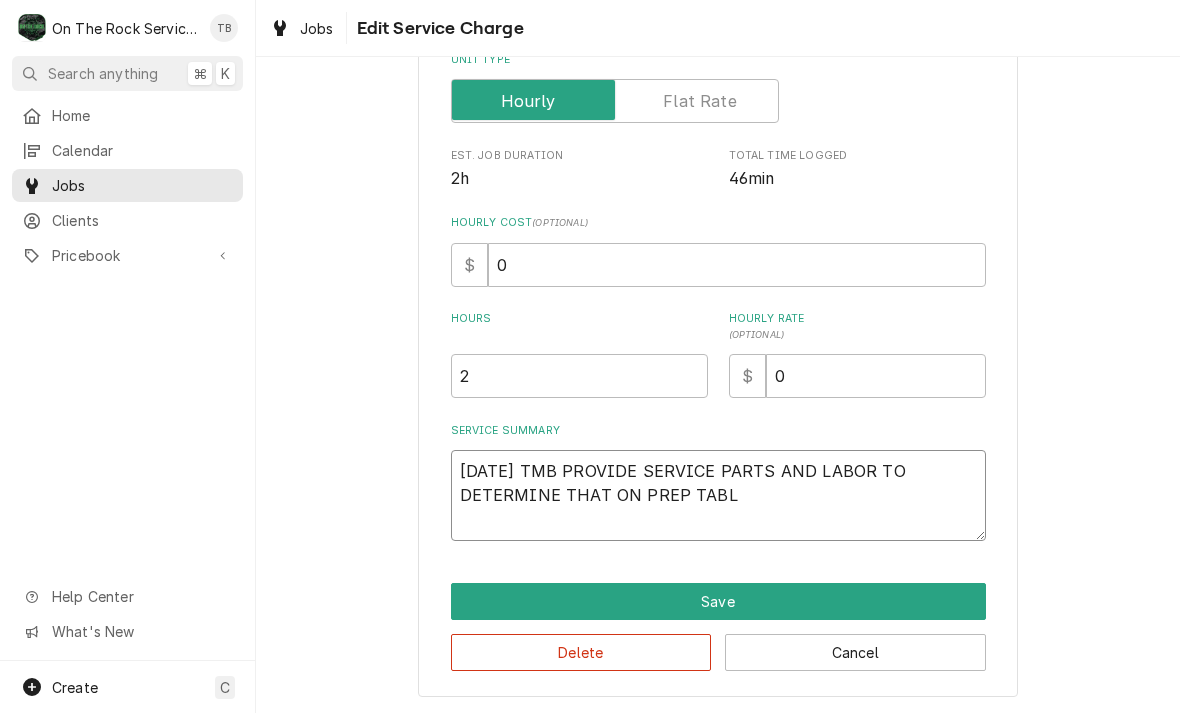type on "x" 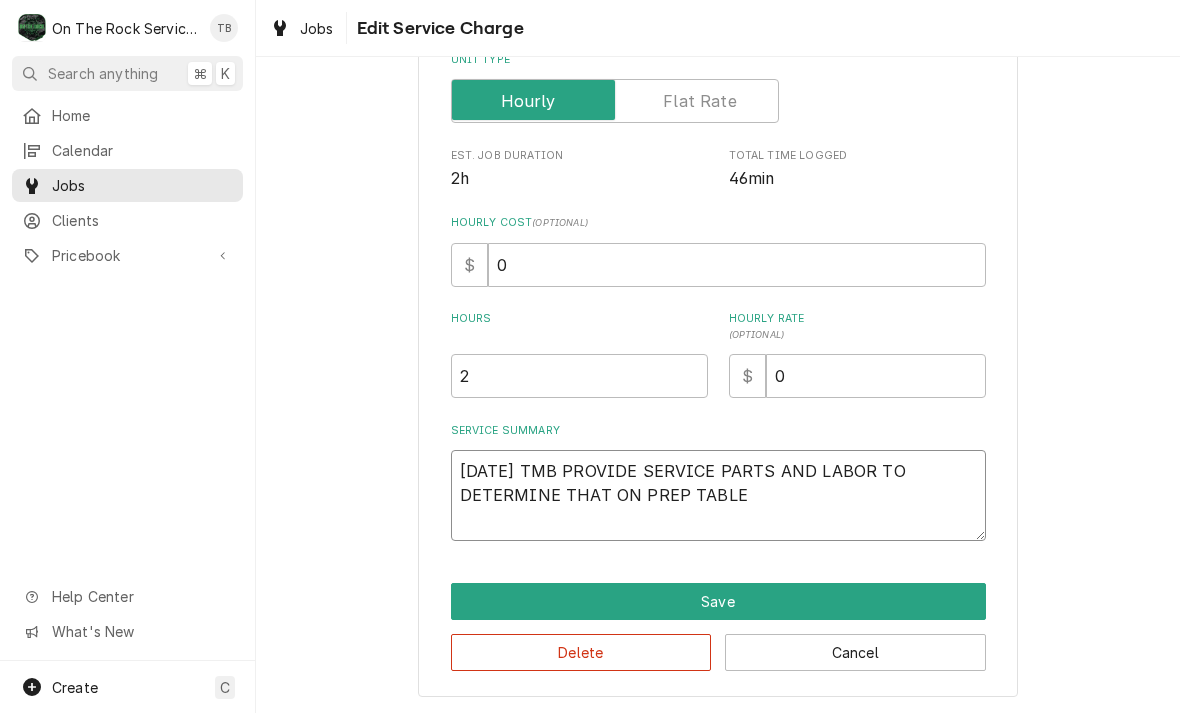 type on "x" 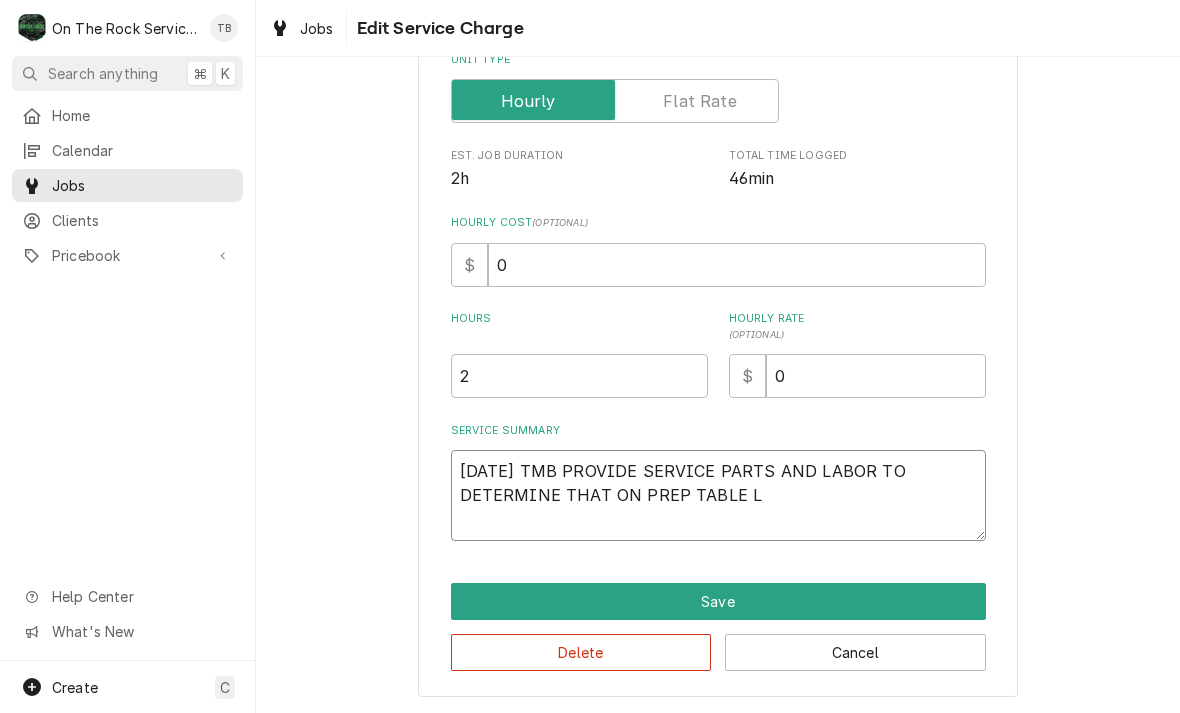 type on "x" 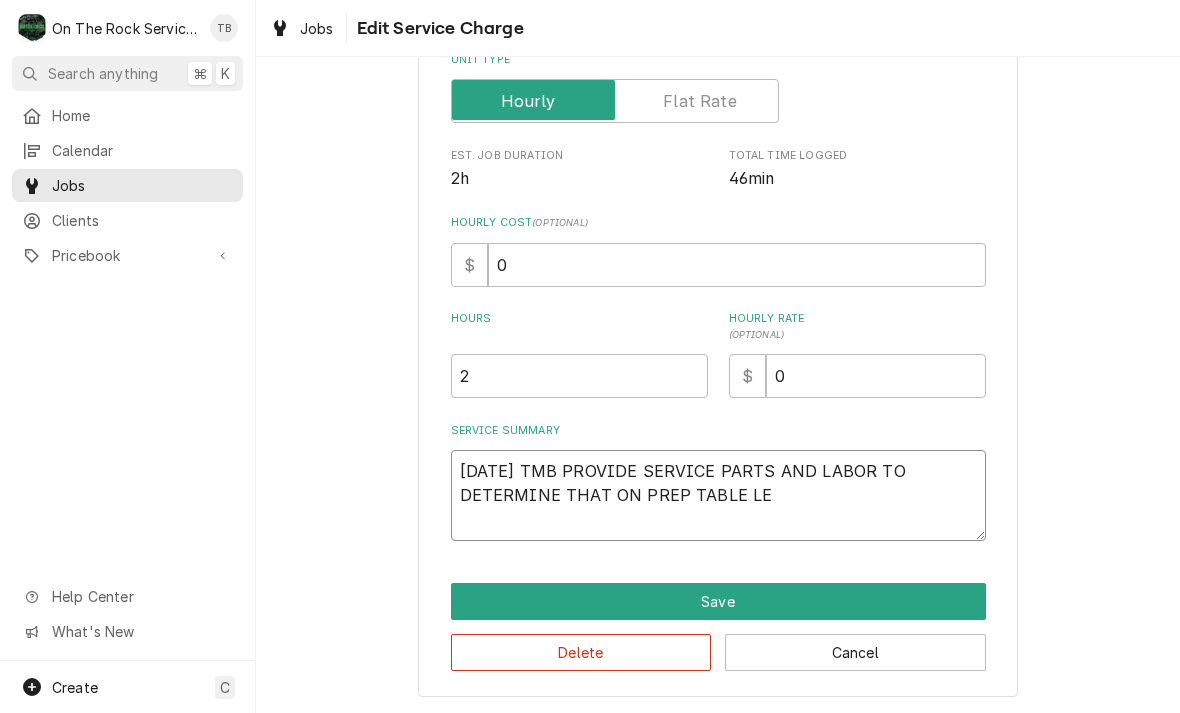 type on "x" 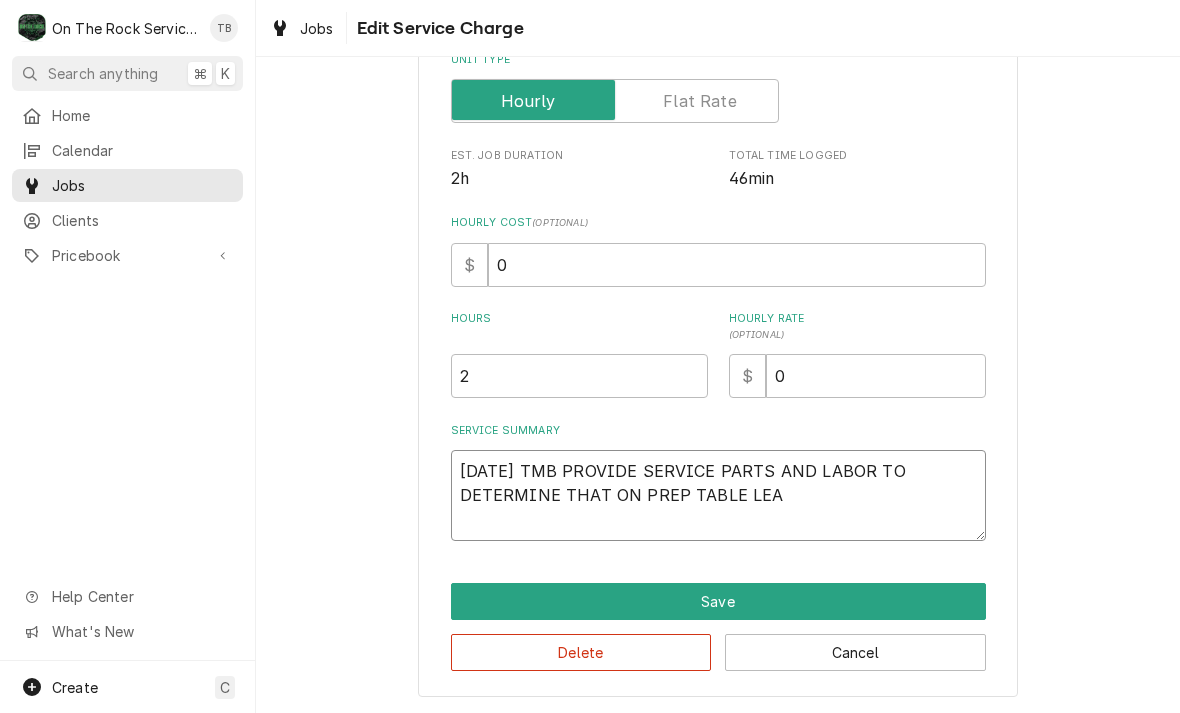 type on "x" 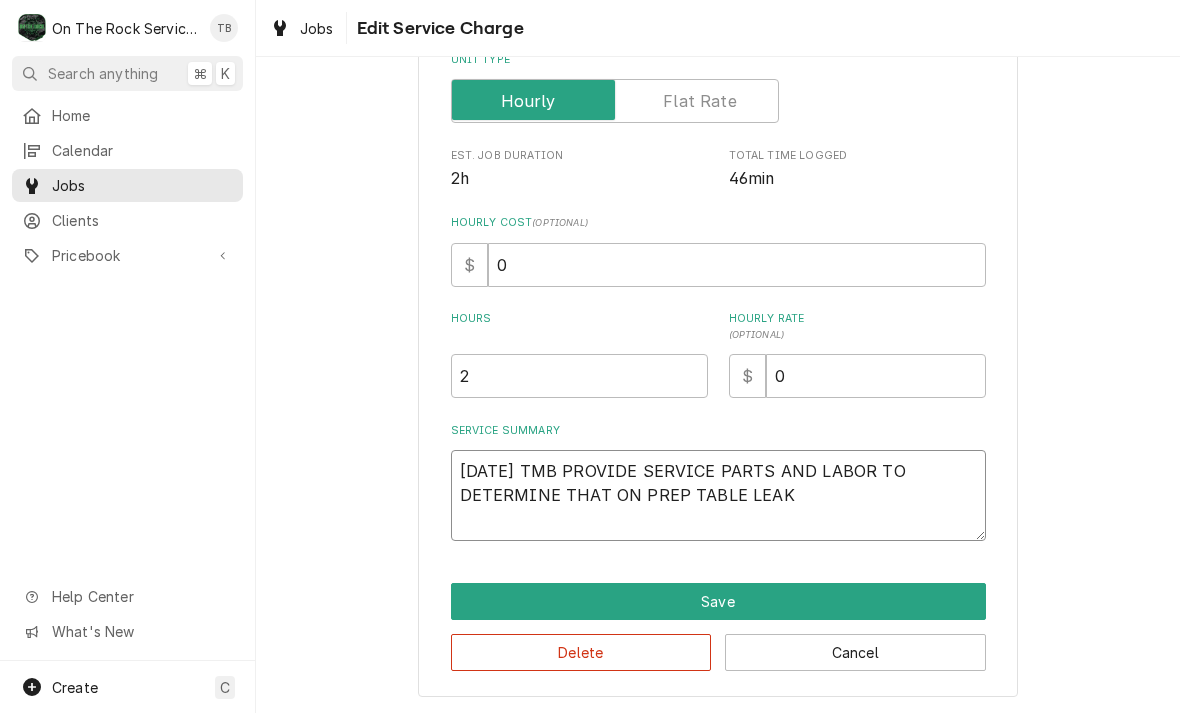 type on "x" 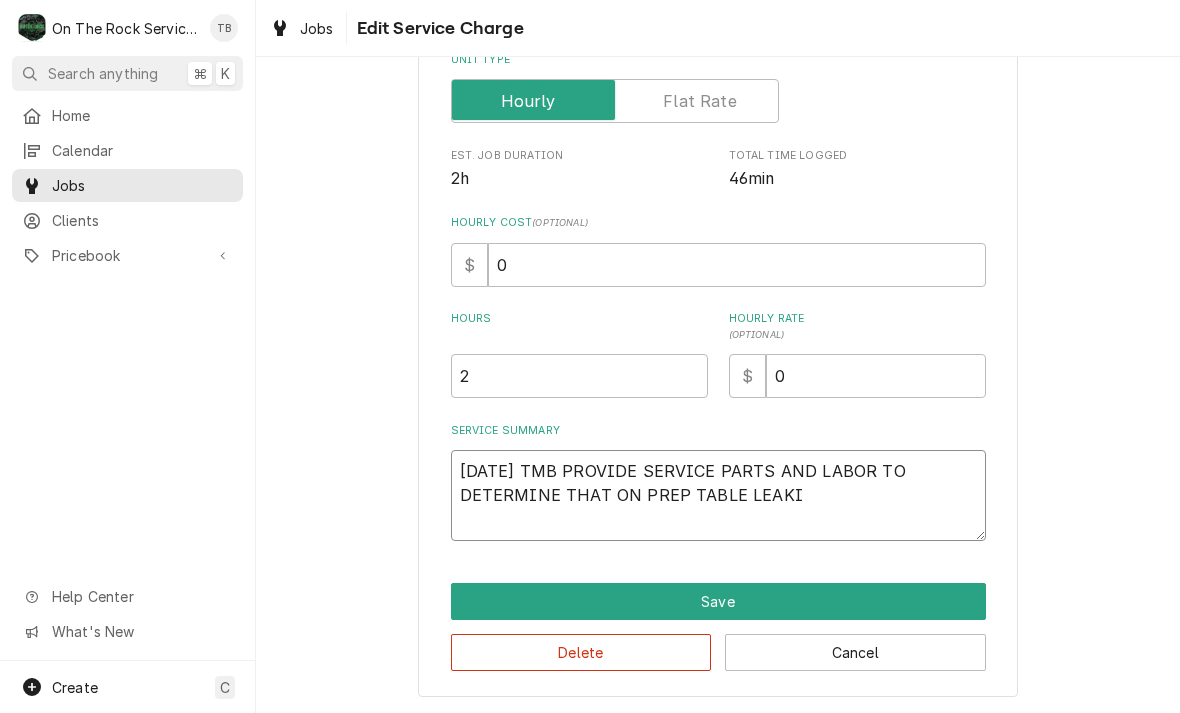type on "x" 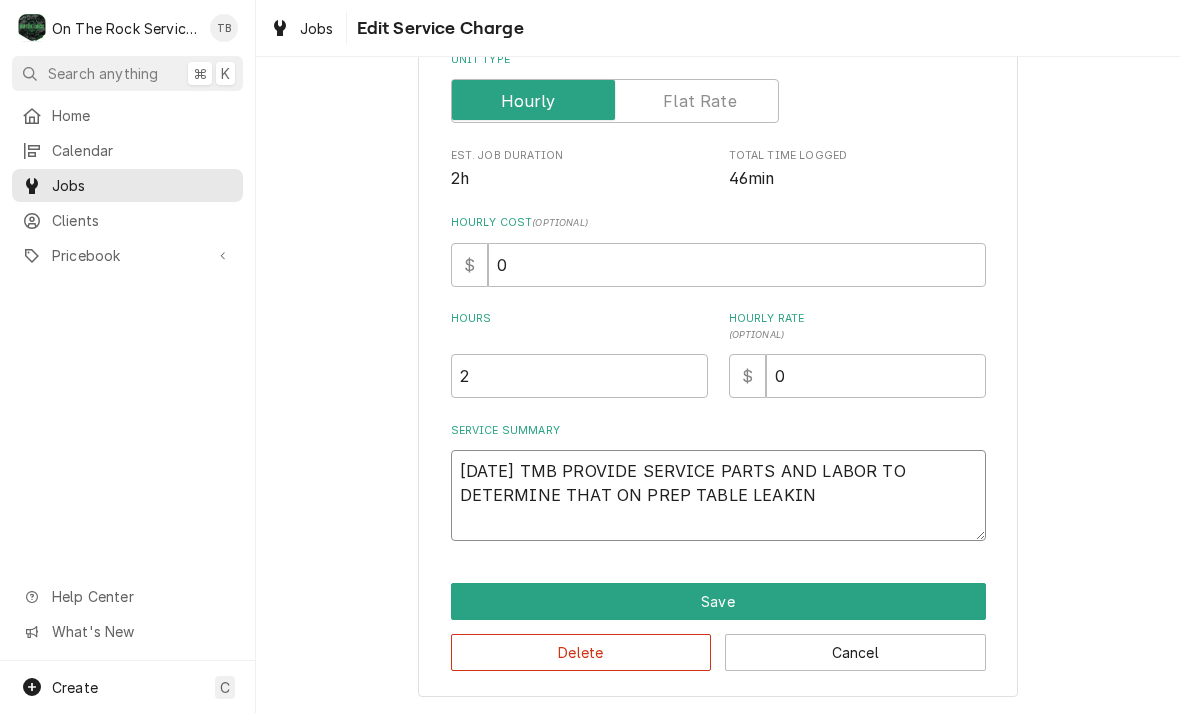 type on "x" 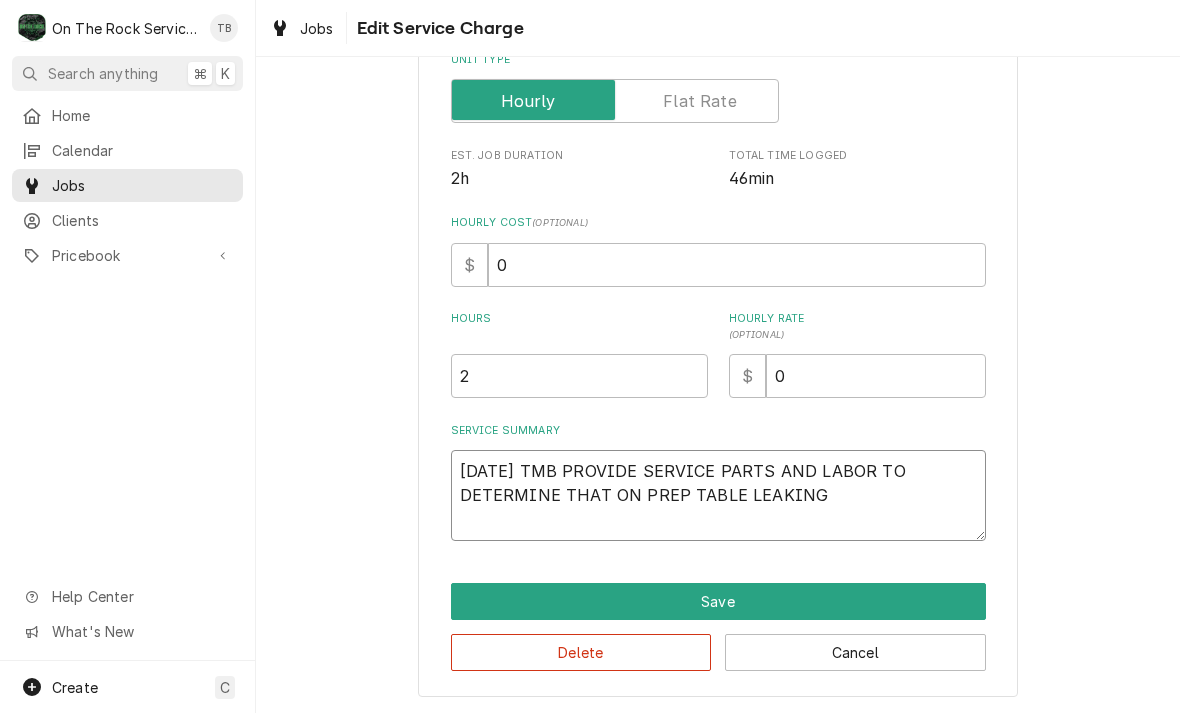 type on "x" 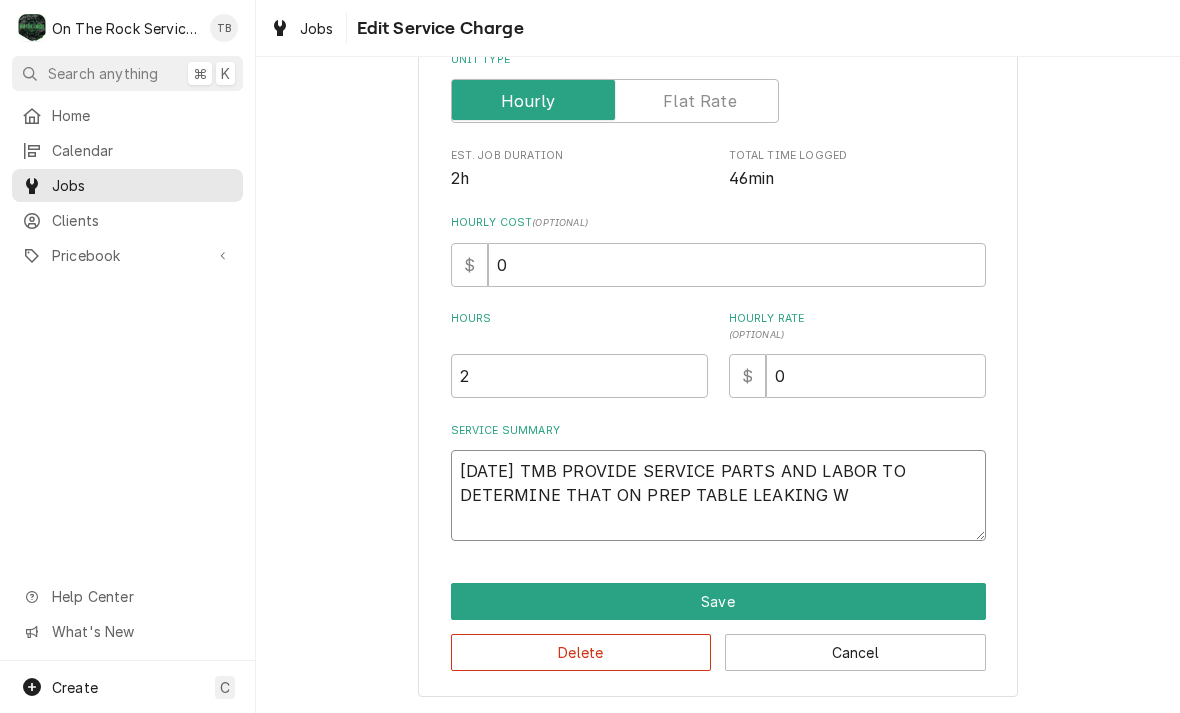 type on "x" 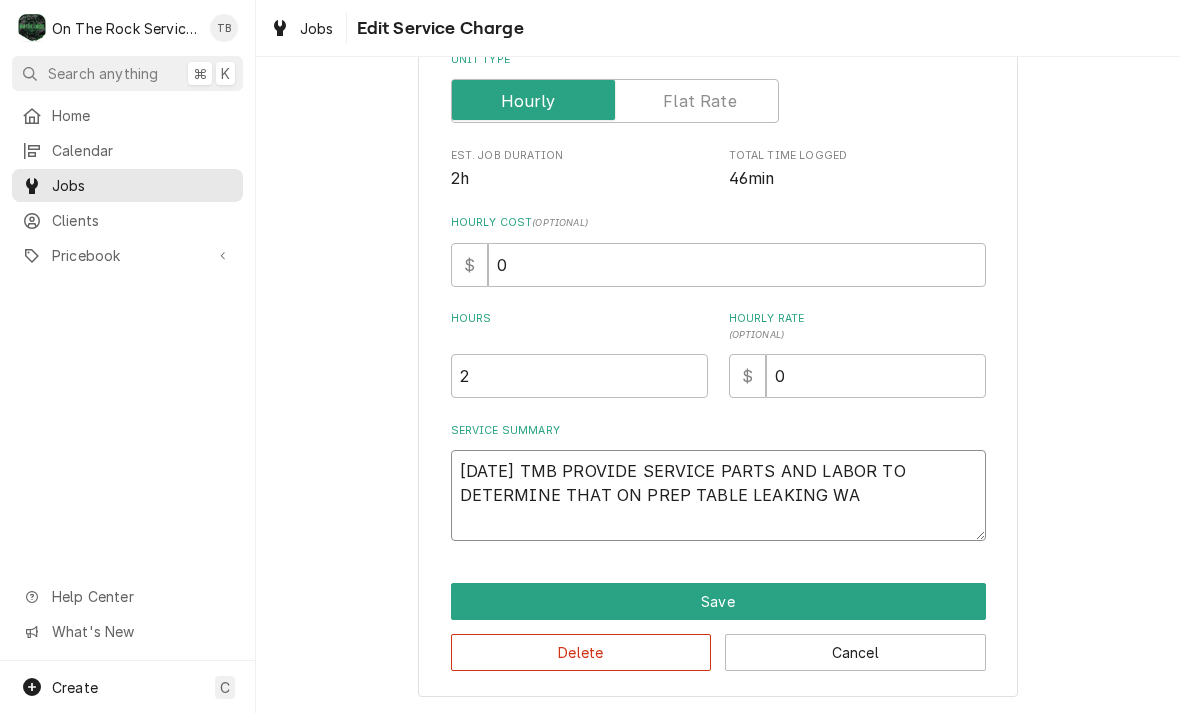 type on "[DATE] TMB PROVIDE SERVICE PARTS AND LABOR TO DETERMINE THAT ON PREP TABLE LEAKING WAT" 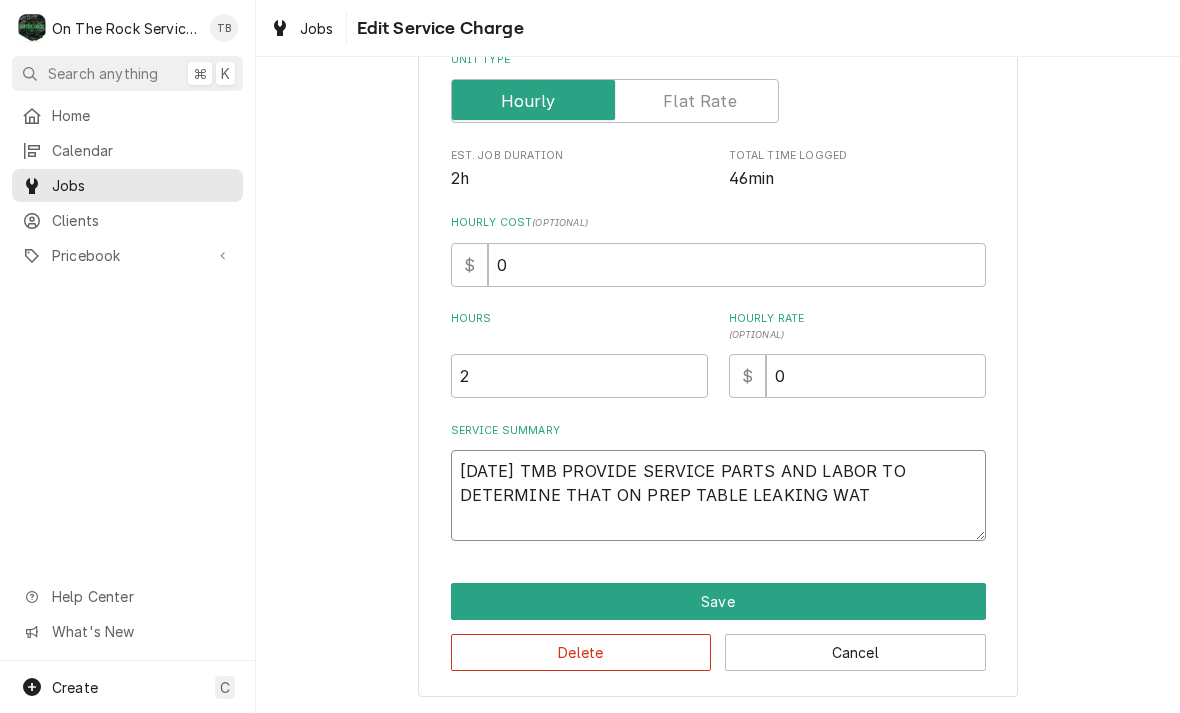 type on "x" 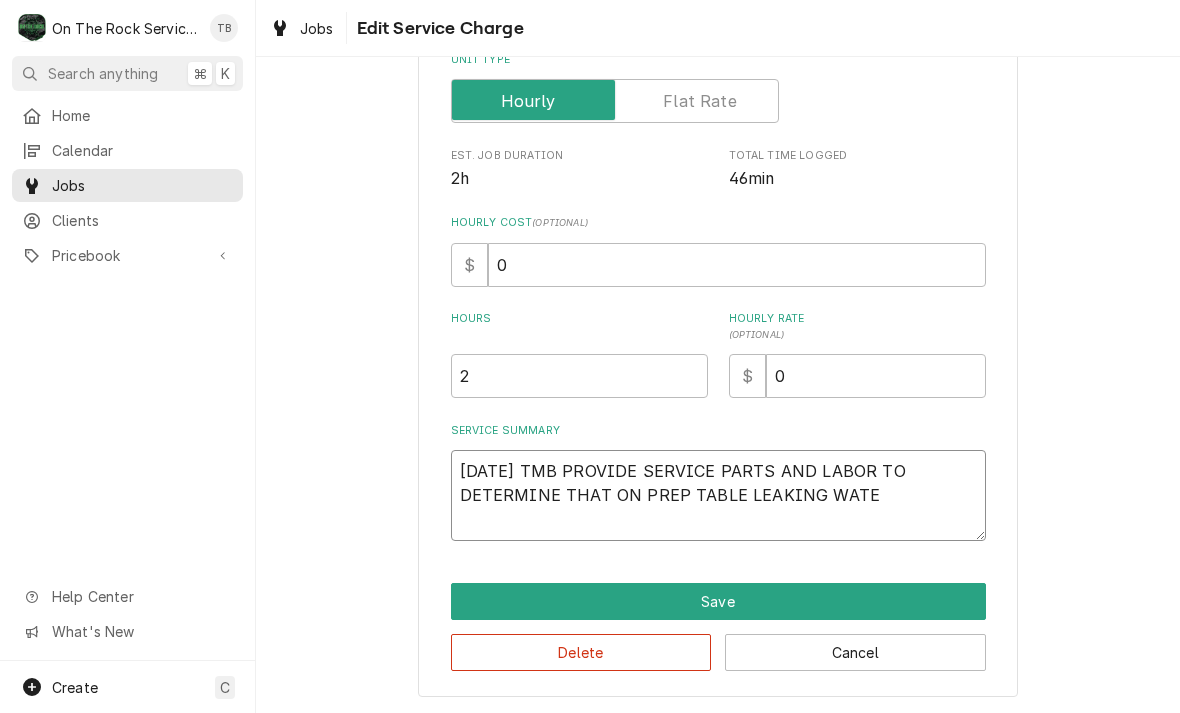 type on "x" 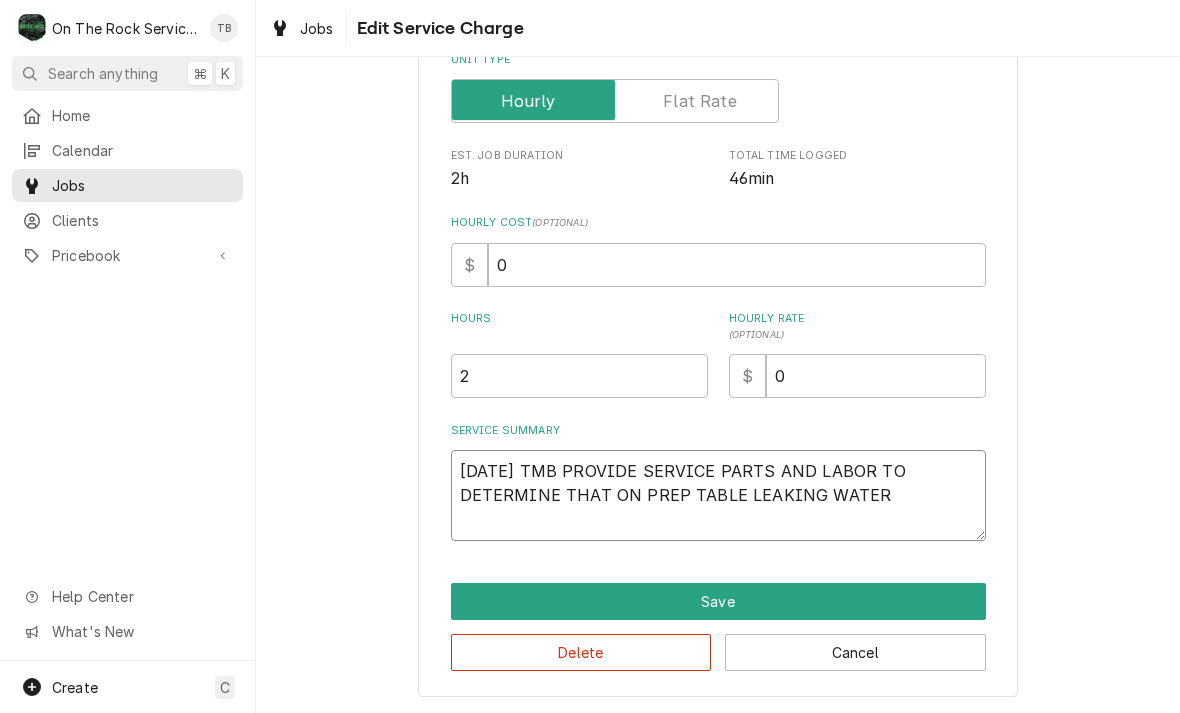 type on "[DATE] TMB PROVIDE SERVICE PARTS AND LABOR TO DETERMINE THAT ON PREP TABLE LEAKING WATER" 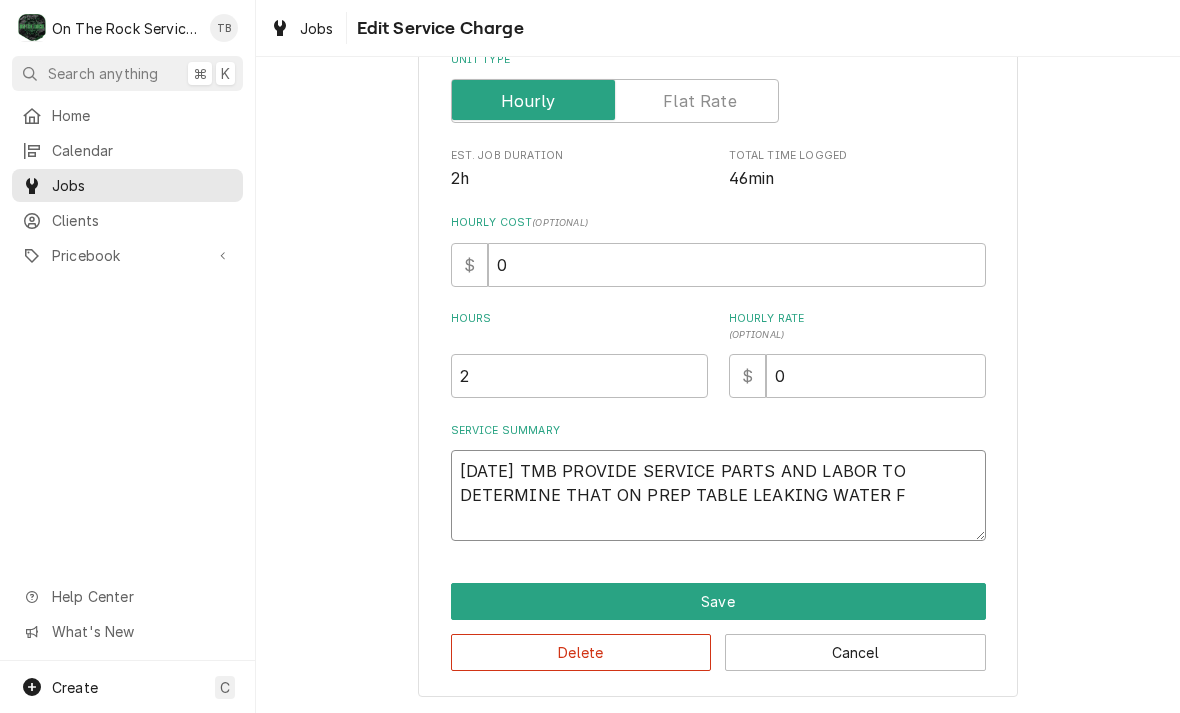 type on "[DATE] TMB PROVIDE SERVICE PARTS AND LABOR TO DETERMINE THAT ON PREP TABLE LEAKING WATER FR" 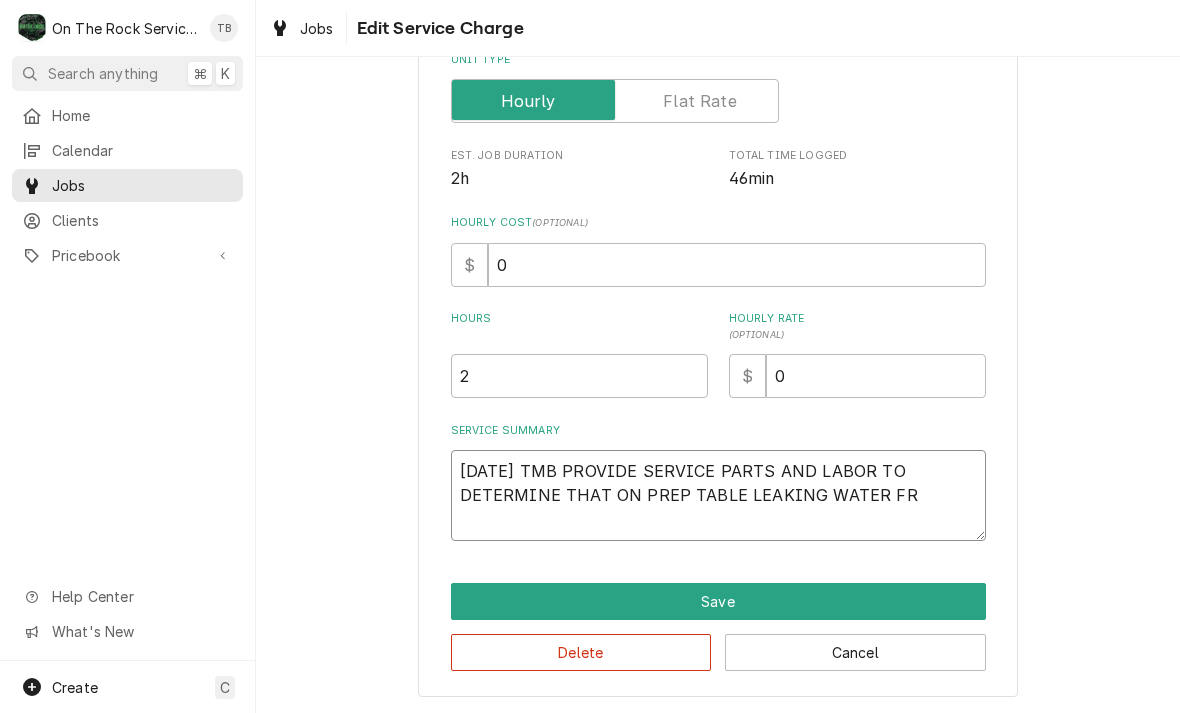 type on "x" 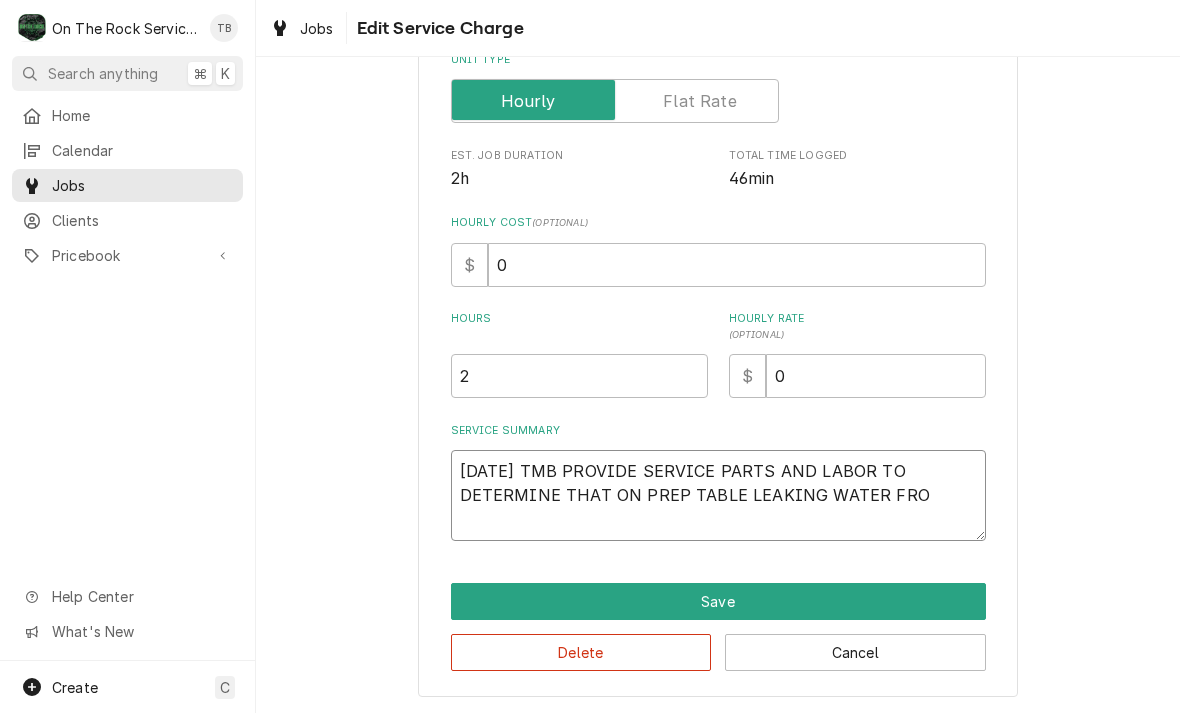 type on "[DATE] TMB PROVIDE SERVICE PARTS AND LABOR TO DETERMINE THAT ON PREP TABLE LEAKING WATER FROM" 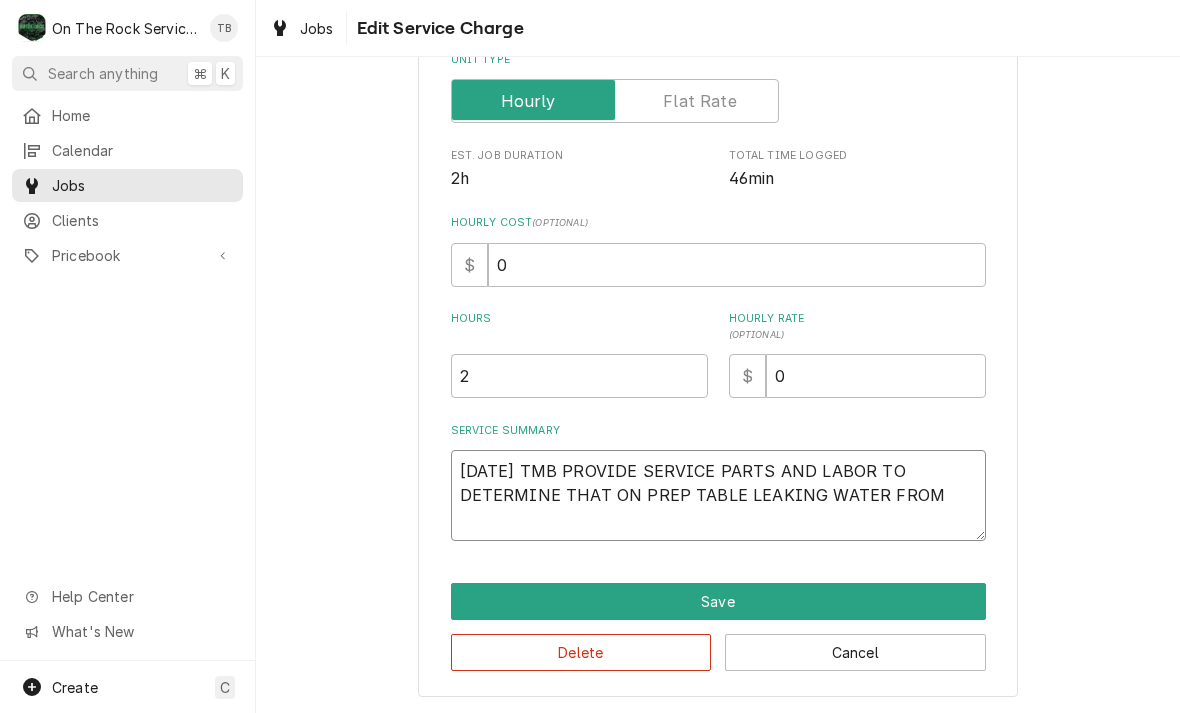 type on "x" 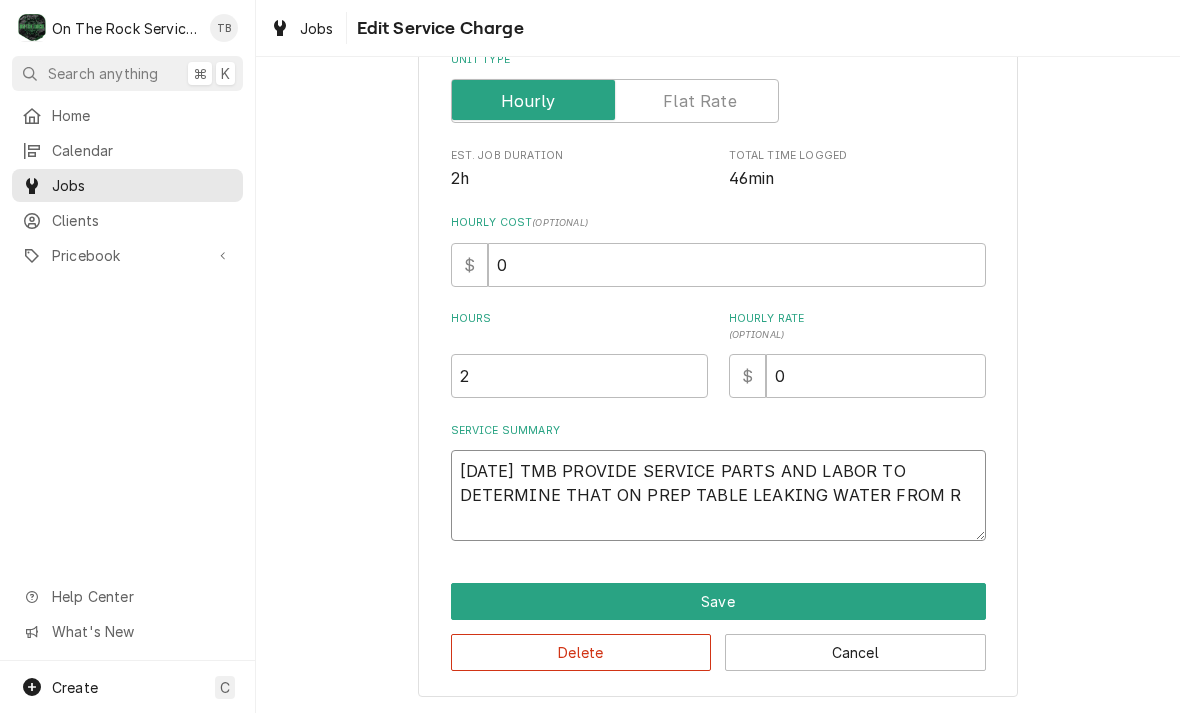 type on "x" 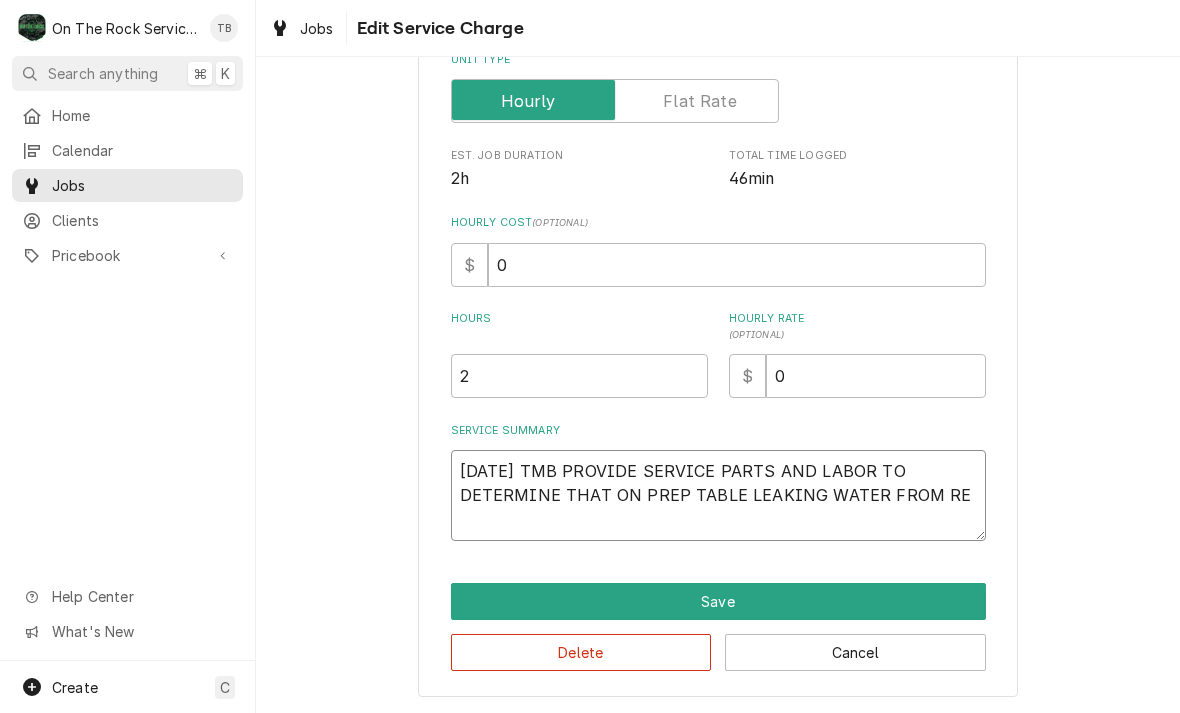 type on "x" 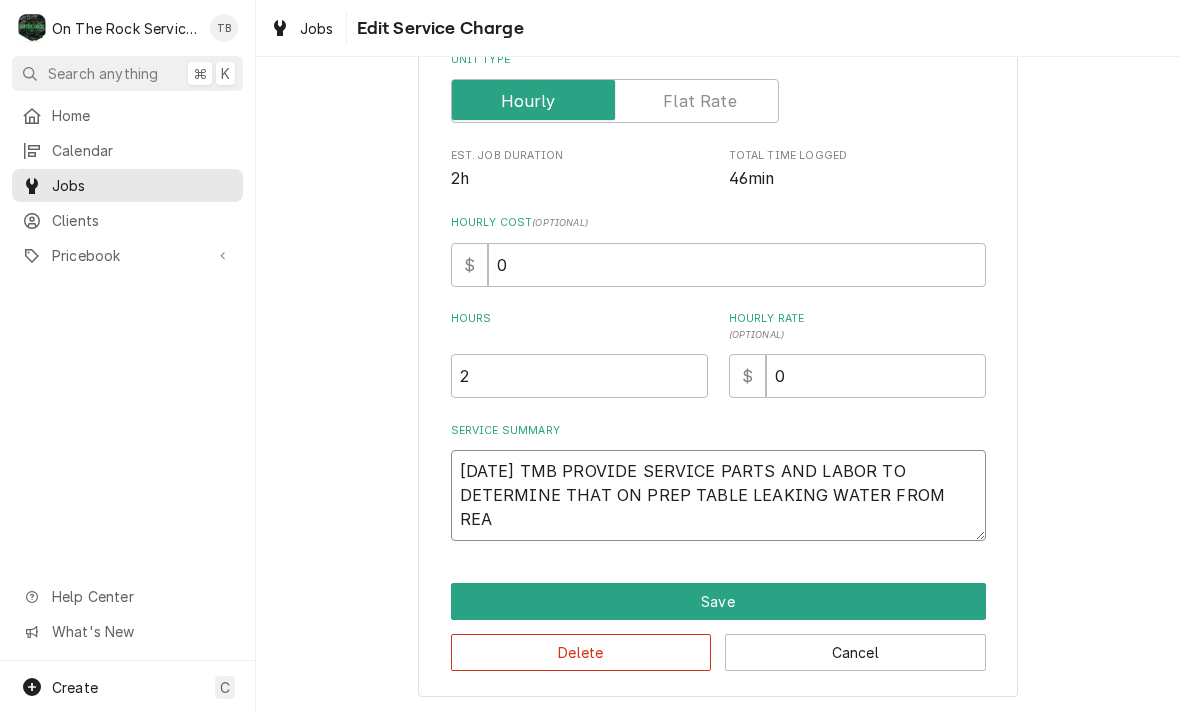 type on "x" 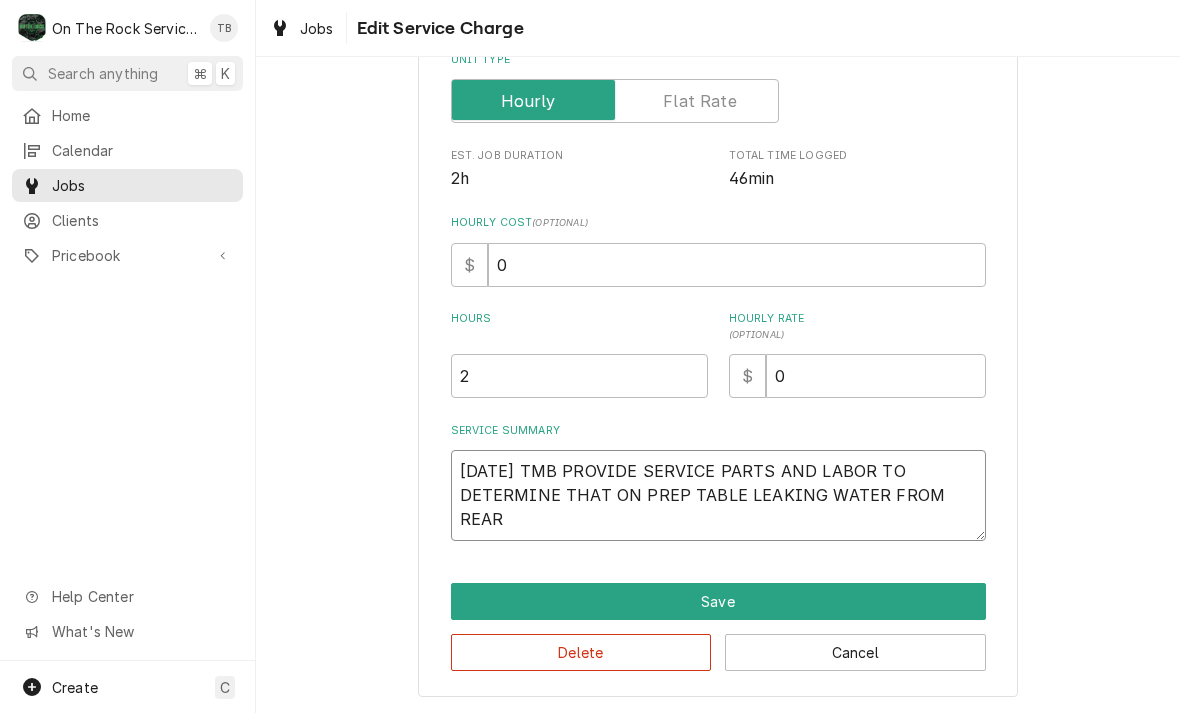 type on "x" 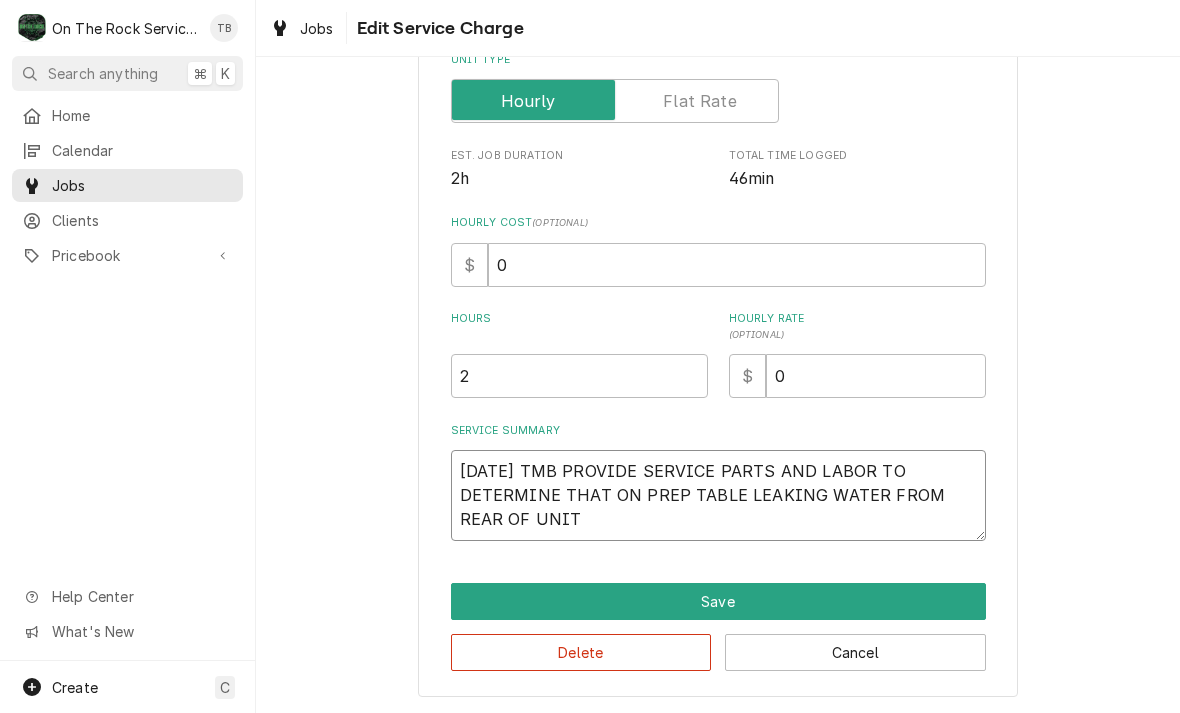 type on "x" 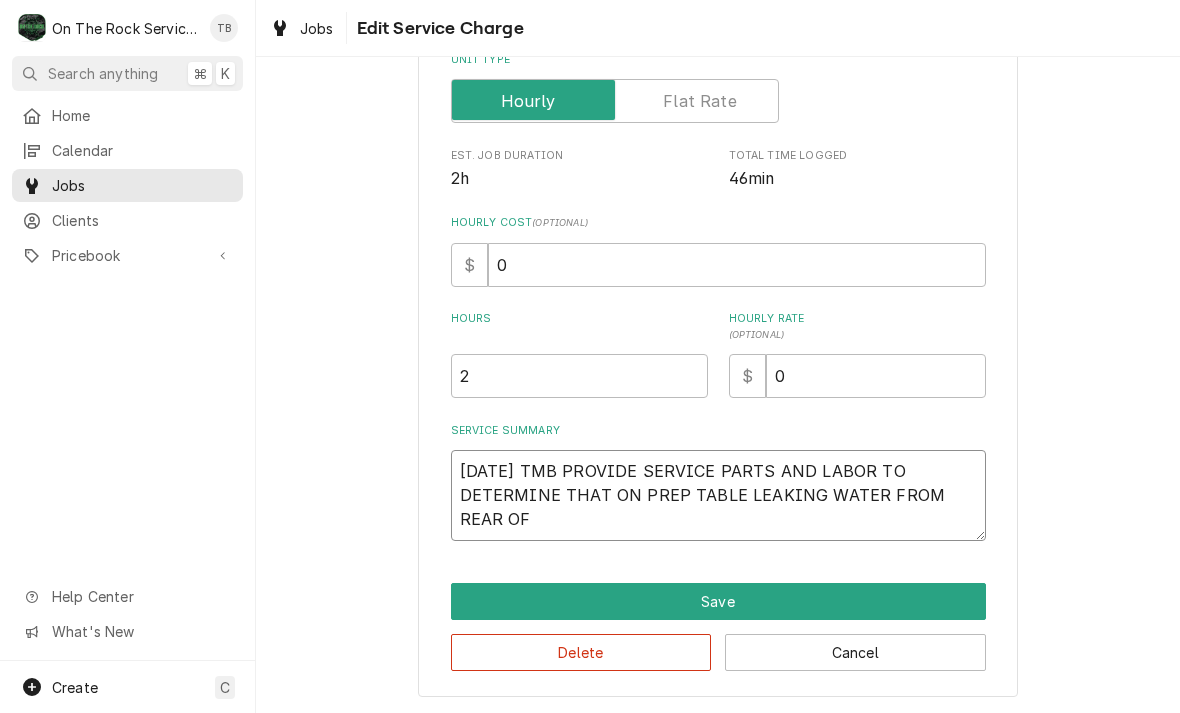 type on "x" 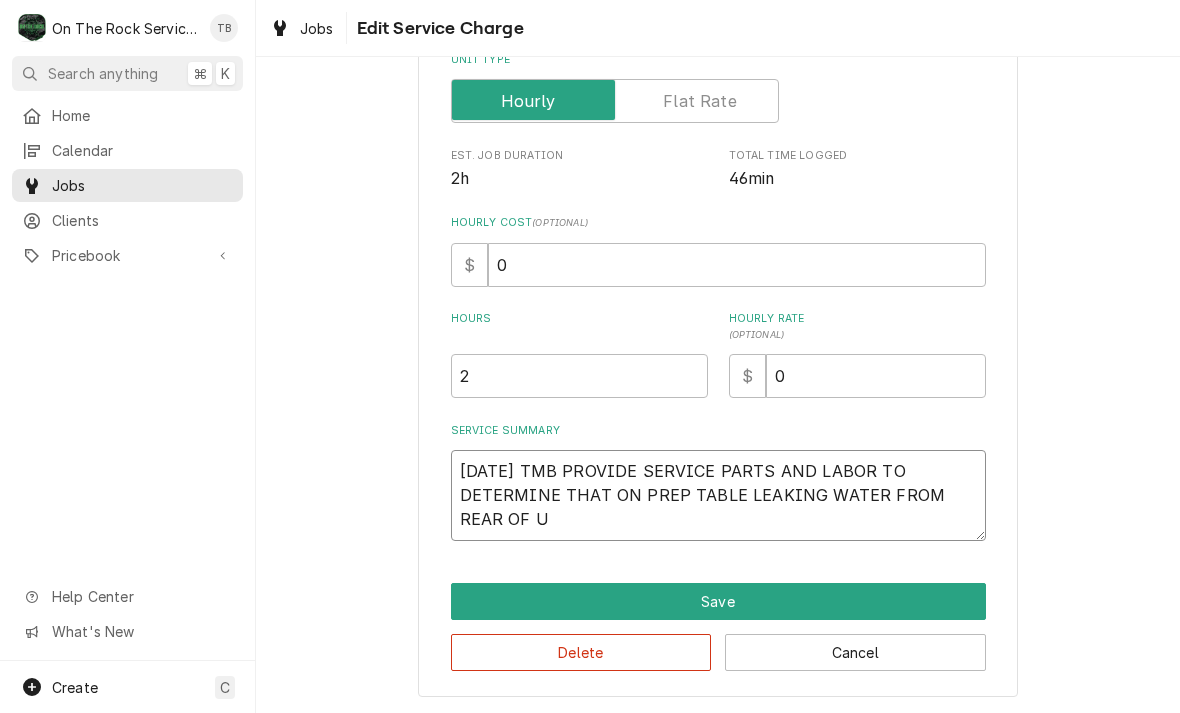type on "x" 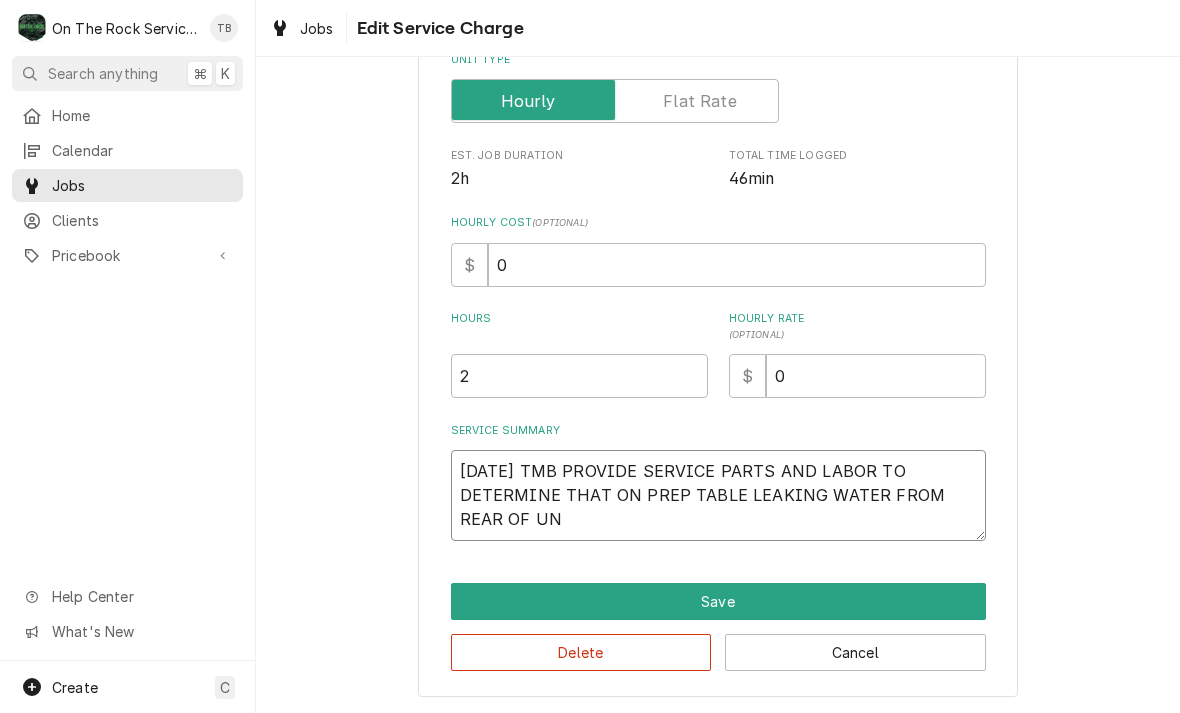 type on "x" 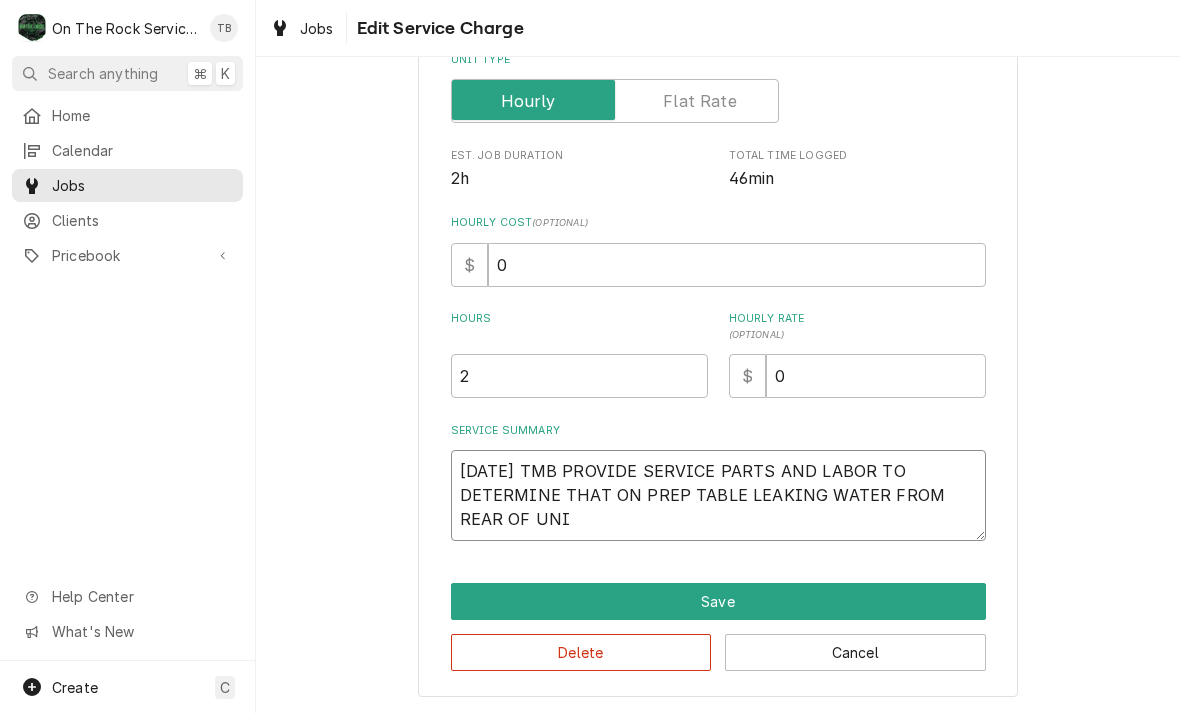 type on "x" 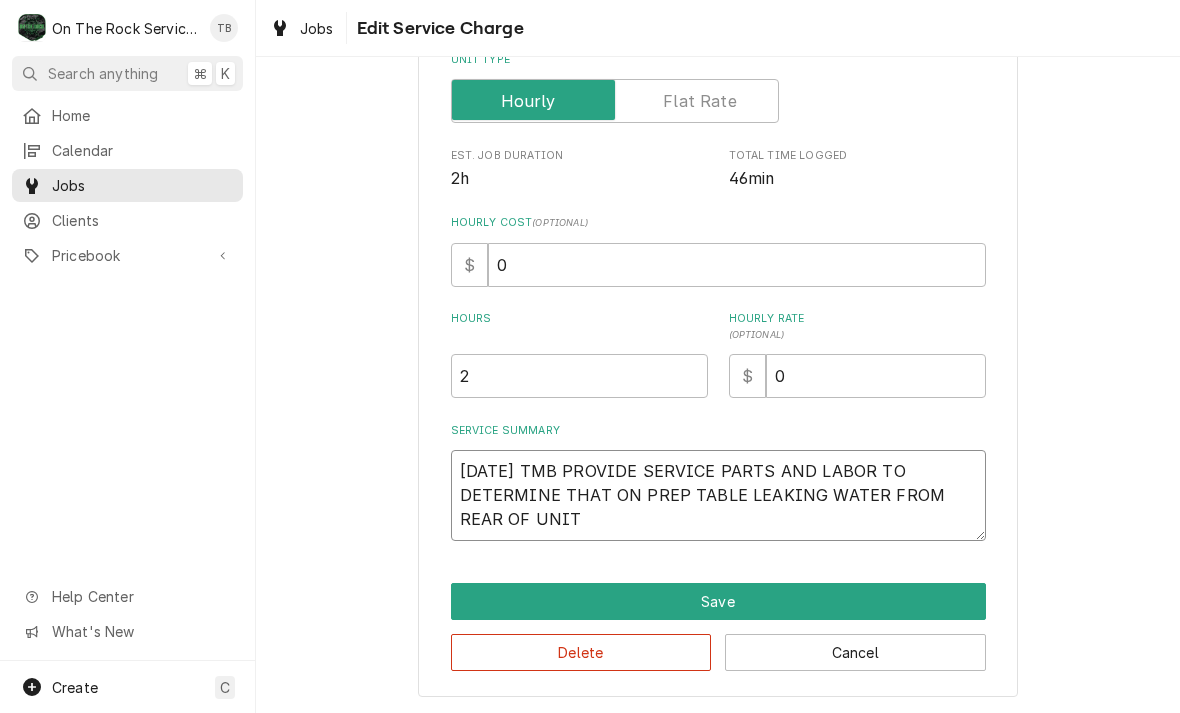 type on "x" 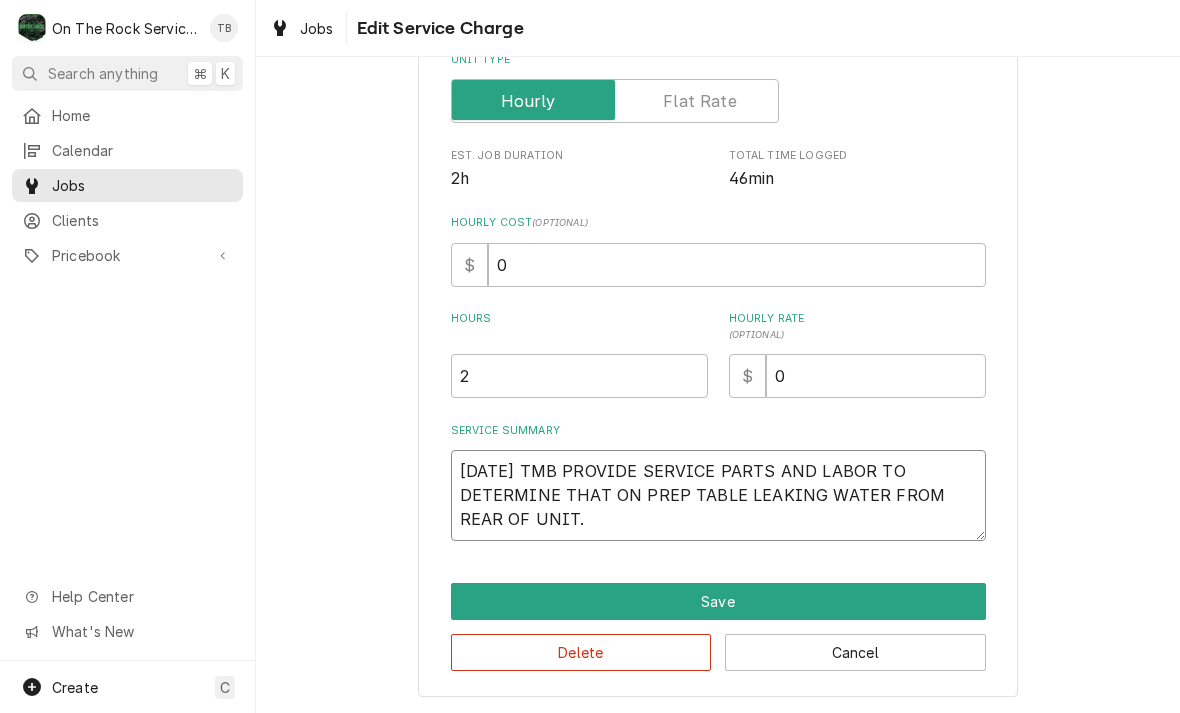 type on "x" 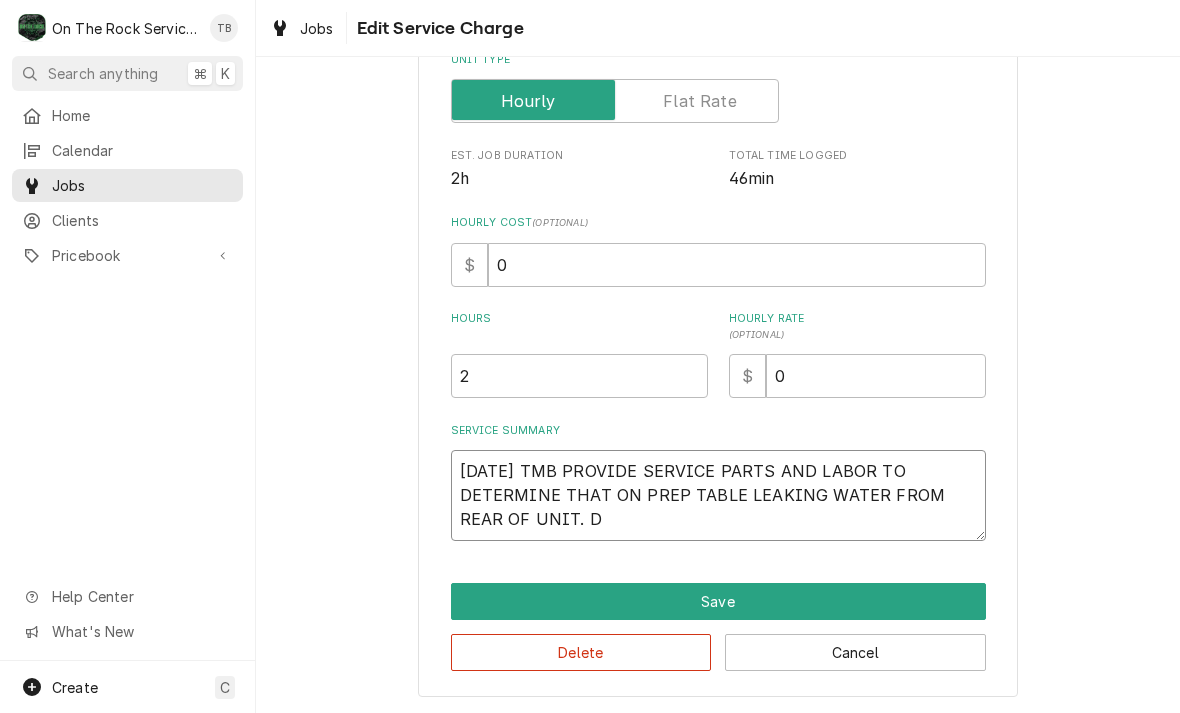 type on "x" 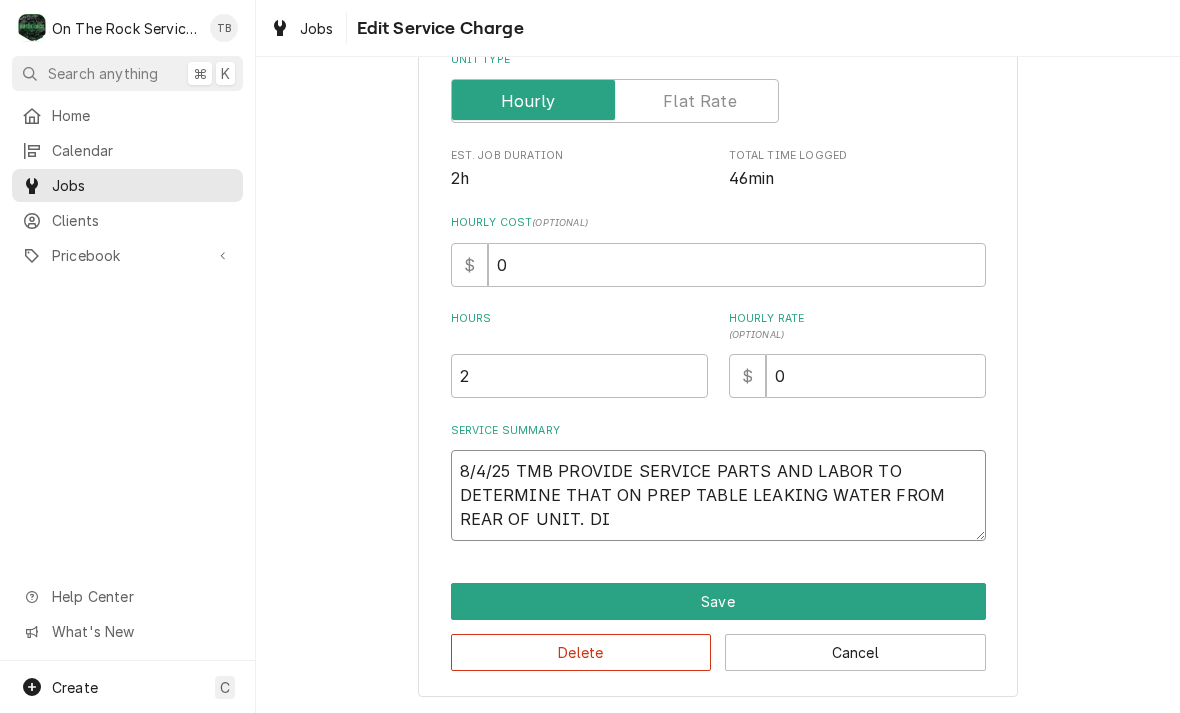 type on "x" 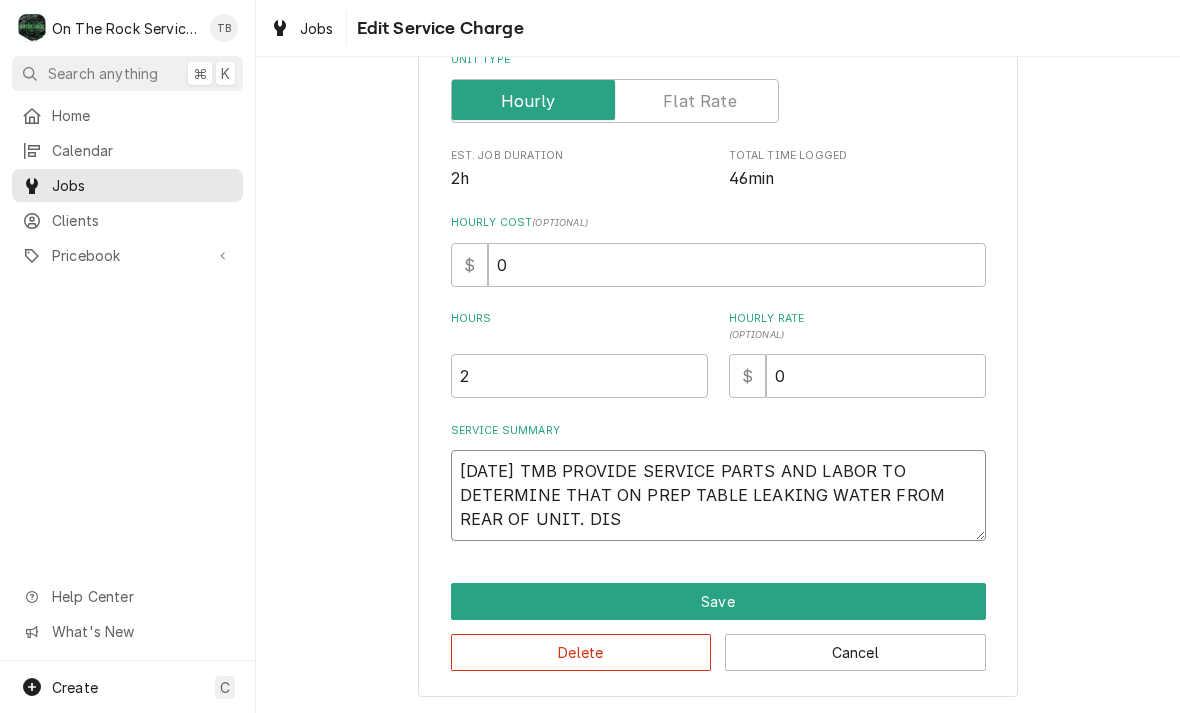 type 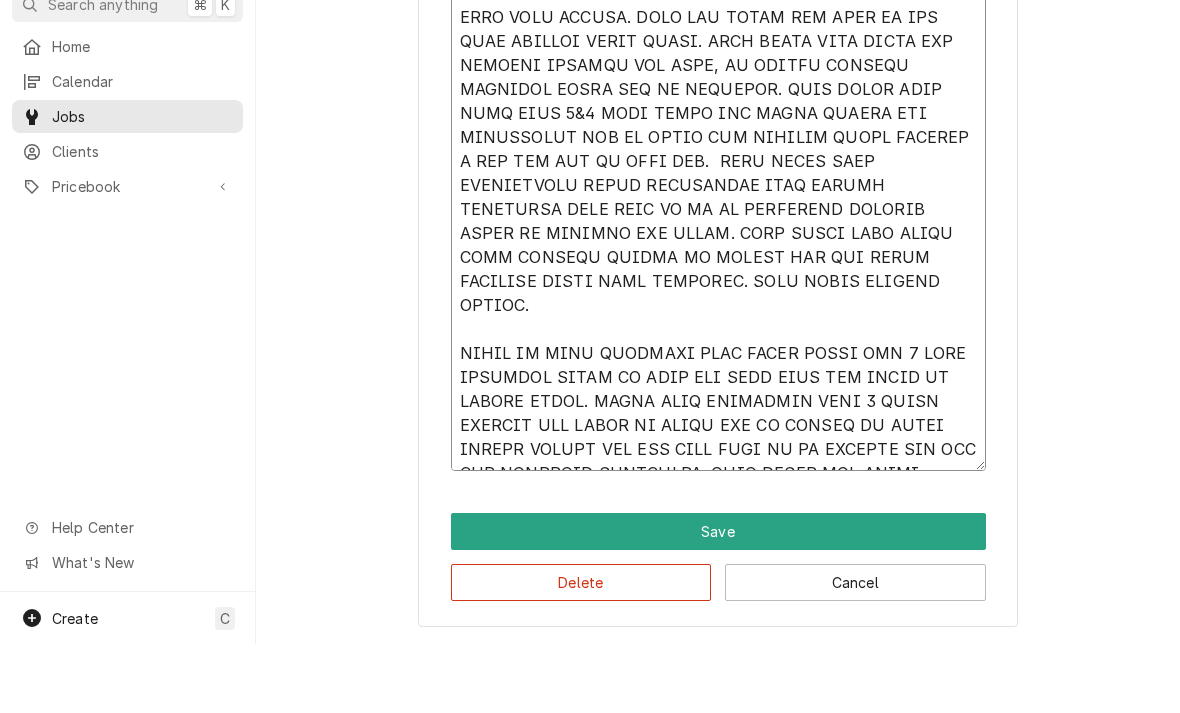 scroll, scrollTop: 832, scrollLeft: 0, axis: vertical 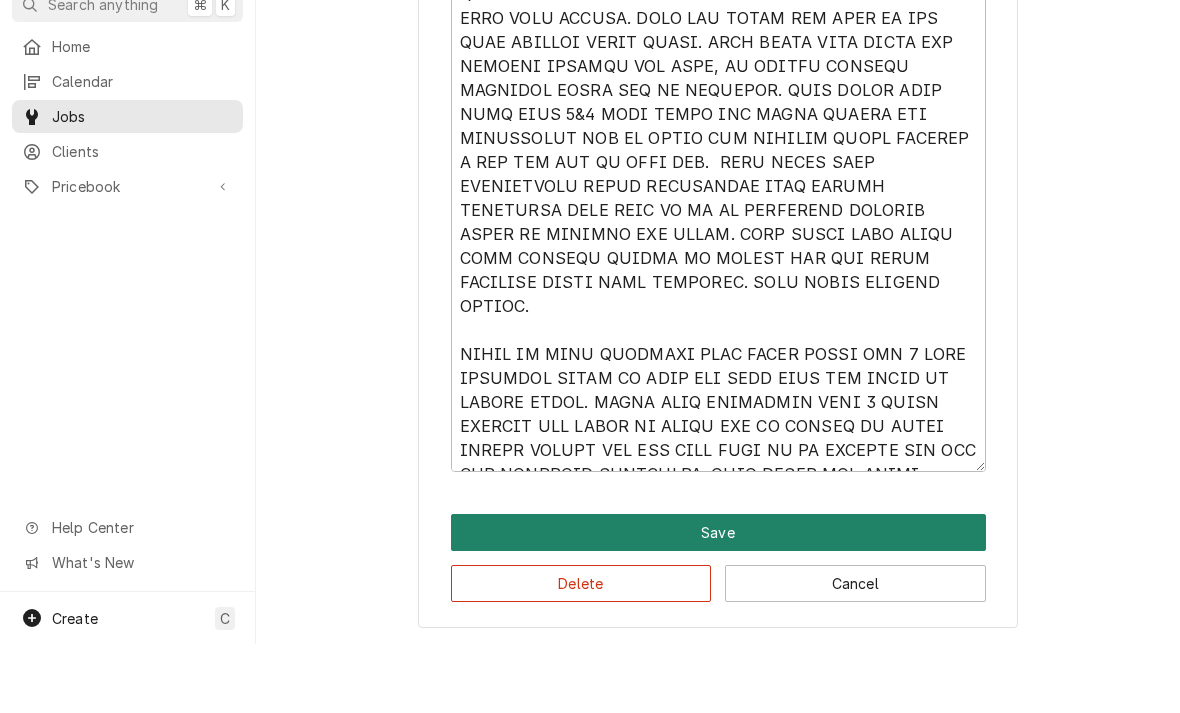 click on "Save" at bounding box center [718, 601] 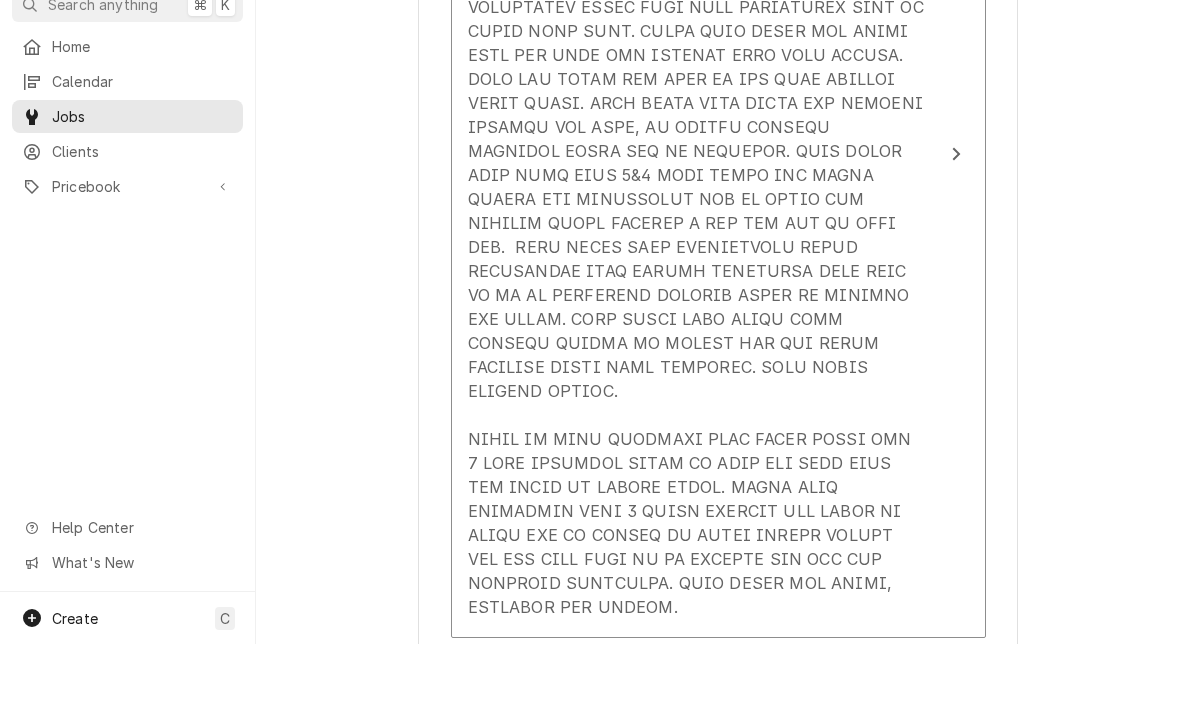 scroll, scrollTop: 519, scrollLeft: 0, axis: vertical 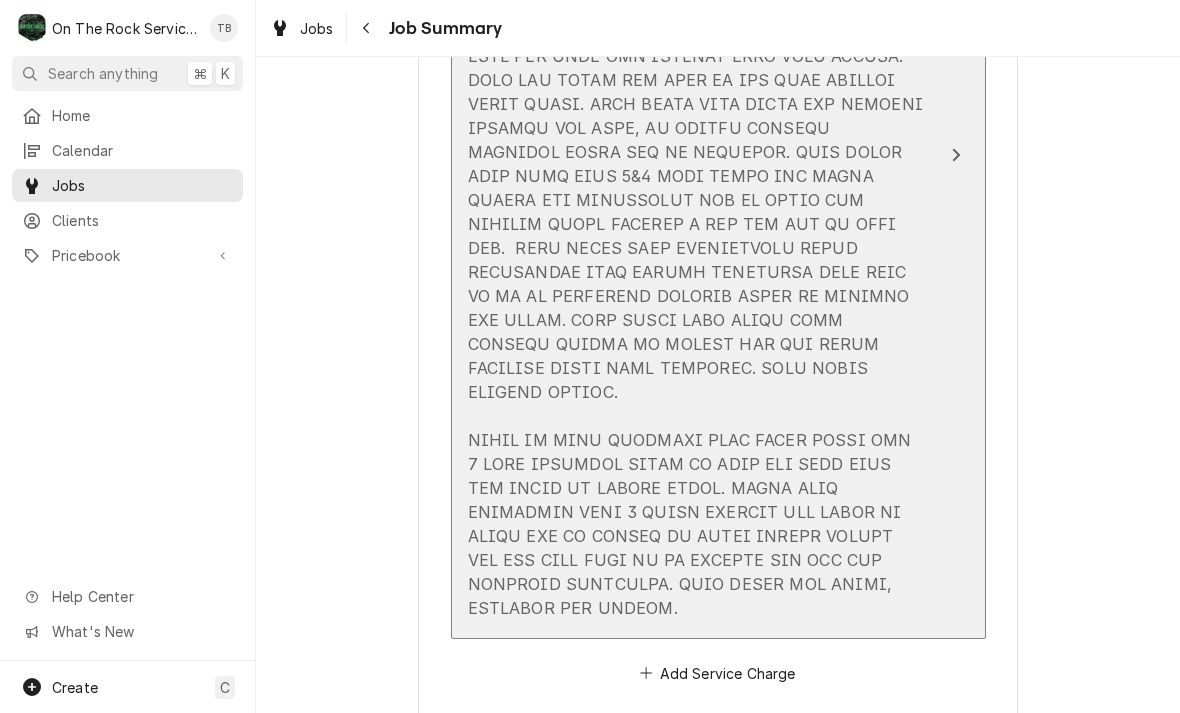 click at bounding box center [697, 260] 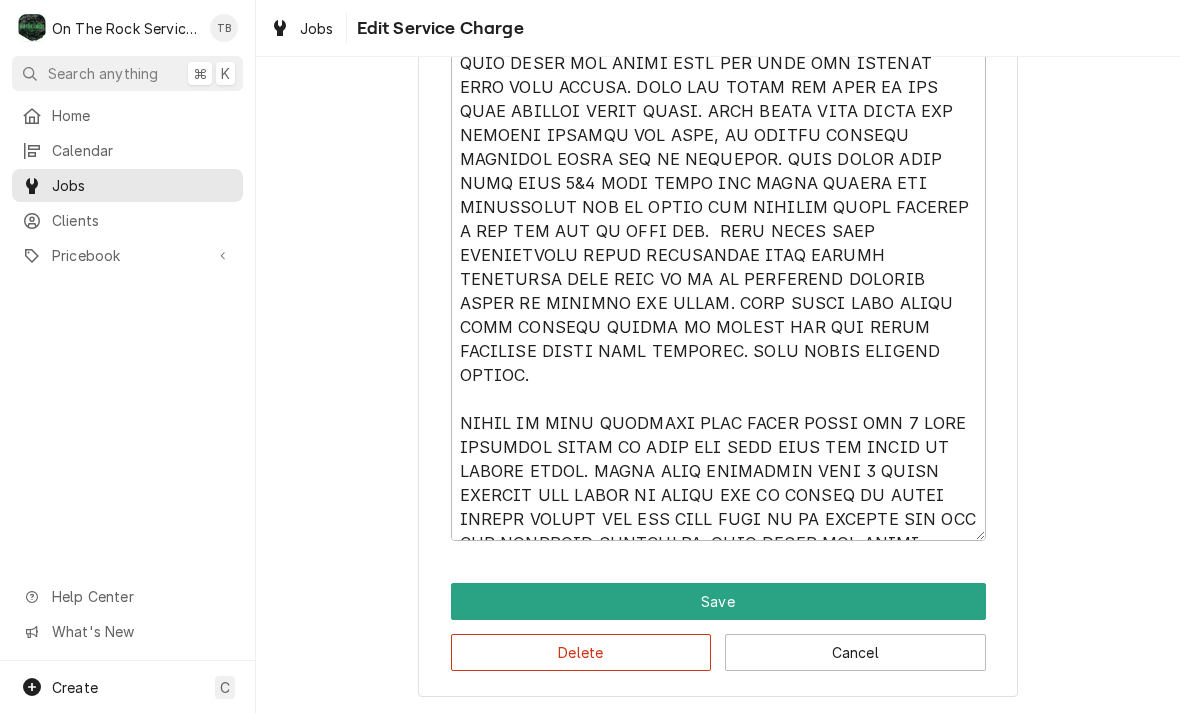 scroll, scrollTop: 832, scrollLeft: 0, axis: vertical 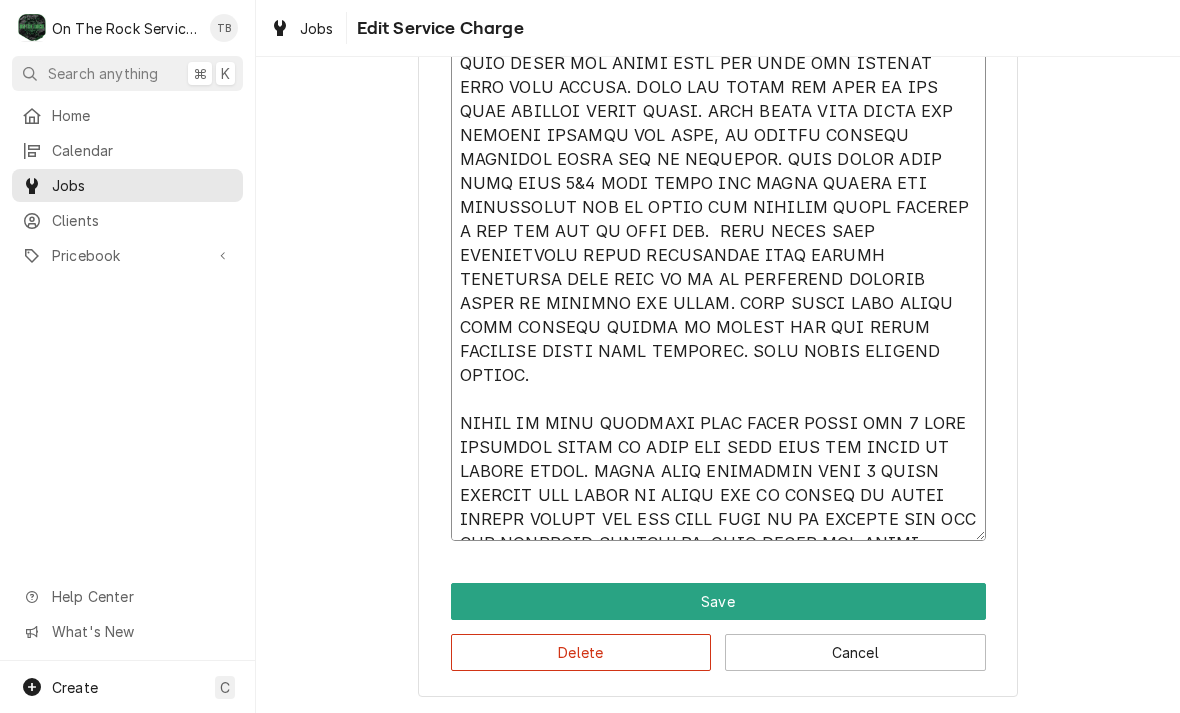 click on "Service Summary" at bounding box center (718, 231) 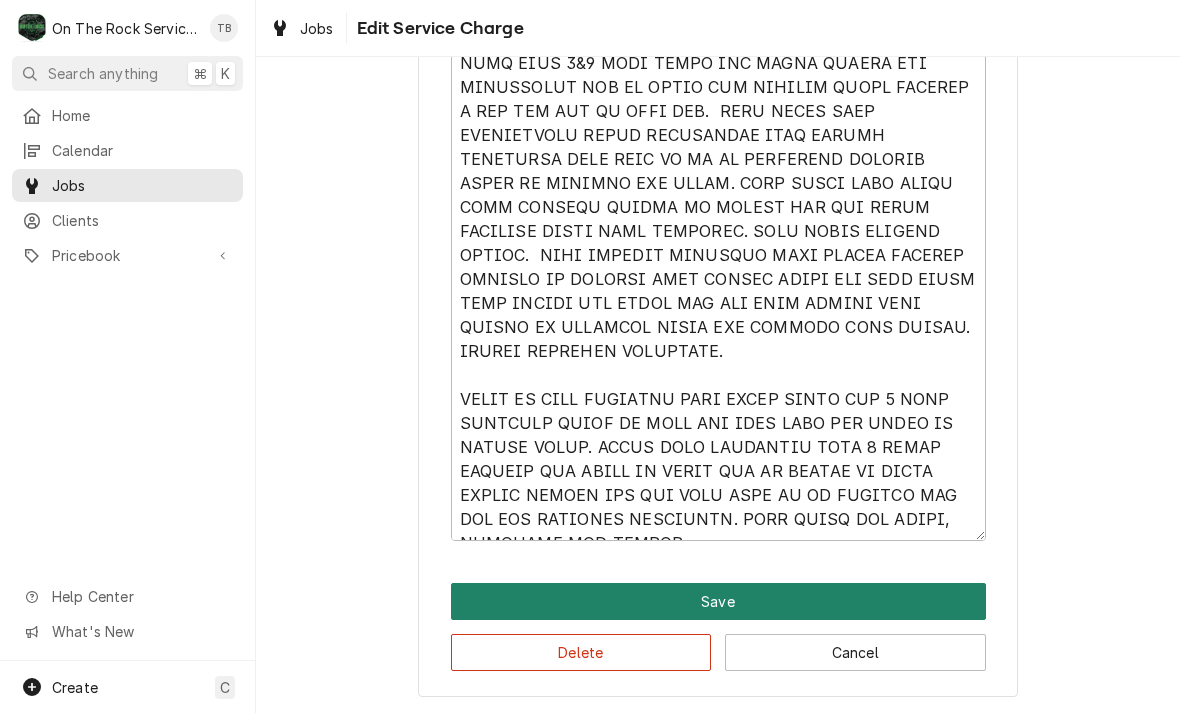 click on "Save" at bounding box center (718, 601) 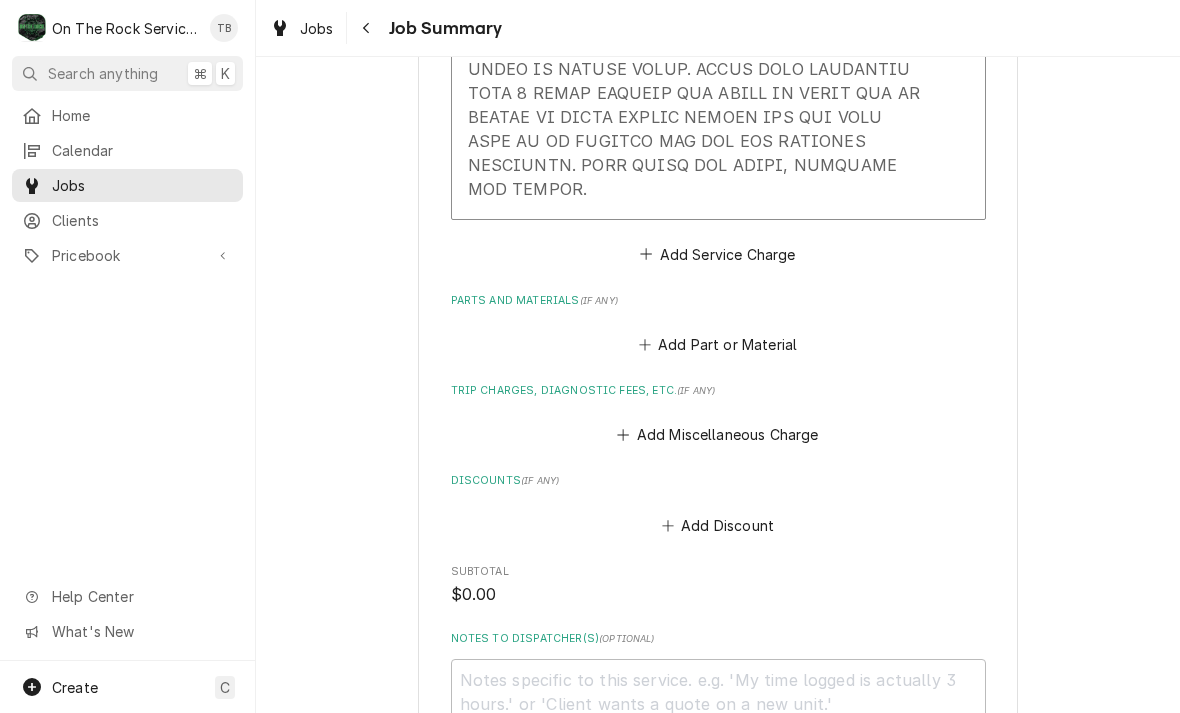 scroll, scrollTop: 1458, scrollLeft: 0, axis: vertical 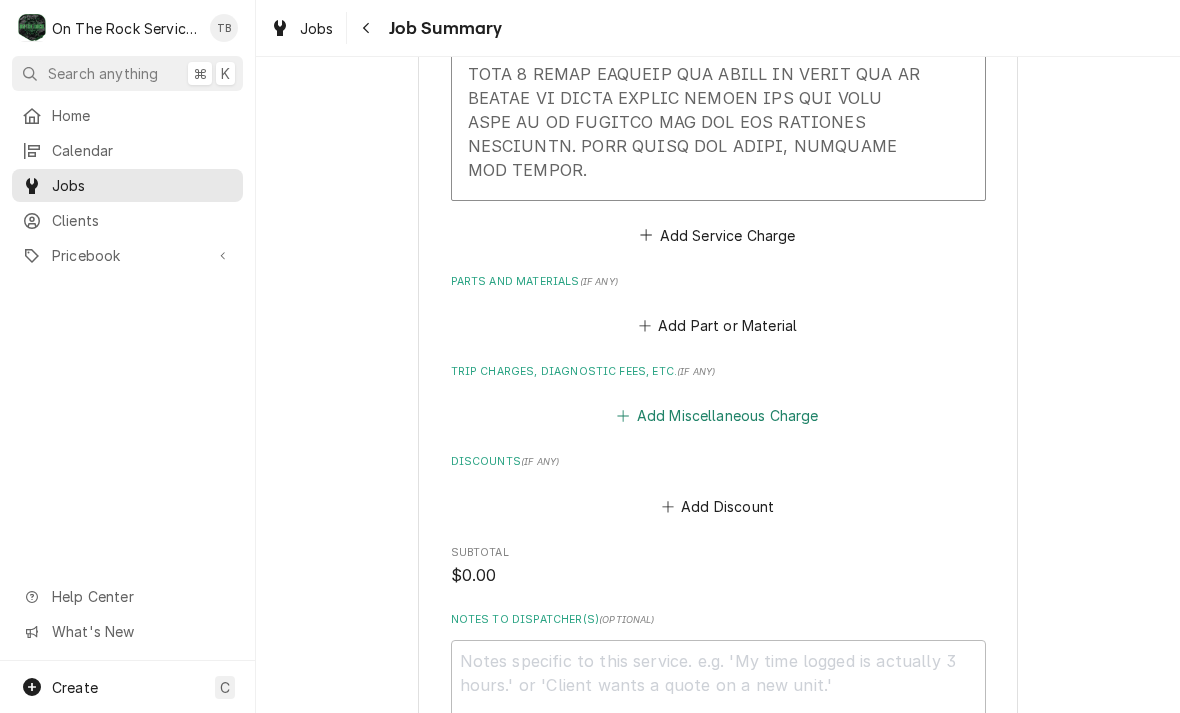 click on "Add Miscellaneous Charge" at bounding box center [718, 416] 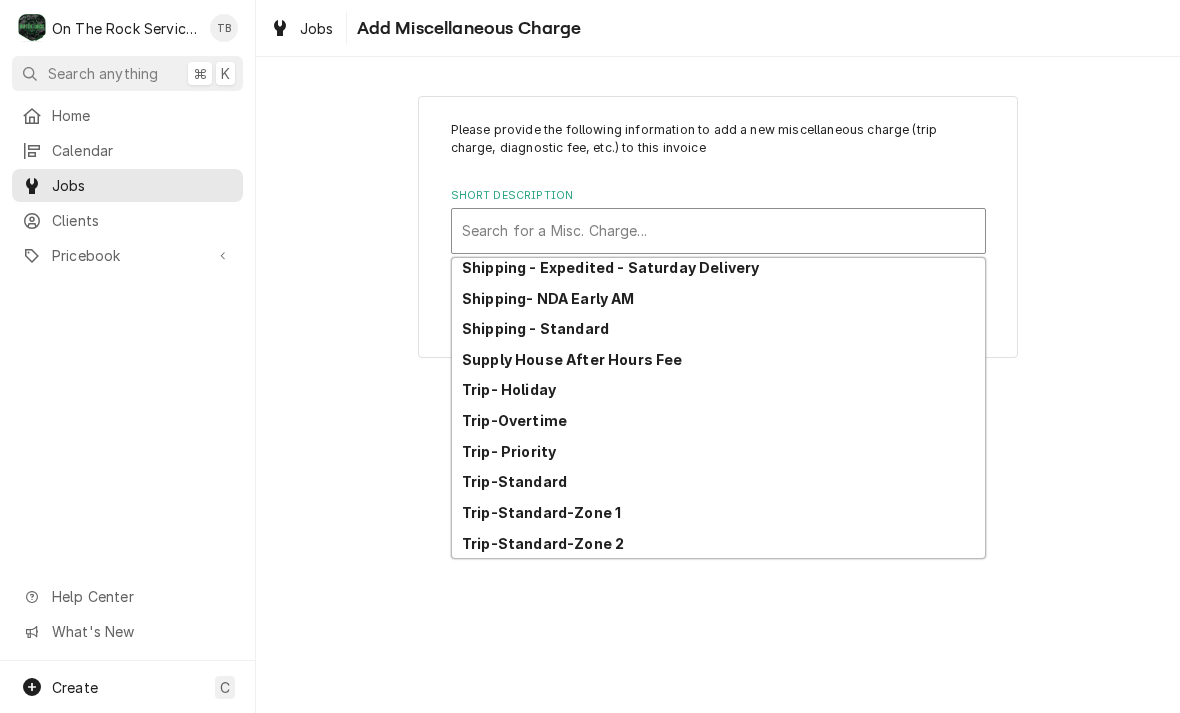 scroll, scrollTop: 343, scrollLeft: 0, axis: vertical 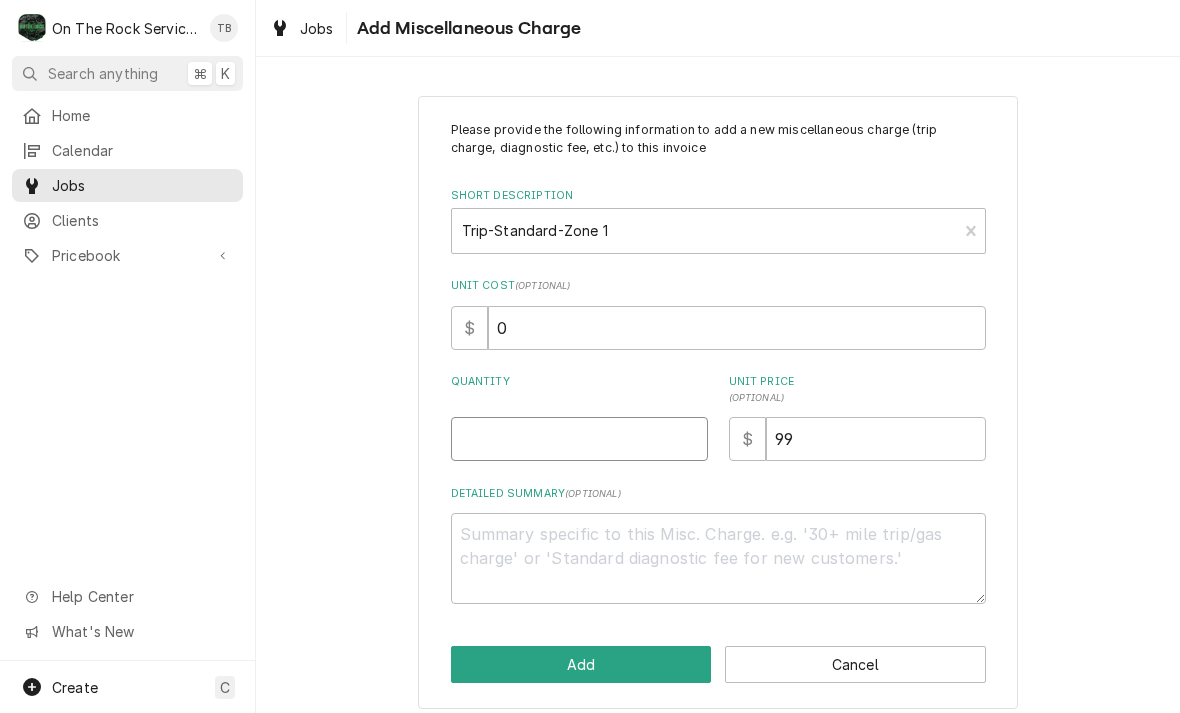 click on "Quantity" at bounding box center (579, 439) 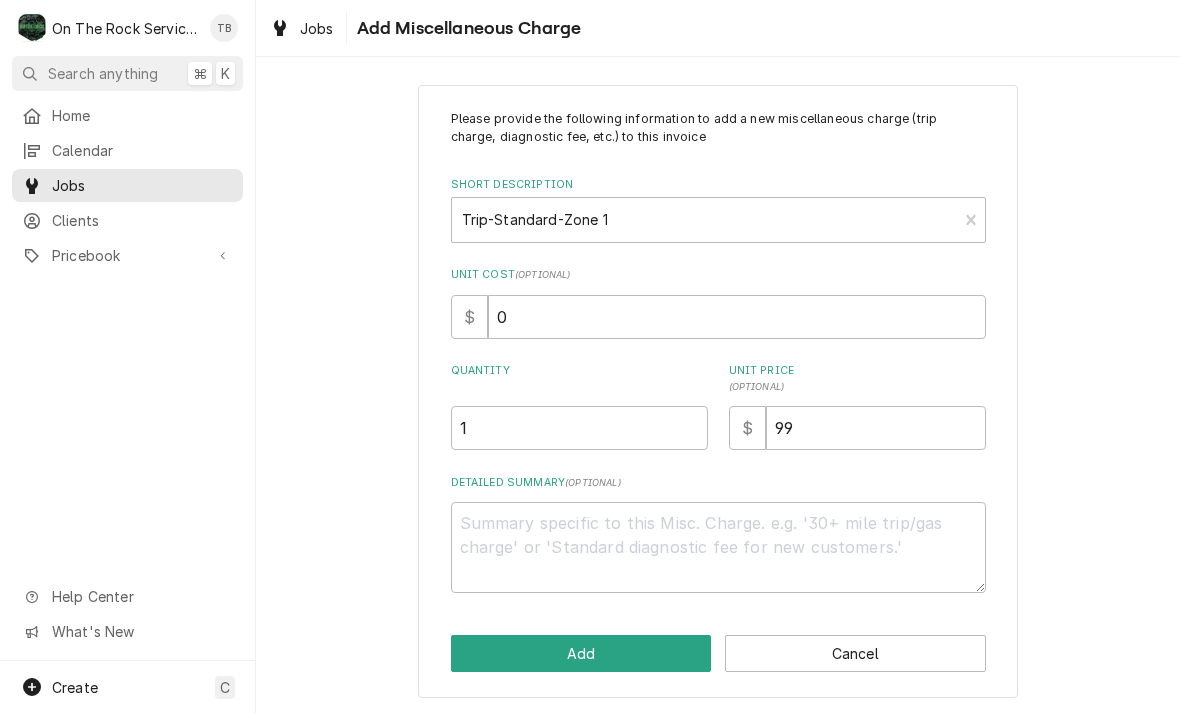click on "Please provide the following information to add a new miscellaneous charge (trip charge, diagnostic fee, etc.) to this invoice Short Description Trip-Standard-Zone 1 Unit Cost  ( optional ) $ 0 Quantity 1 Unit Price  ( optional ) $ 99 Detailed Summary  ( optional ) Add Cancel" at bounding box center (718, 391) 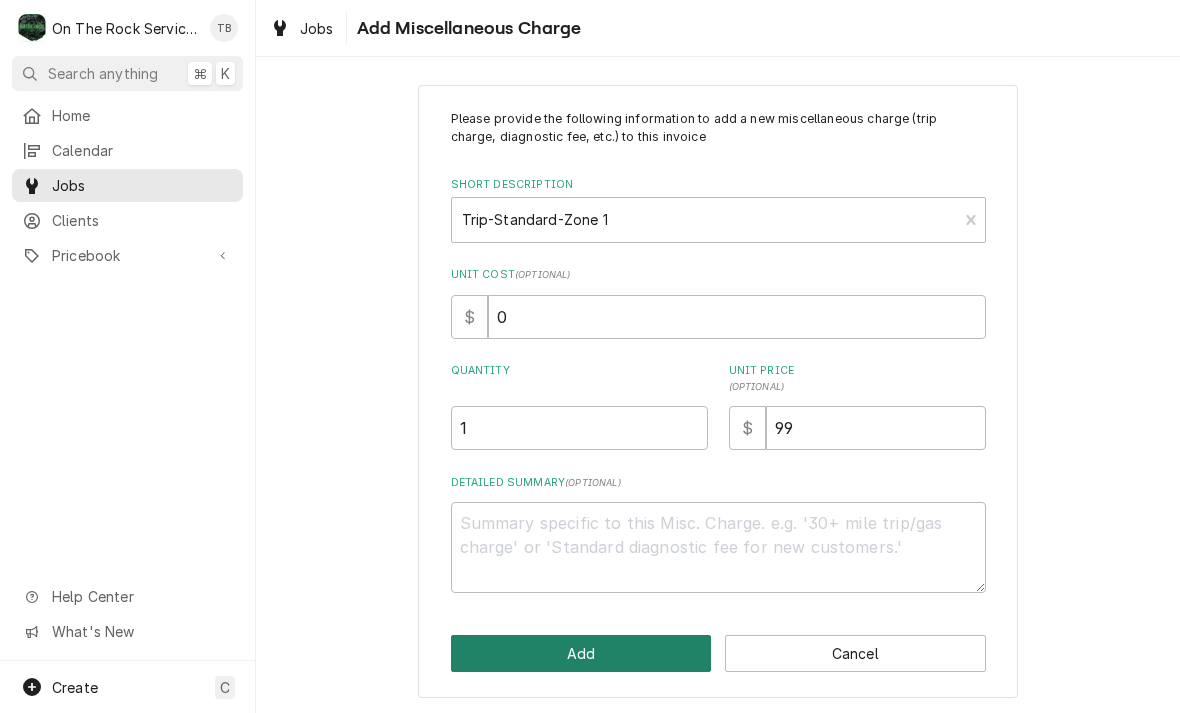 click on "Add" at bounding box center [581, 653] 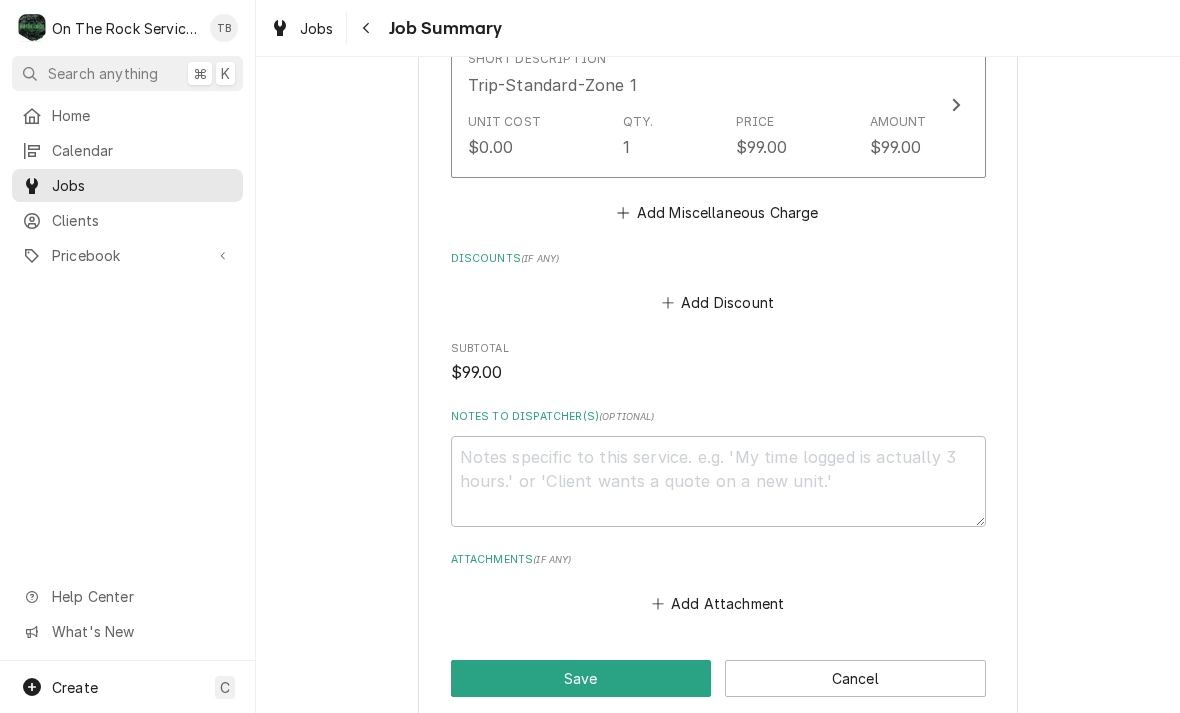 scroll, scrollTop: 1821, scrollLeft: 0, axis: vertical 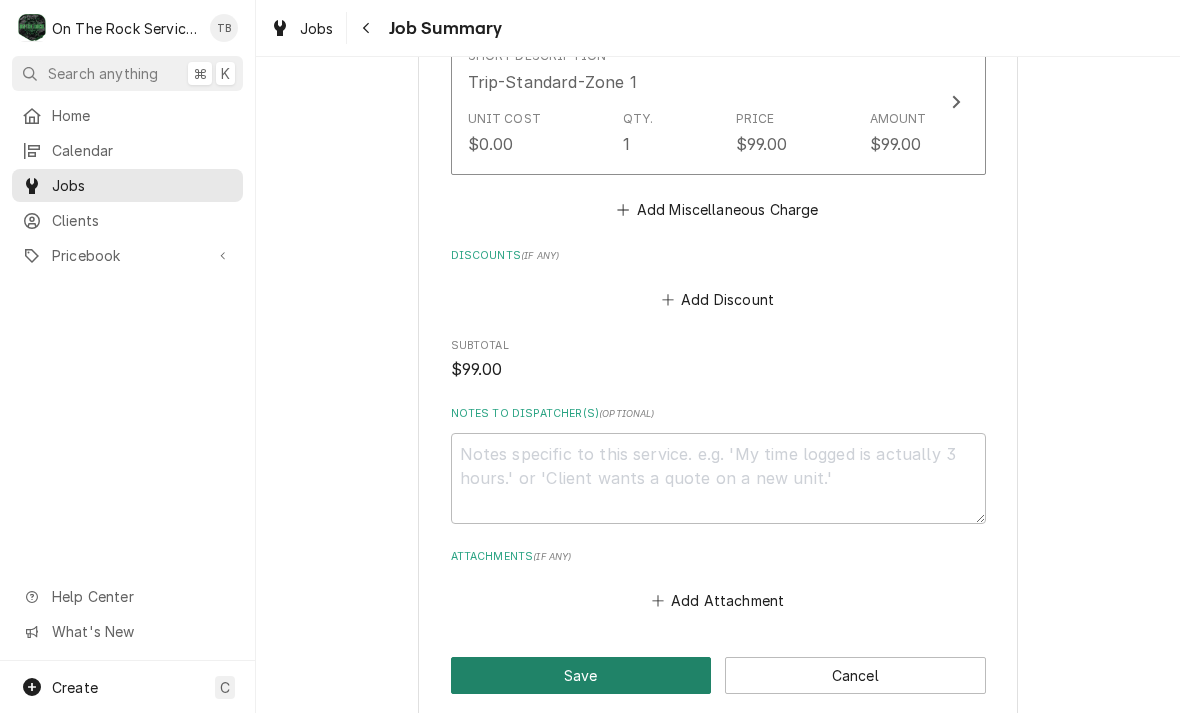 click on "Save" at bounding box center (581, 675) 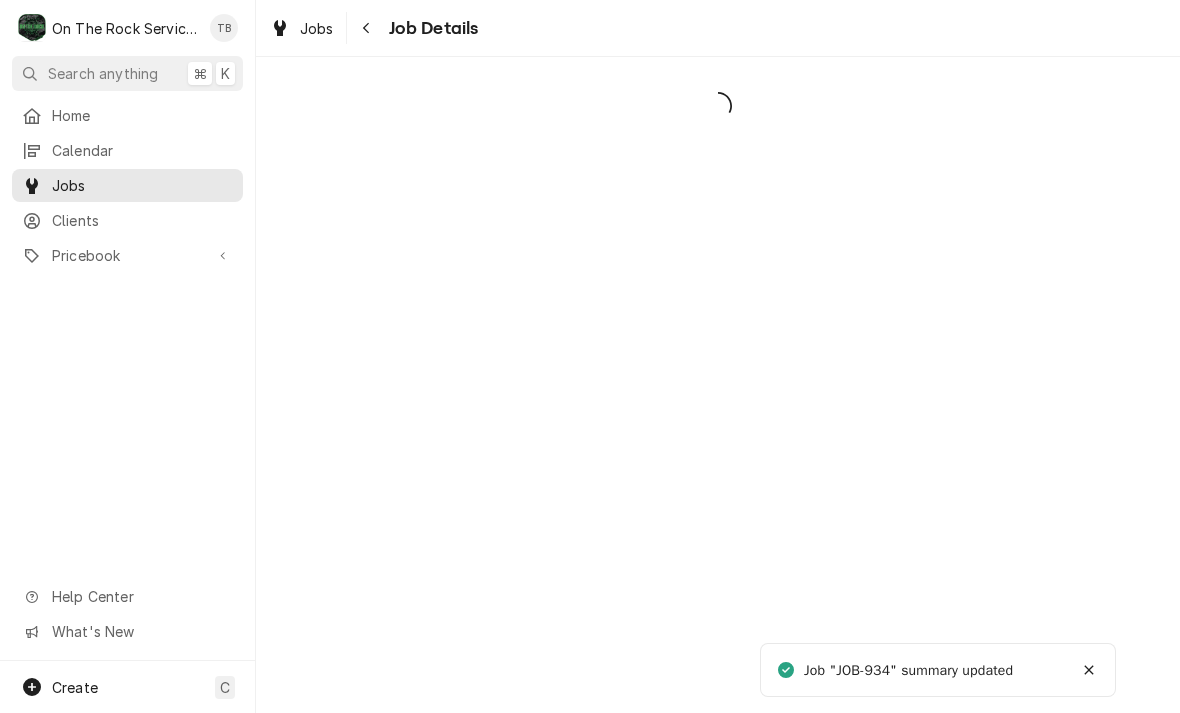 scroll, scrollTop: 0, scrollLeft: 0, axis: both 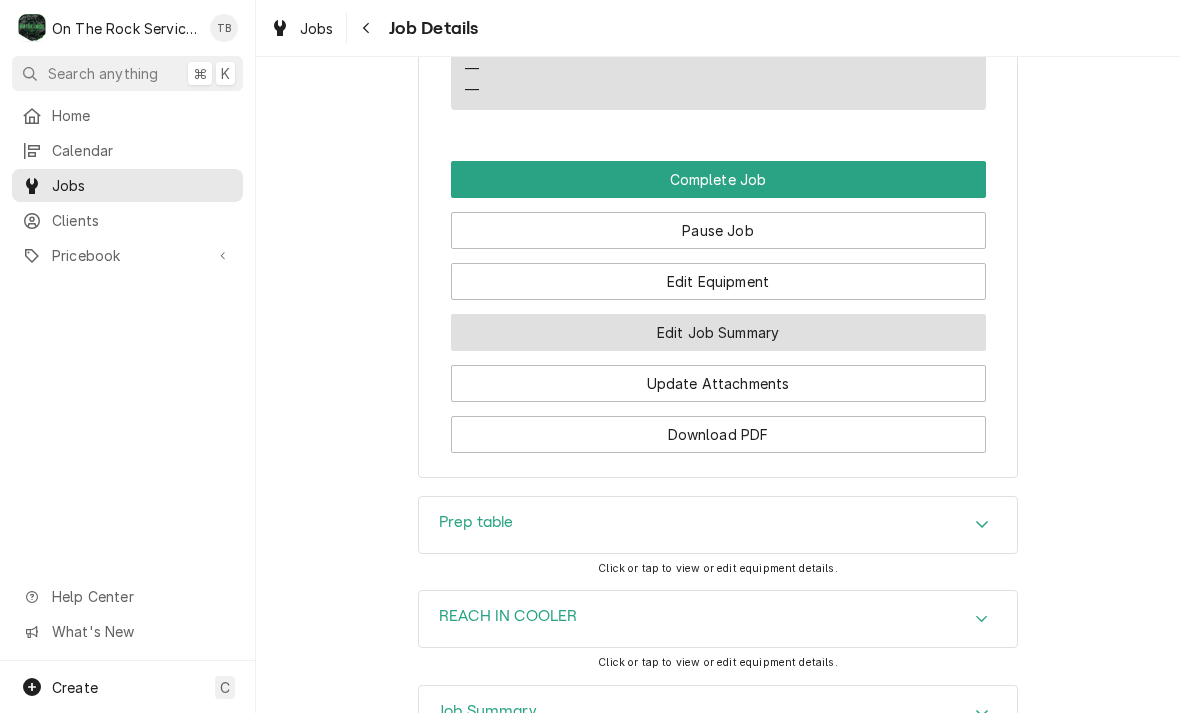 click on "Edit Job Summary" at bounding box center (718, 332) 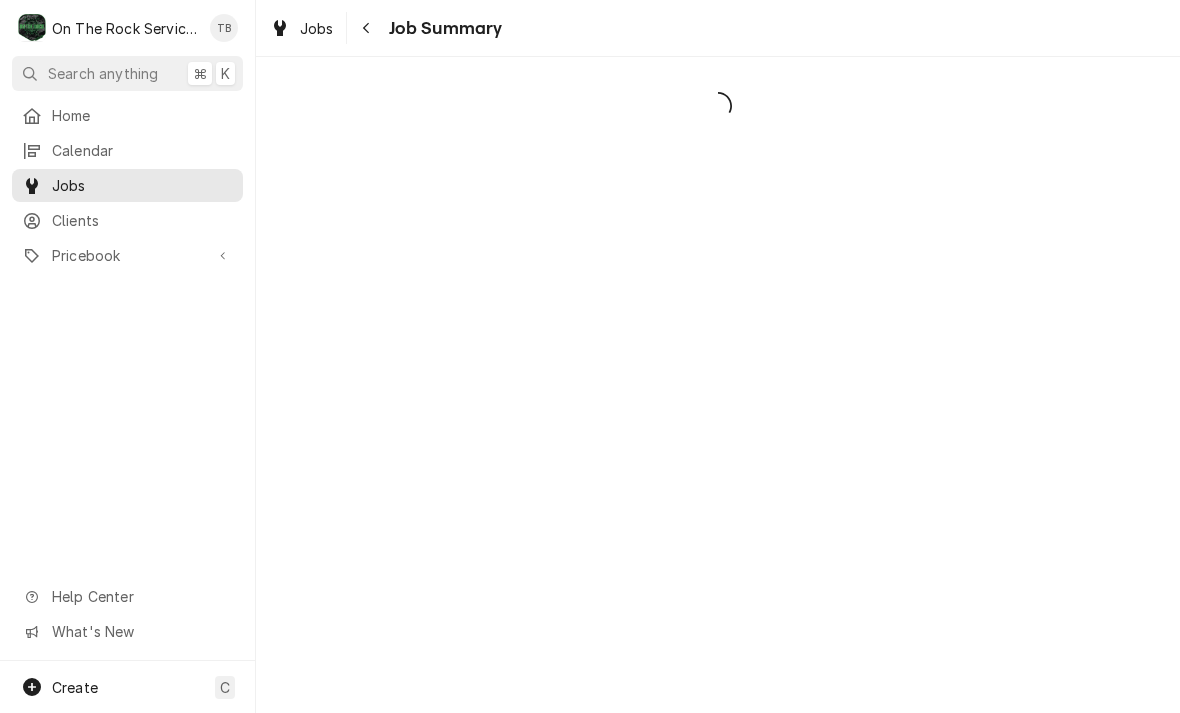 scroll, scrollTop: 0, scrollLeft: 0, axis: both 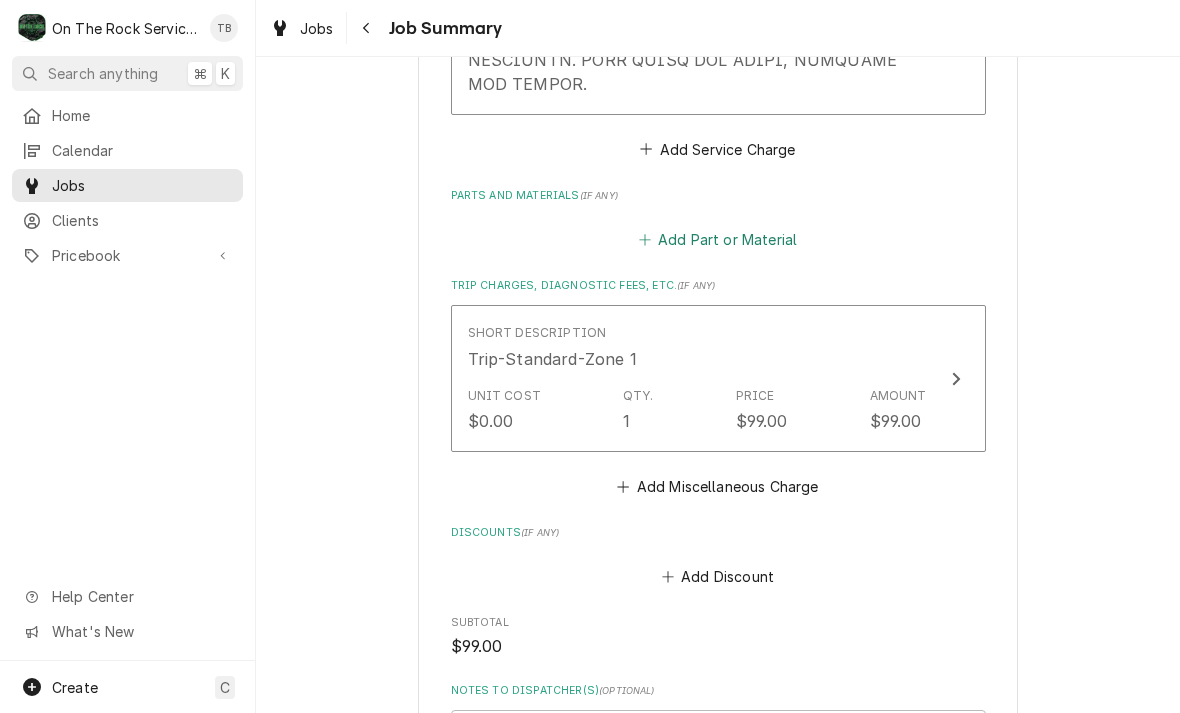 click on "Add Part or Material" at bounding box center [717, 240] 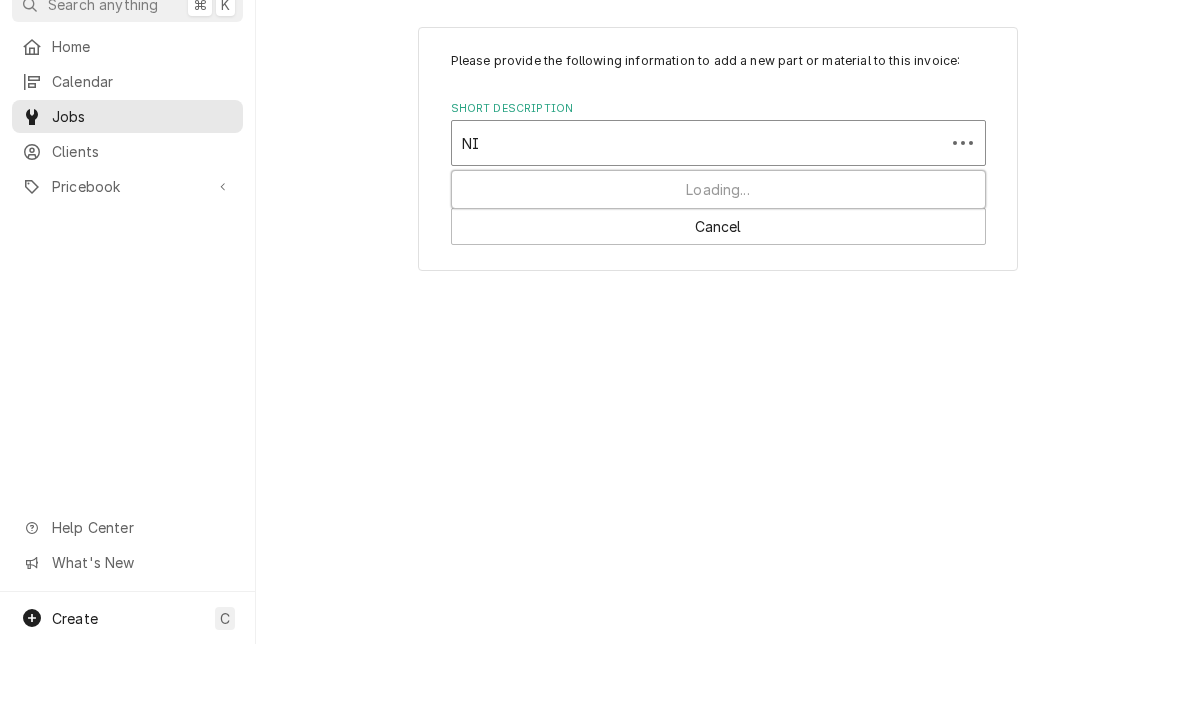 type on "N" 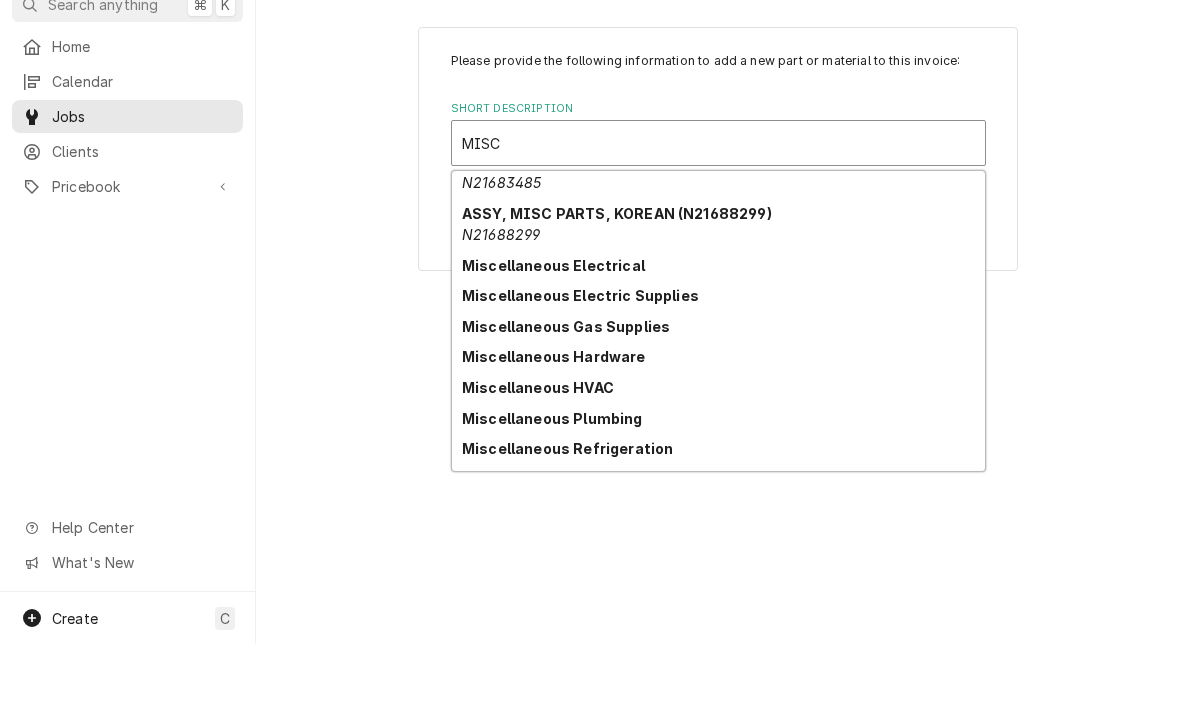 scroll, scrollTop: 74, scrollLeft: 0, axis: vertical 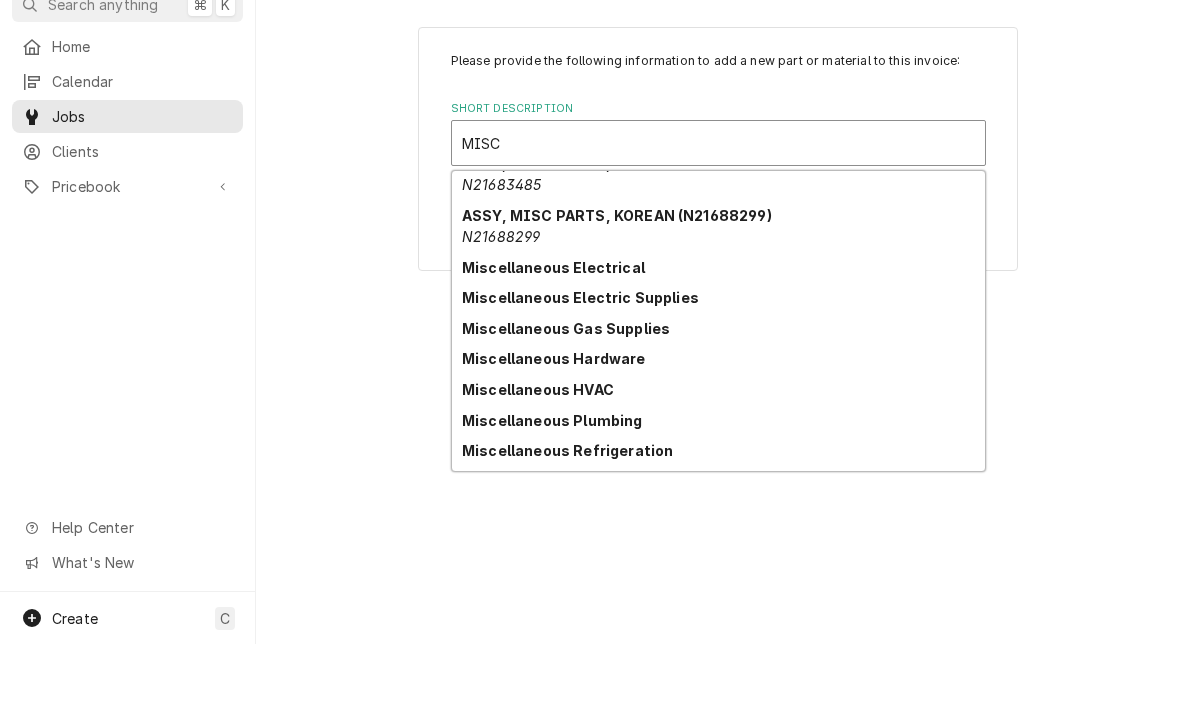click on "Miscellaneous Refrigeration" at bounding box center [718, 520] 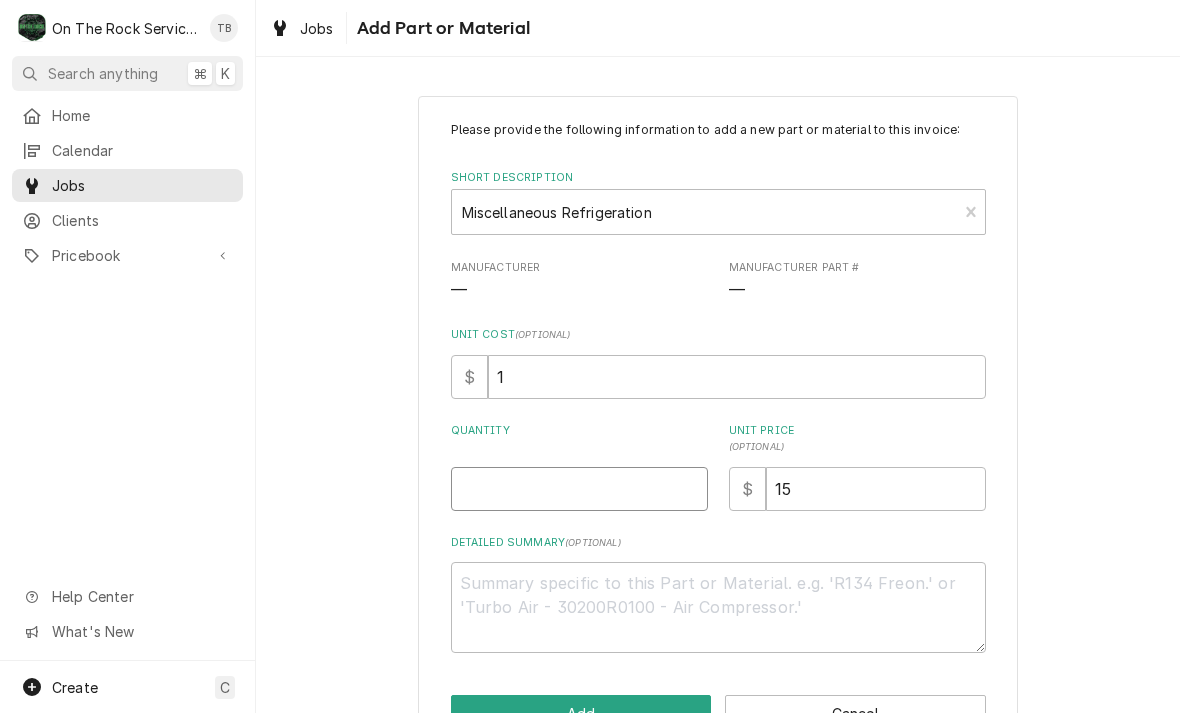 click on "Quantity" at bounding box center (579, 489) 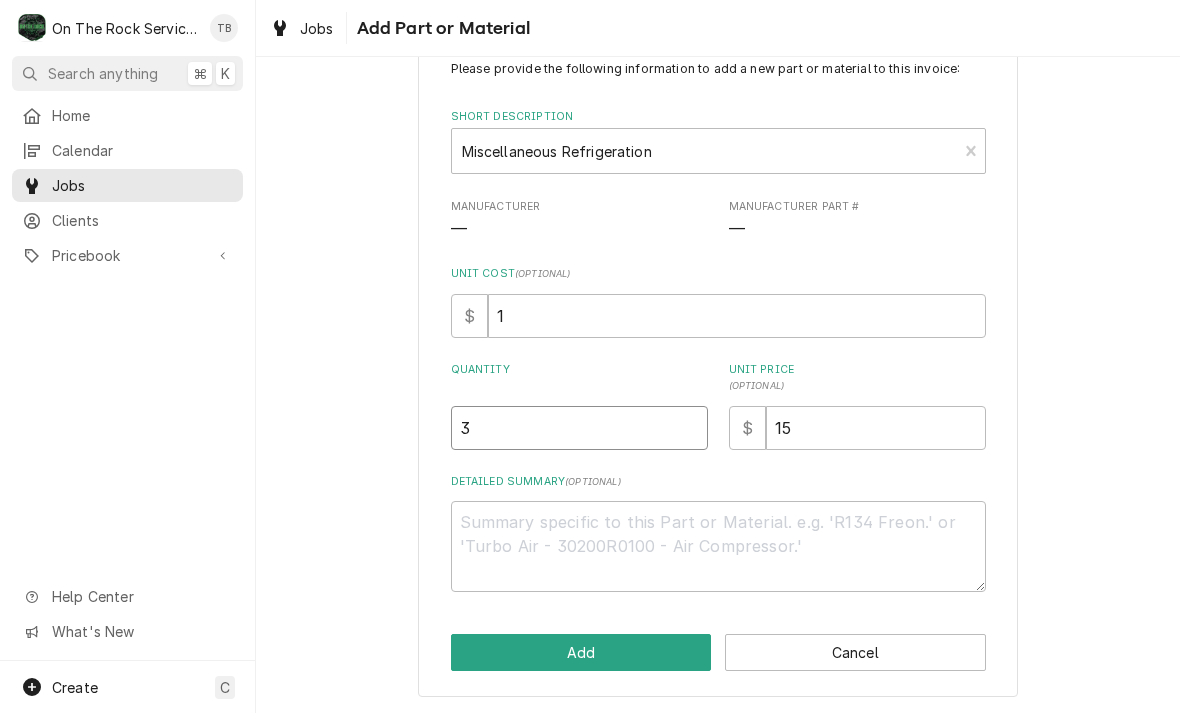 scroll, scrollTop: 59, scrollLeft: 0, axis: vertical 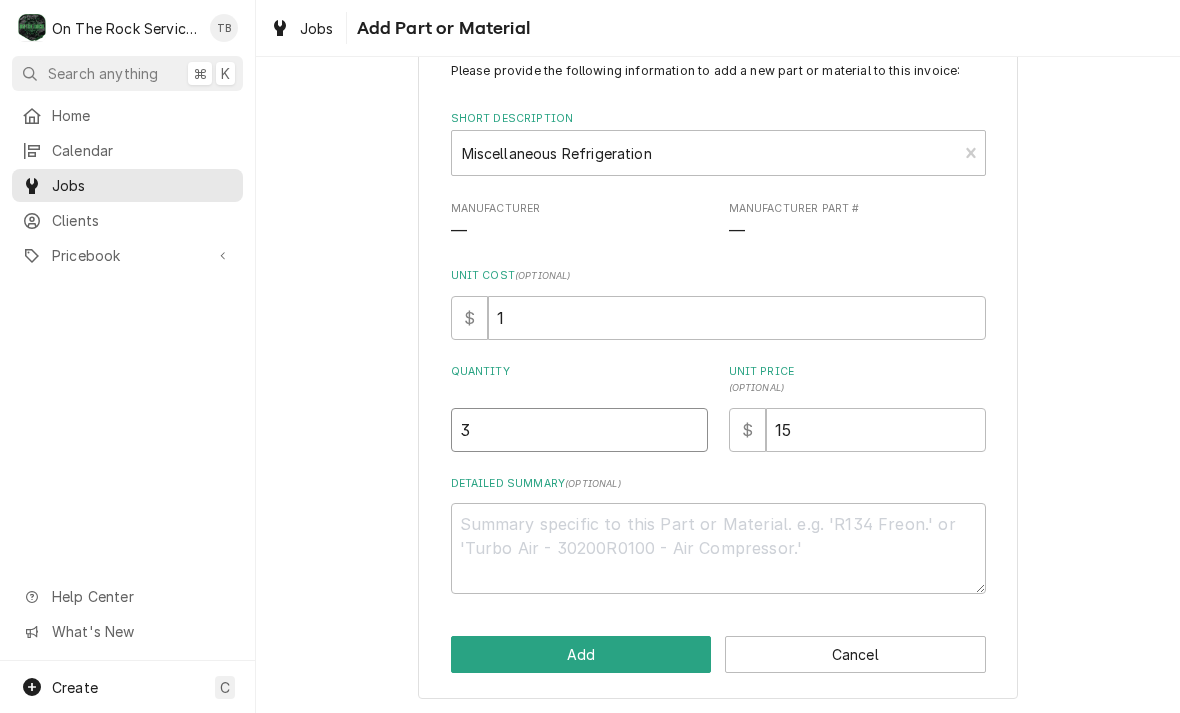 type on "3" 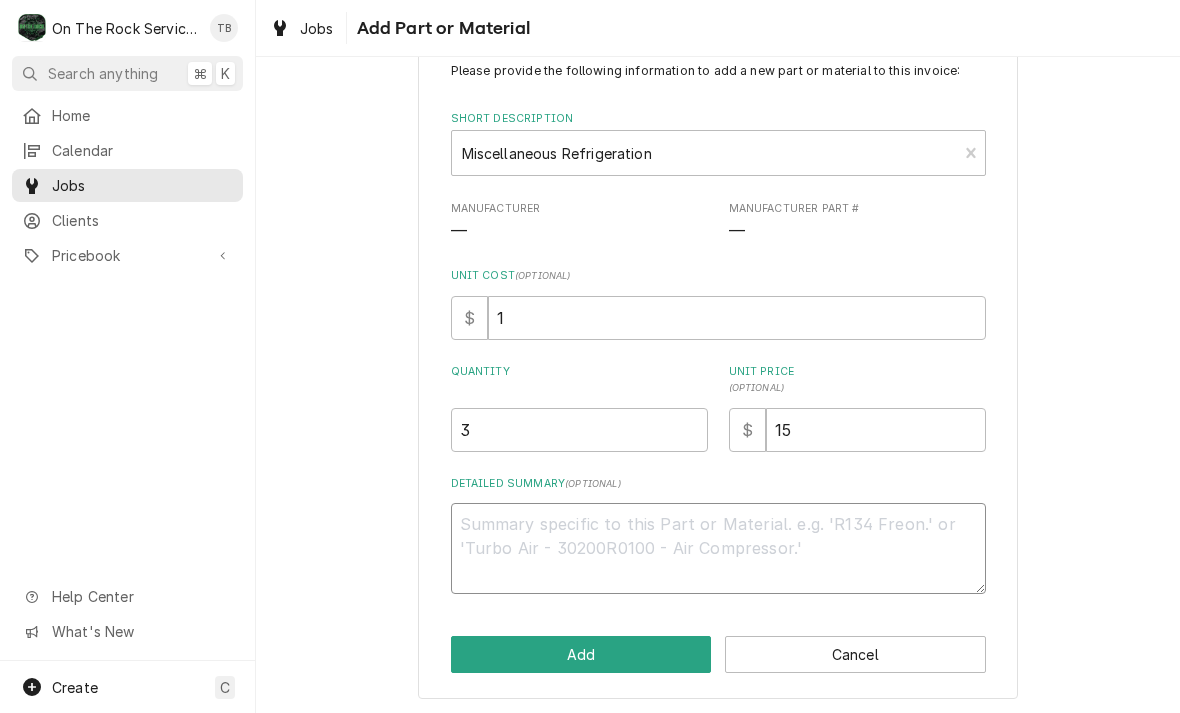 click on "Detailed Summary  ( optional )" at bounding box center [718, 548] 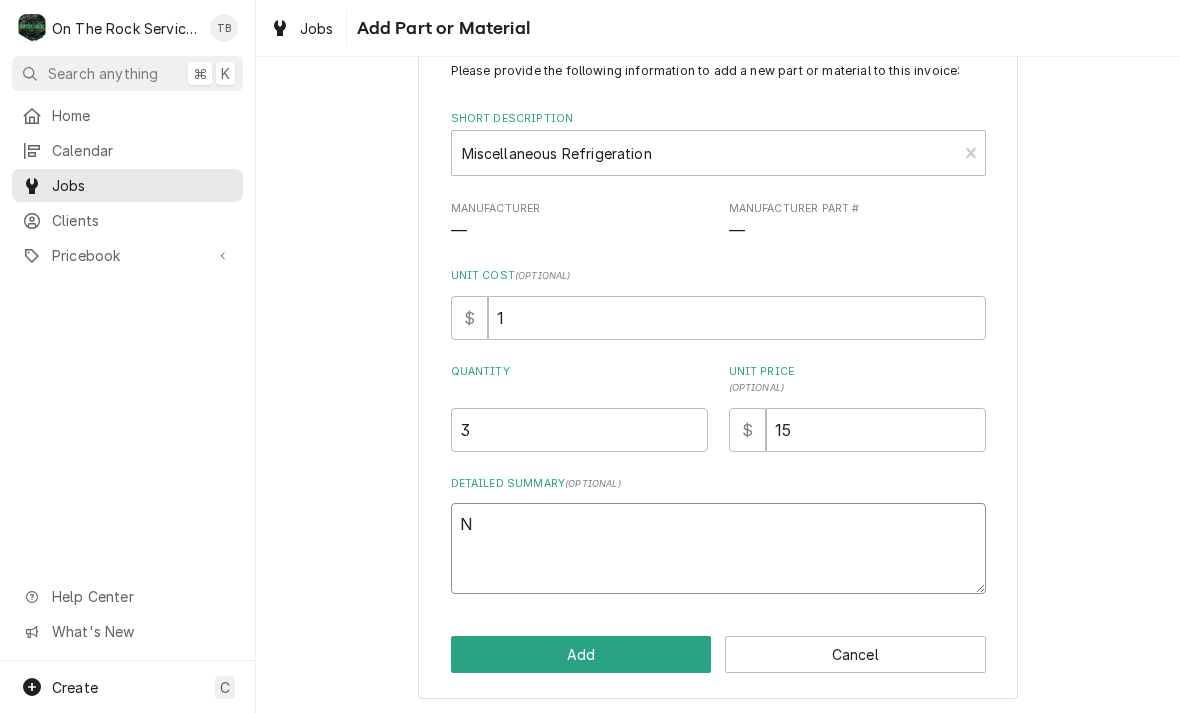 type on "x" 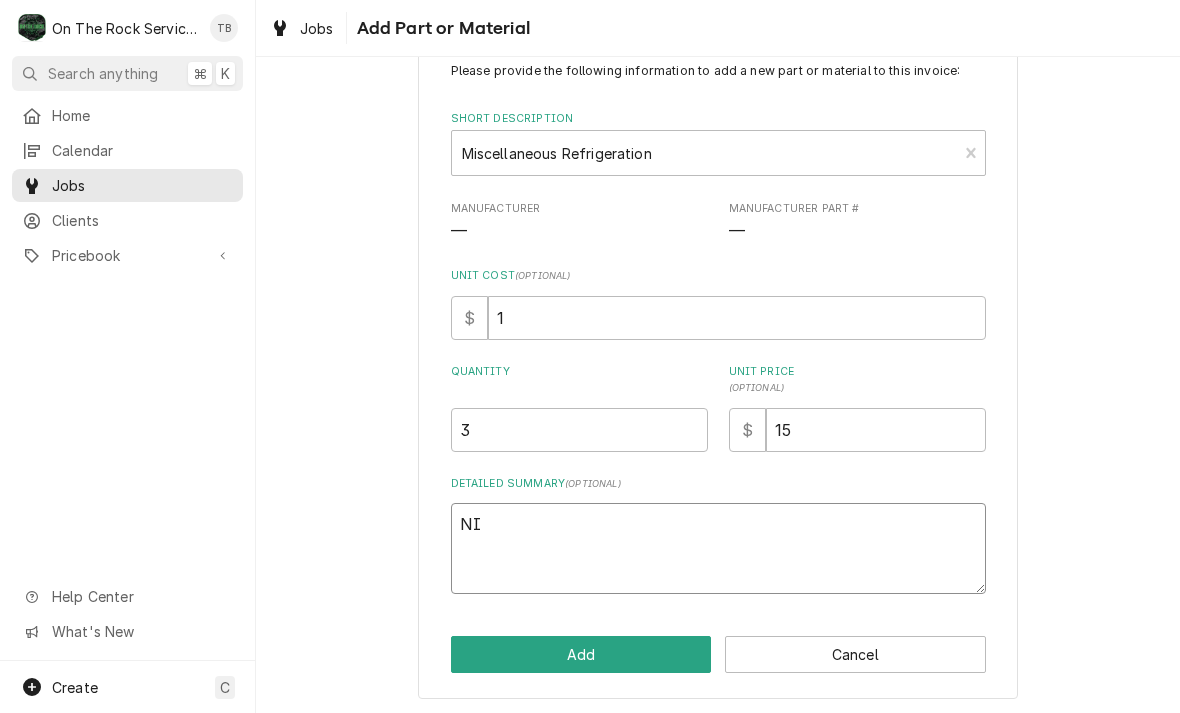 type on "x" 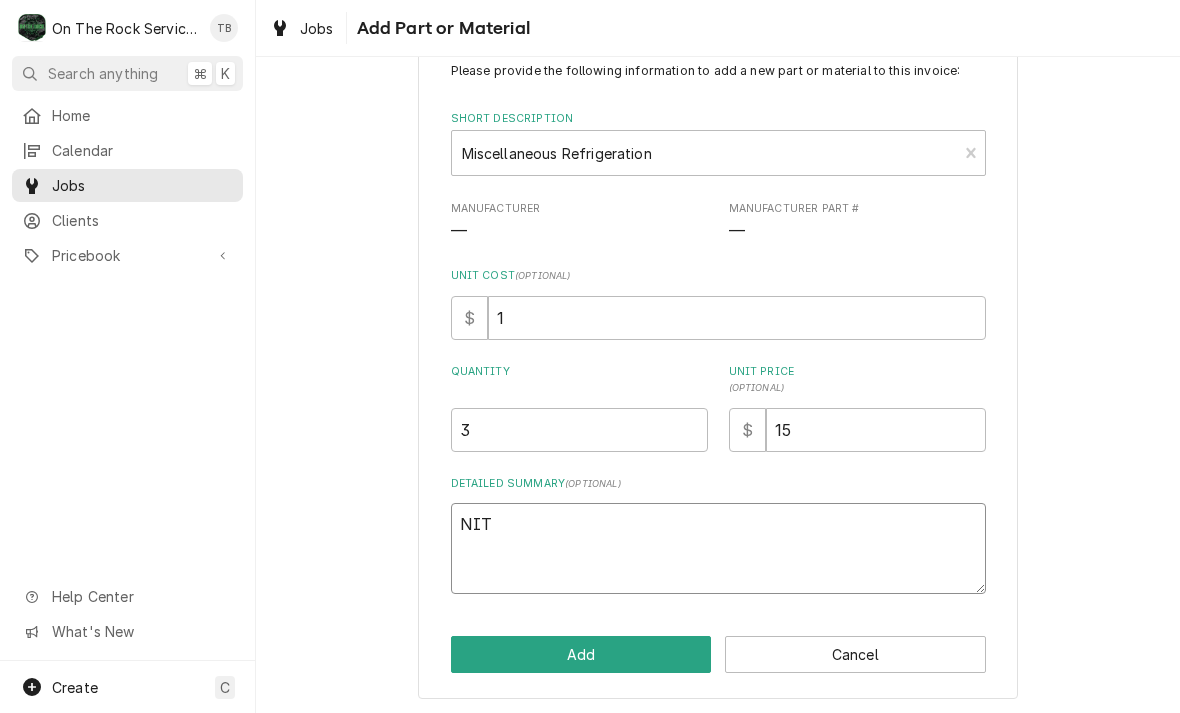 type on "NITE" 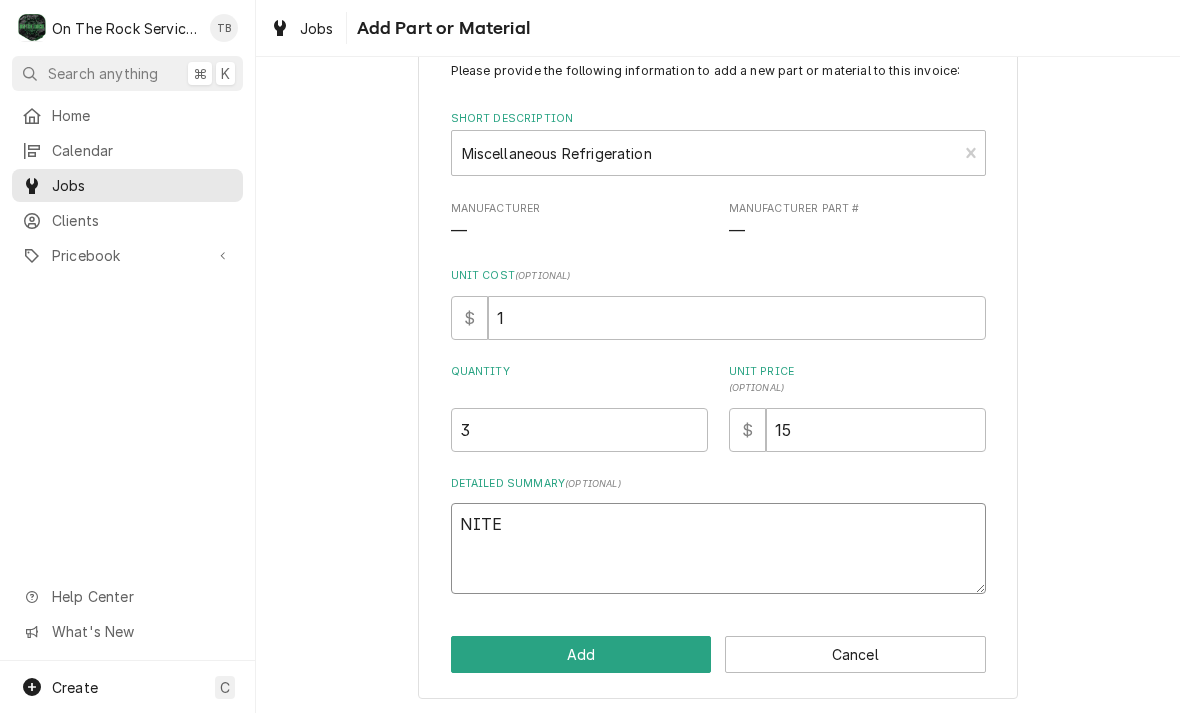 type on "x" 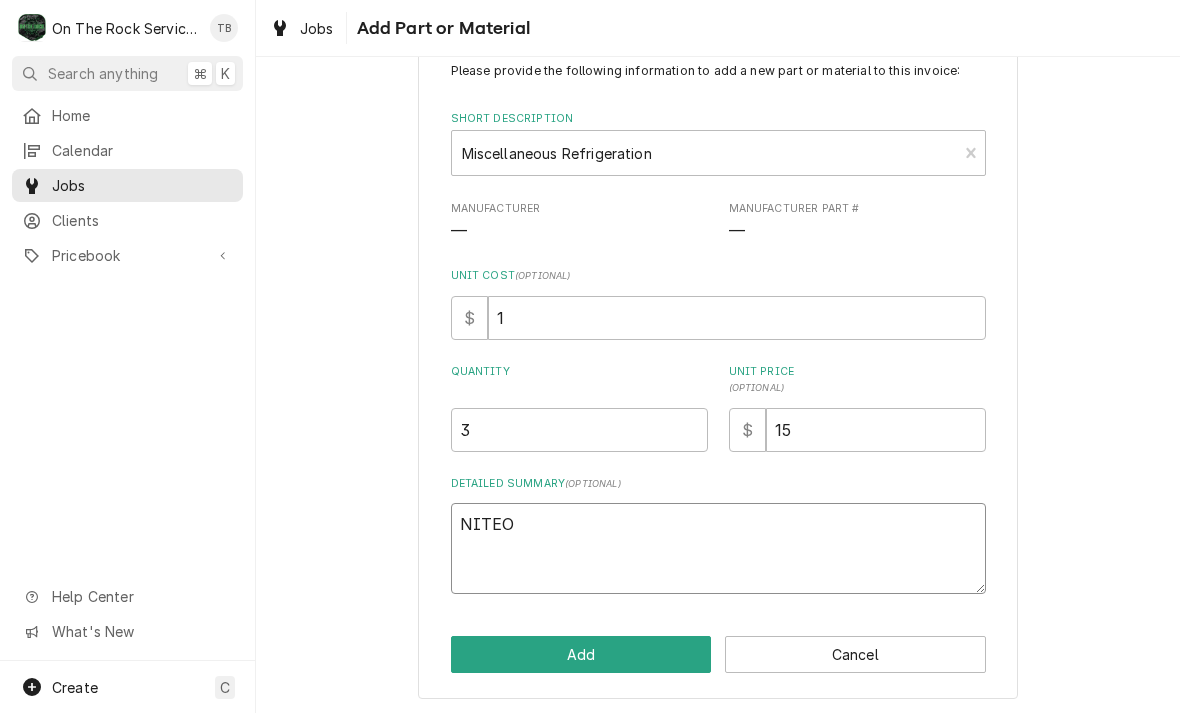 type on "x" 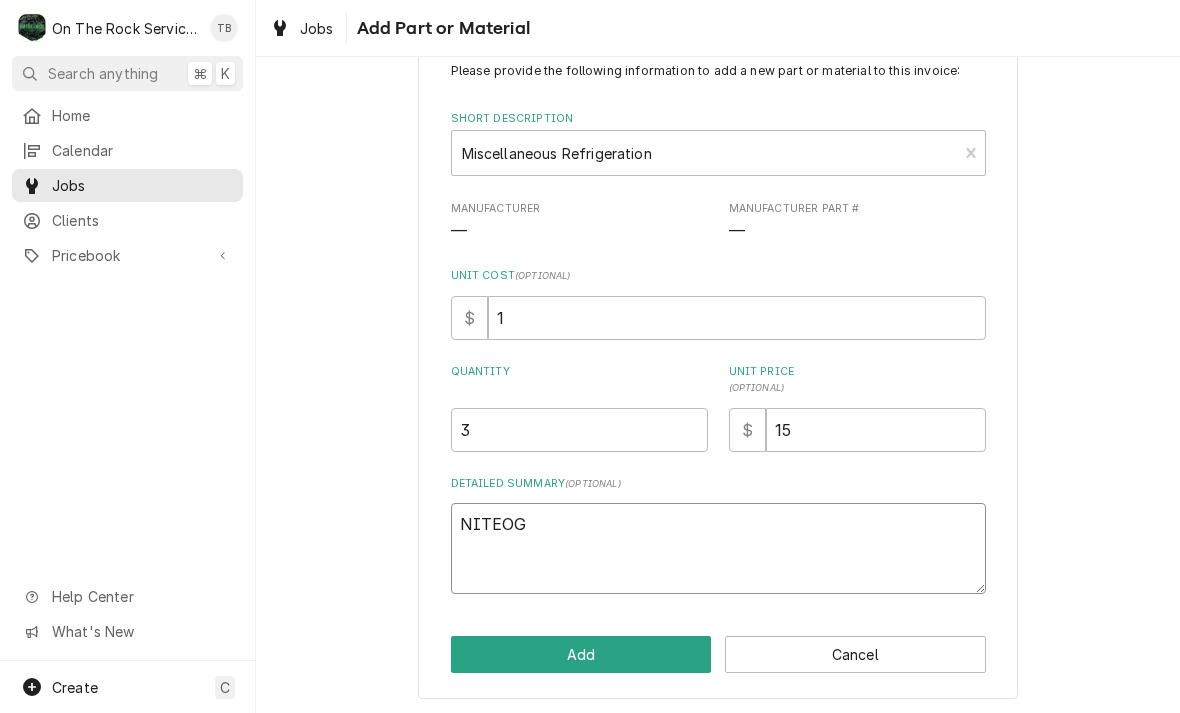 type on "x" 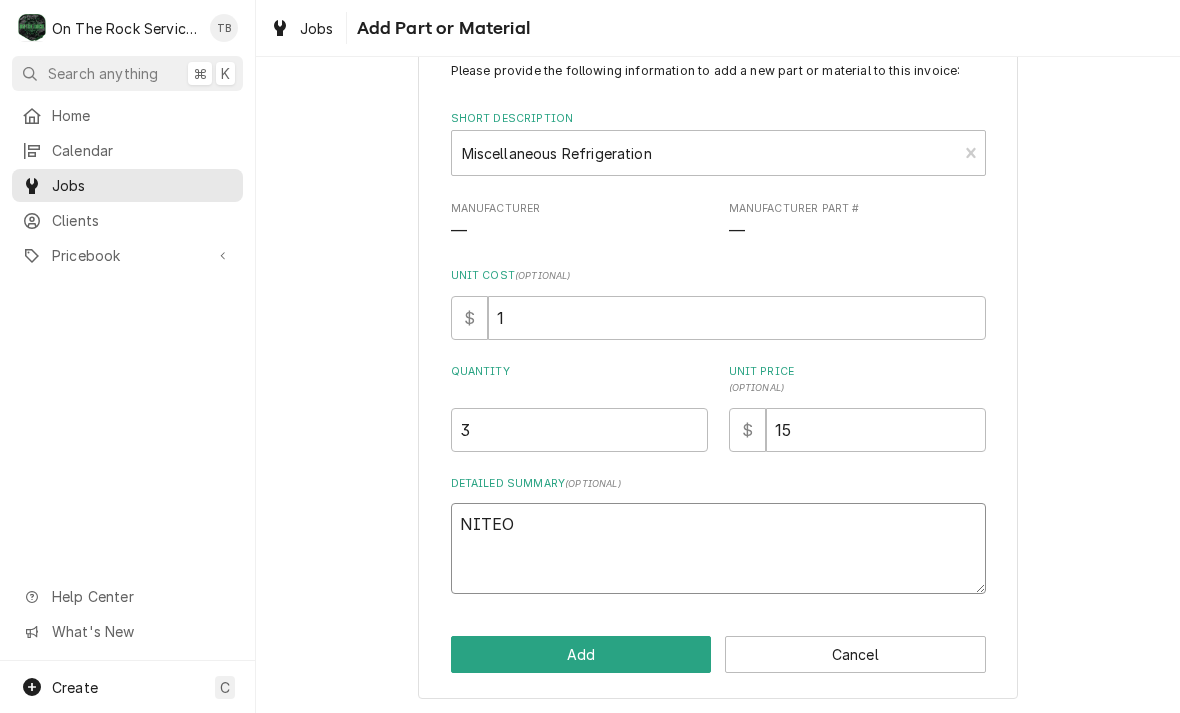type on "x" 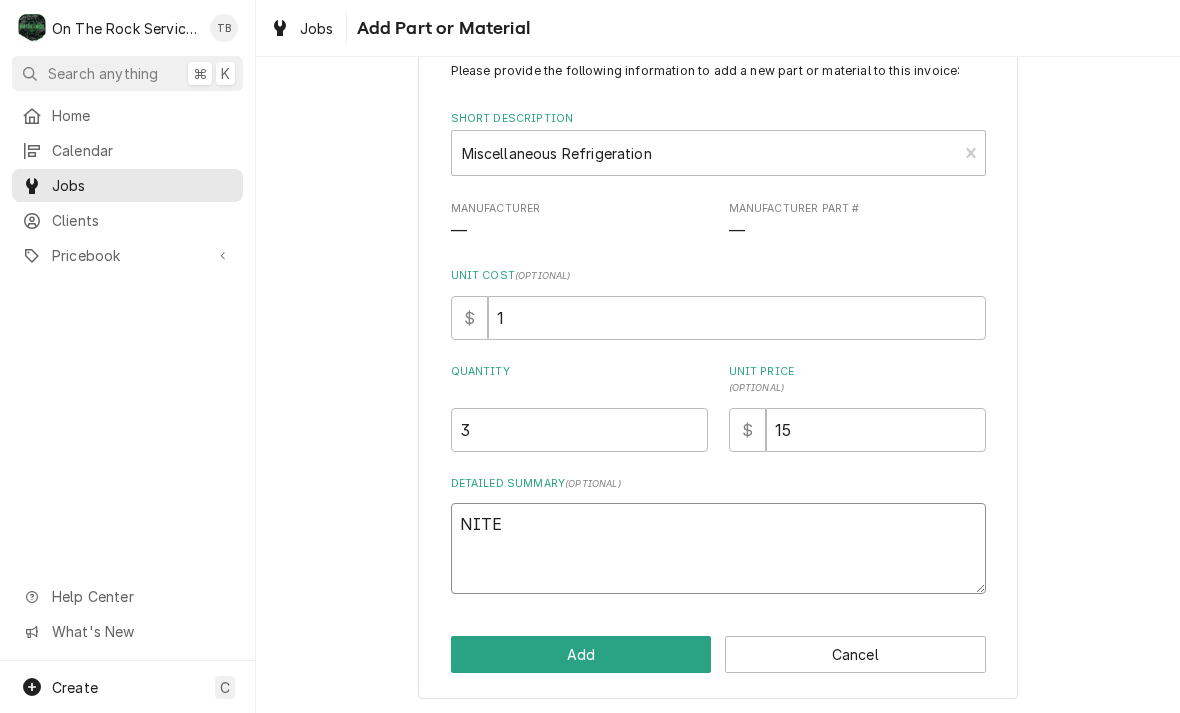 type on "x" 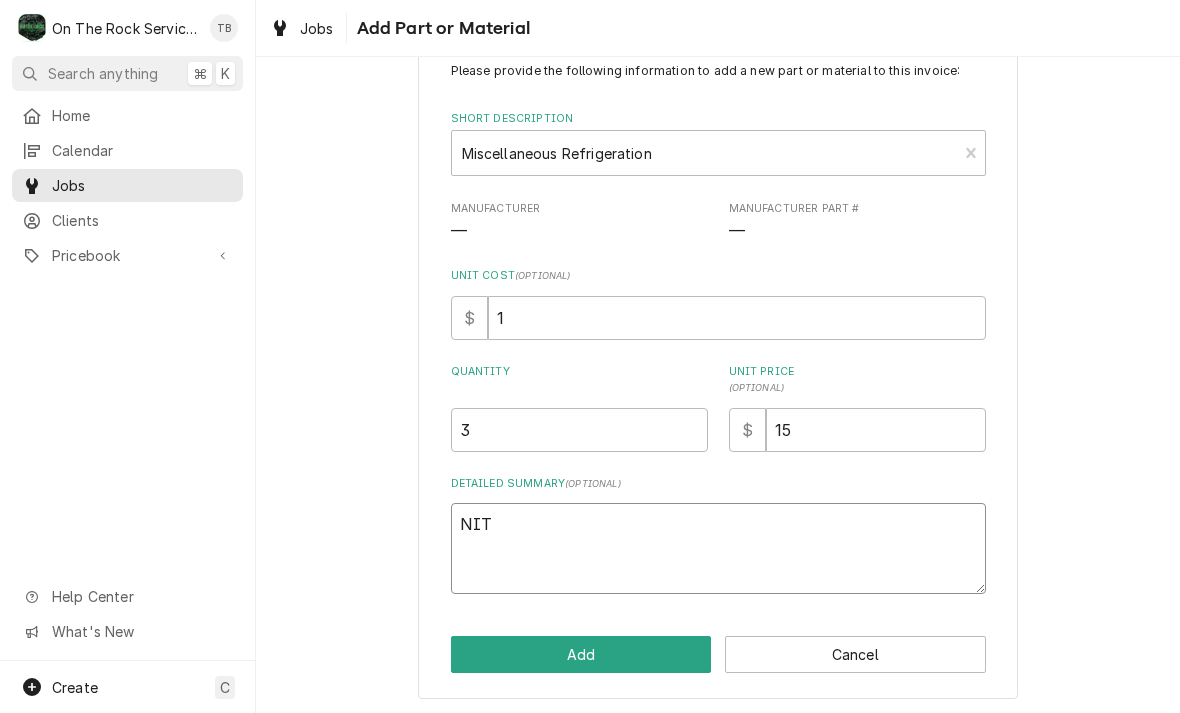 type on "x" 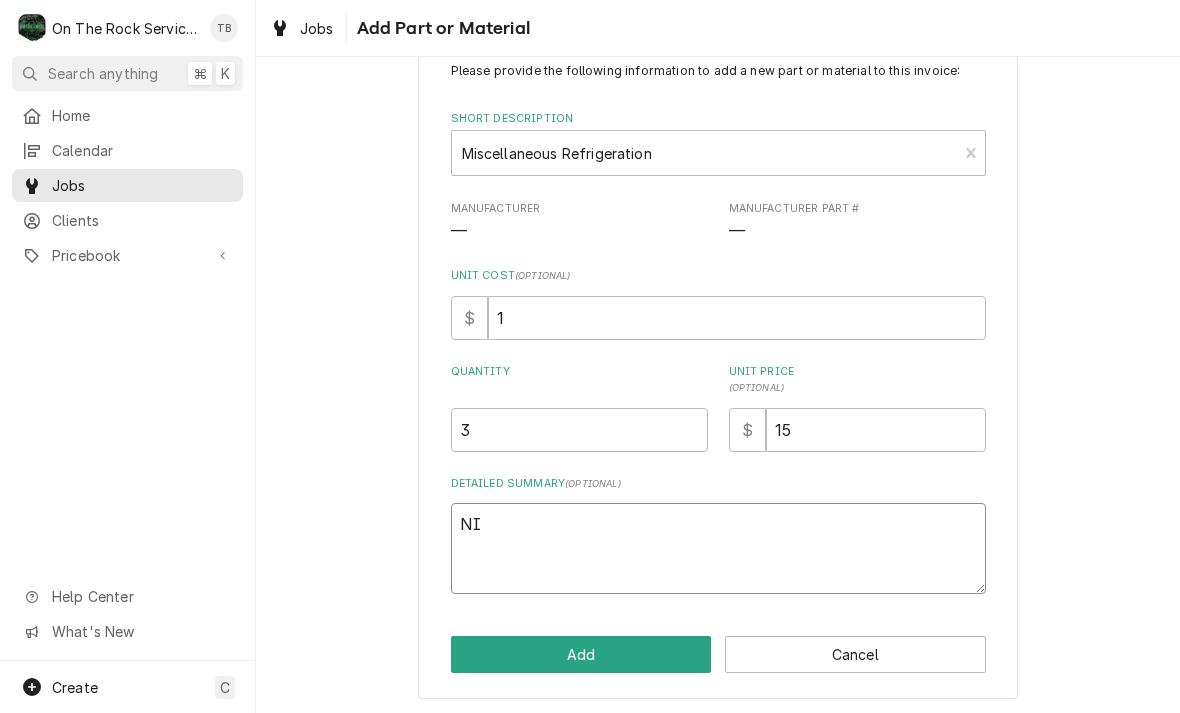 type on "x" 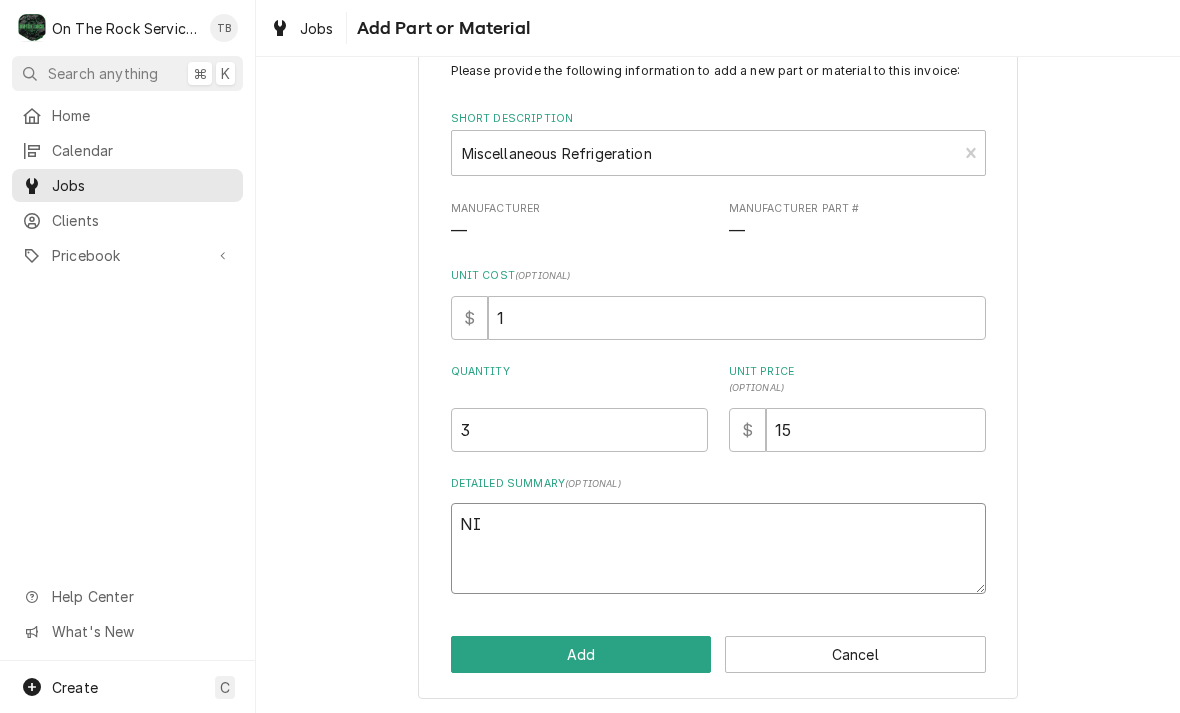 type on "NIT" 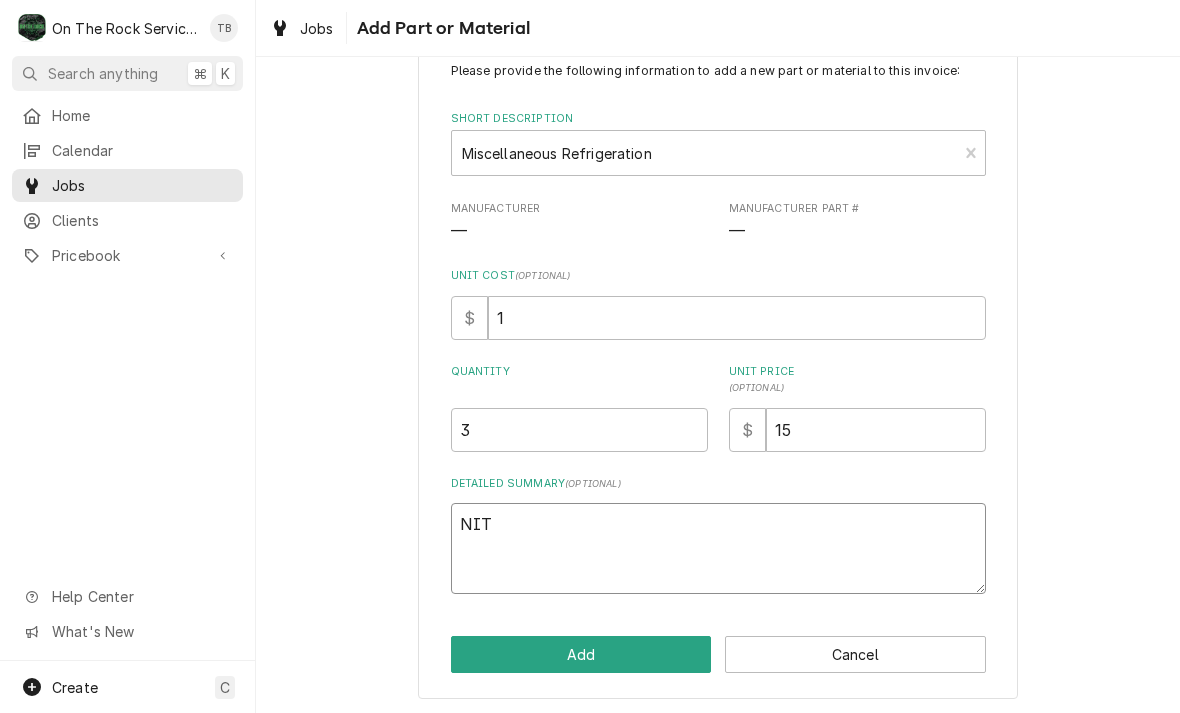 type on "x" 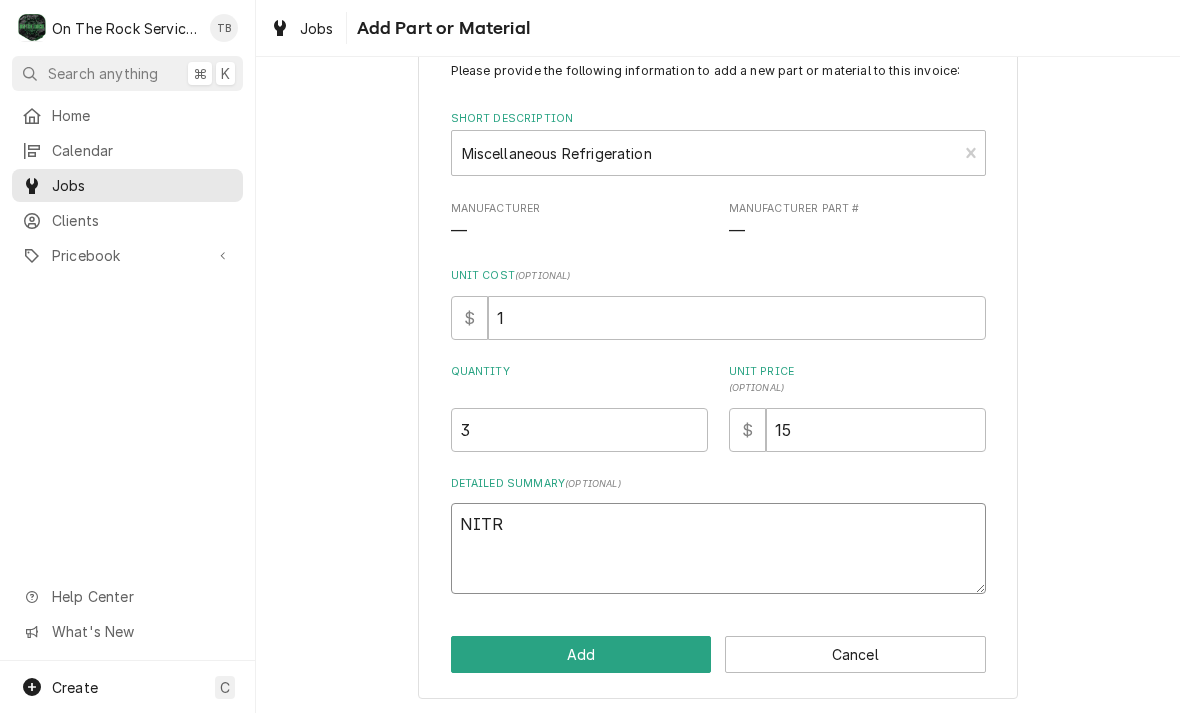 type on "x" 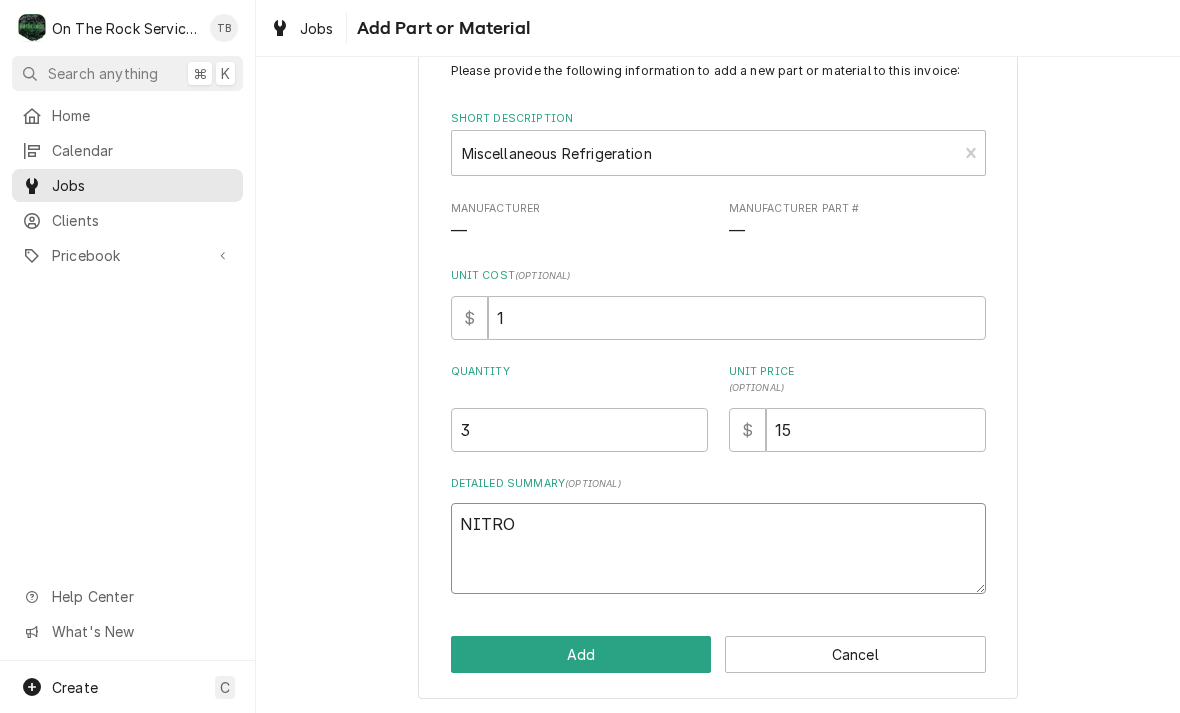 type on "x" 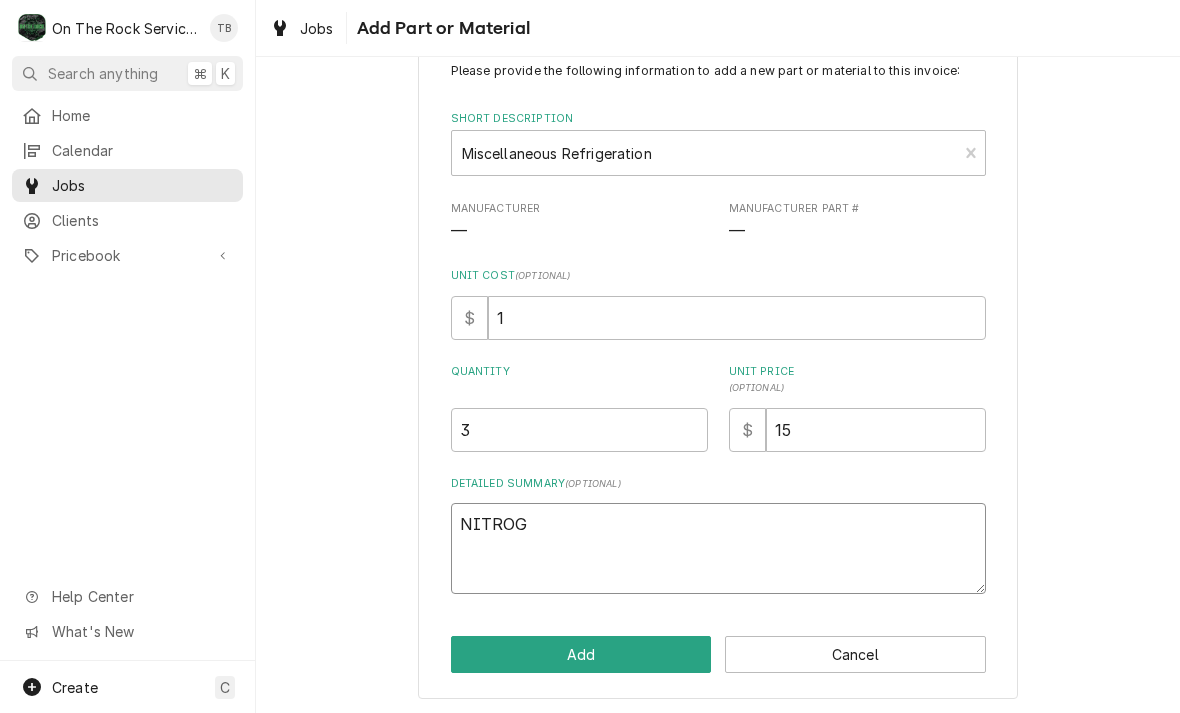 type on "x" 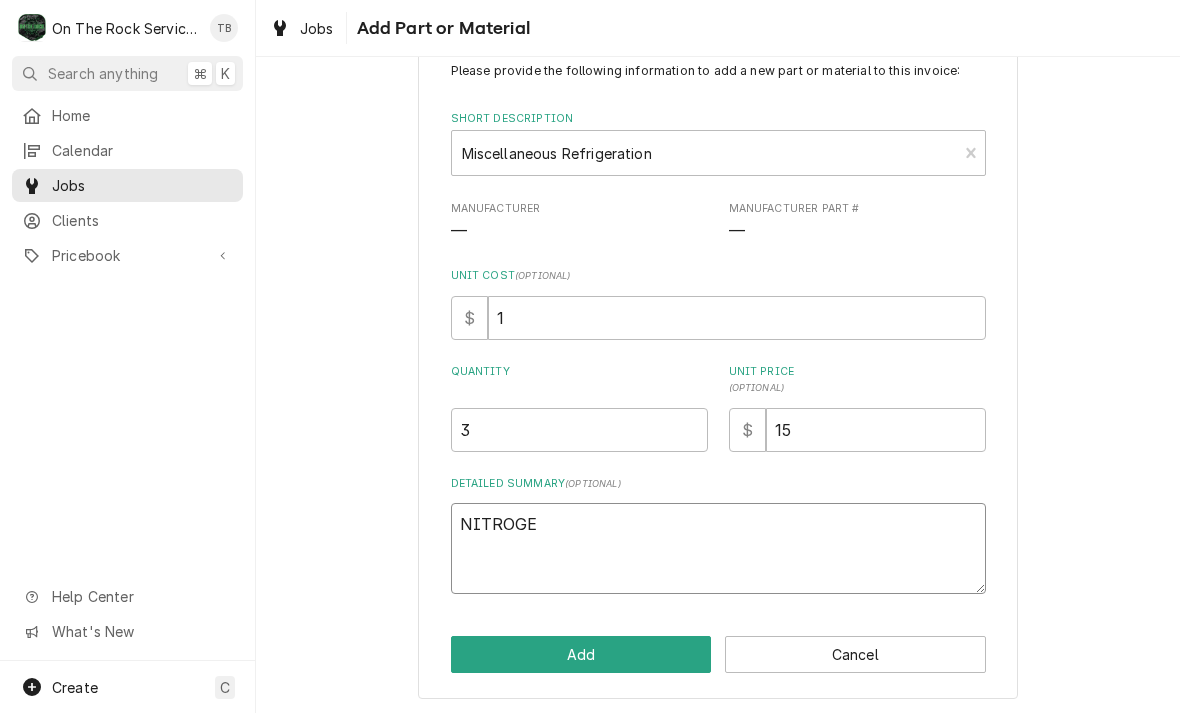 type on "x" 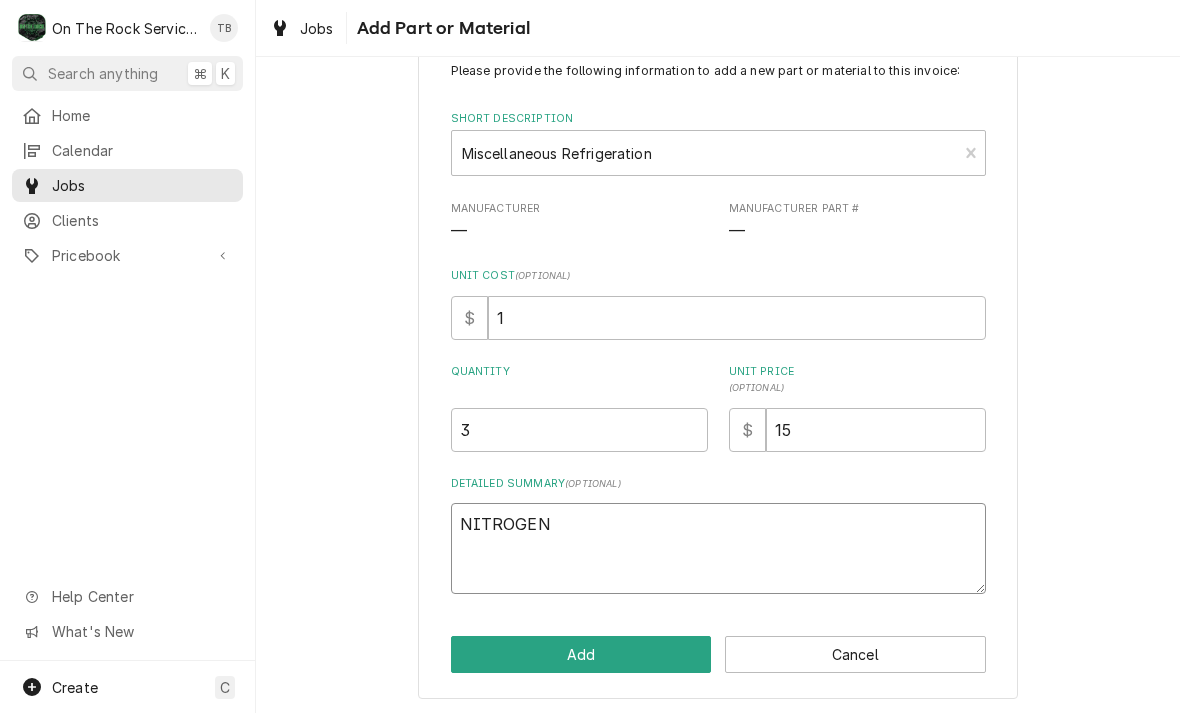 type on "NITROGEN" 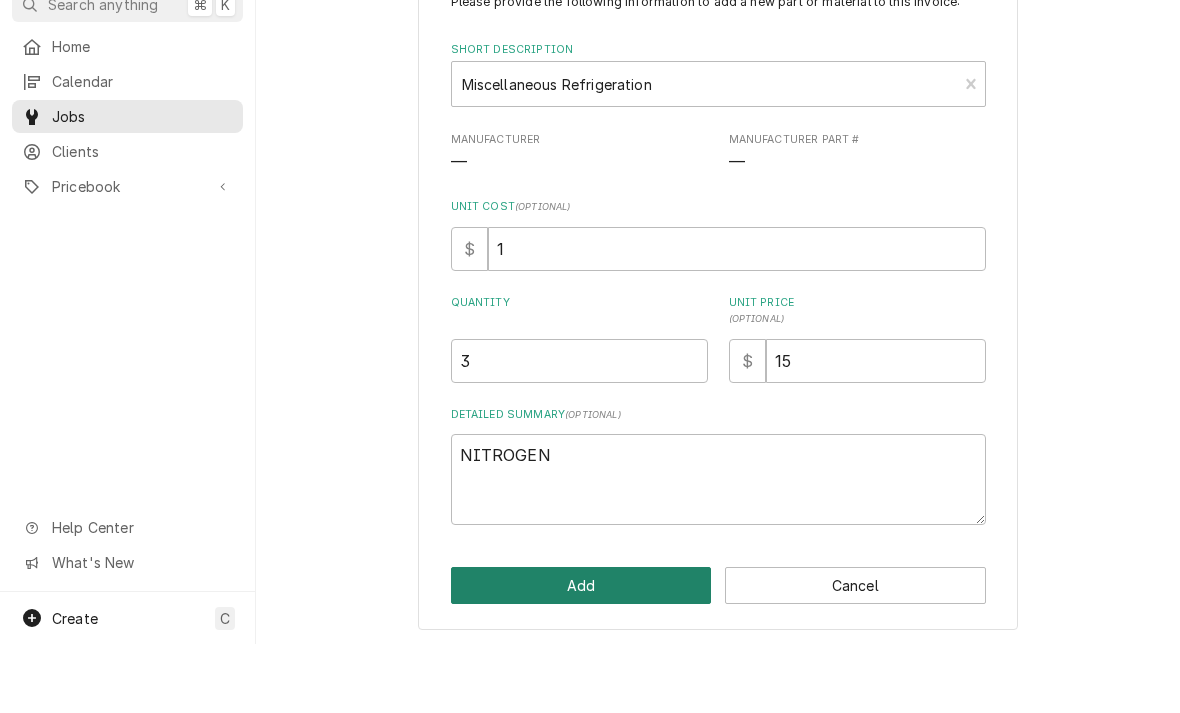 click on "Add" at bounding box center (581, 654) 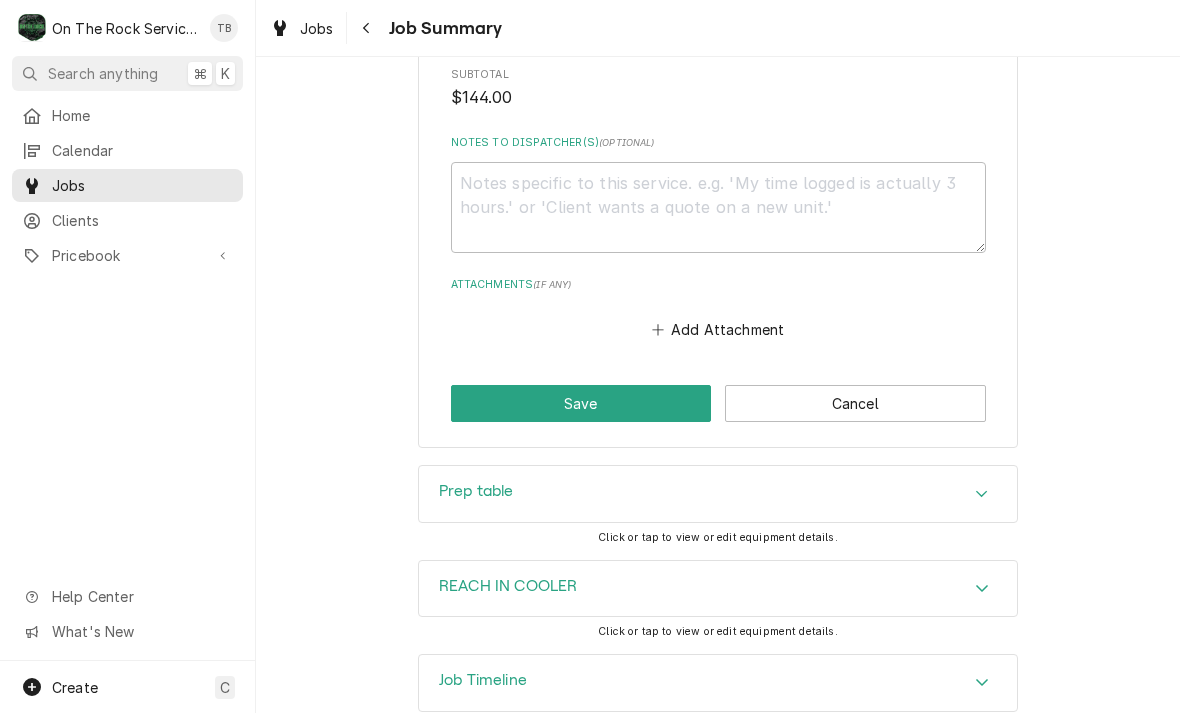scroll, scrollTop: 2372, scrollLeft: 0, axis: vertical 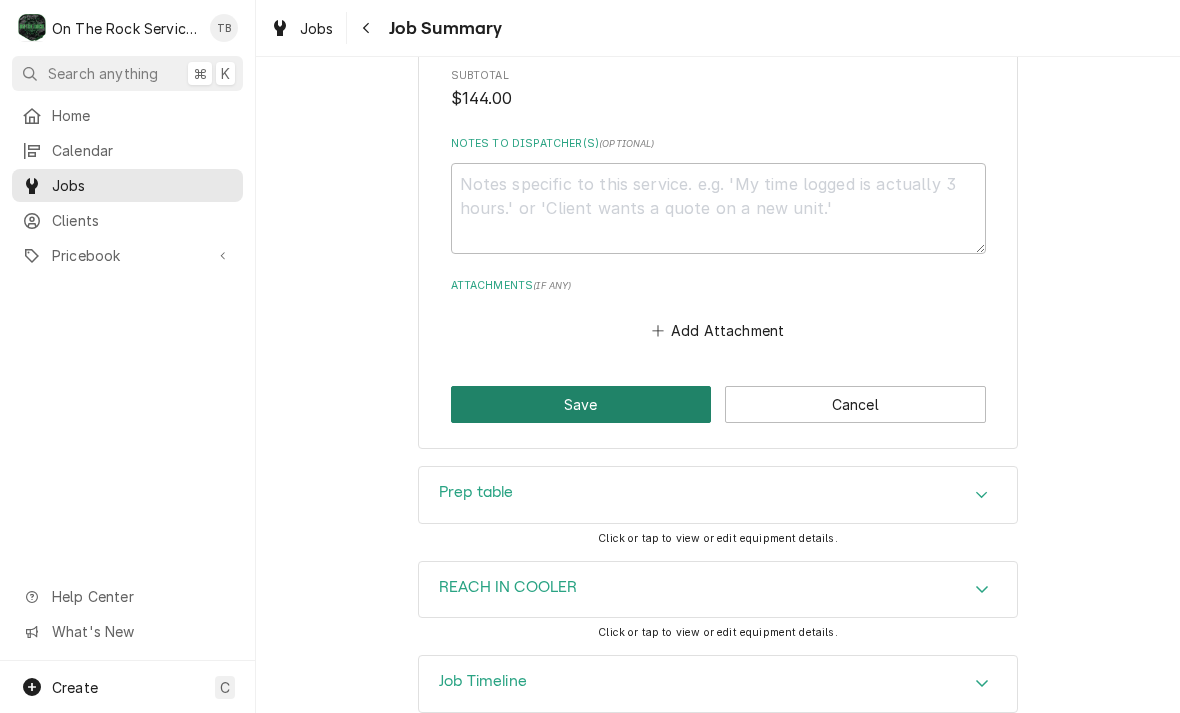 click on "Save" at bounding box center (581, 404) 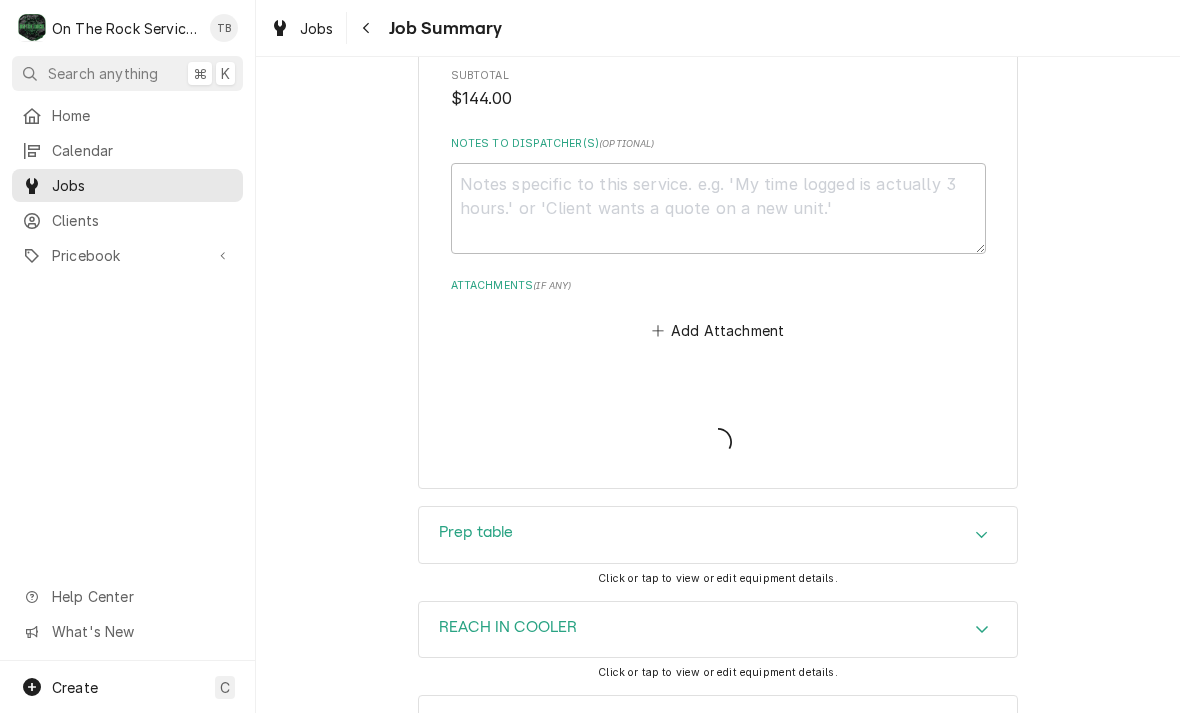 type on "x" 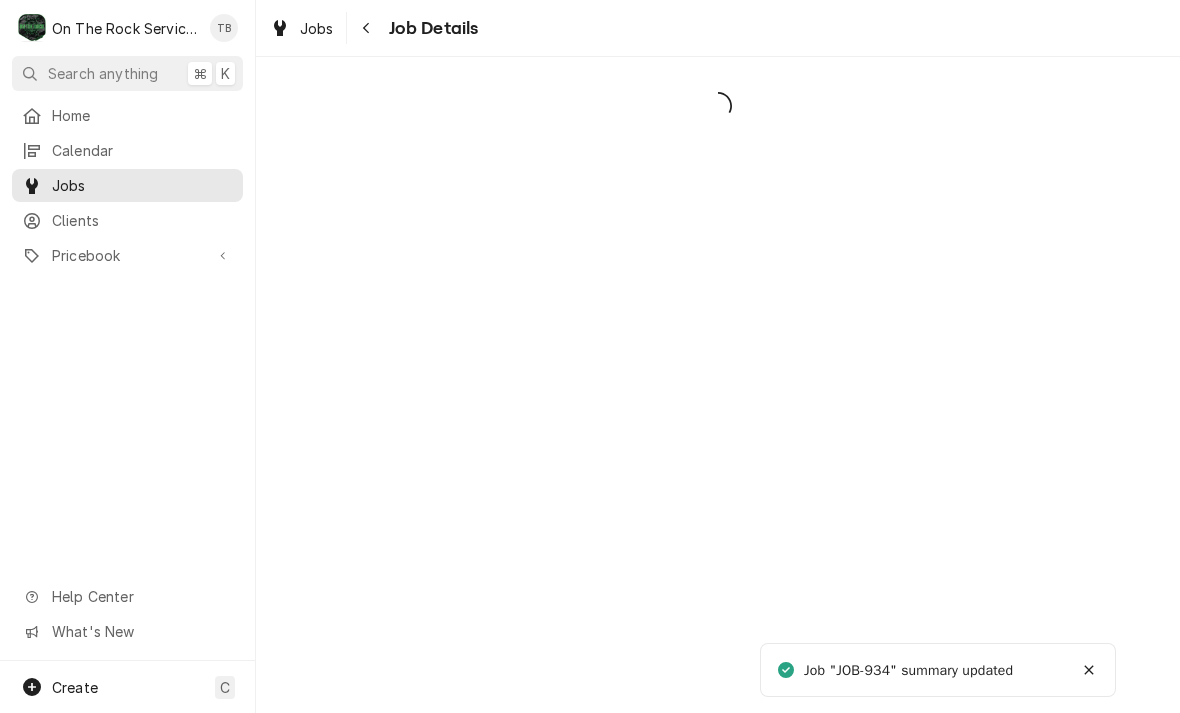 scroll, scrollTop: 0, scrollLeft: 0, axis: both 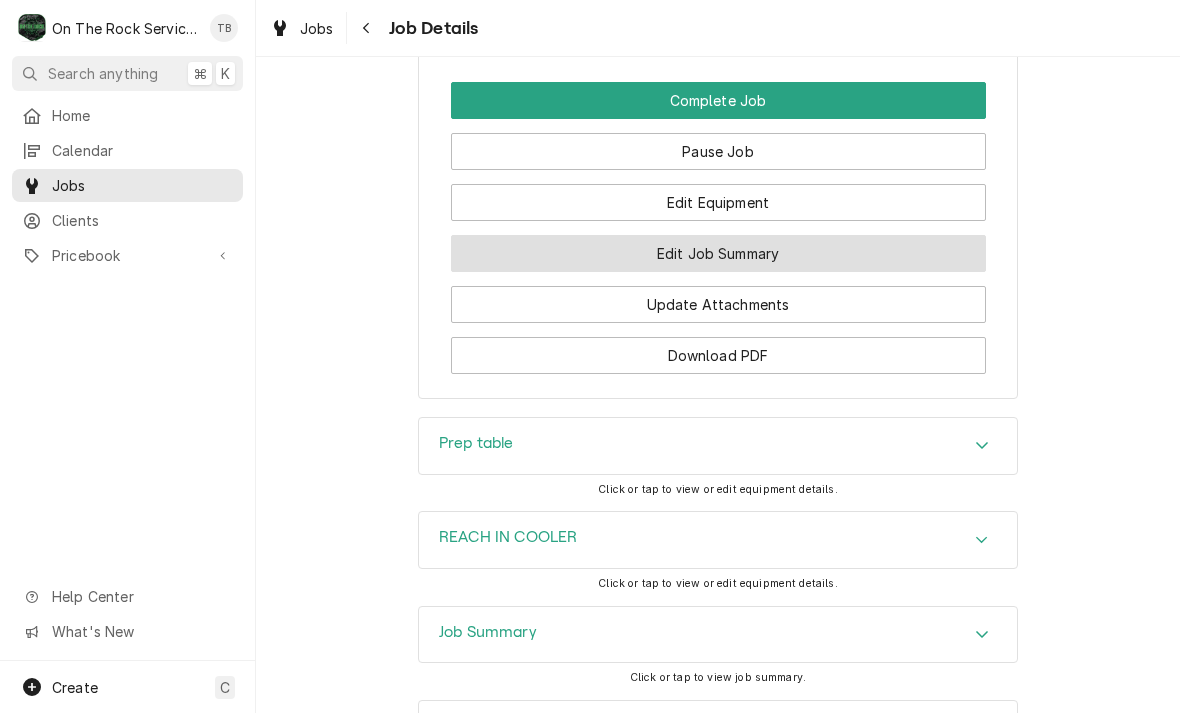 click on "Edit Job Summary" at bounding box center (718, 253) 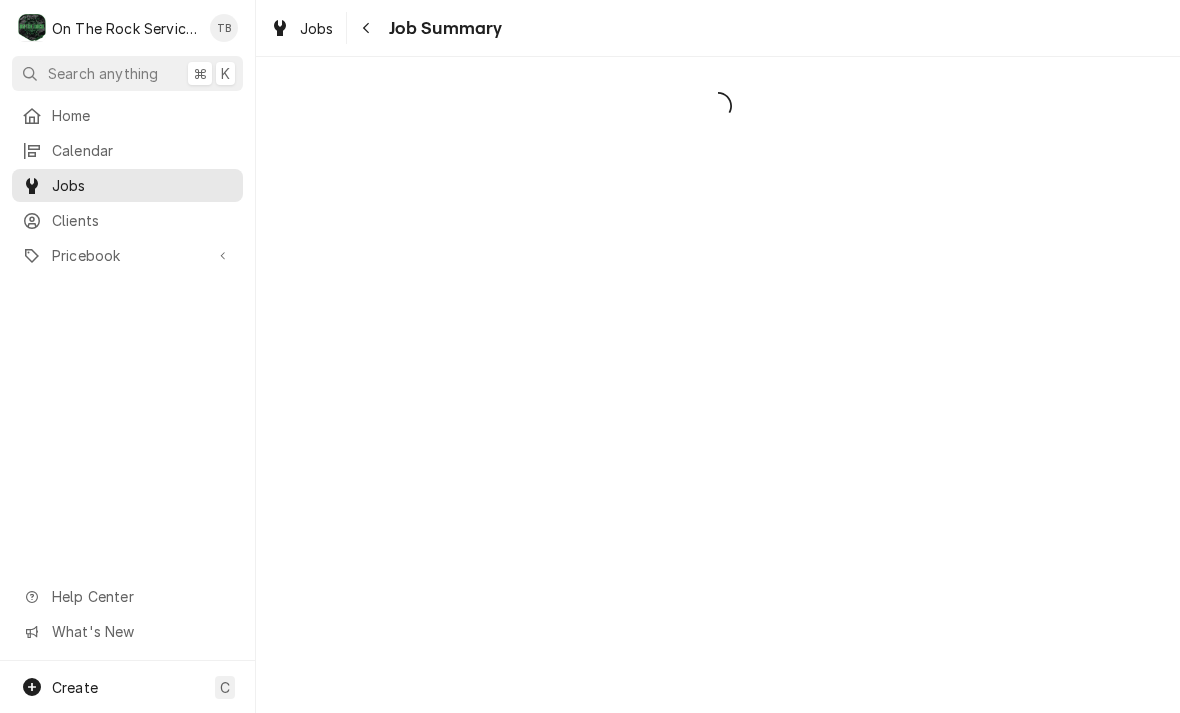 scroll, scrollTop: 0, scrollLeft: 0, axis: both 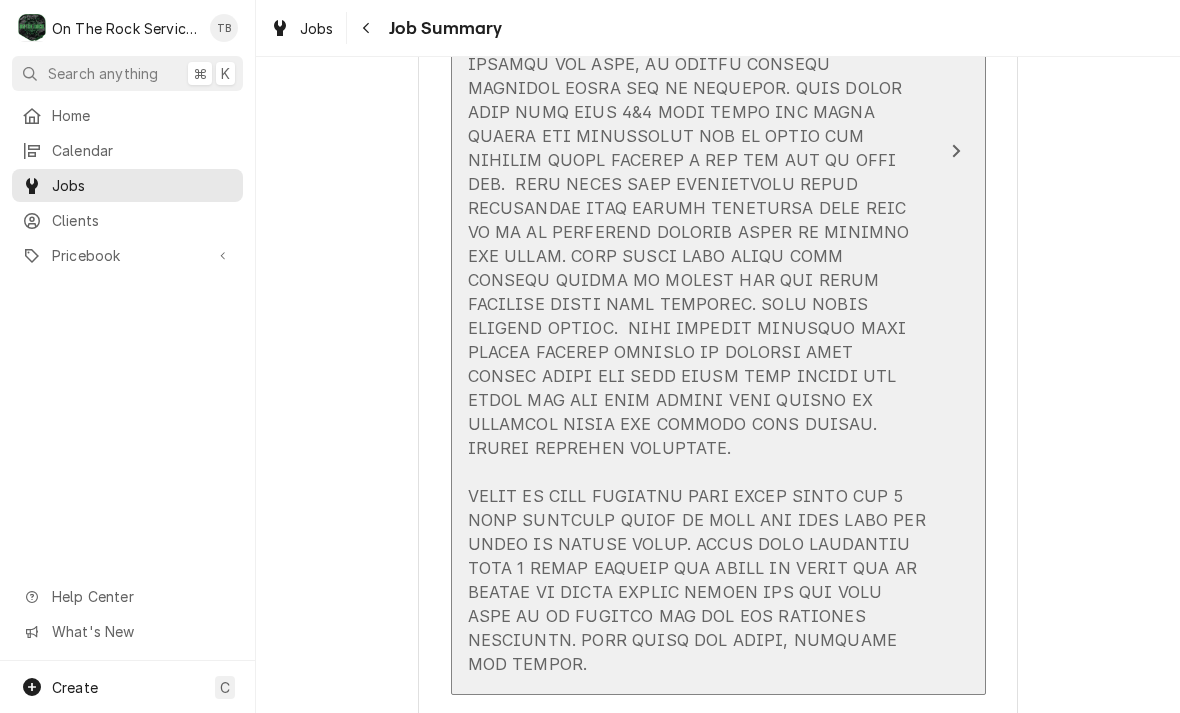 click at bounding box center [697, 256] 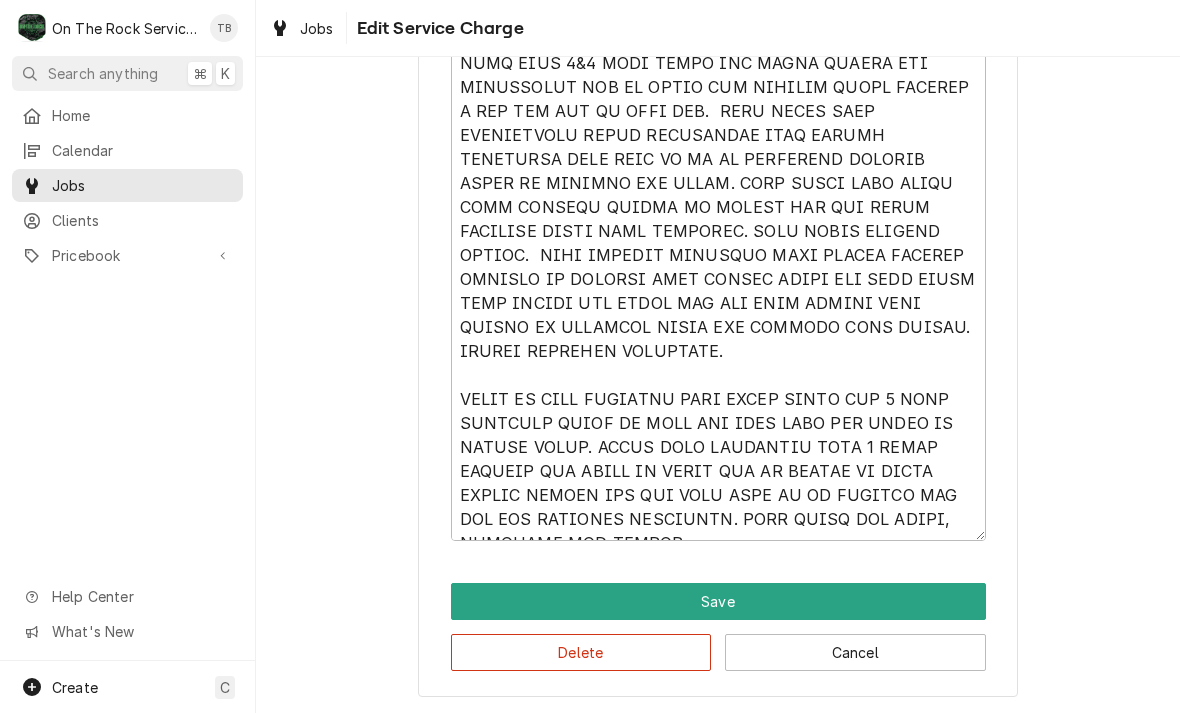 scroll, scrollTop: 952, scrollLeft: 0, axis: vertical 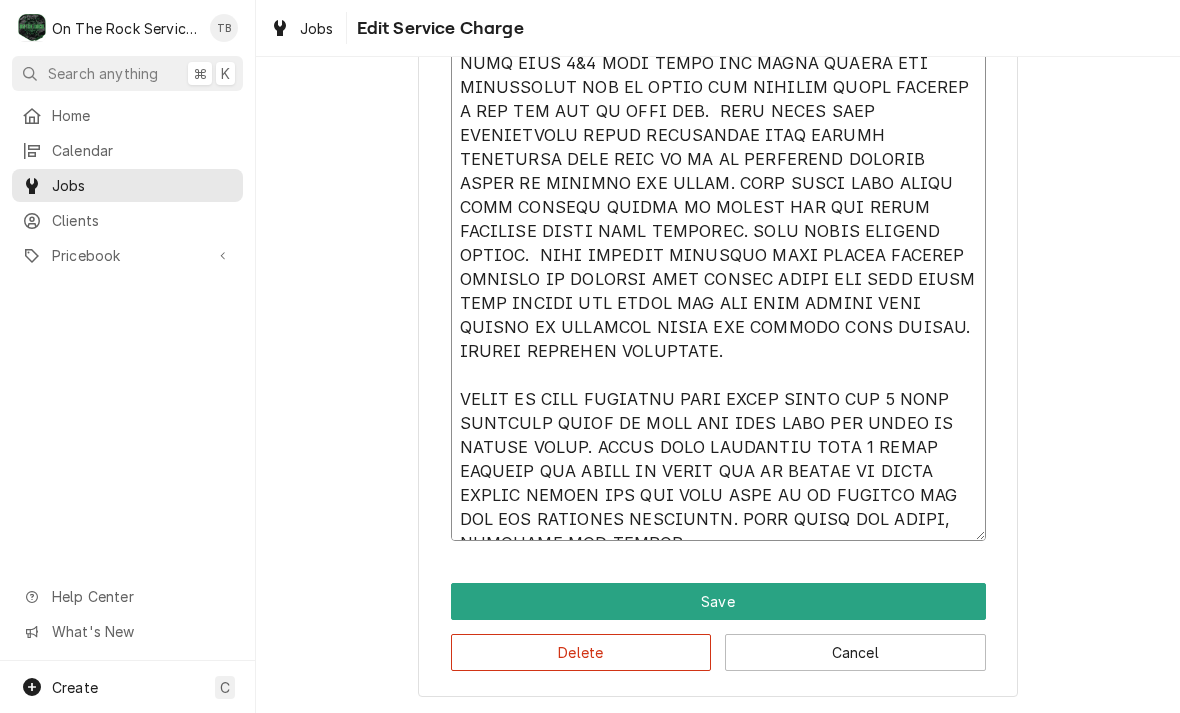 click on "Service Summary" at bounding box center [718, 171] 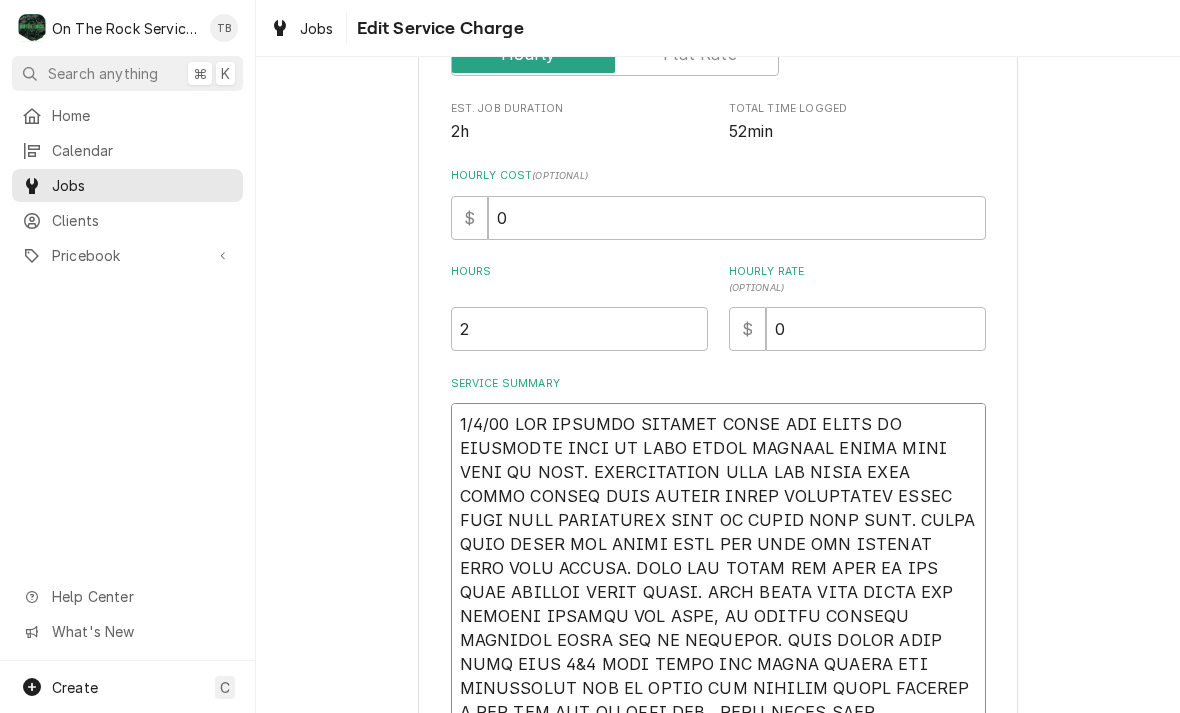 scroll, scrollTop: 324, scrollLeft: 0, axis: vertical 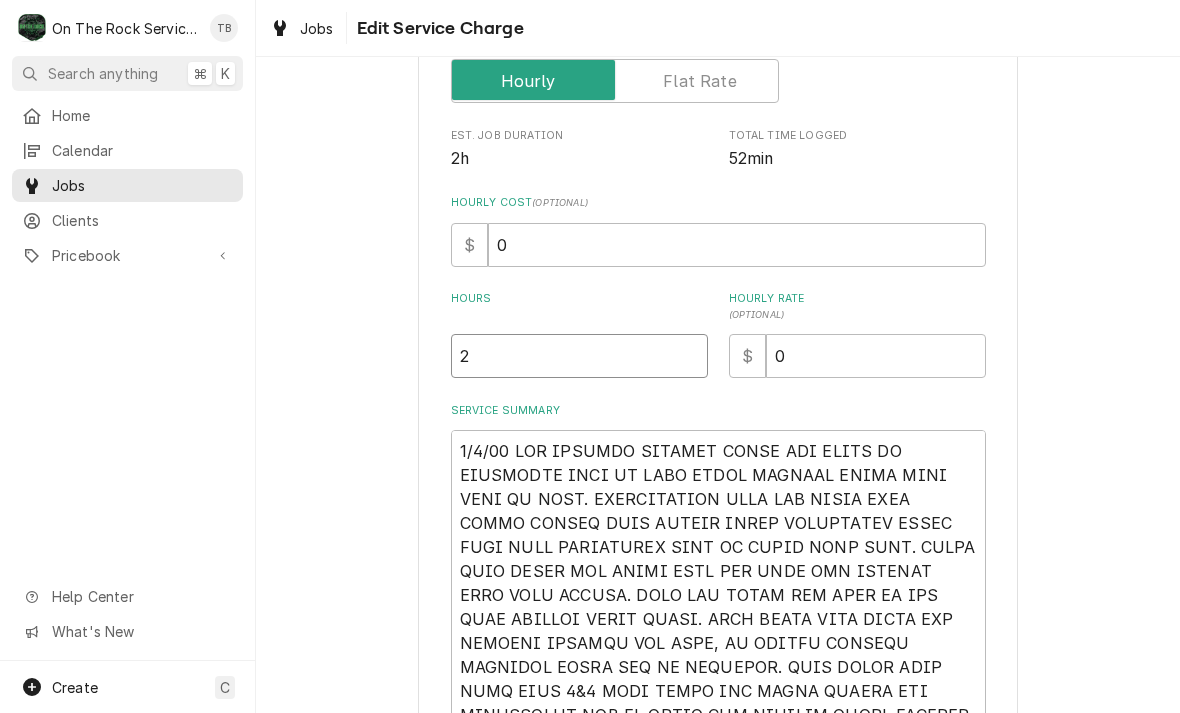 click on "2" at bounding box center [579, 356] 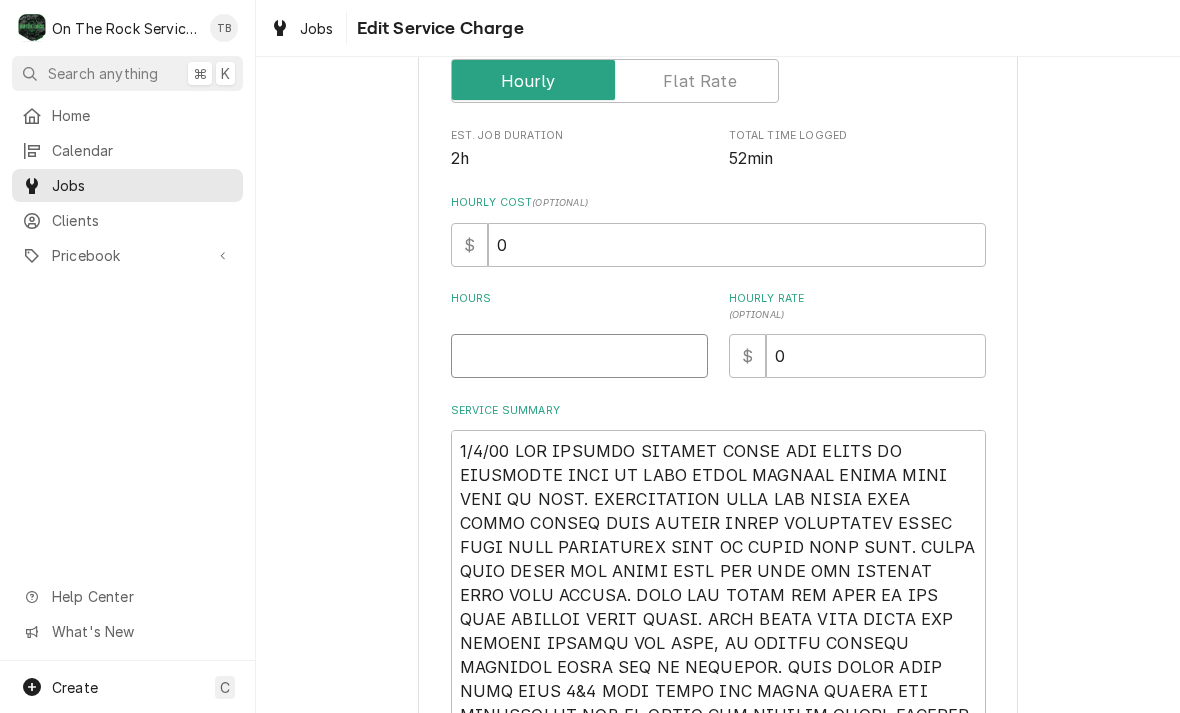 type on "x" 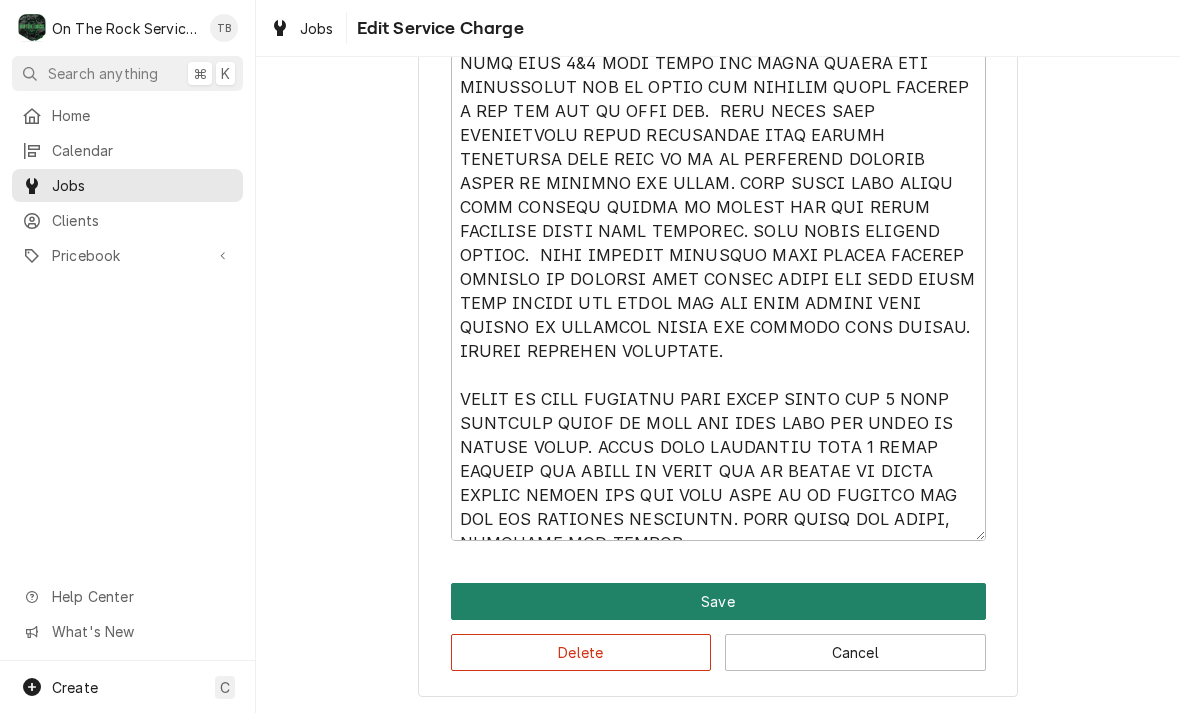 click on "Save" at bounding box center (718, 601) 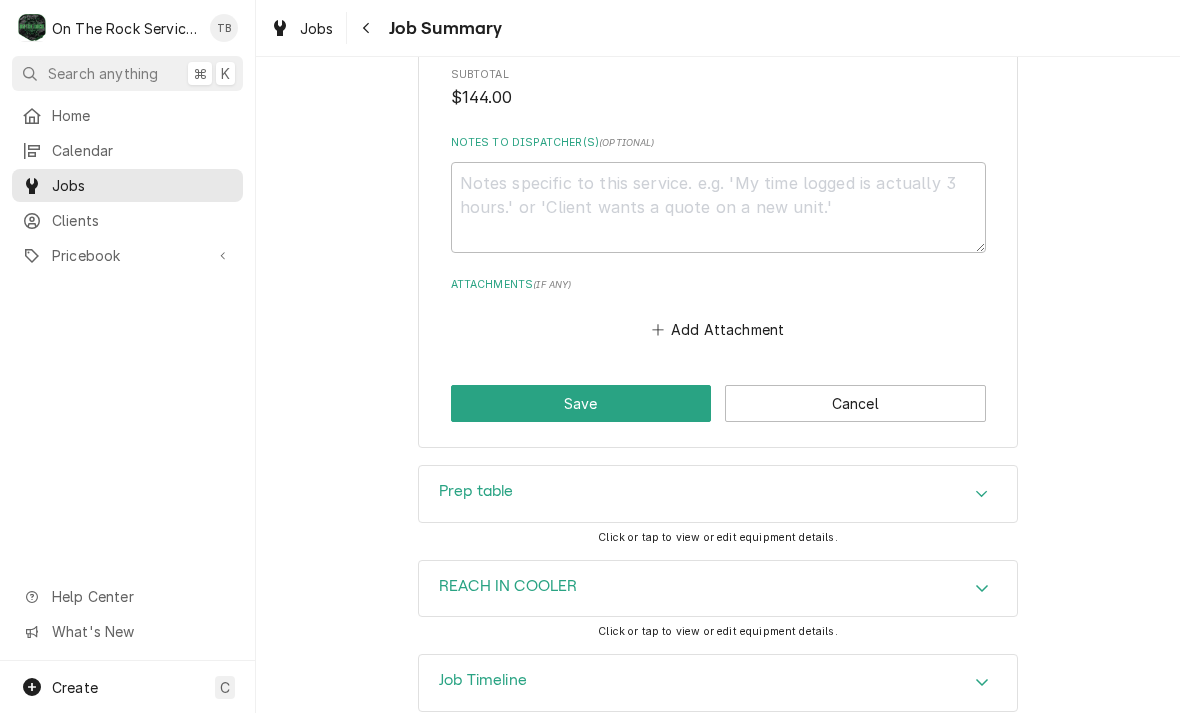 scroll, scrollTop: 2372, scrollLeft: 0, axis: vertical 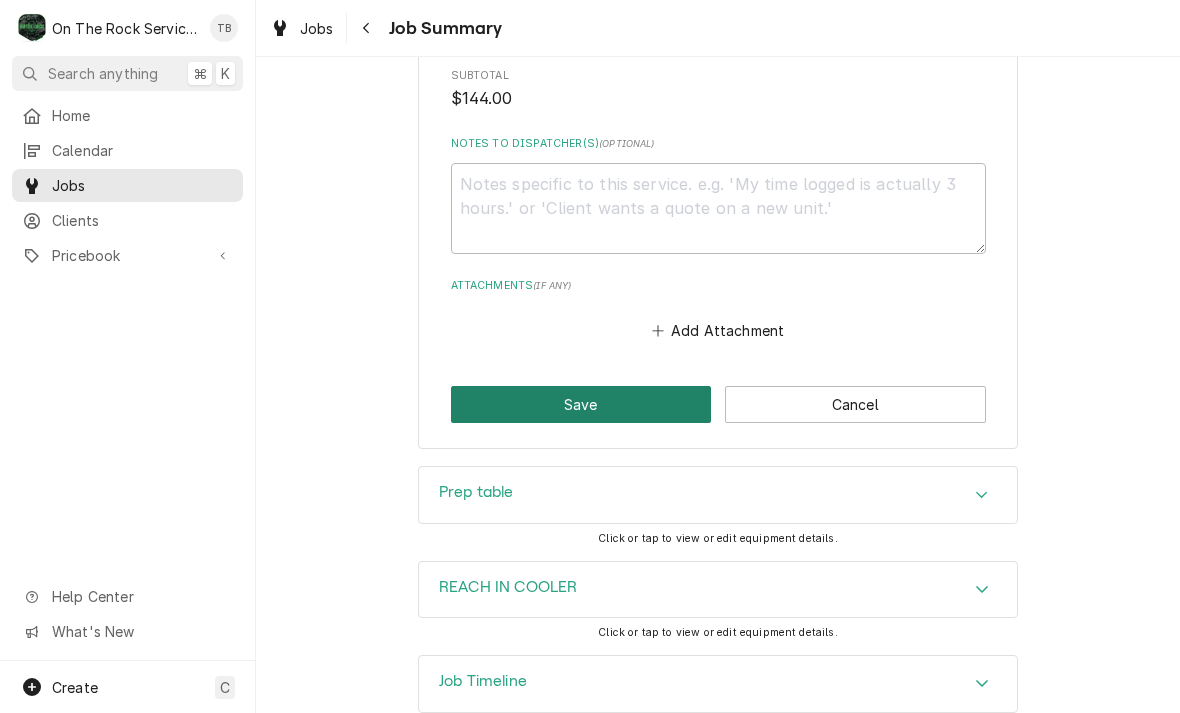 click on "Save" at bounding box center [581, 404] 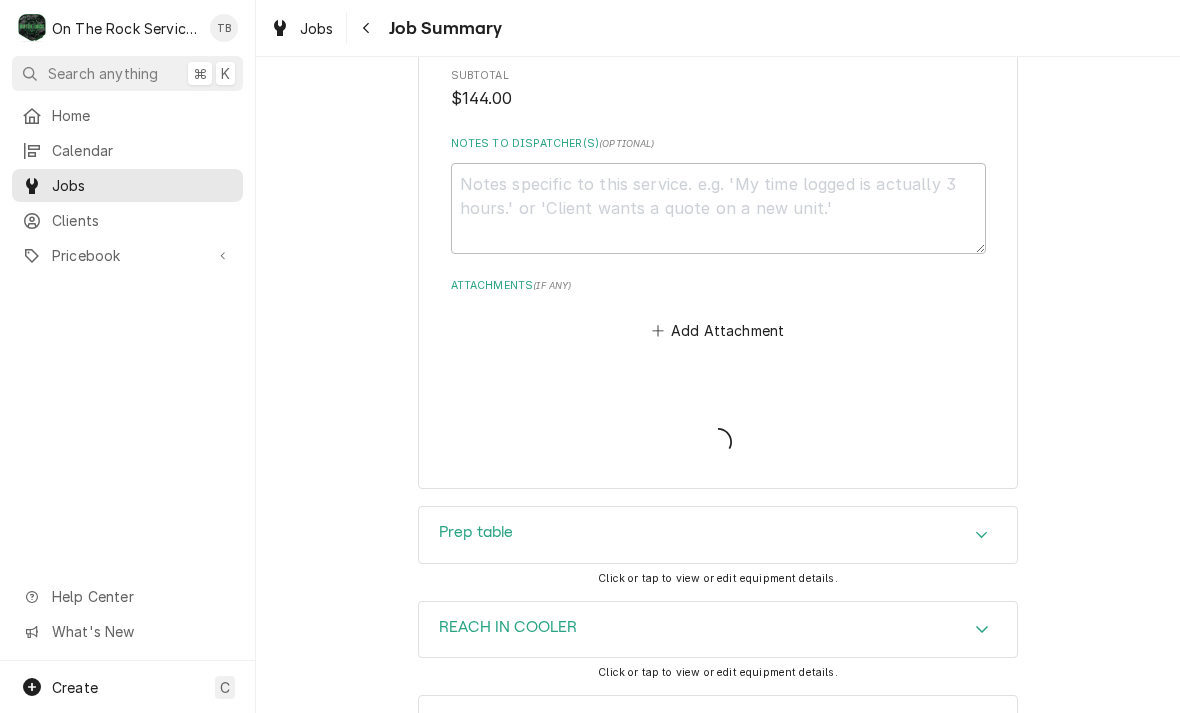 type on "x" 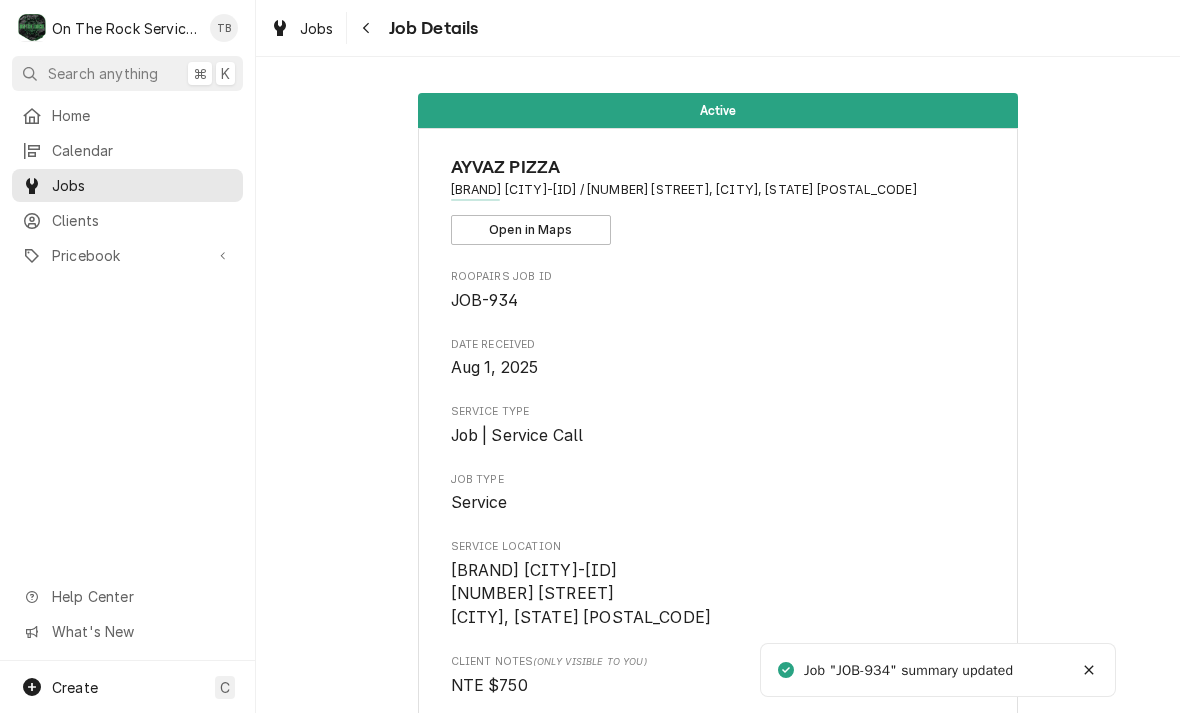 scroll, scrollTop: 0, scrollLeft: 0, axis: both 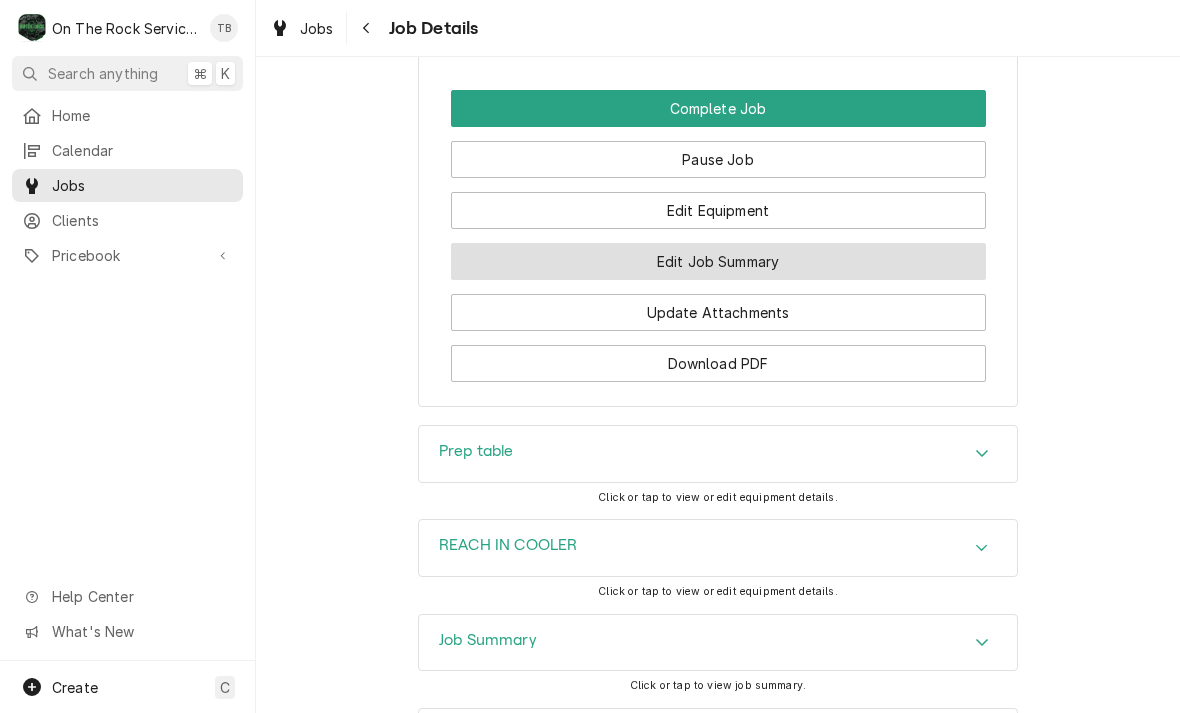 click on "Edit Job Summary" at bounding box center [718, 261] 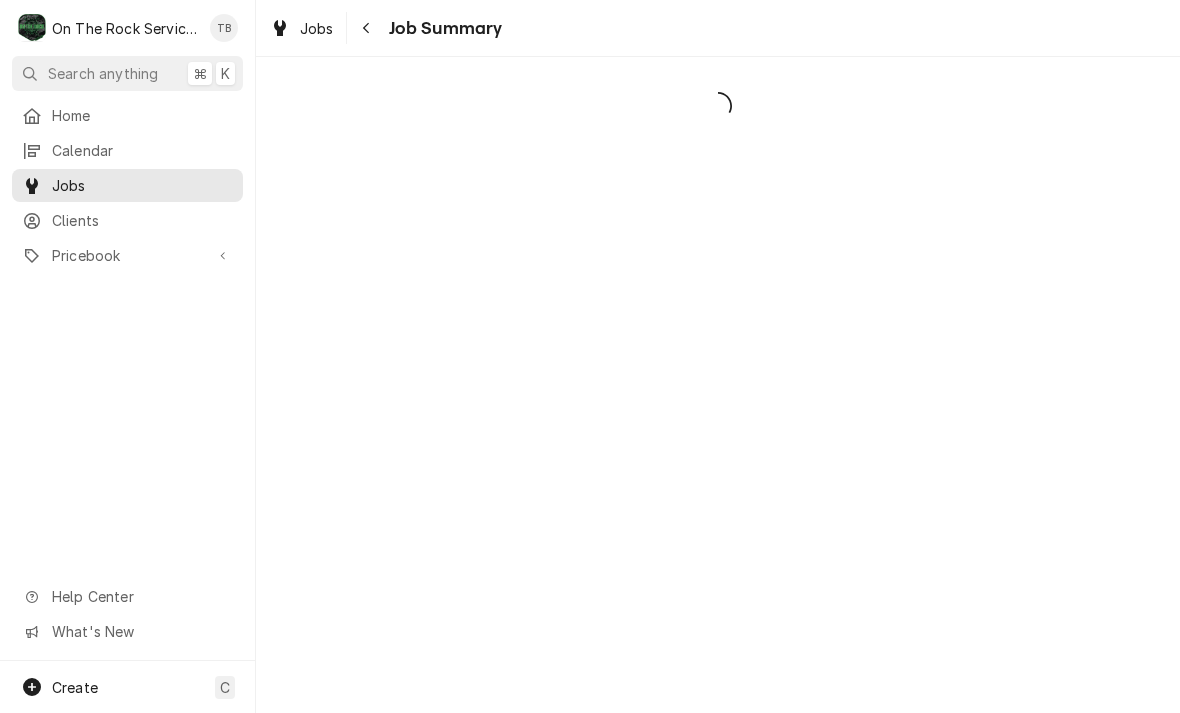 scroll, scrollTop: 0, scrollLeft: 0, axis: both 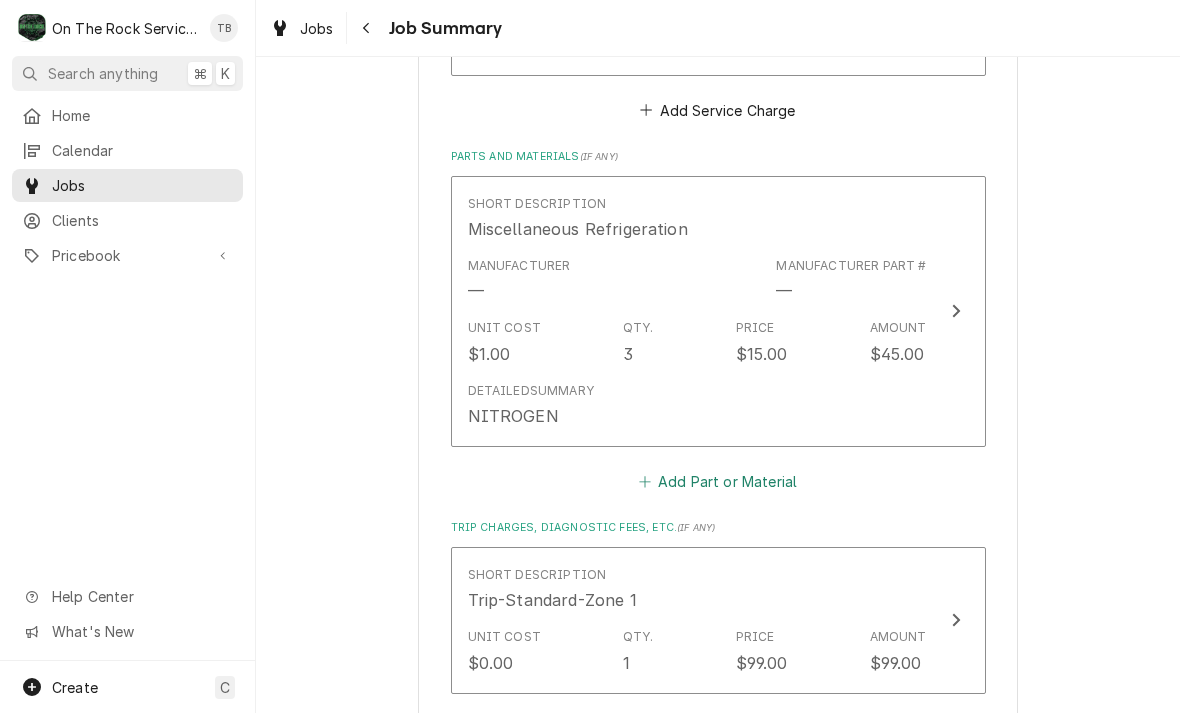 click on "Add Part or Material" at bounding box center [717, 481] 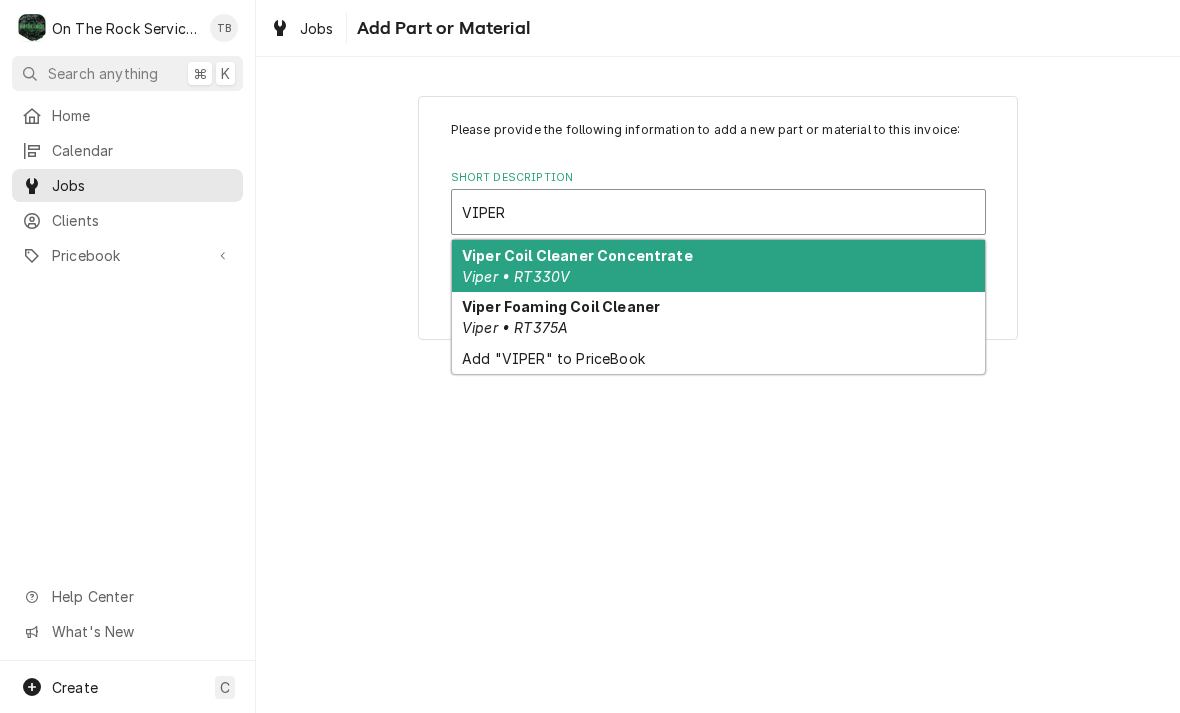 click on "Viper Foaming Coil Cleaner Viper • RT375A" at bounding box center (718, 318) 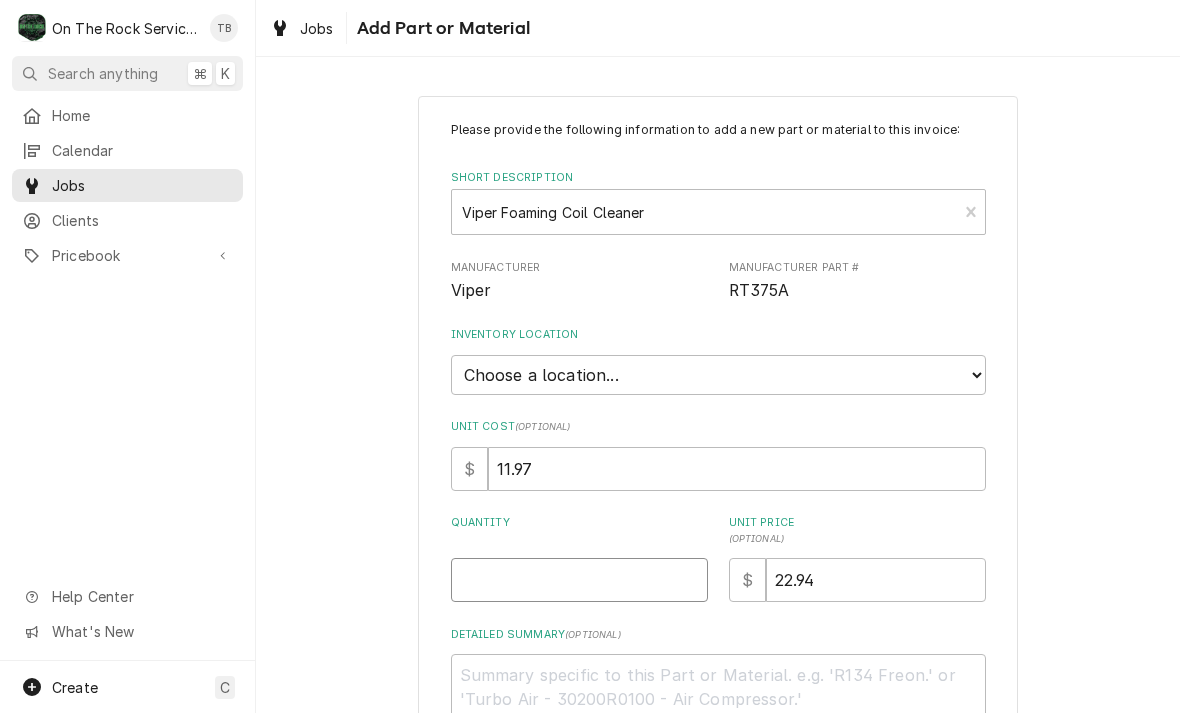 click on "Quantity" at bounding box center (579, 580) 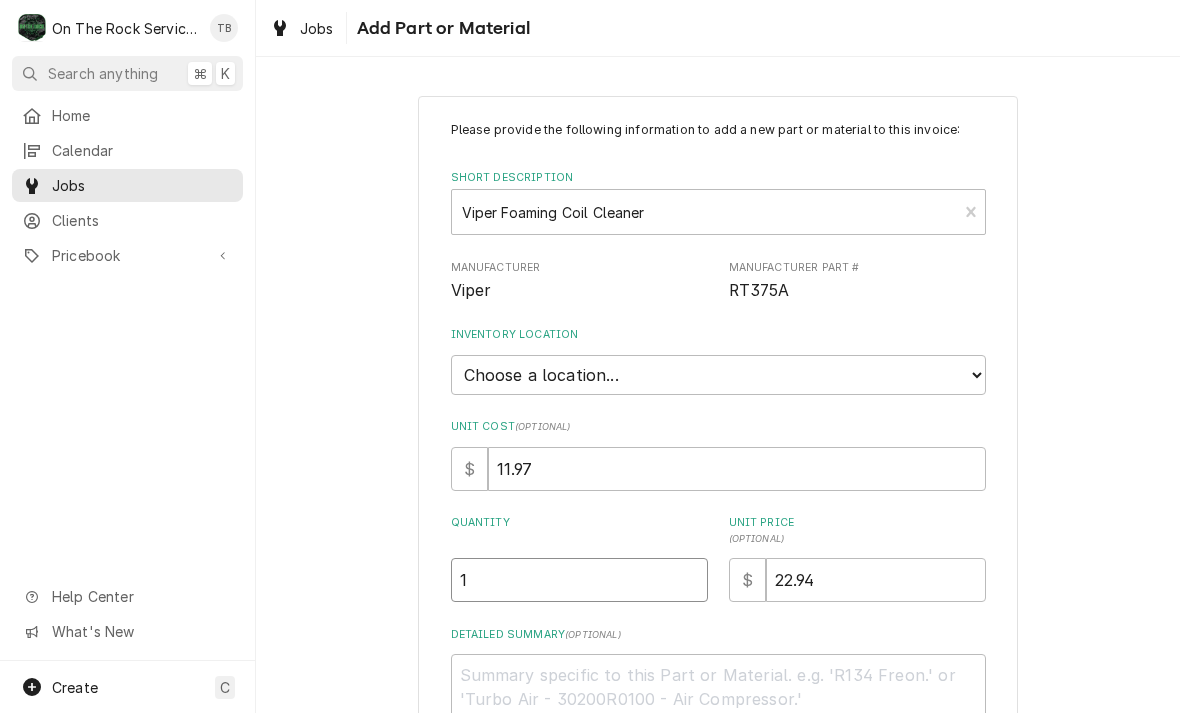 type on "1" 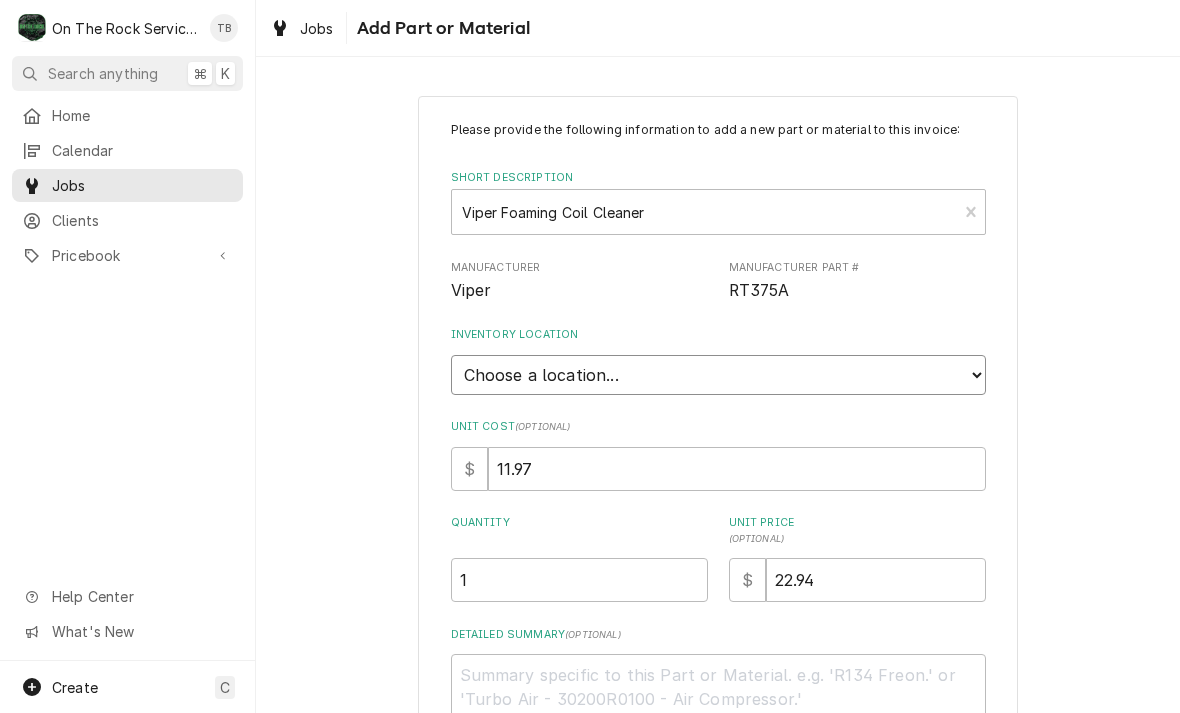 click on "Choose a location... Ray's Truck Rich's Truck Todd's Truck Warehouse" at bounding box center (718, 375) 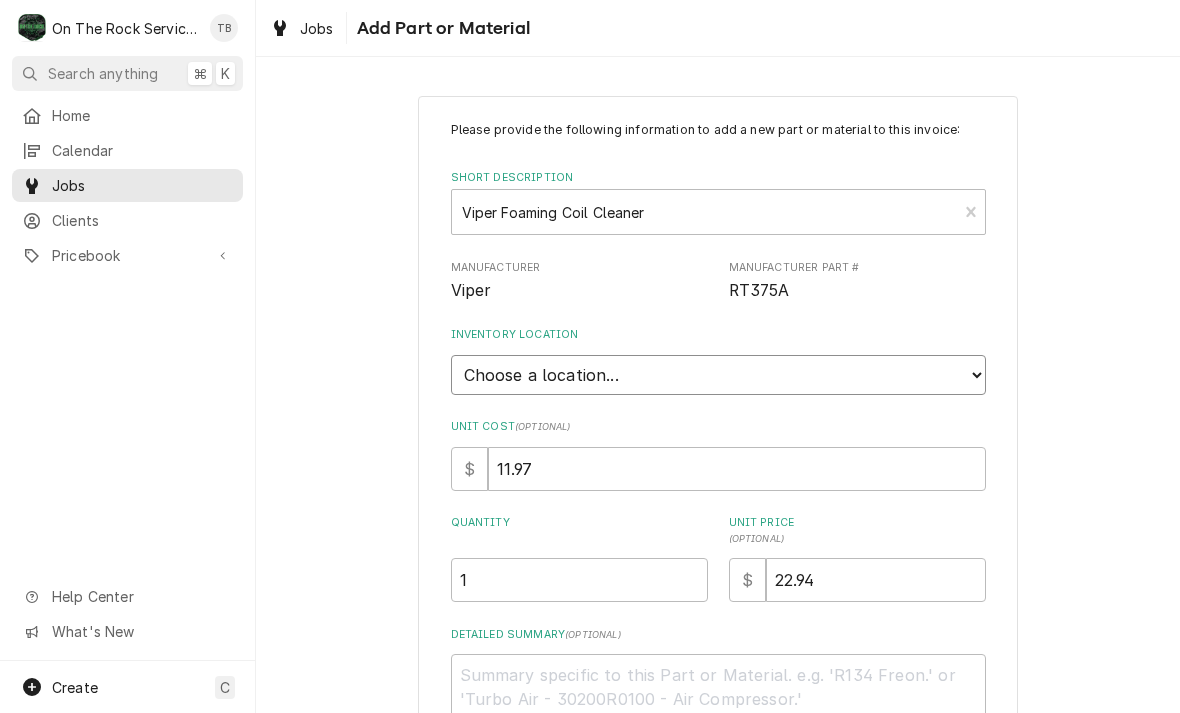 select on "442" 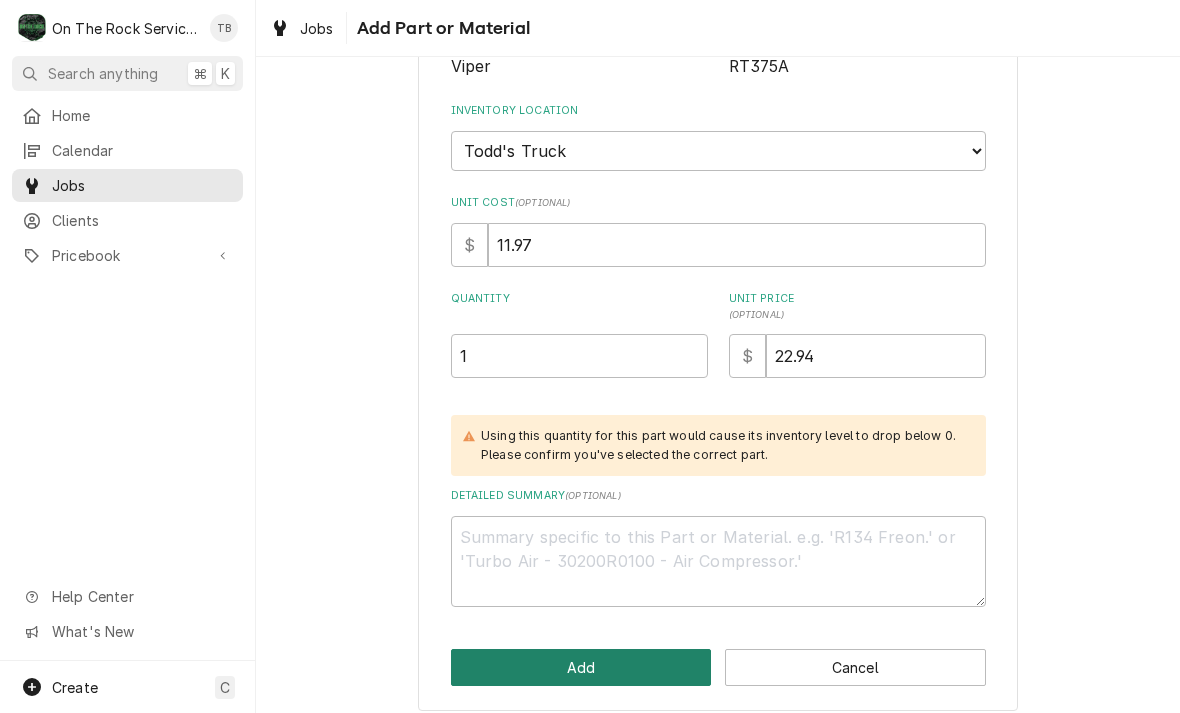 click on "Add" at bounding box center (581, 667) 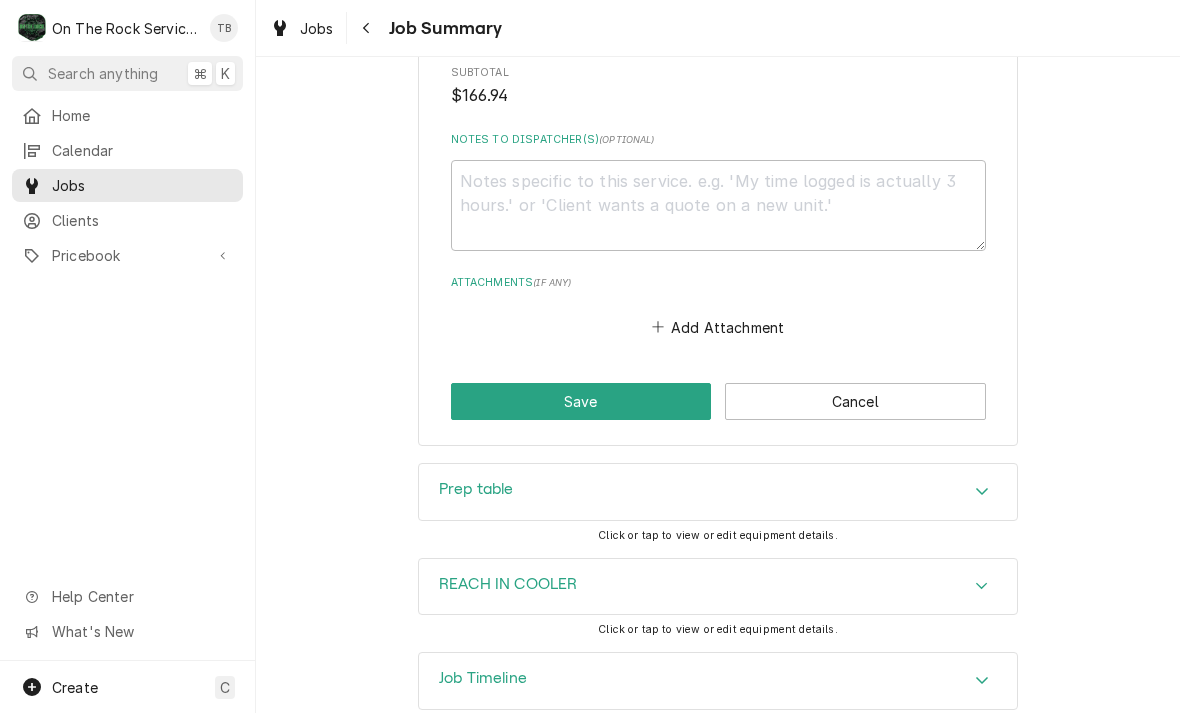 scroll, scrollTop: 2654, scrollLeft: 0, axis: vertical 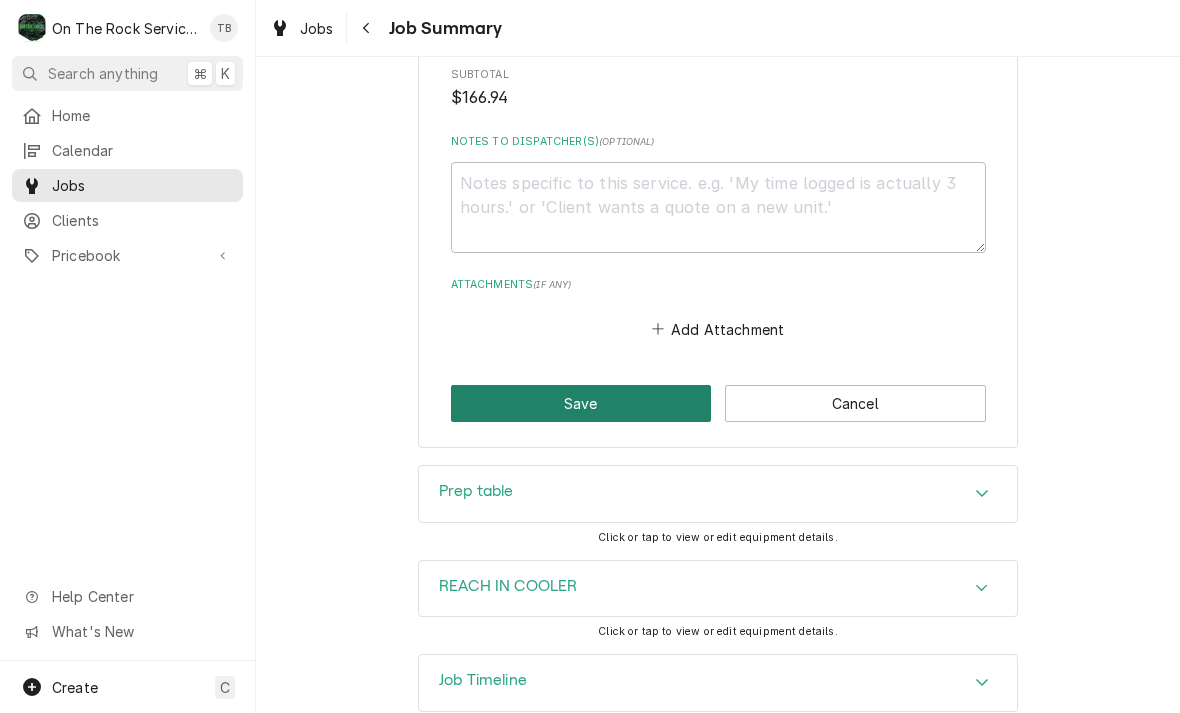 click on "Save" at bounding box center [581, 403] 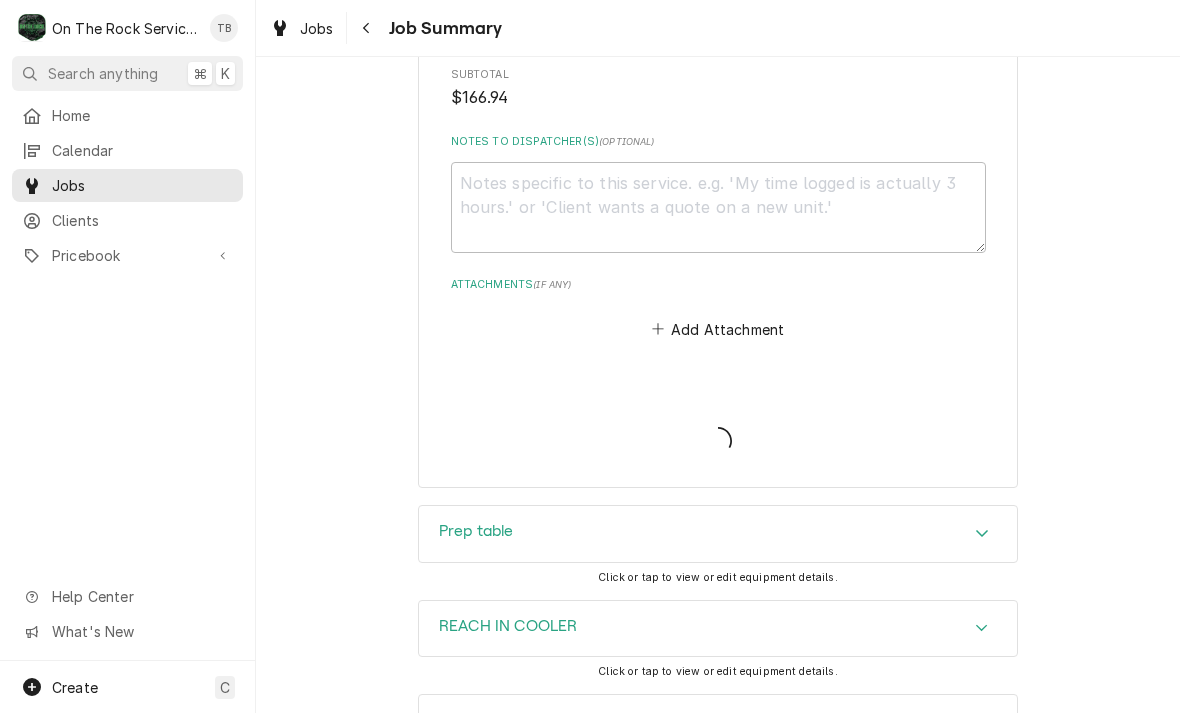 type on "x" 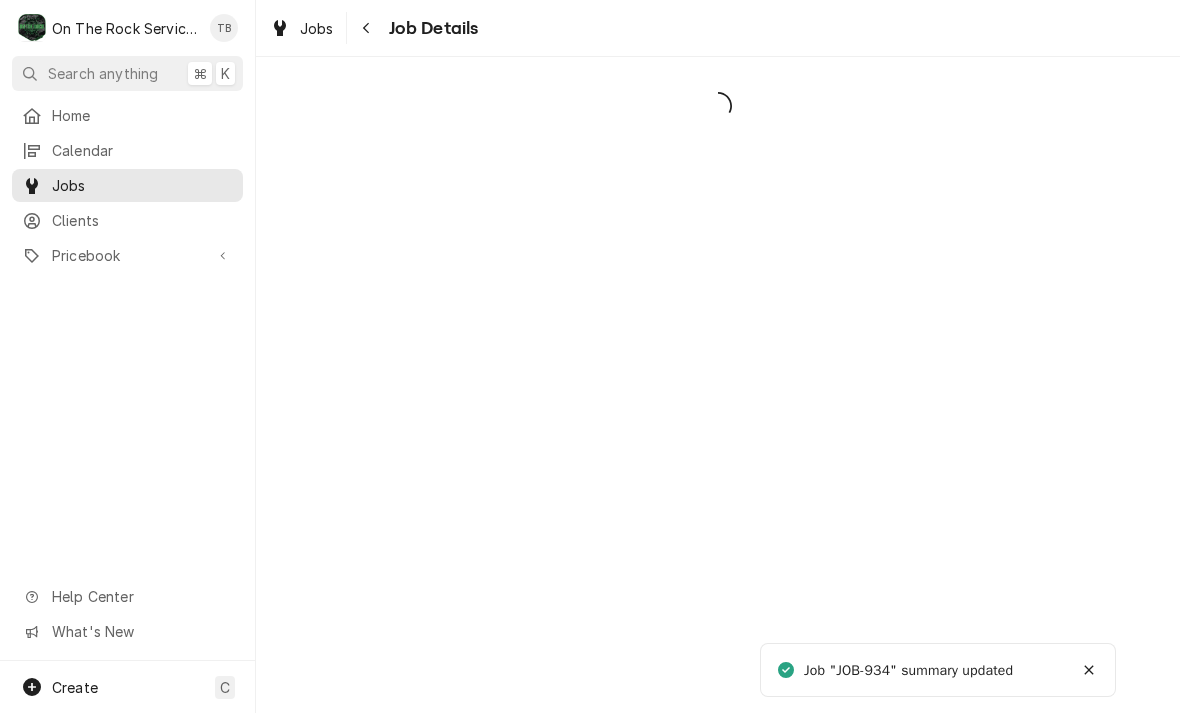 scroll, scrollTop: 0, scrollLeft: 0, axis: both 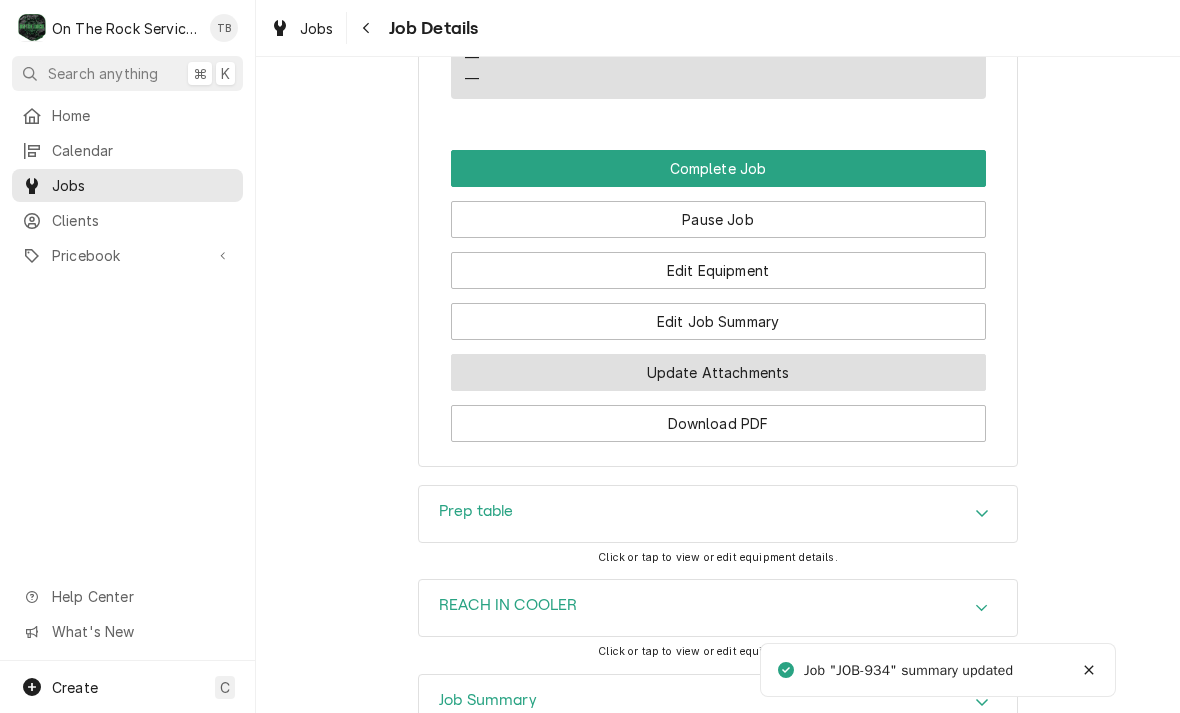 click on "Update Attachments" at bounding box center (718, 372) 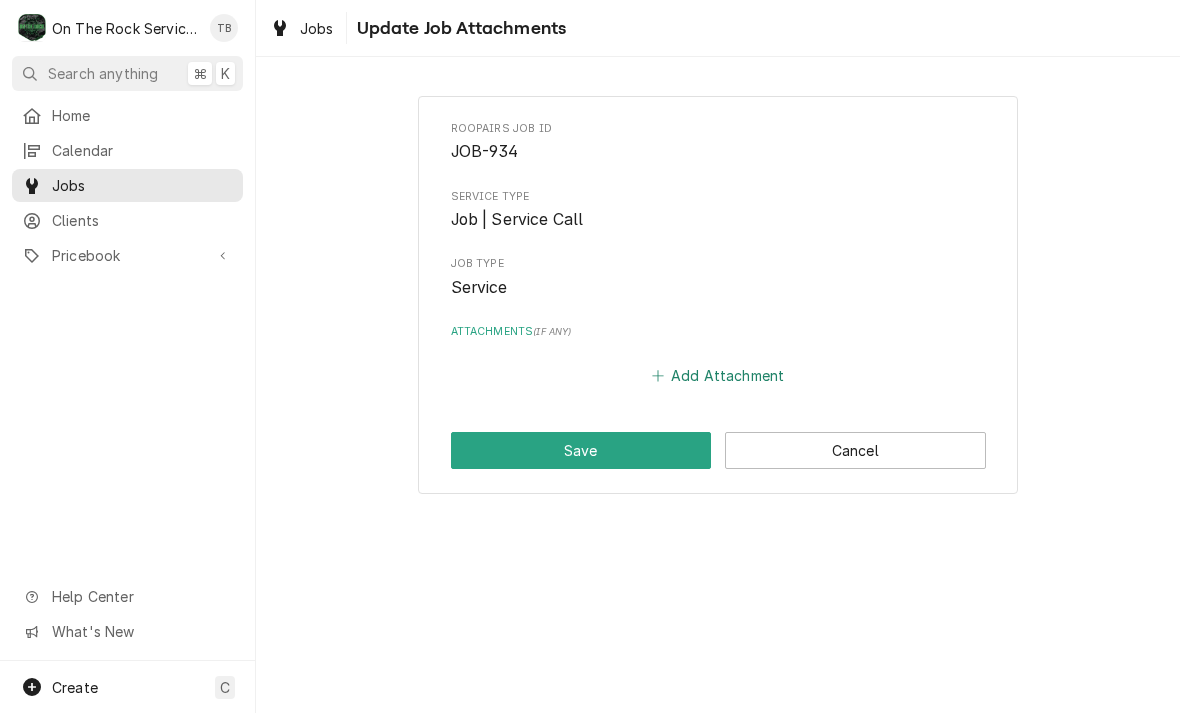 click on "Add Attachment" at bounding box center [718, 376] 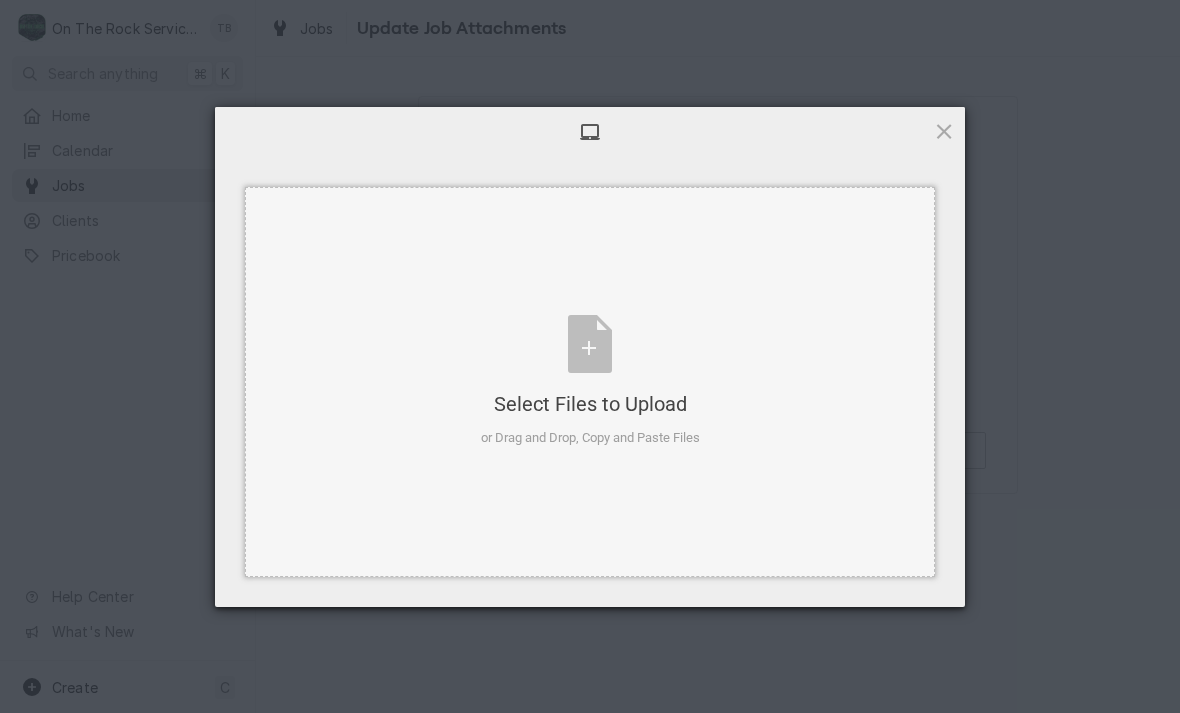 click on "Select Files to Upload
or Drag and Drop, Copy and Paste Files" at bounding box center (590, 381) 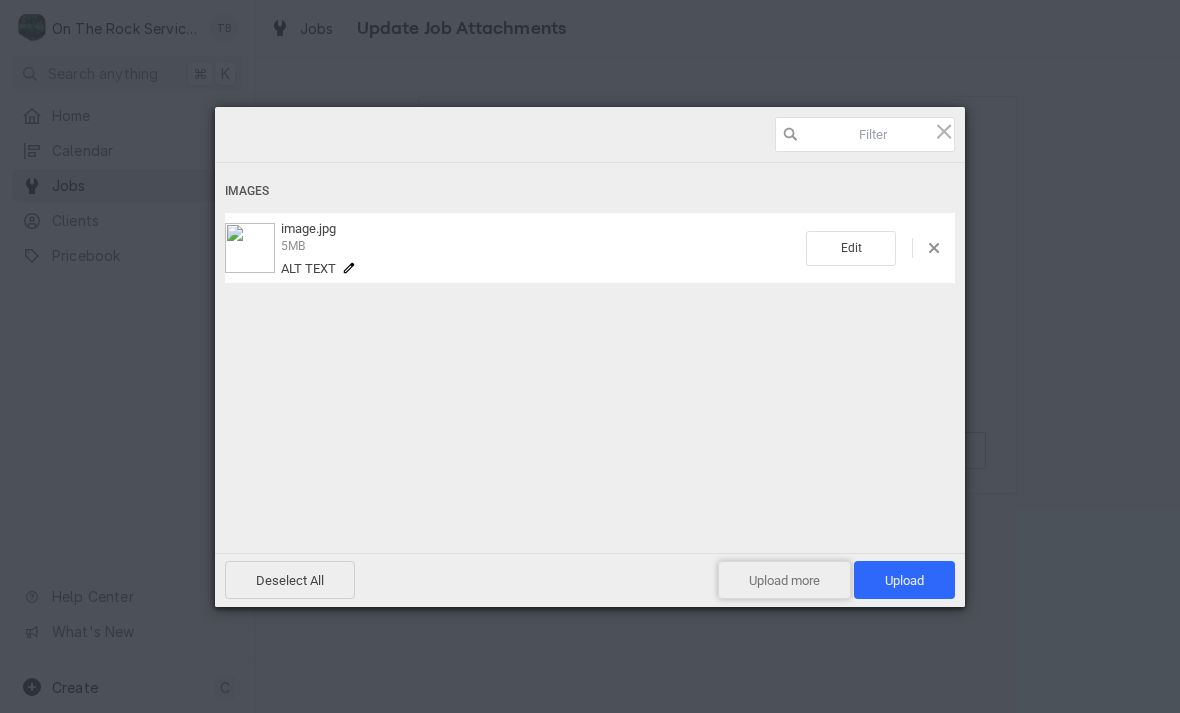 click on "Upload more" at bounding box center (784, 580) 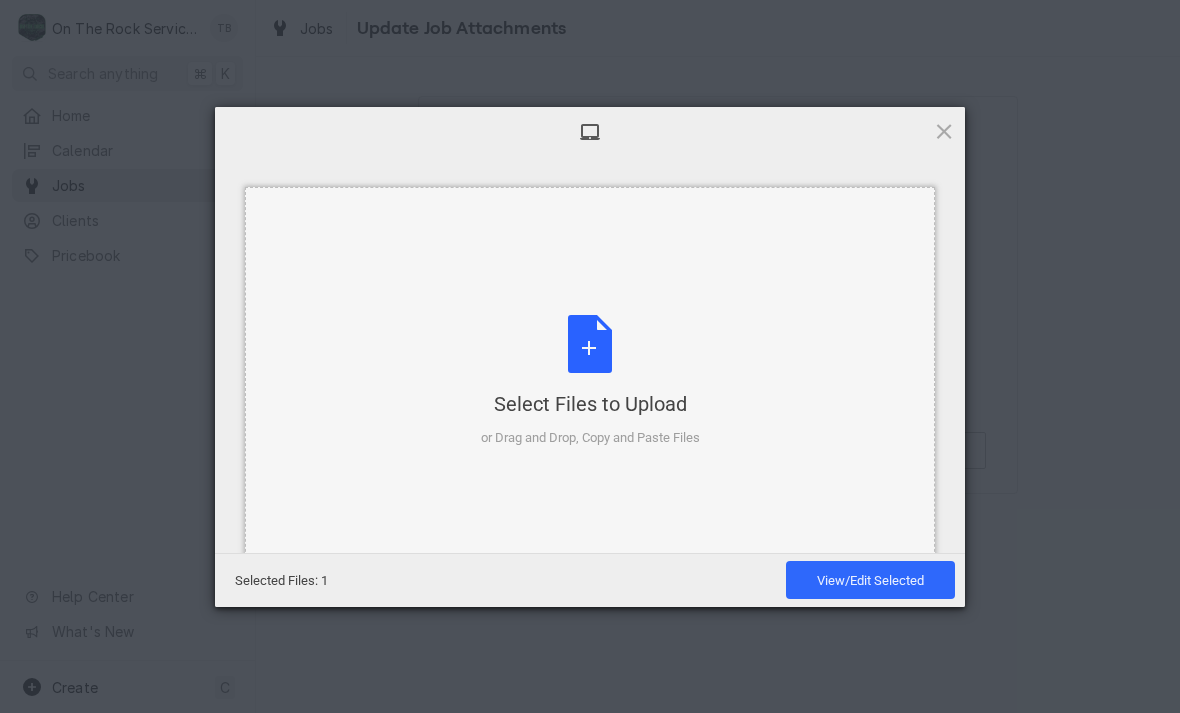 click on "Select Files to Upload
or Drag and Drop, Copy and Paste Files" at bounding box center [590, 381] 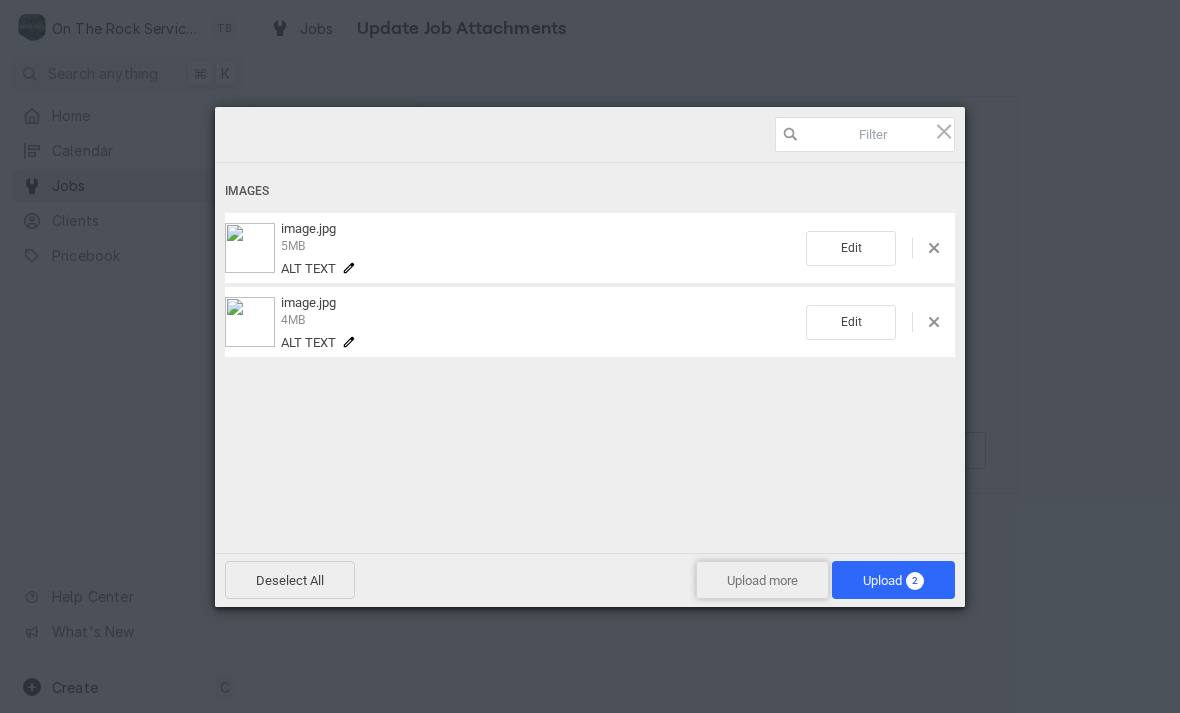 click on "Upload more" at bounding box center [762, 580] 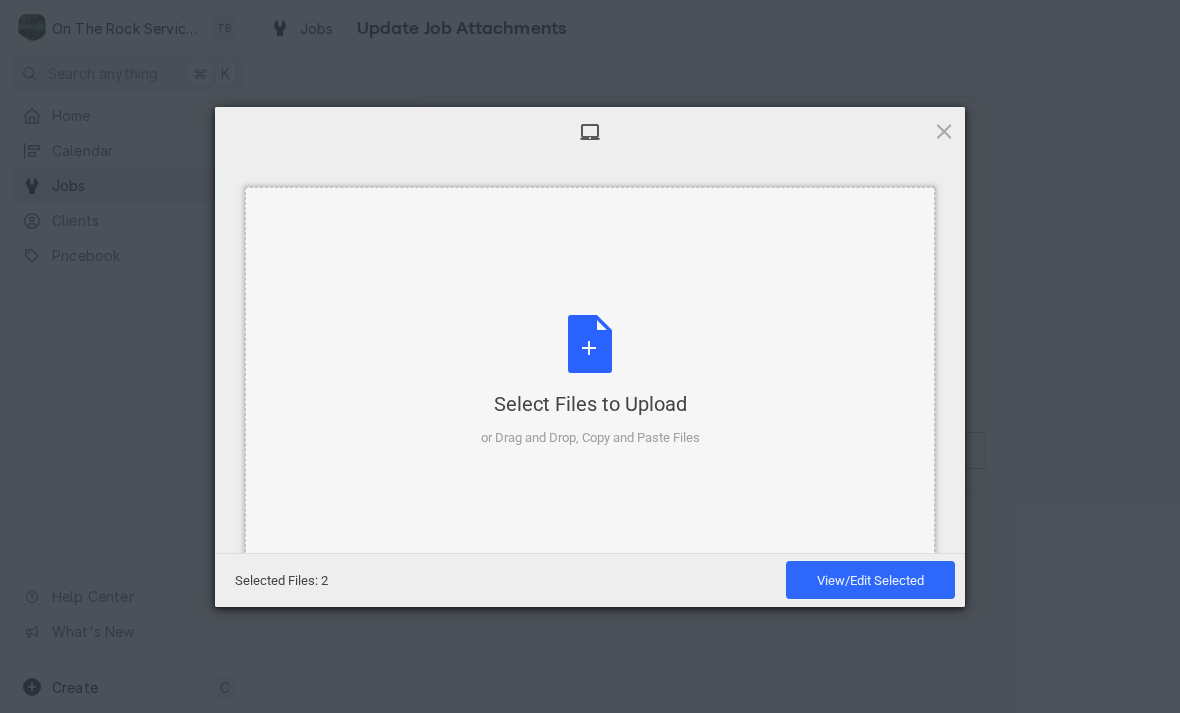 click on "Select Files to Upload
or Drag and Drop, Copy and Paste Files" at bounding box center (590, 381) 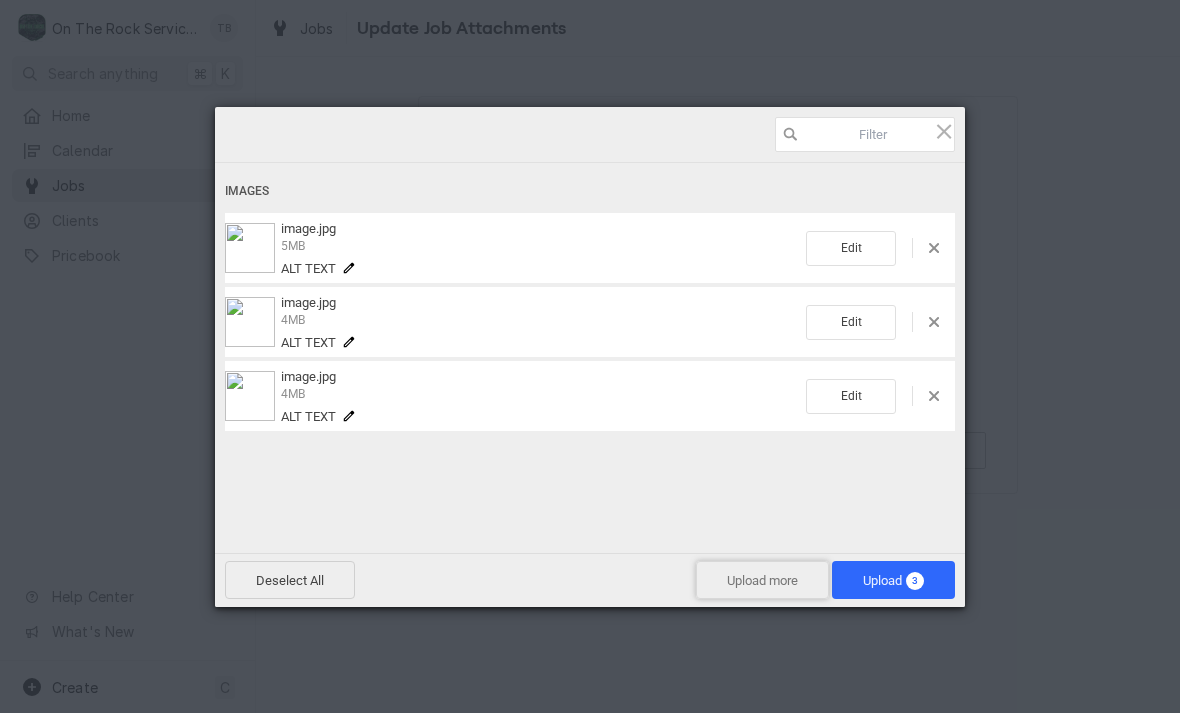 click on "Upload more" at bounding box center [762, 580] 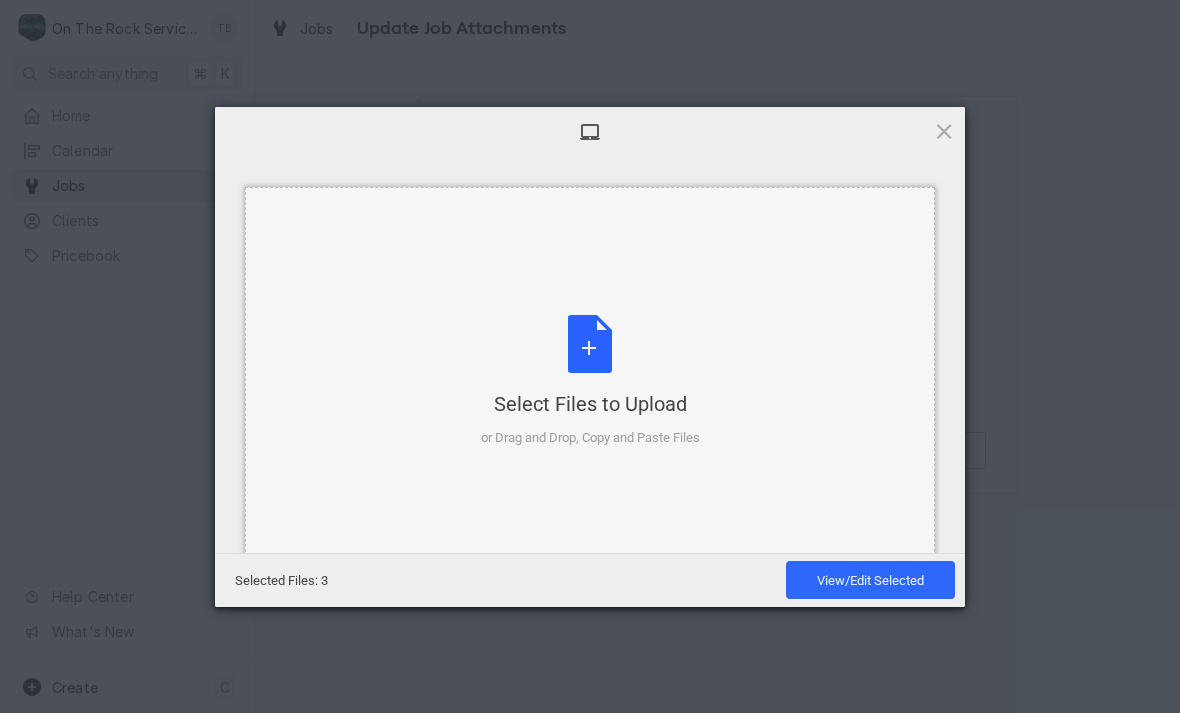 click on "Select Files to Upload
or Drag and Drop, Copy and Paste Files" at bounding box center (590, 381) 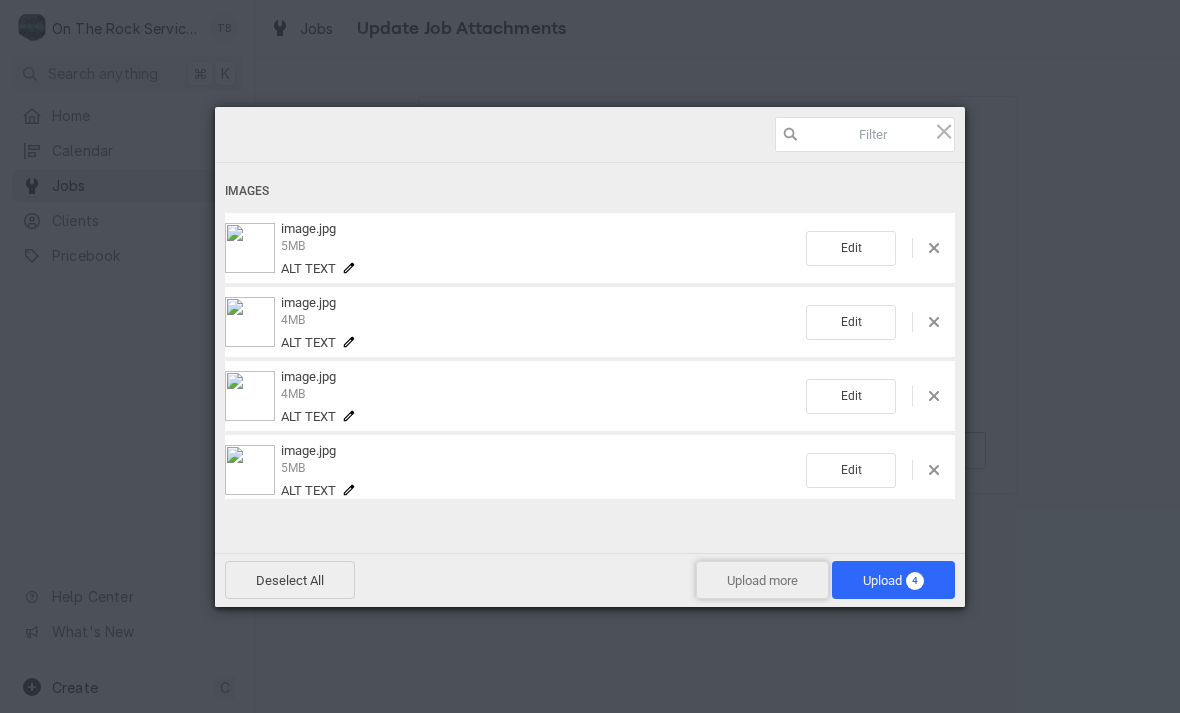 click on "Upload more" at bounding box center (762, 580) 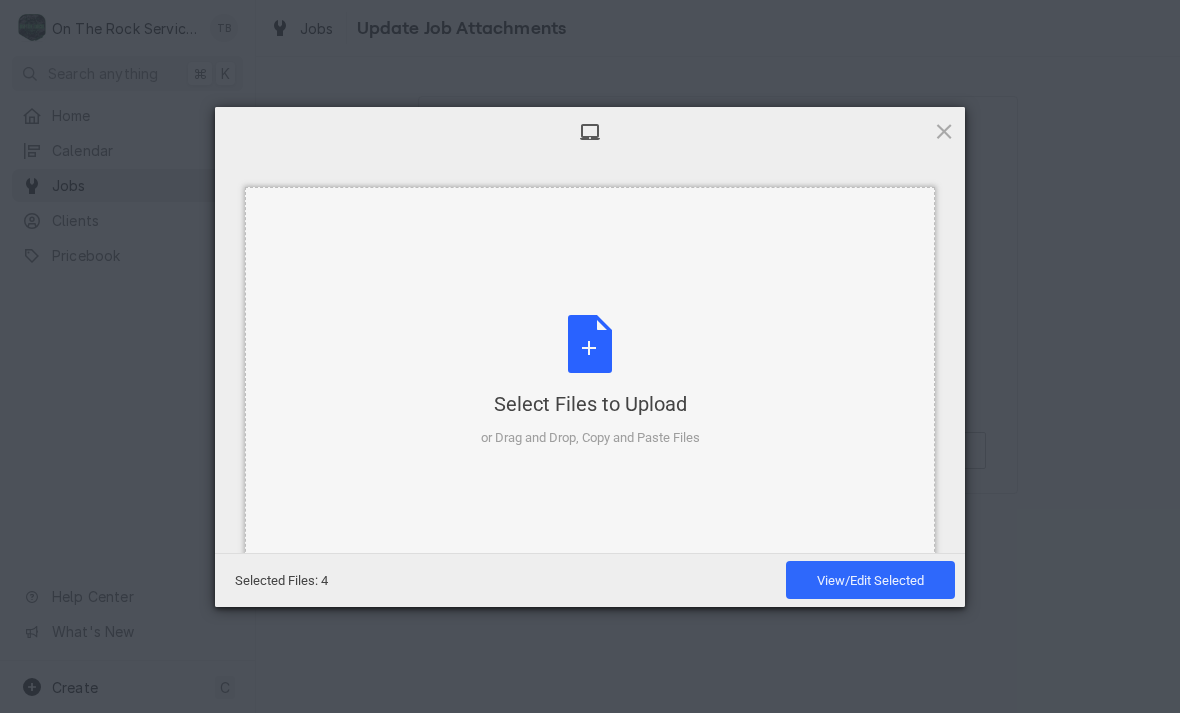click on "Select Files to Upload
or Drag and Drop, Copy and Paste Files" at bounding box center (590, 381) 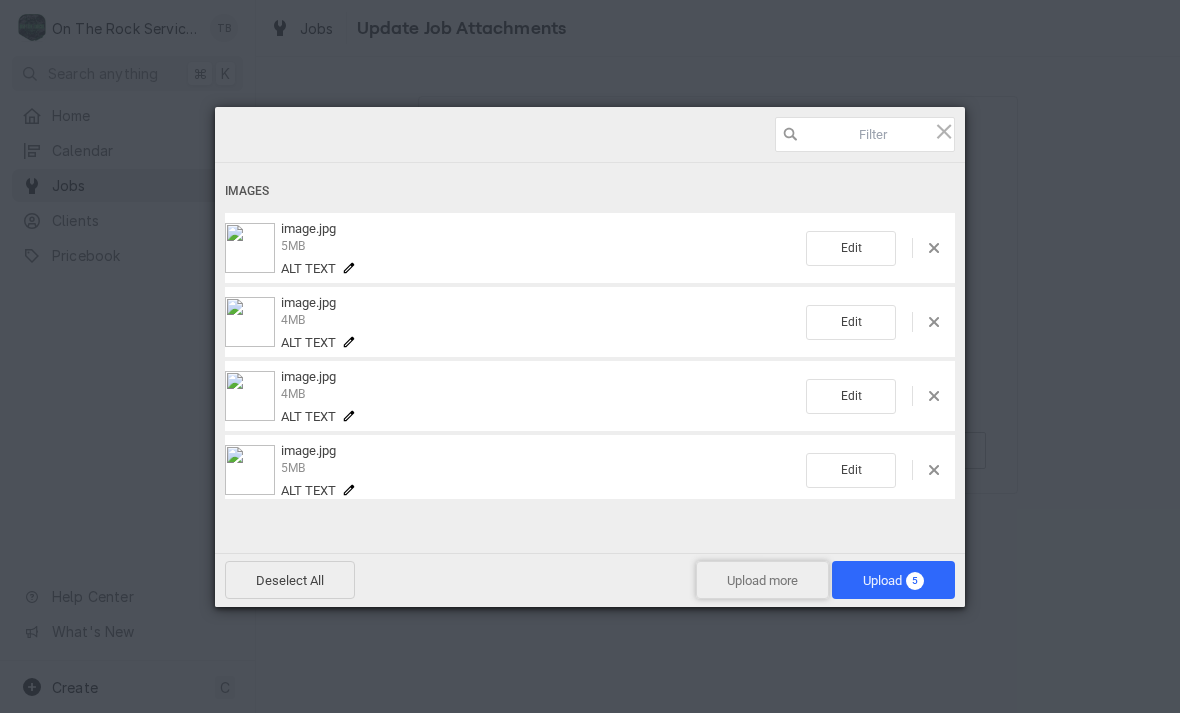 click on "Upload more" at bounding box center (762, 580) 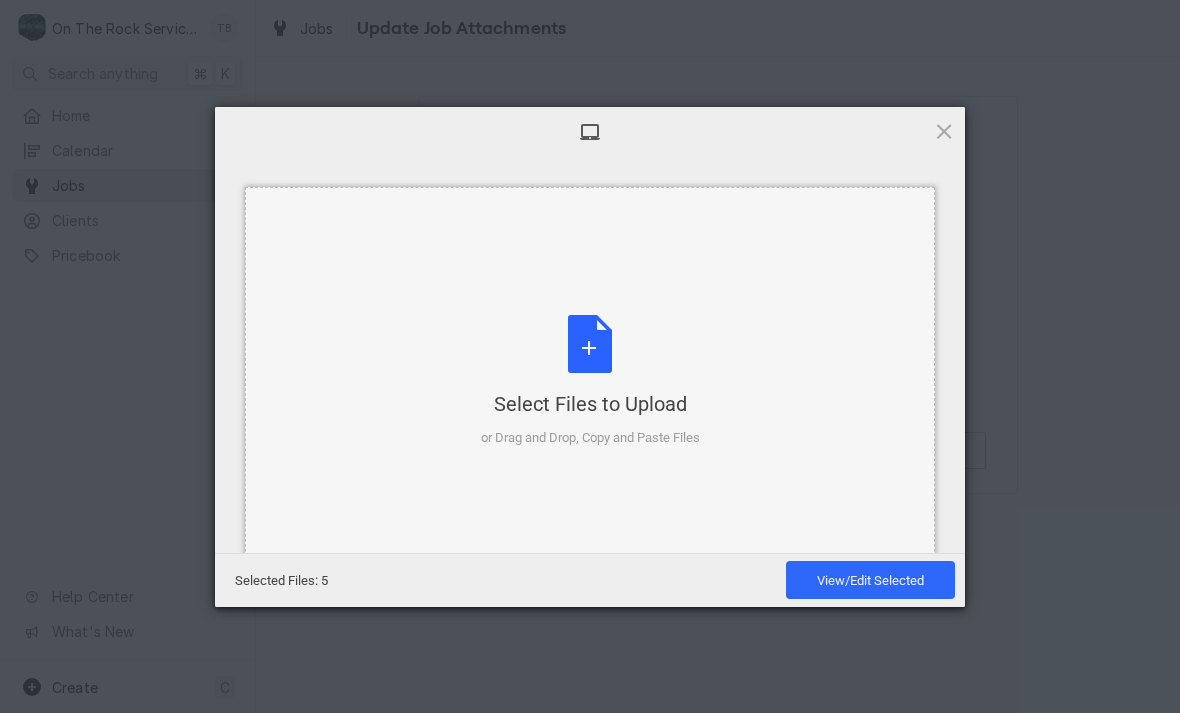 click on "Select Files to Upload
or Drag and Drop, Copy and Paste Files" at bounding box center (590, 381) 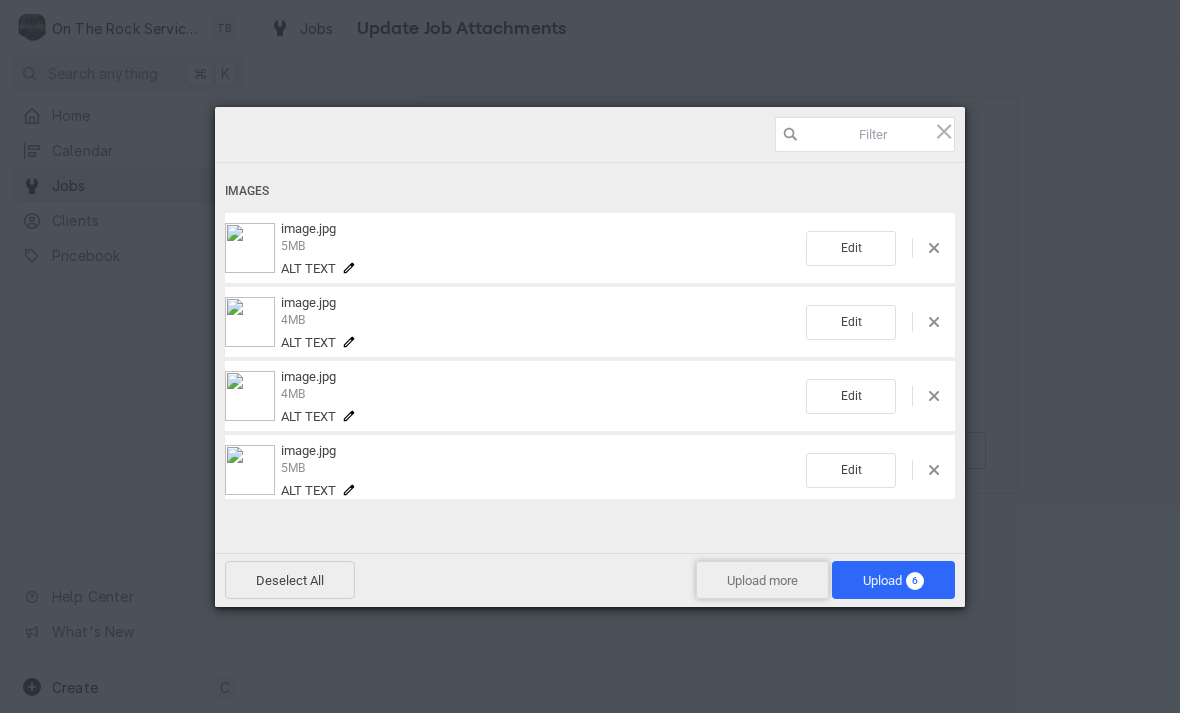 click on "Upload more" at bounding box center (762, 580) 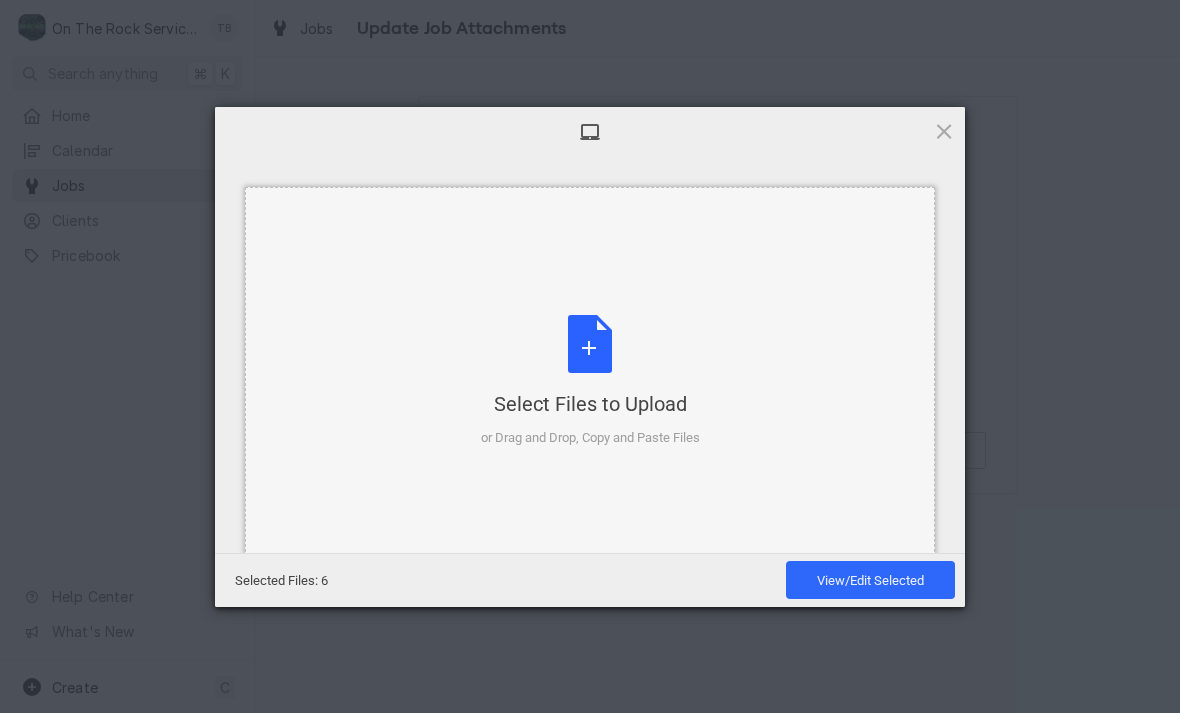 click on "Select Files to Upload
or Drag and Drop, Copy and Paste Files" at bounding box center [590, 381] 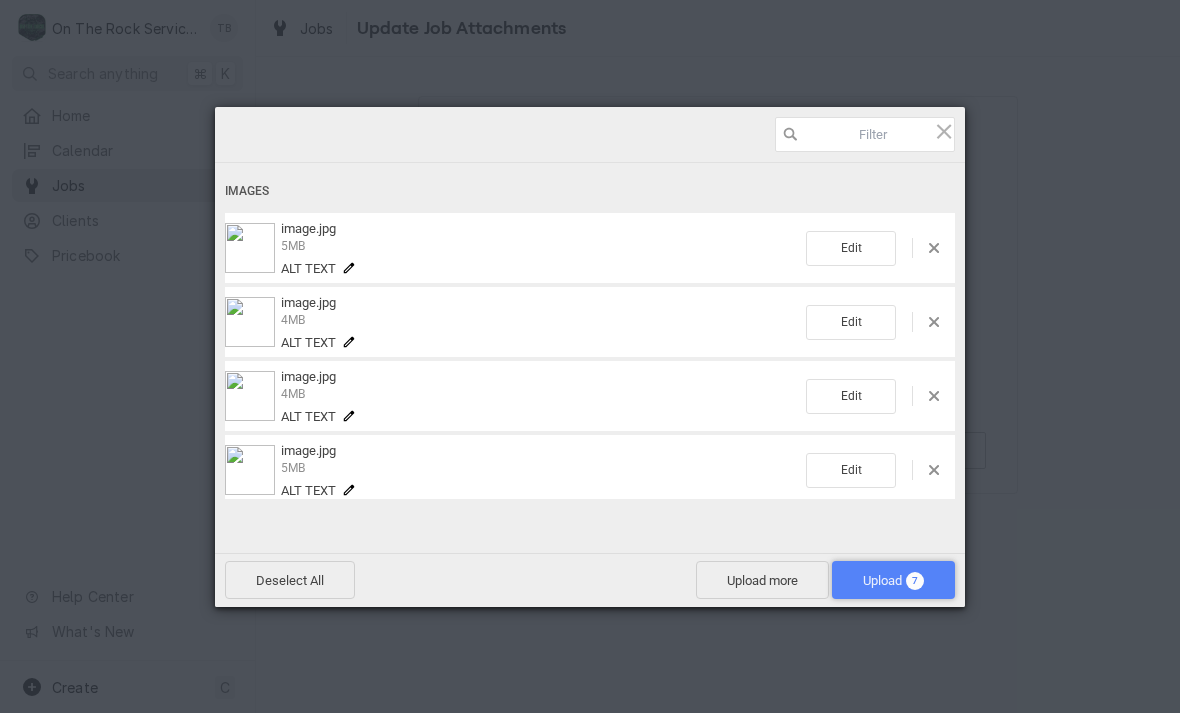click on "Upload
7" at bounding box center (893, 580) 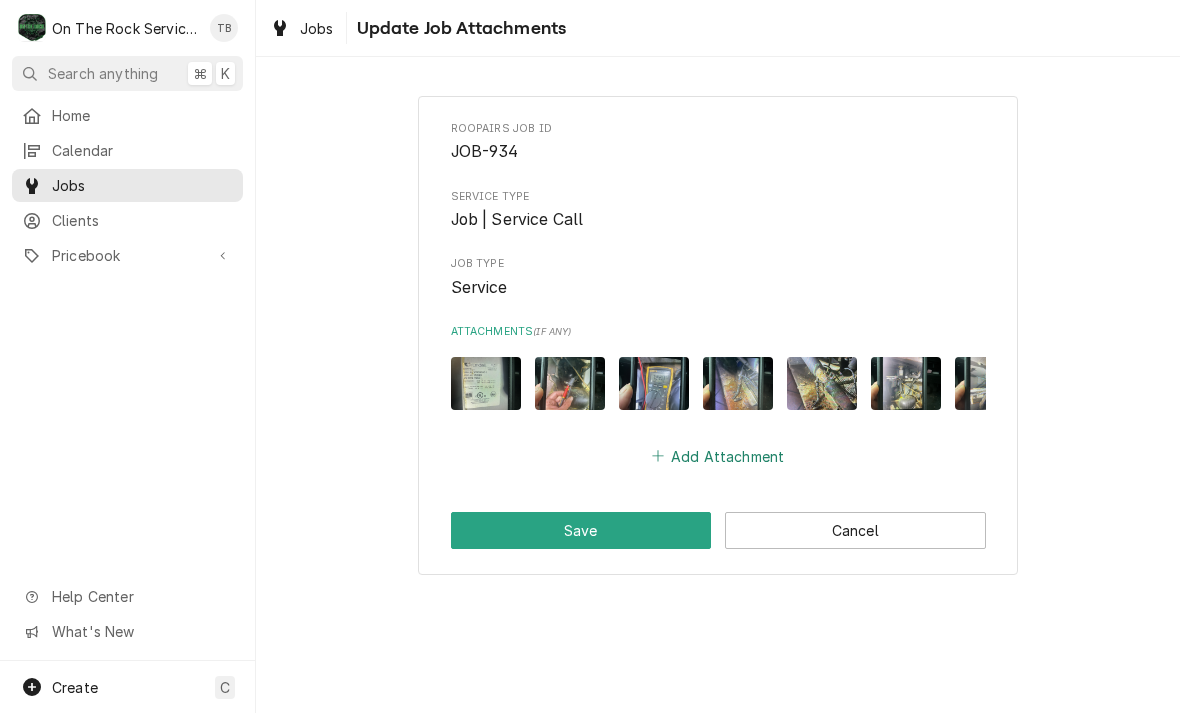 click on "Add Attachment" at bounding box center [718, 456] 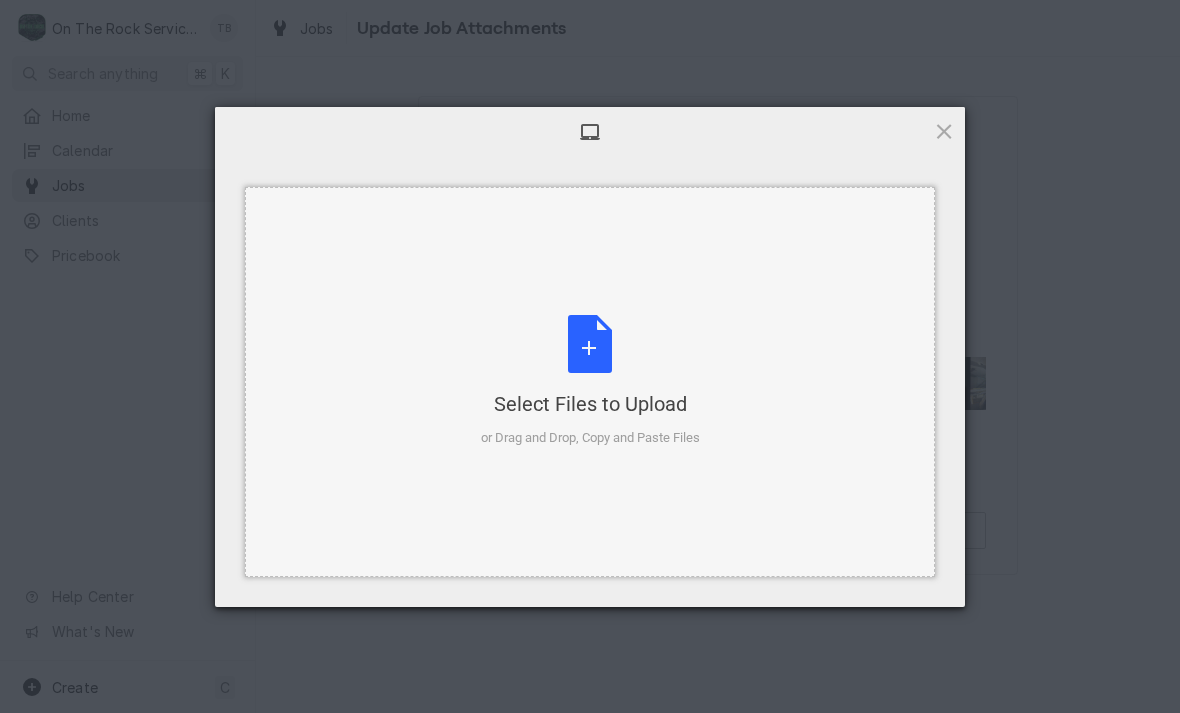 click on "Select Files to Upload
or Drag and Drop, Copy and Paste Files" at bounding box center (590, 381) 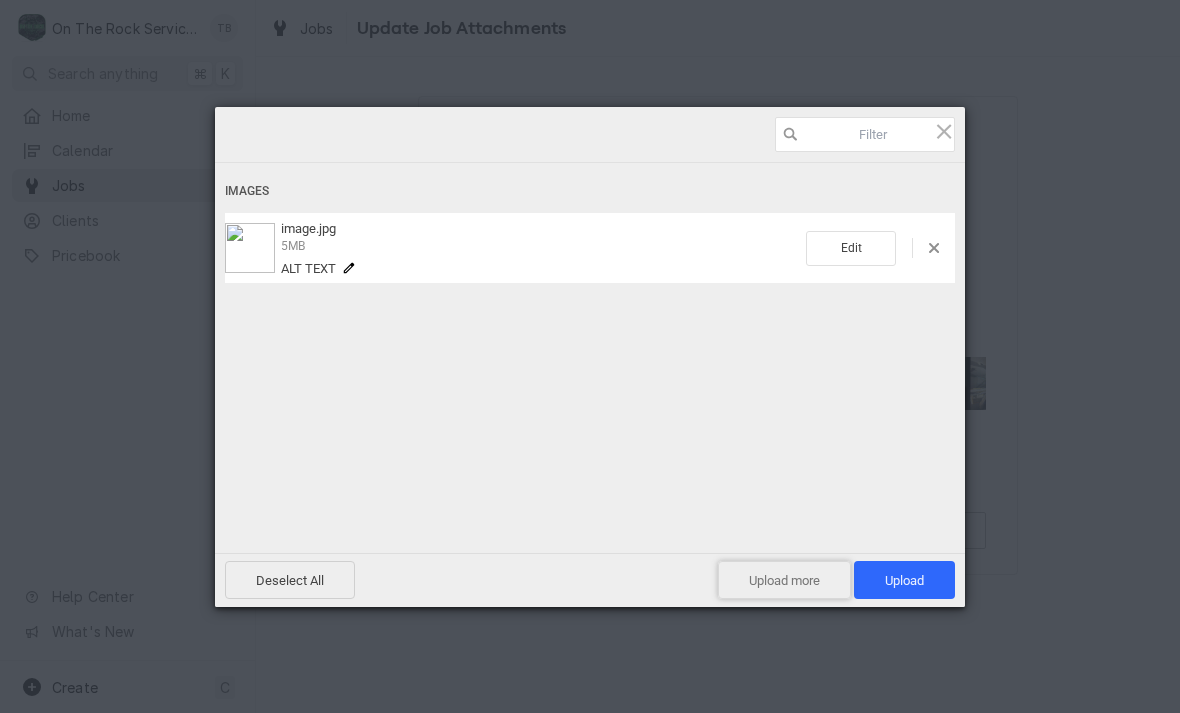 click on "Upload more" at bounding box center (784, 580) 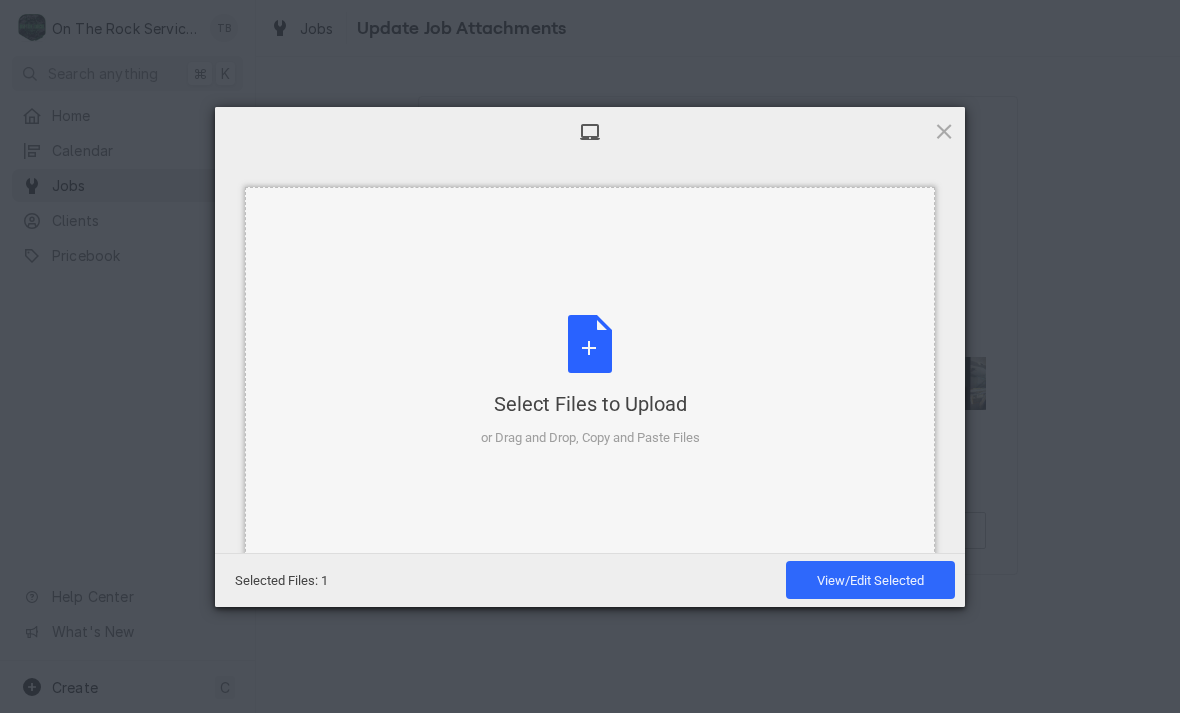 click on "Select Files to Upload
or Drag and Drop, Copy and Paste Files" at bounding box center (590, 381) 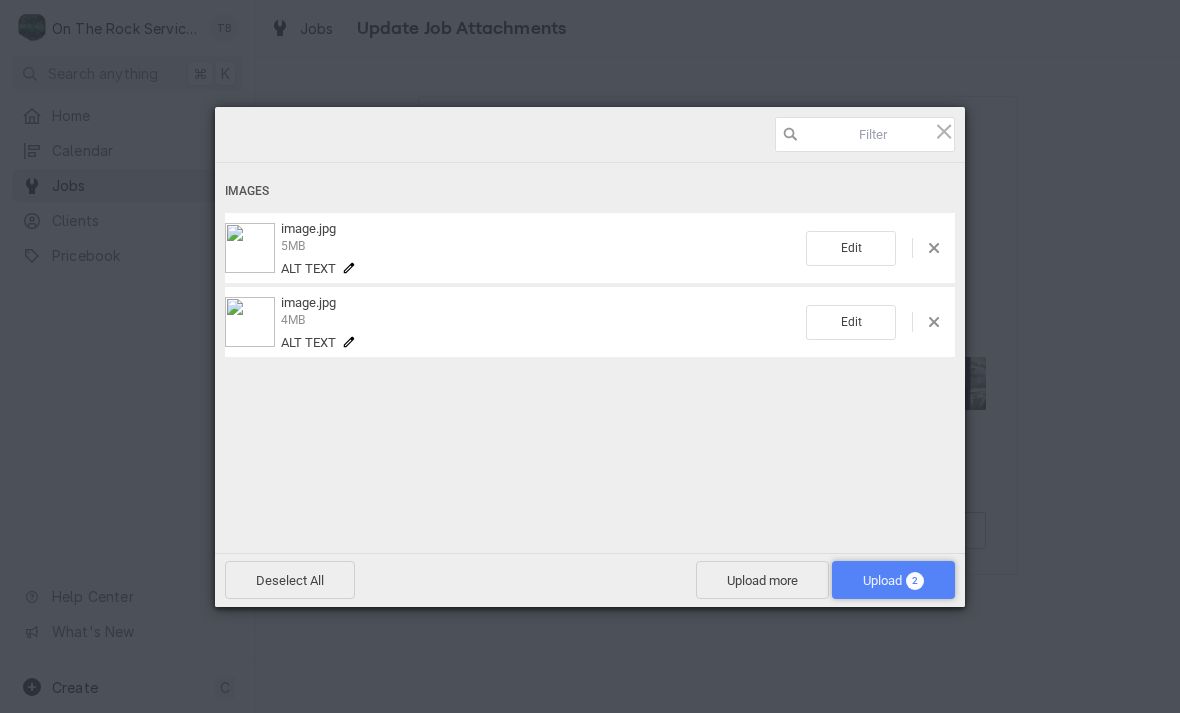 click on "Upload
2" at bounding box center [893, 580] 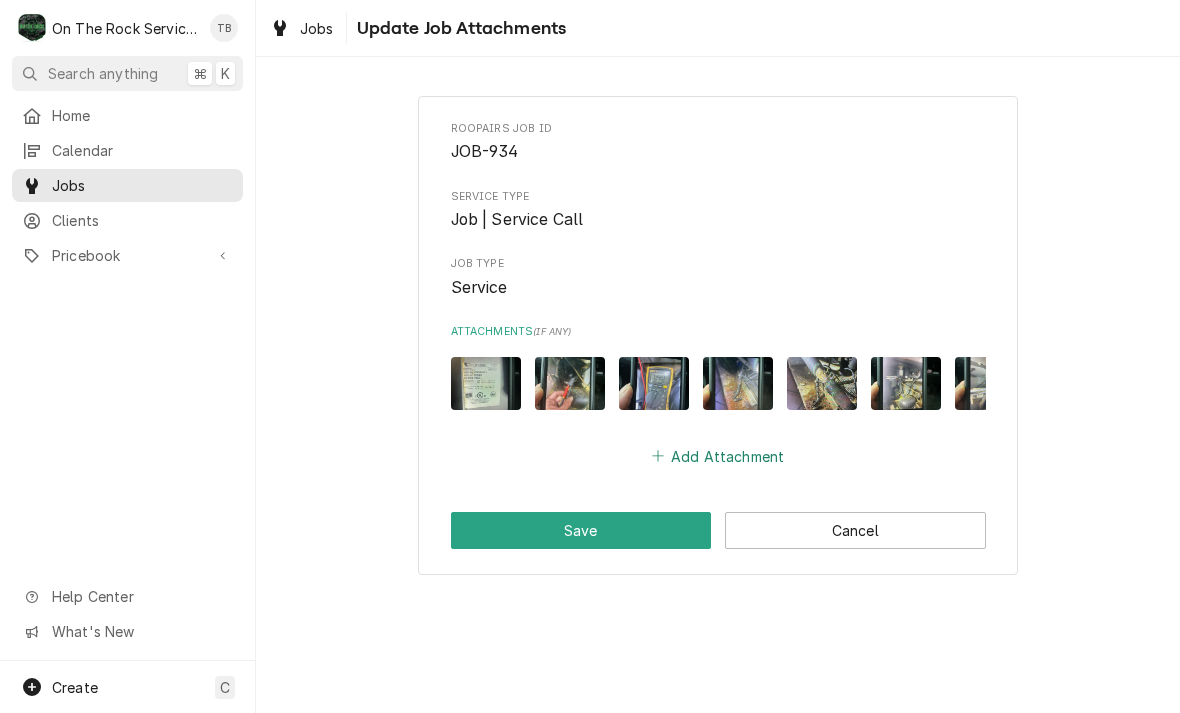 click on "Add Attachment" at bounding box center [718, 456] 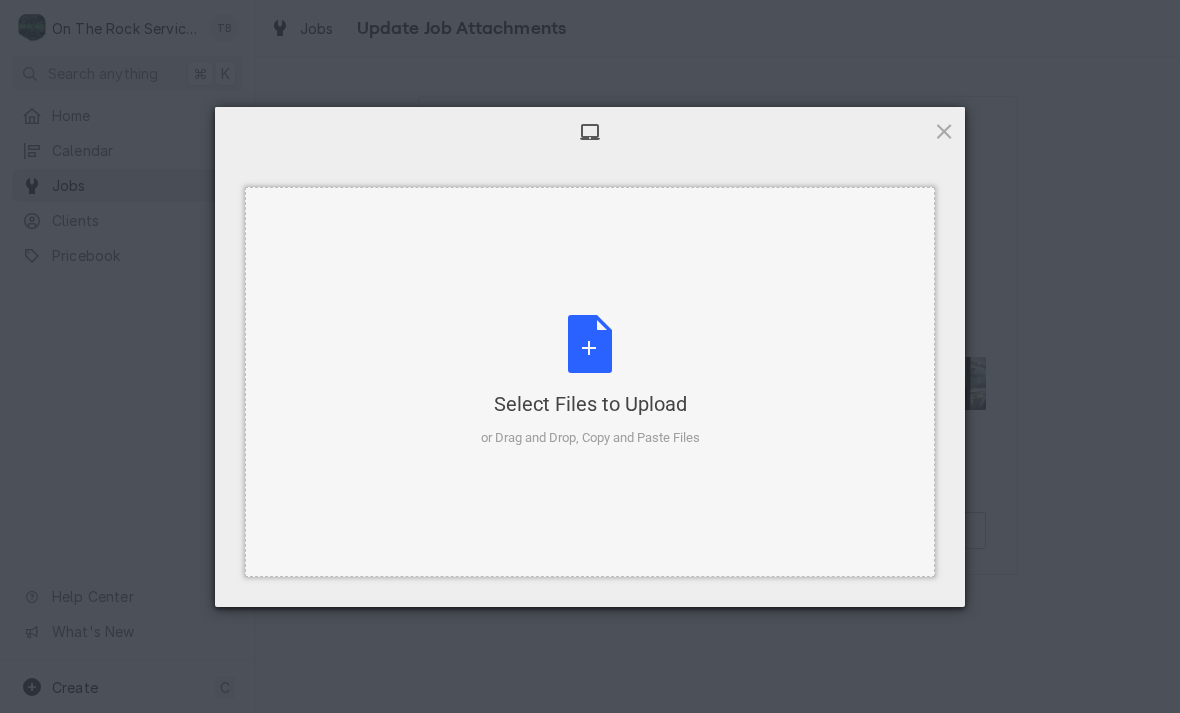 click on "Select Files to Upload
or Drag and Drop, Copy and Paste Files" at bounding box center [590, 381] 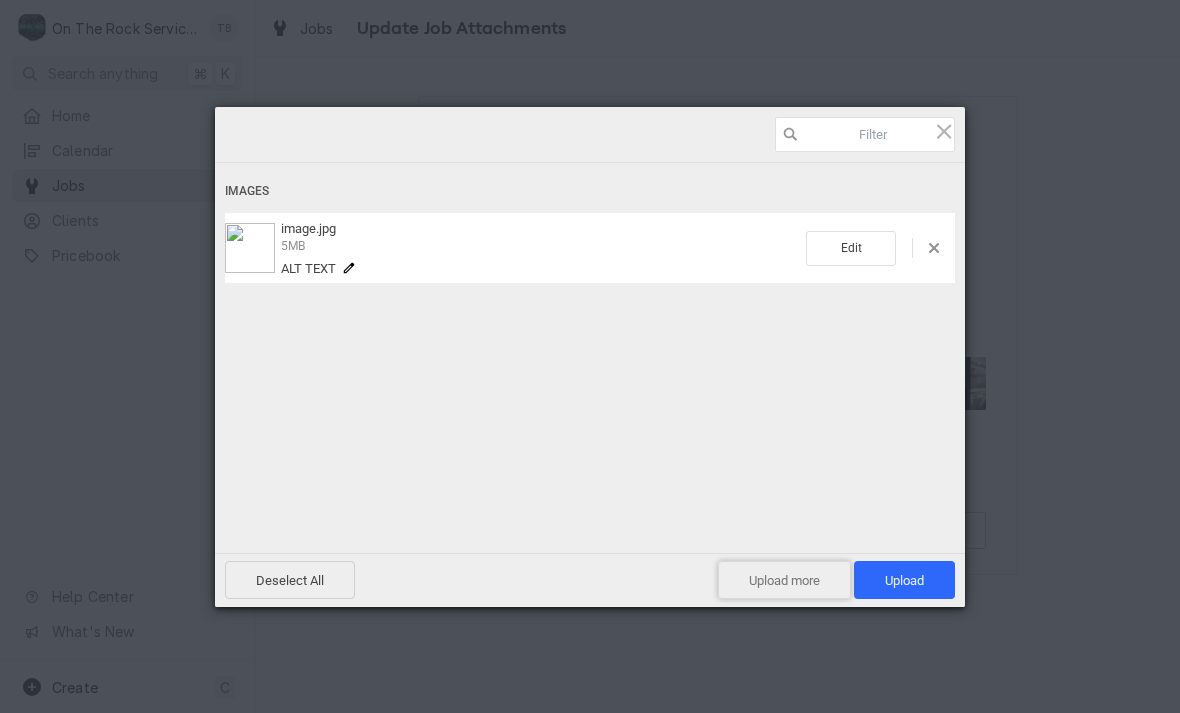 click on "Upload more" at bounding box center [784, 580] 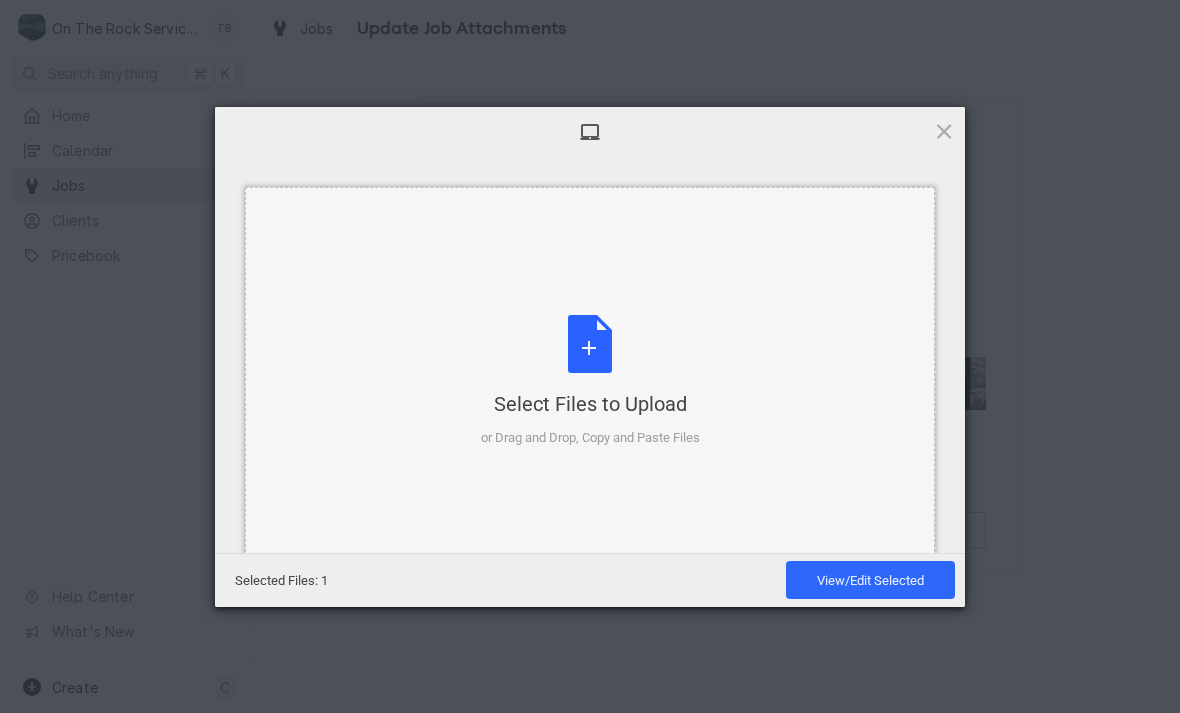 click on "Select Files to Upload
or Drag and Drop, Copy and Paste Files" at bounding box center (590, 381) 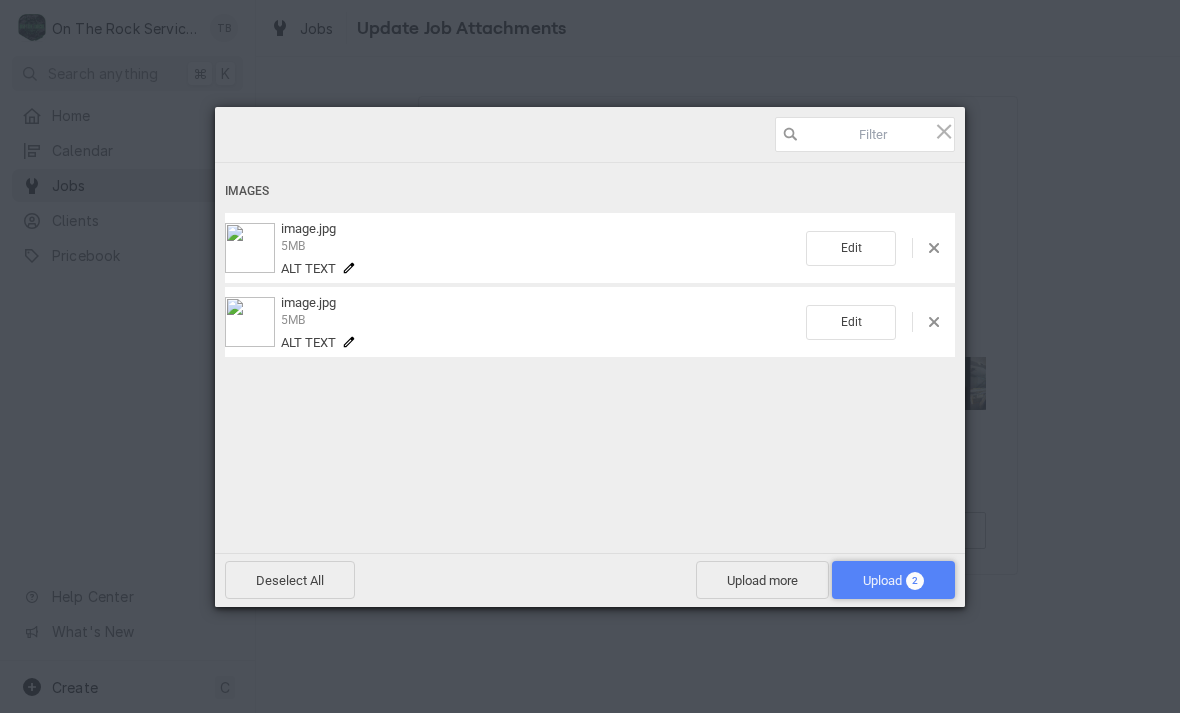 click on "Upload
2" at bounding box center (893, 580) 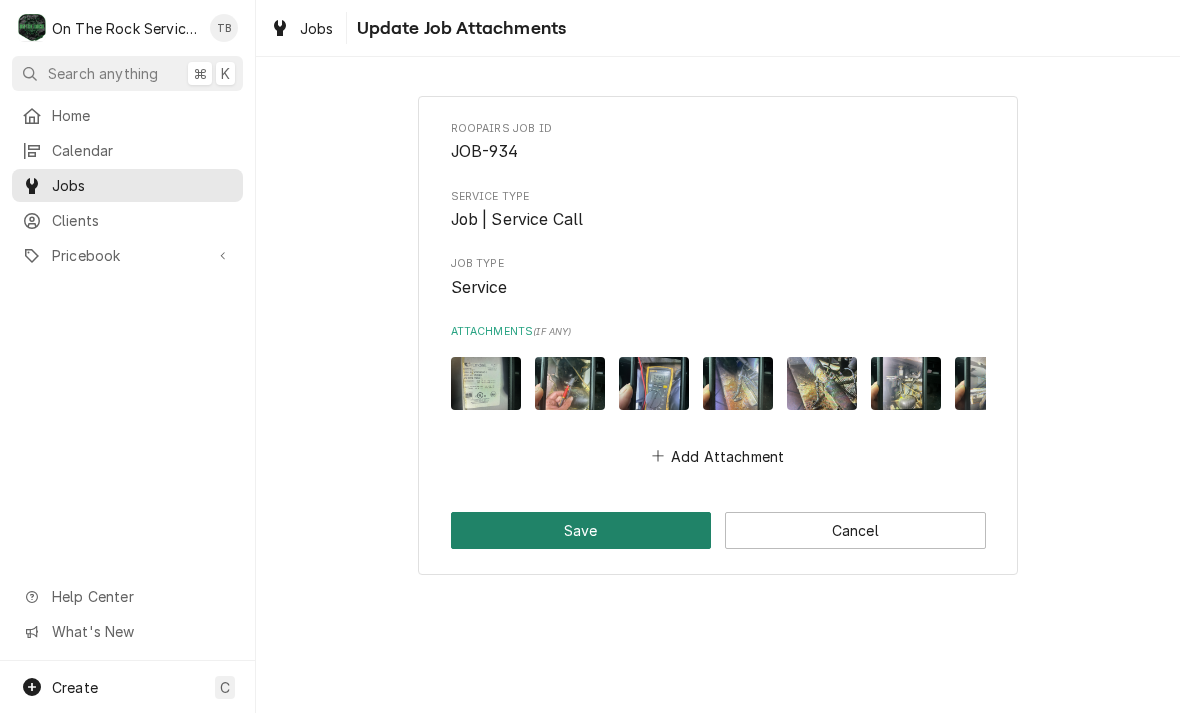 click on "Save" at bounding box center [581, 530] 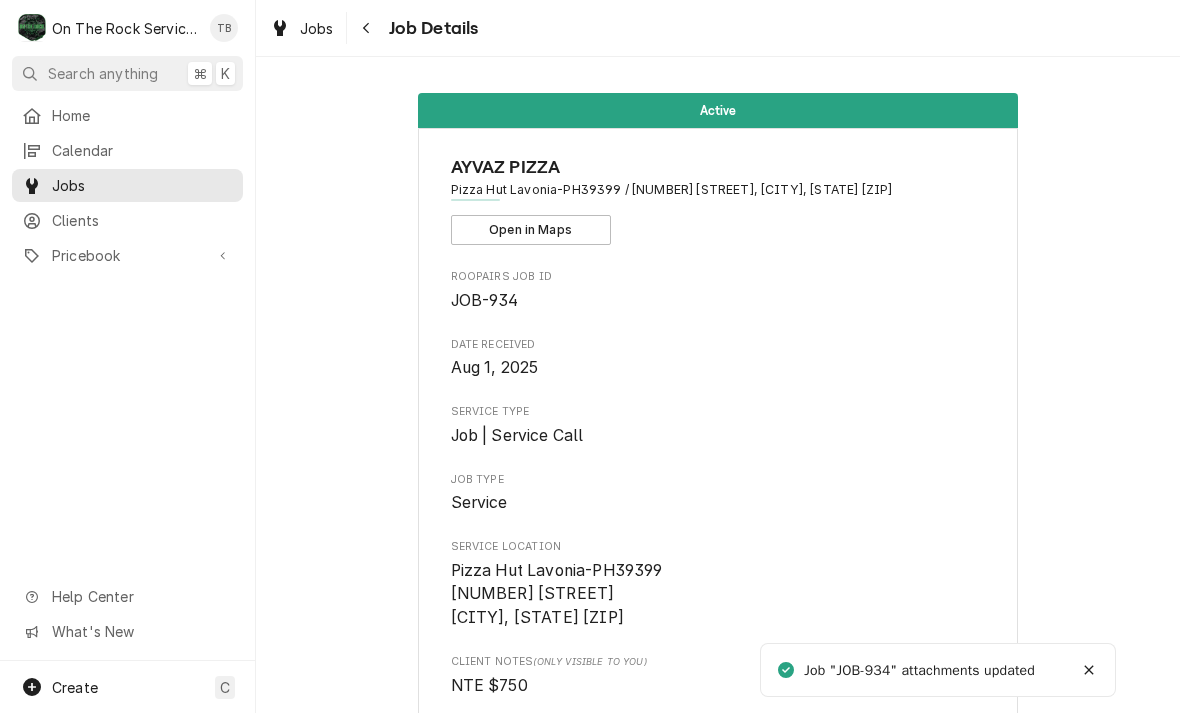 scroll, scrollTop: 0, scrollLeft: 0, axis: both 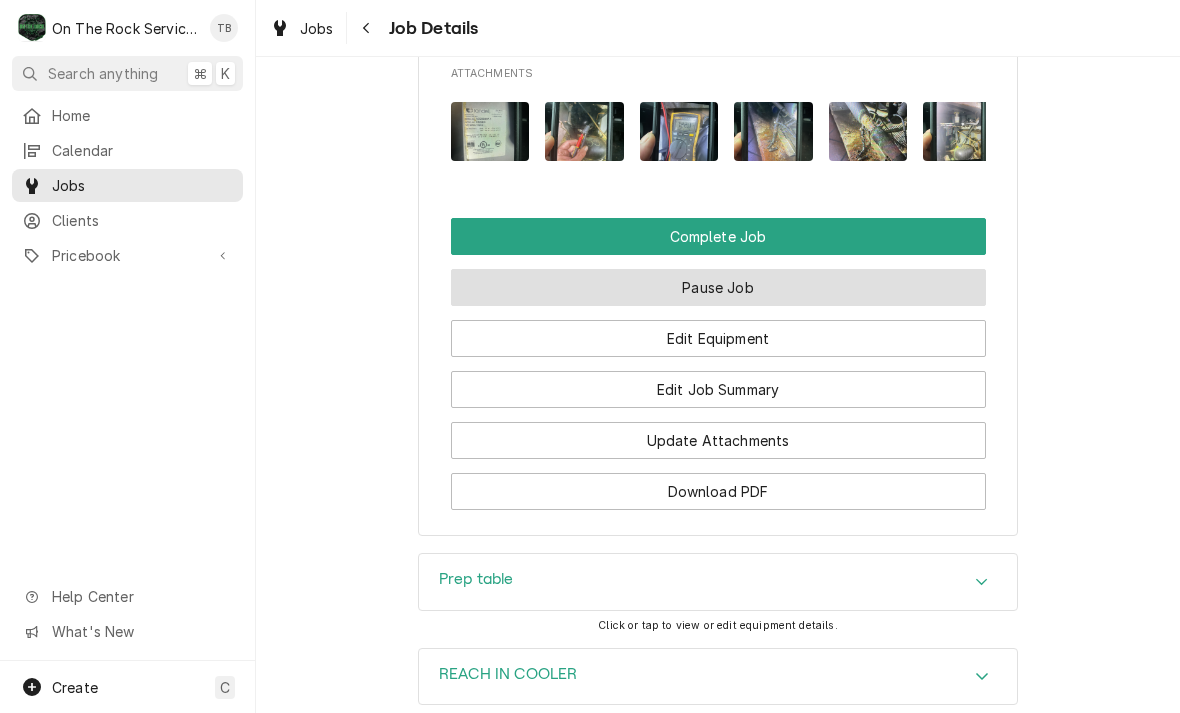 click on "Pause Job" at bounding box center (718, 287) 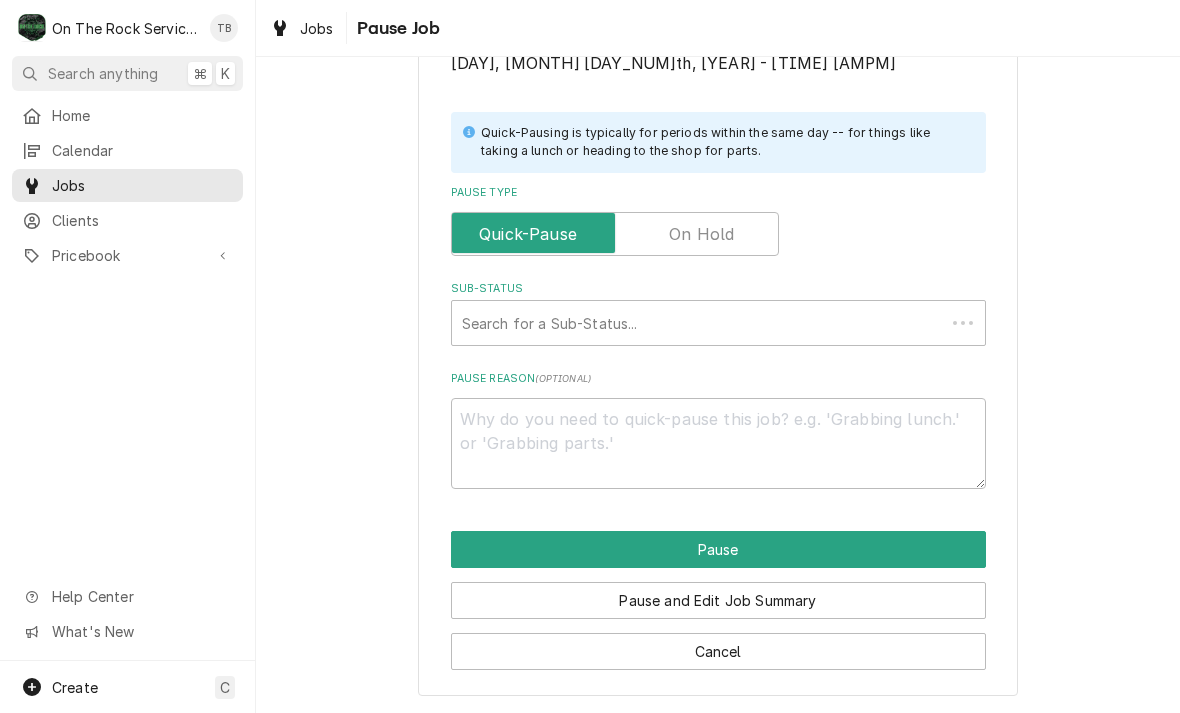 scroll, scrollTop: 0, scrollLeft: 0, axis: both 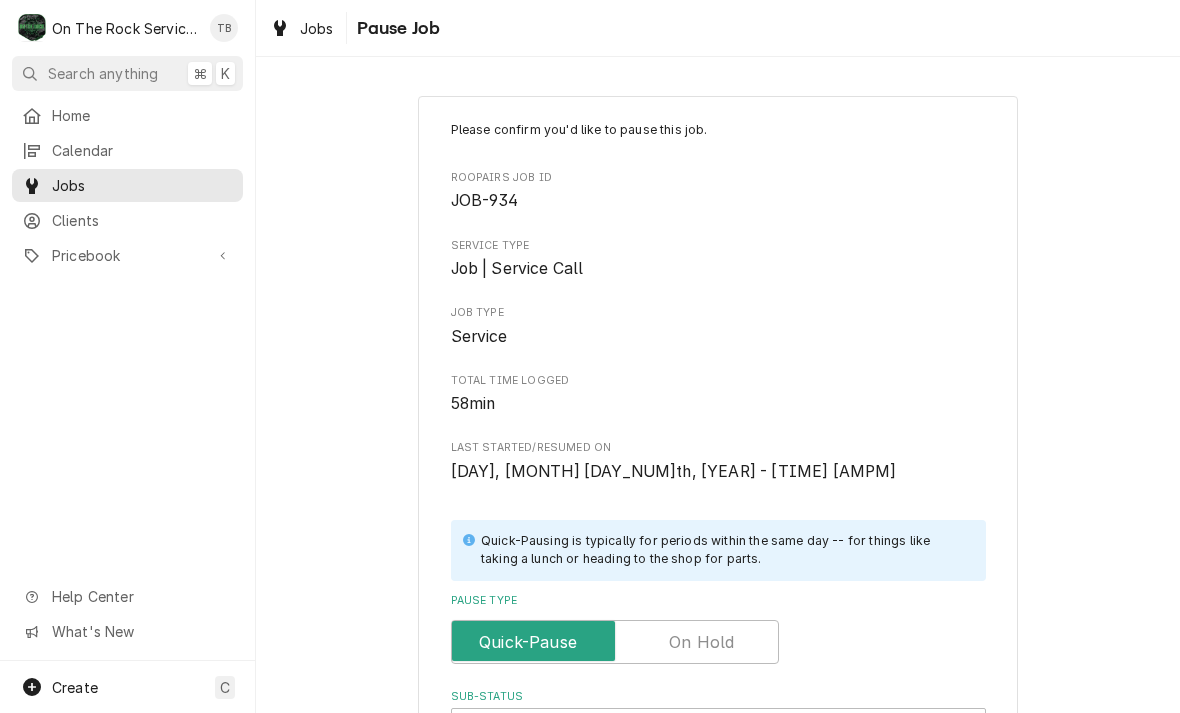 click at bounding box center (615, 642) 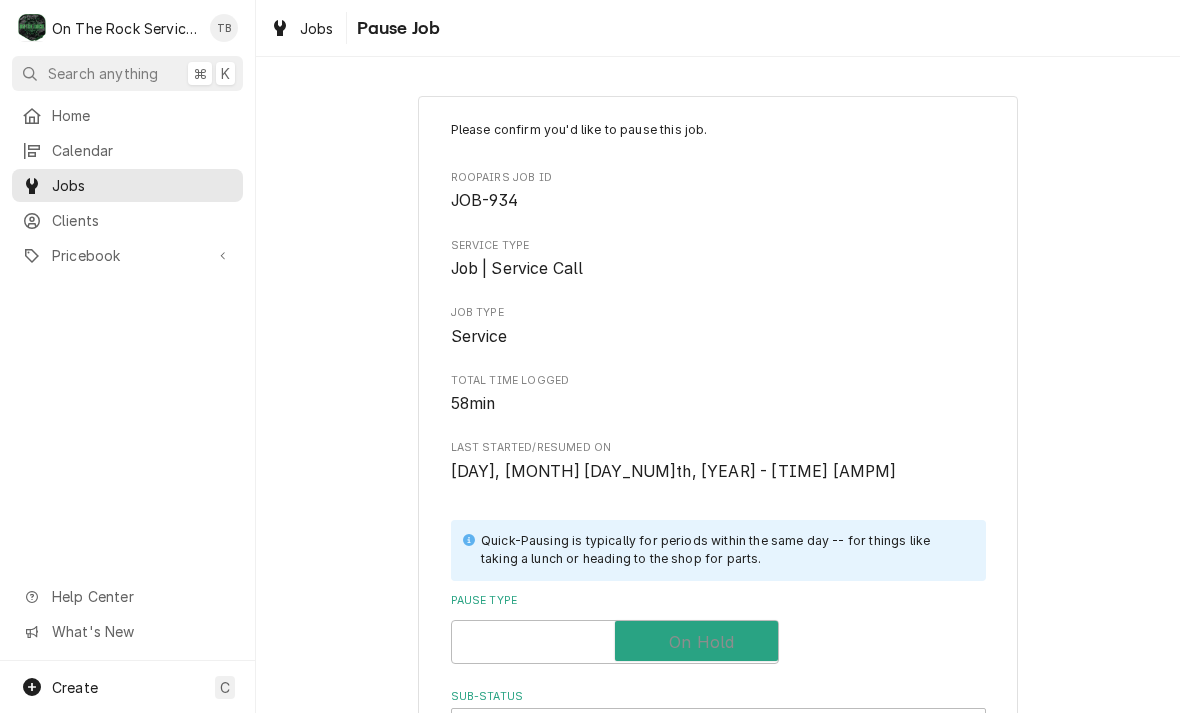 checkbox on "true" 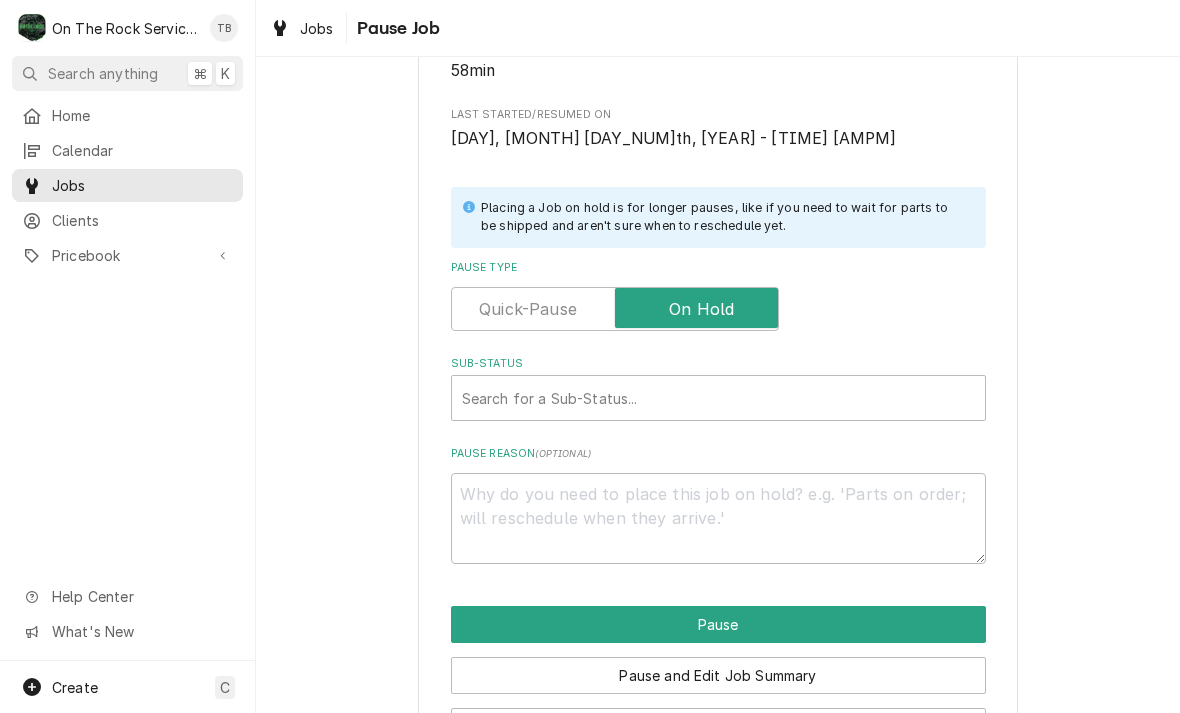 scroll, scrollTop: 338, scrollLeft: 0, axis: vertical 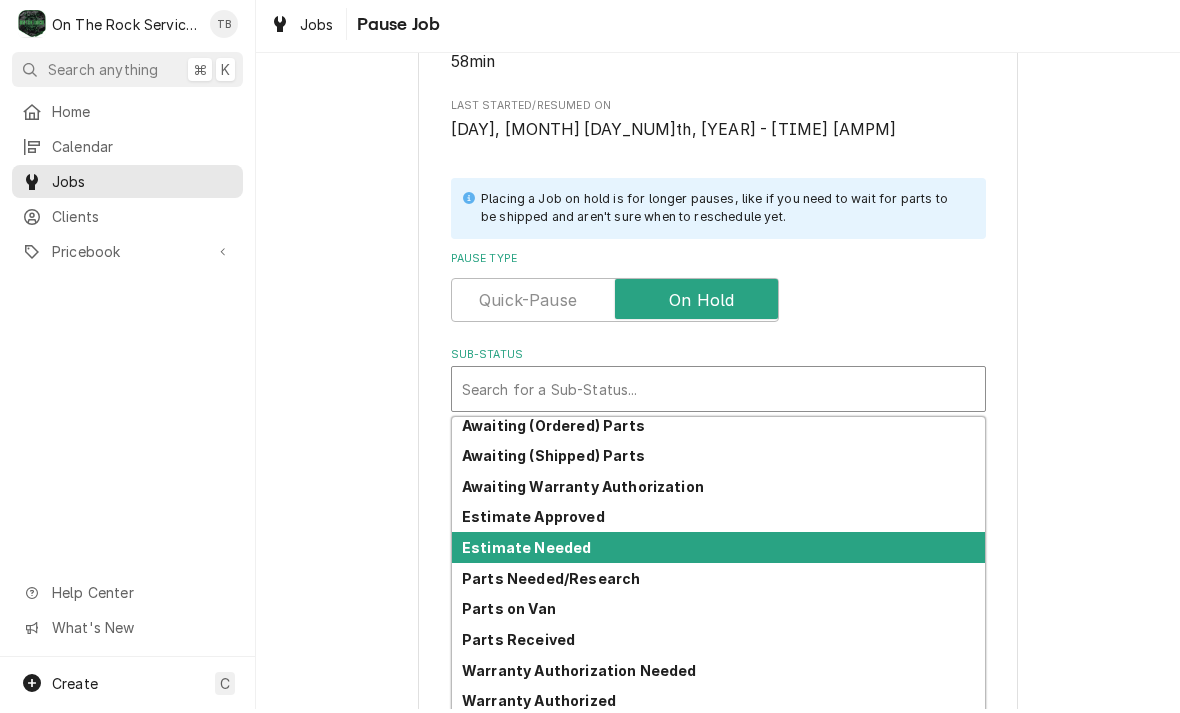 click on "Estimate Needed" at bounding box center (718, 551) 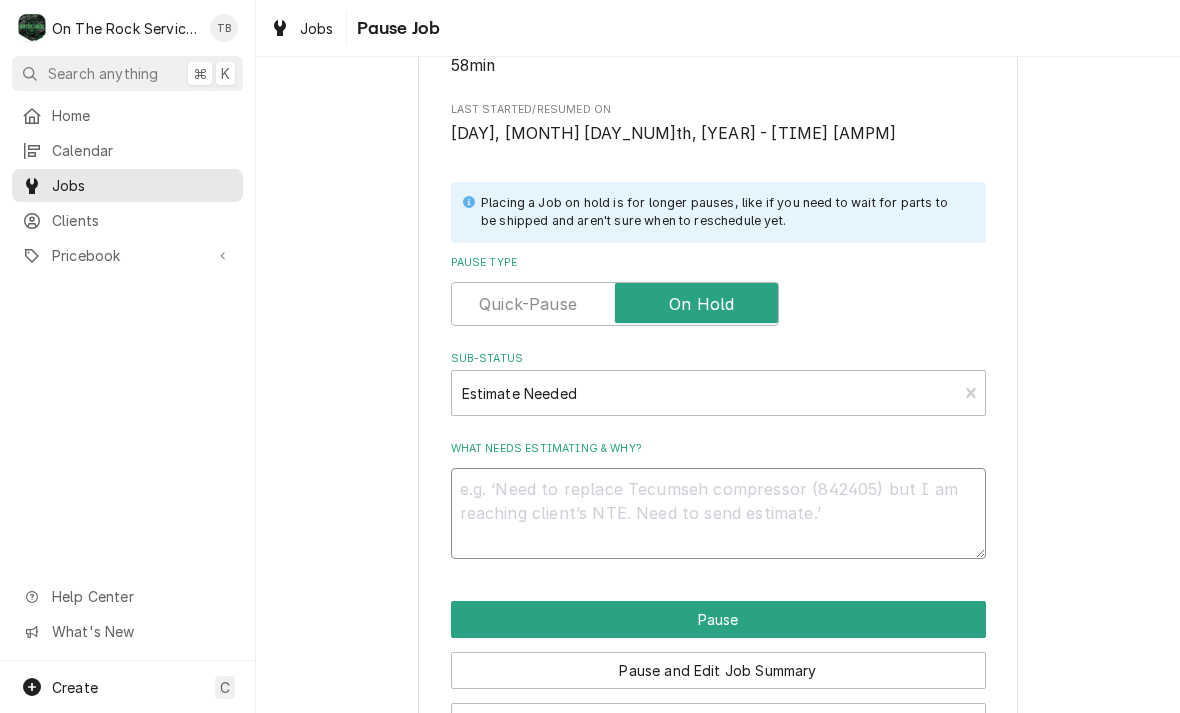 click on "What needs estimating & why?" at bounding box center [718, 513] 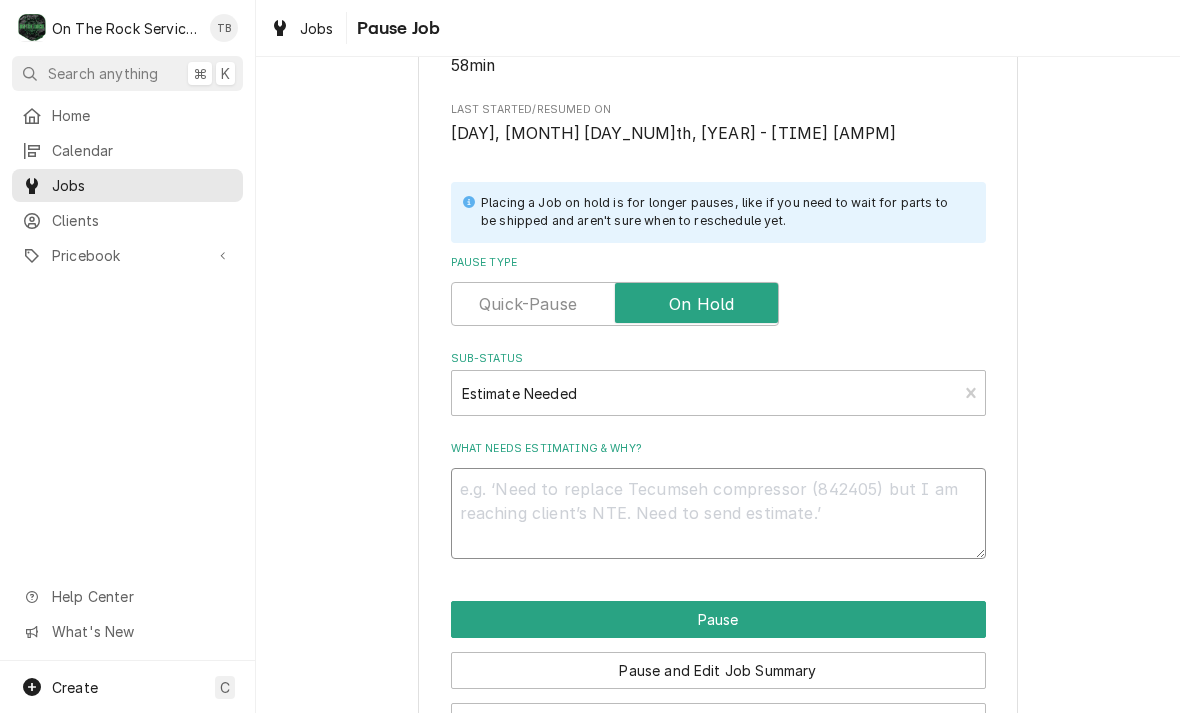 type on "x" 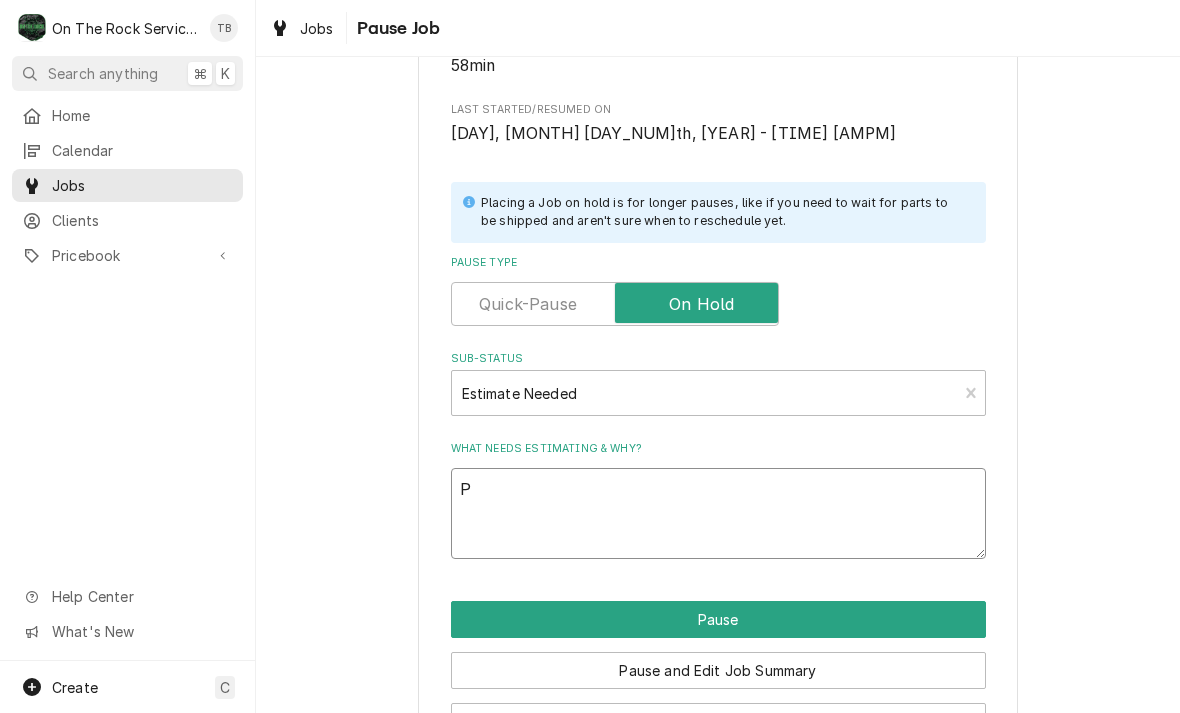 type on "PA" 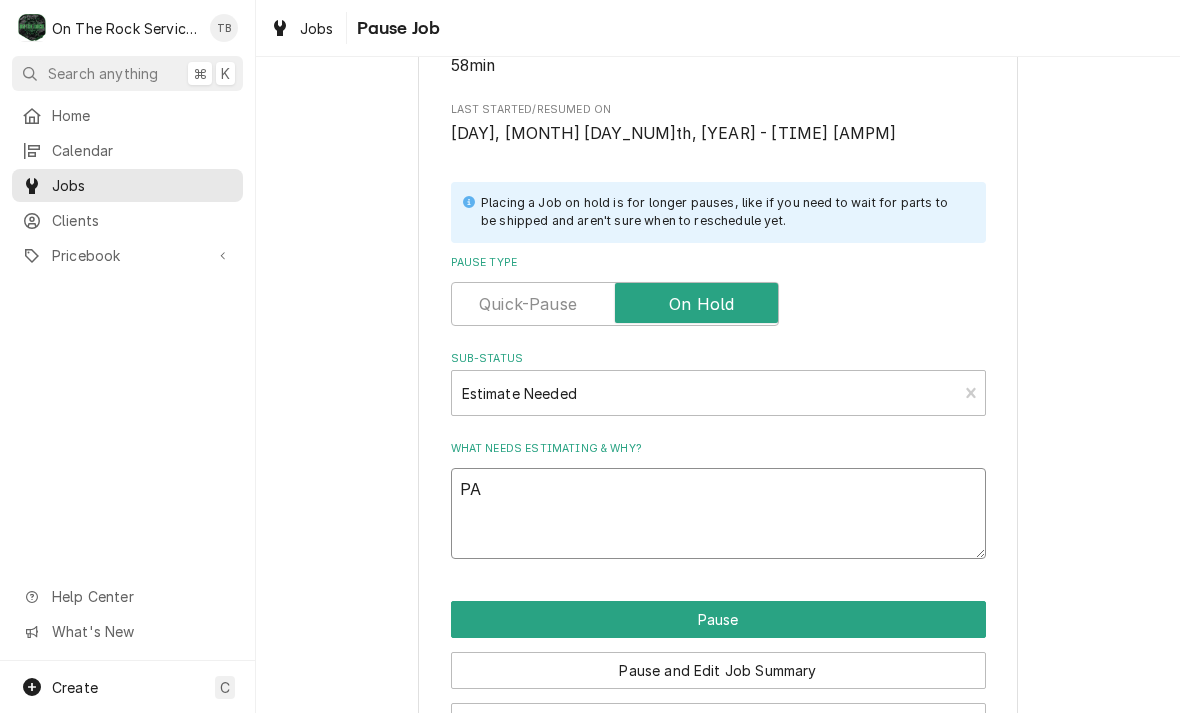 type on "x" 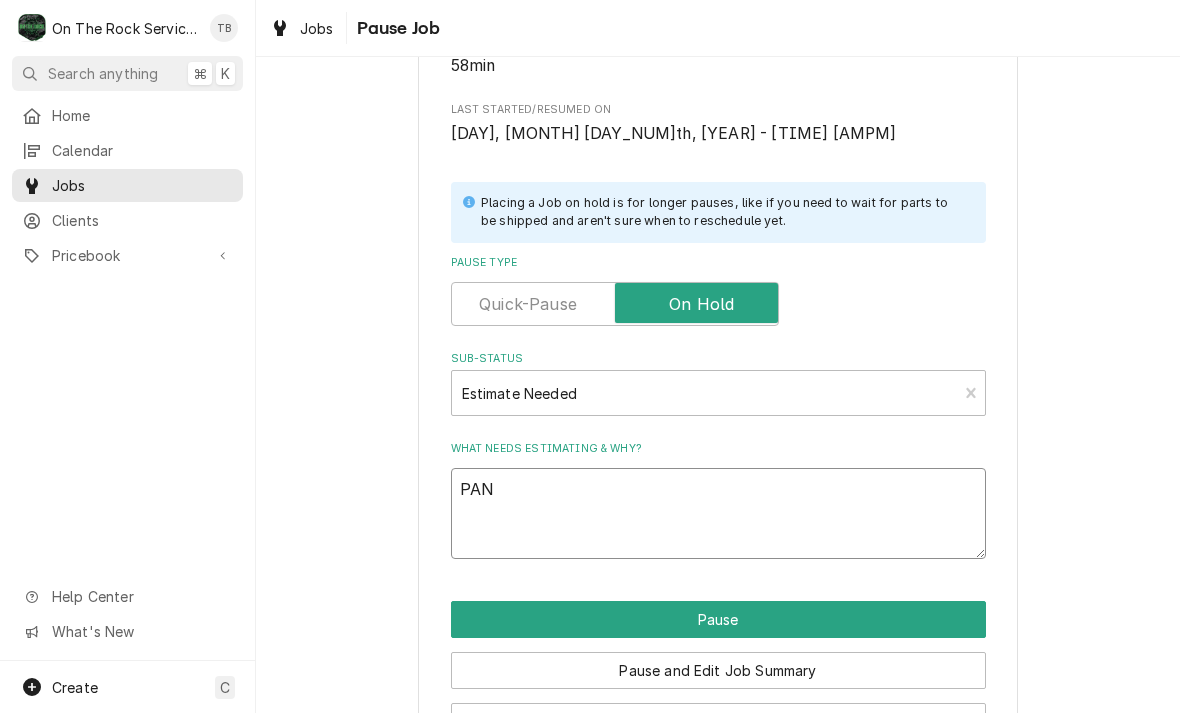 type on "x" 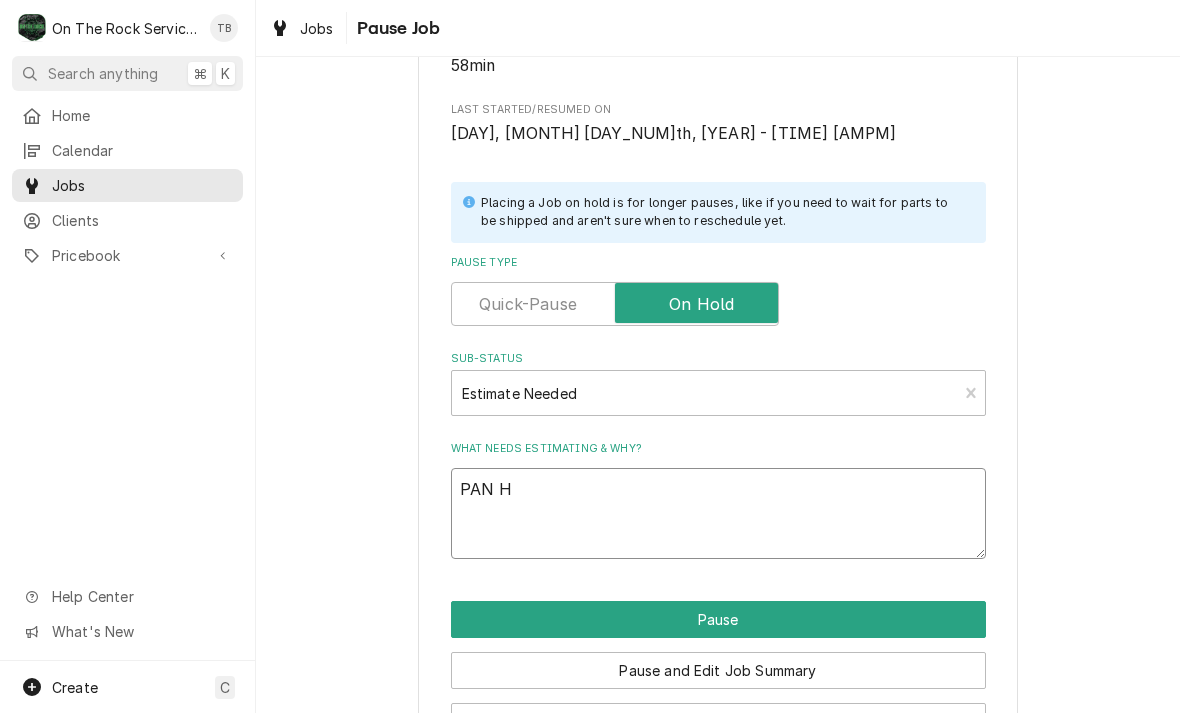 type on "x" 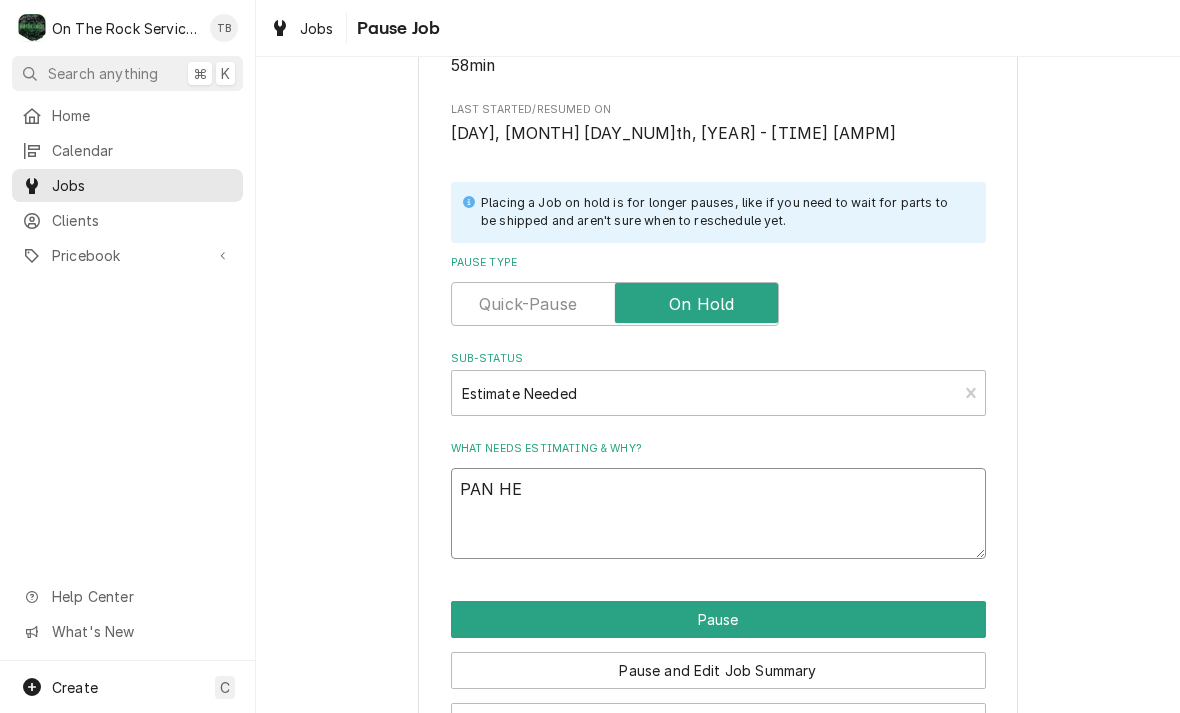 type on "x" 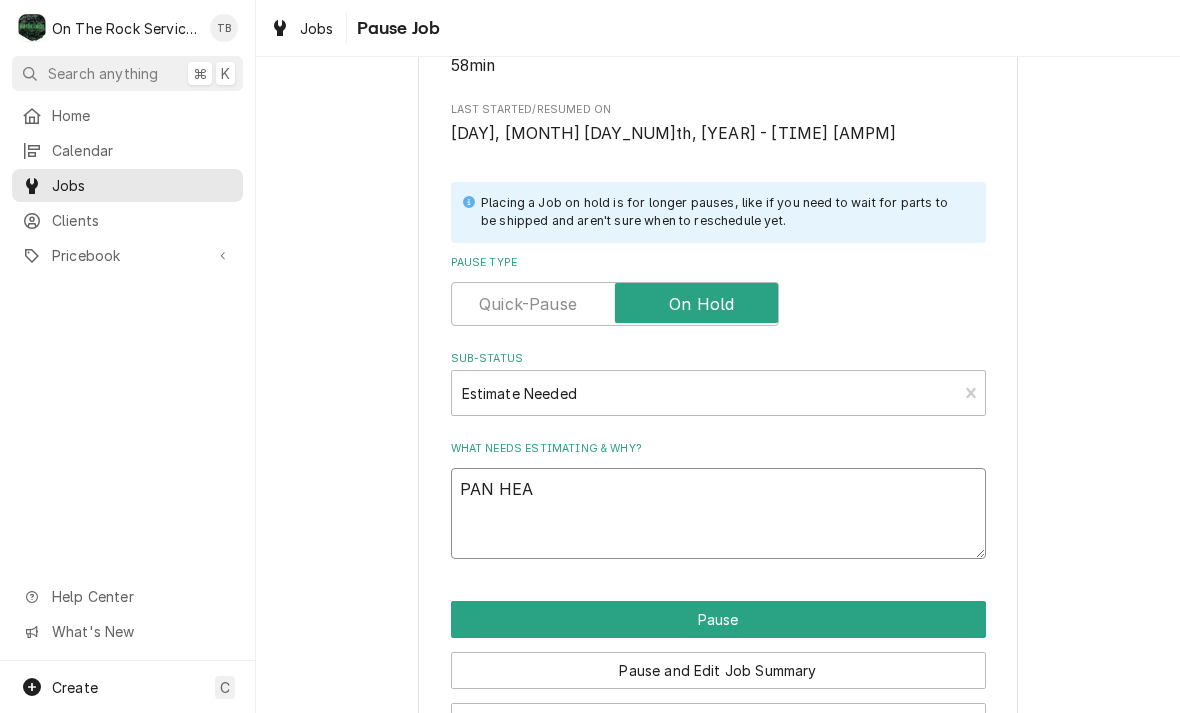 type on "x" 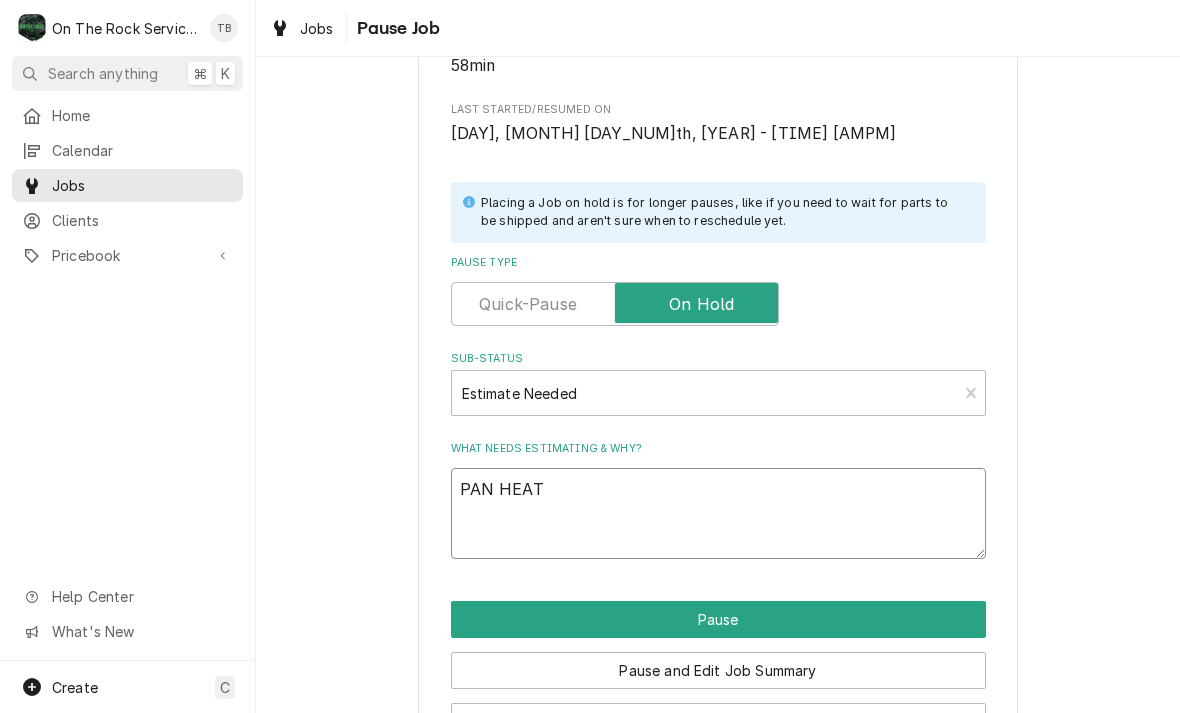 type on "x" 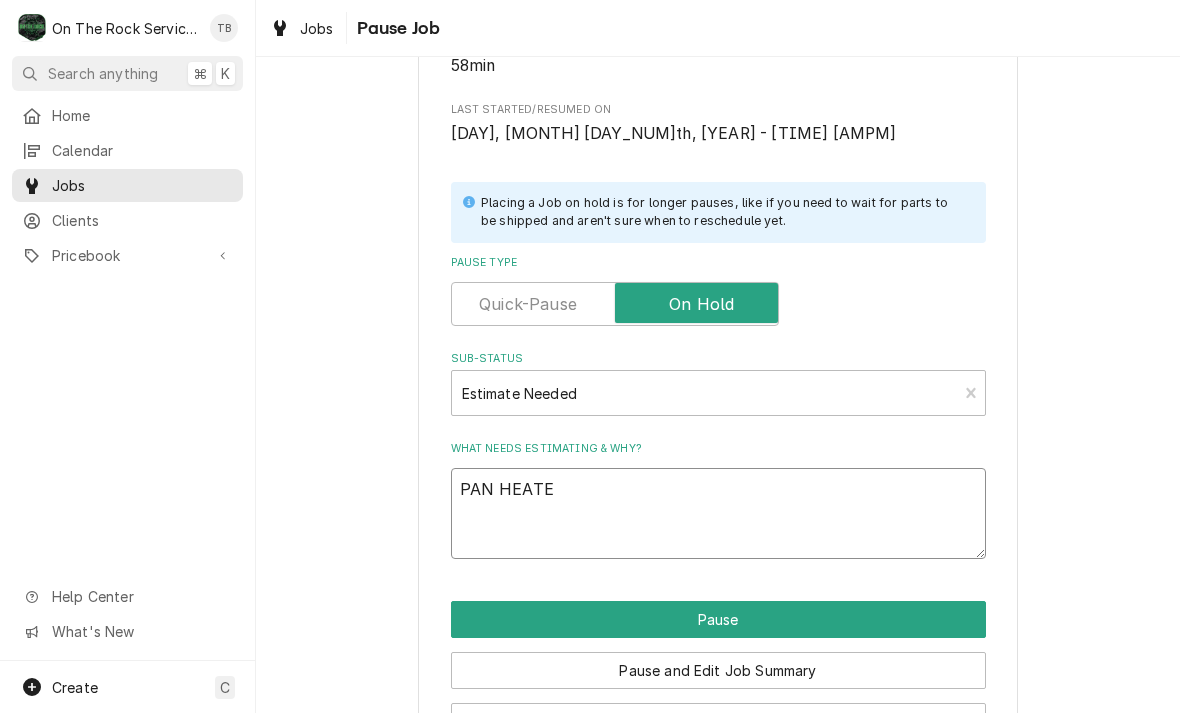 type on "x" 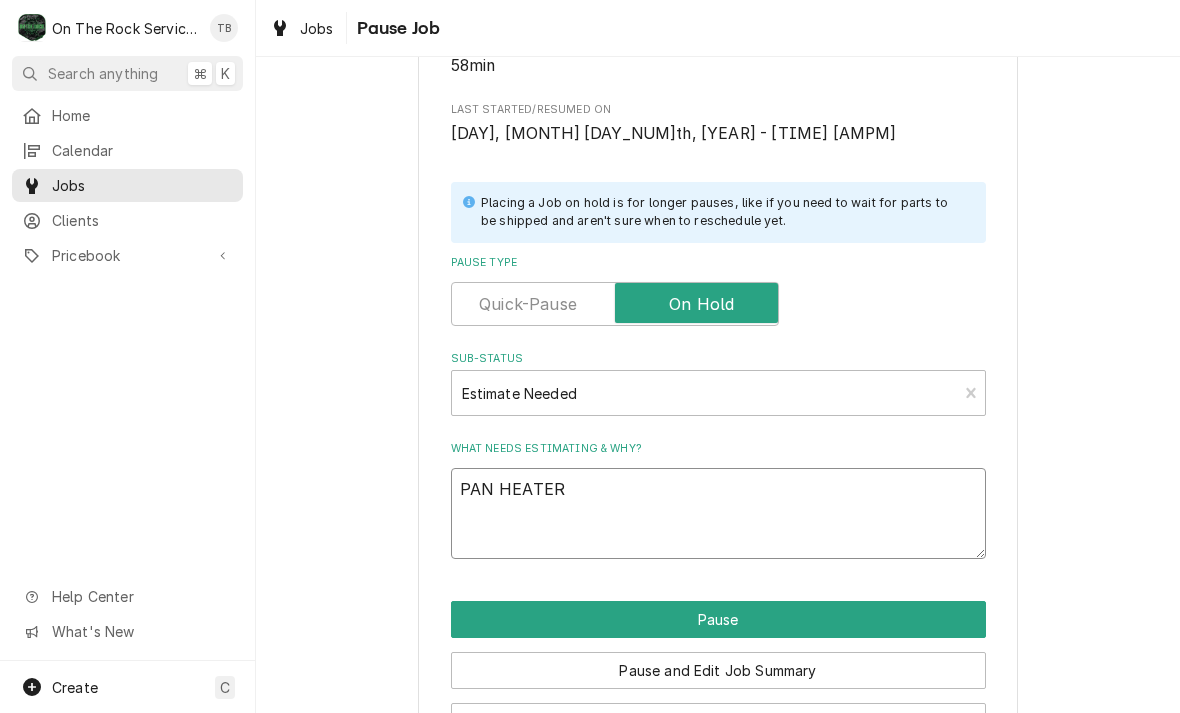 type on "x" 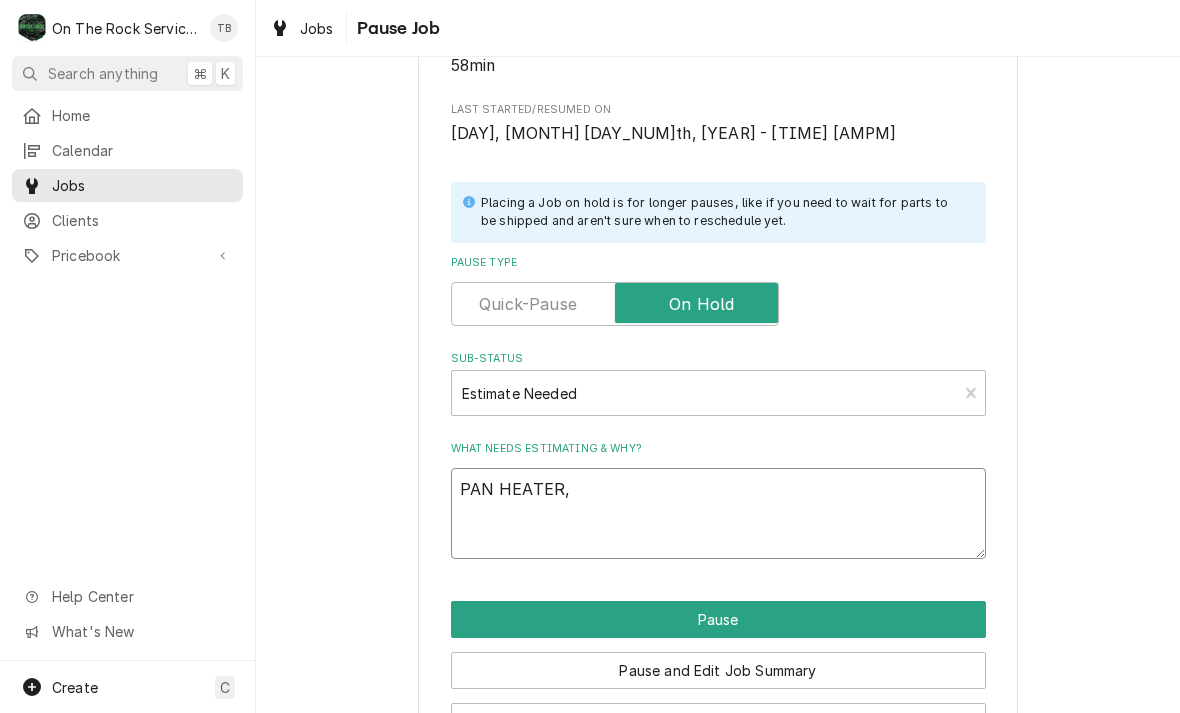 type on "x" 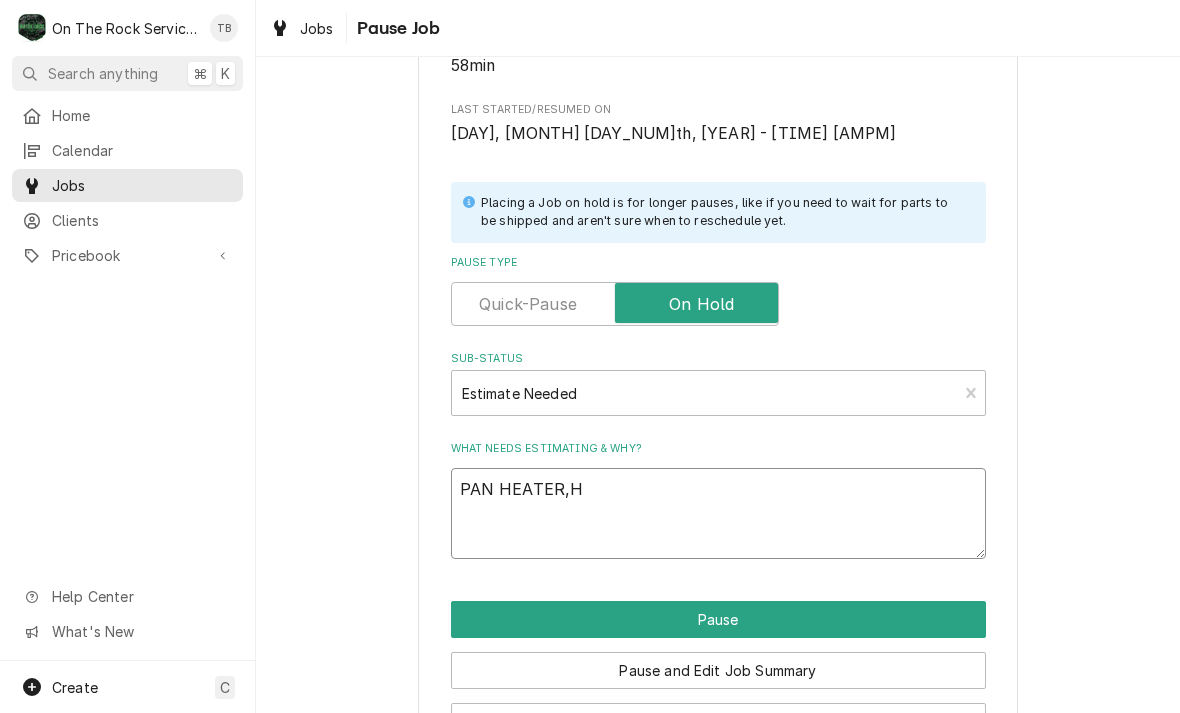 type on "PAN HEATER,HI" 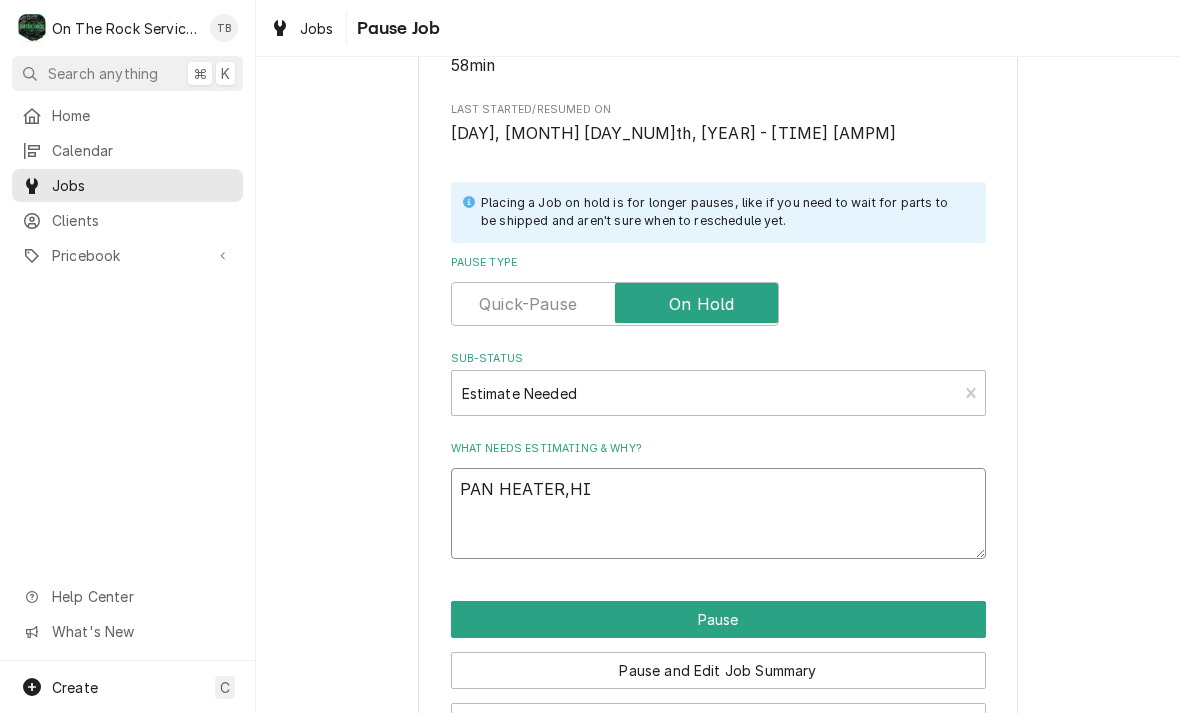 type on "x" 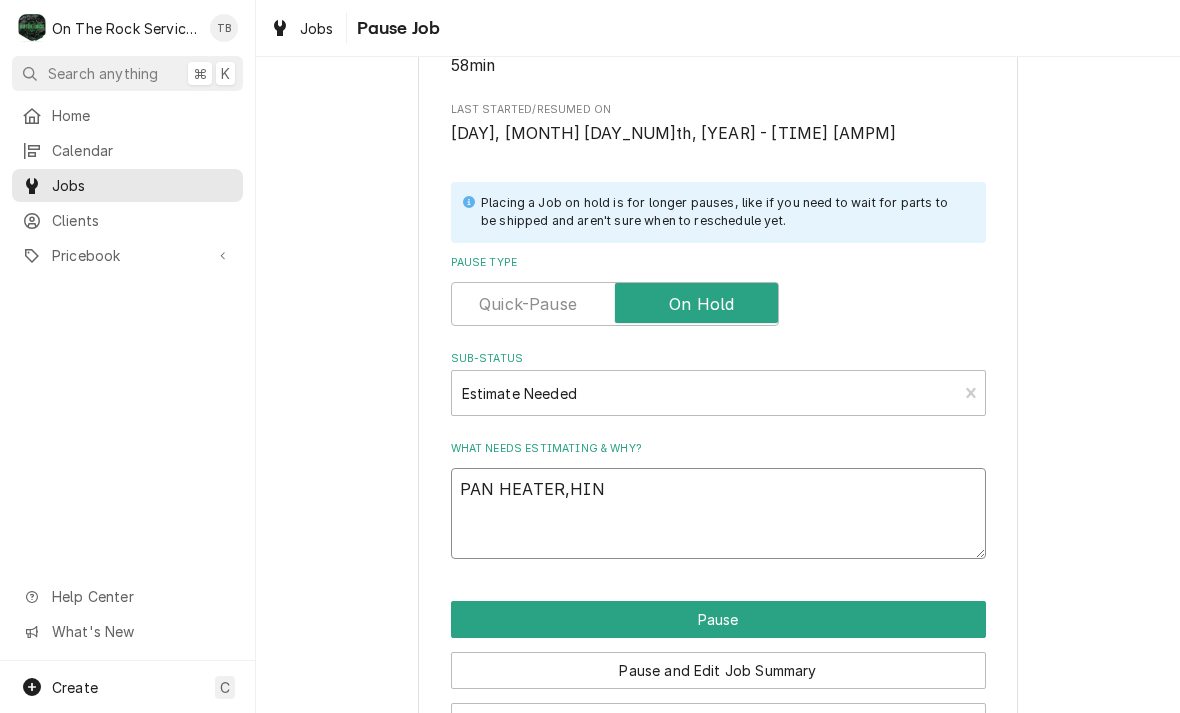 type on "x" 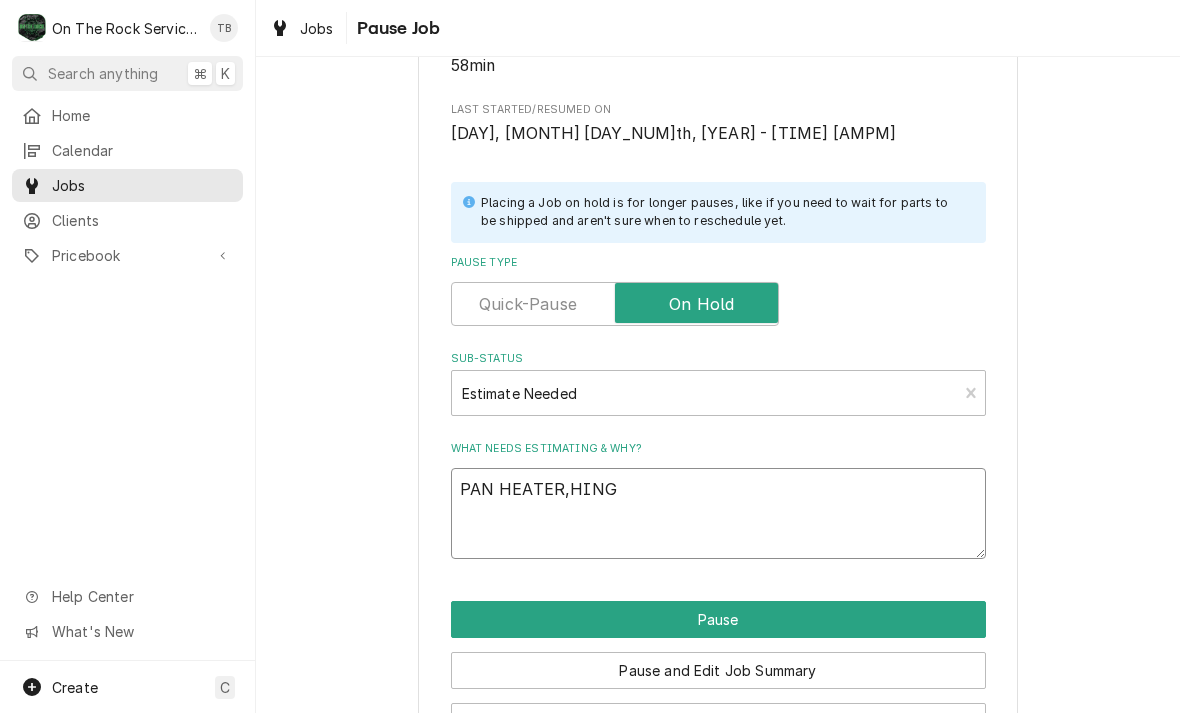 type on "PAN HEATER,HINGE" 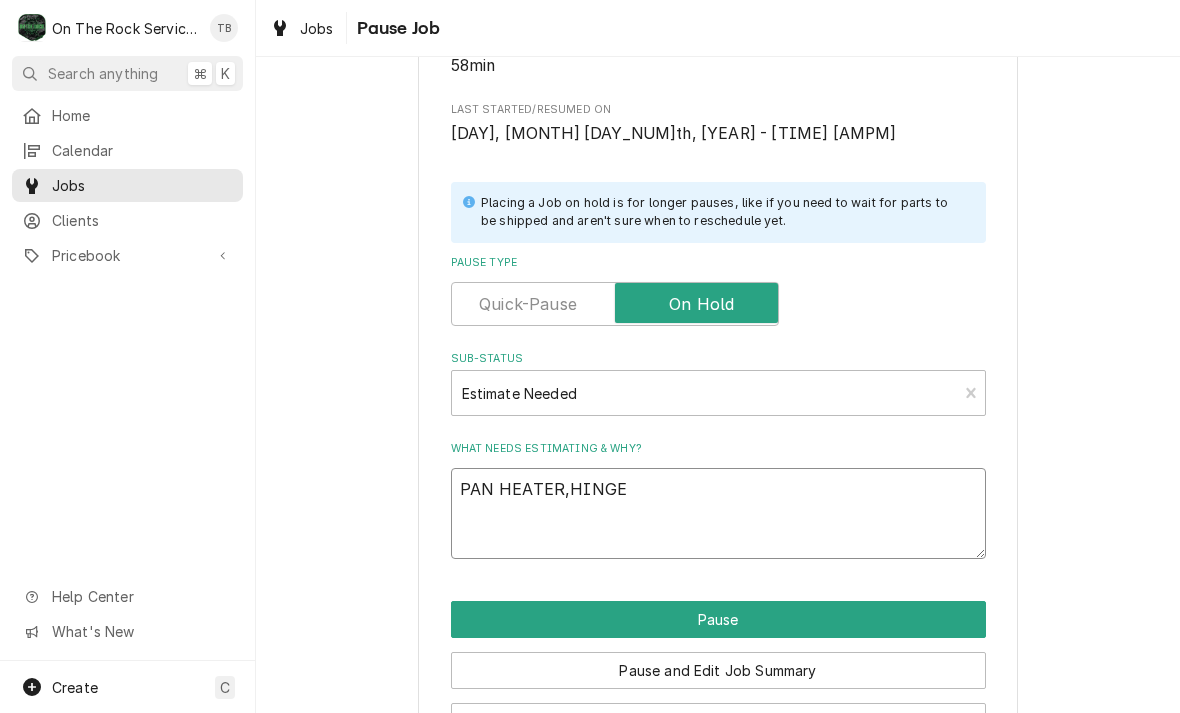 type on "x" 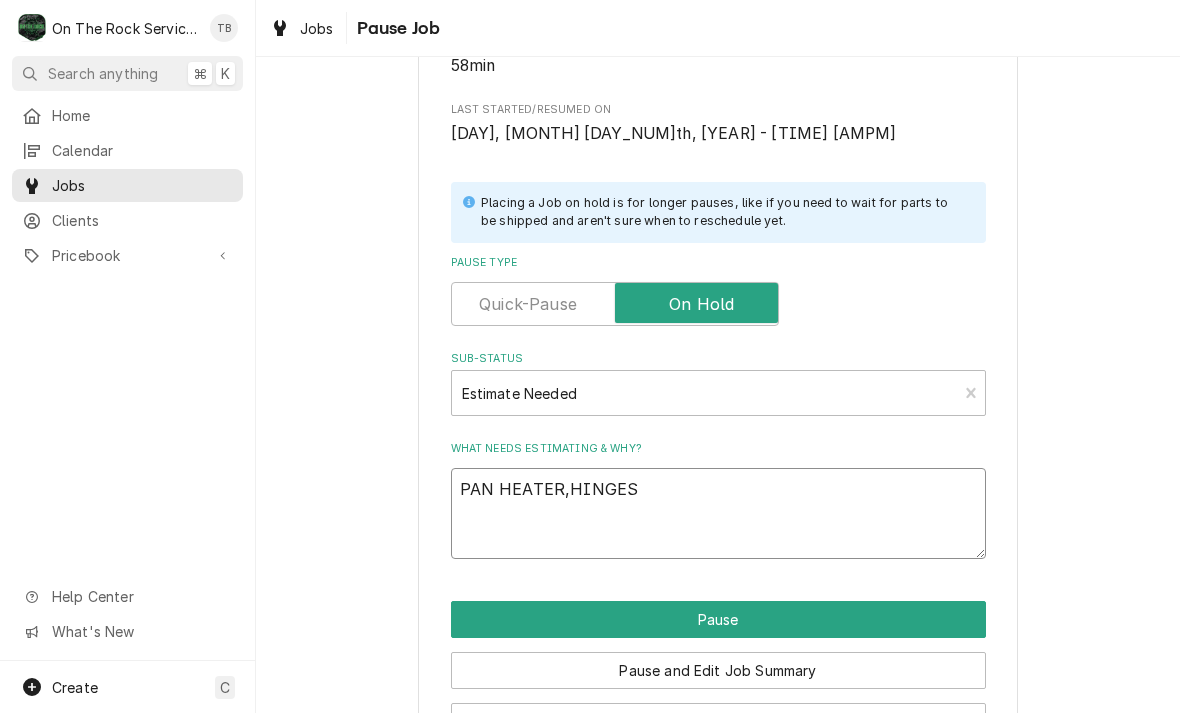 type on "x" 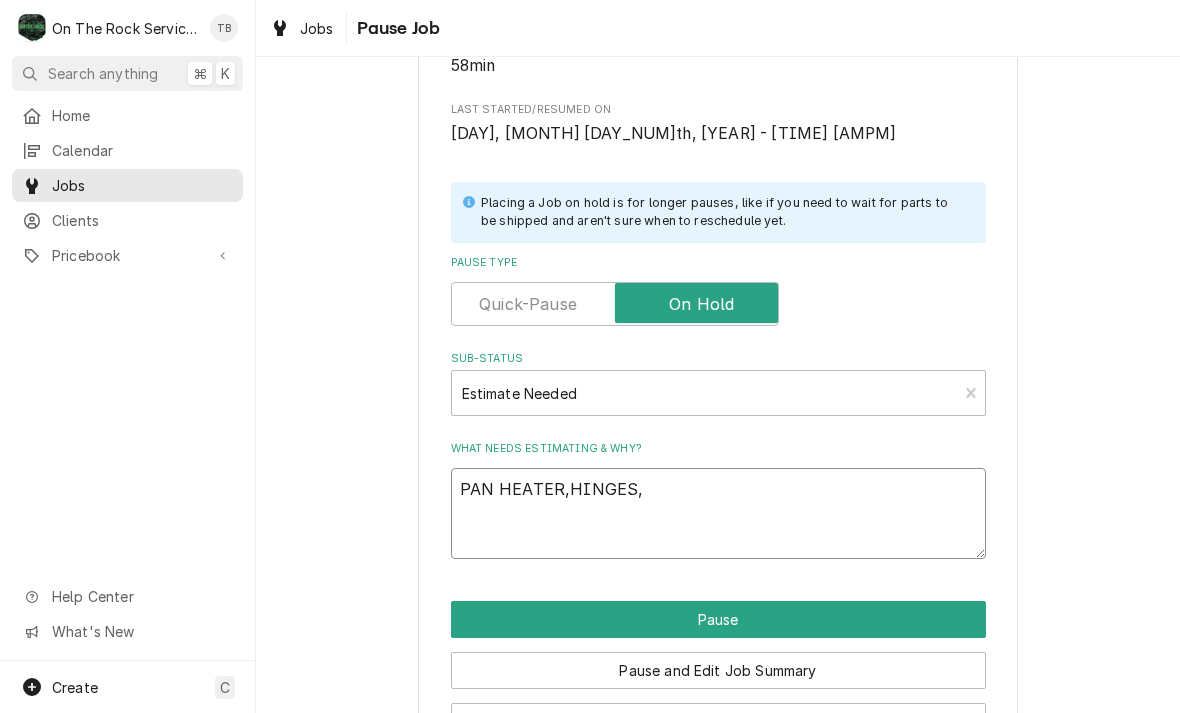 type on "x" 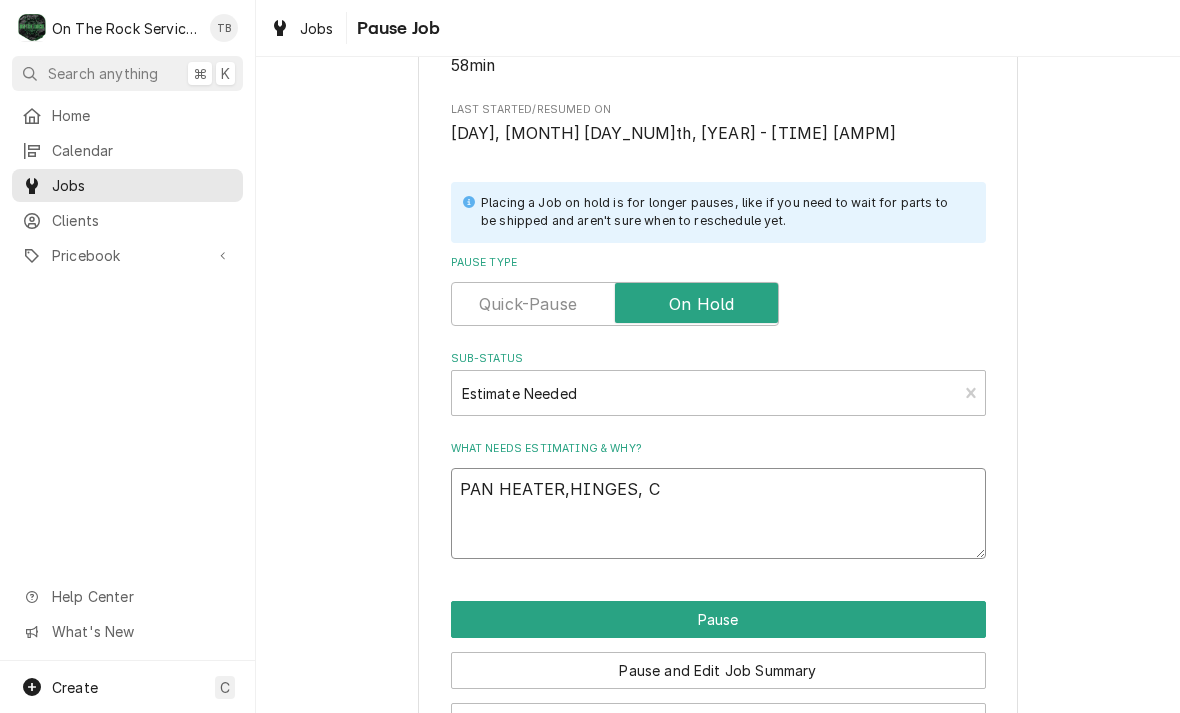 type on "PAN HEATER,HINGES, CA" 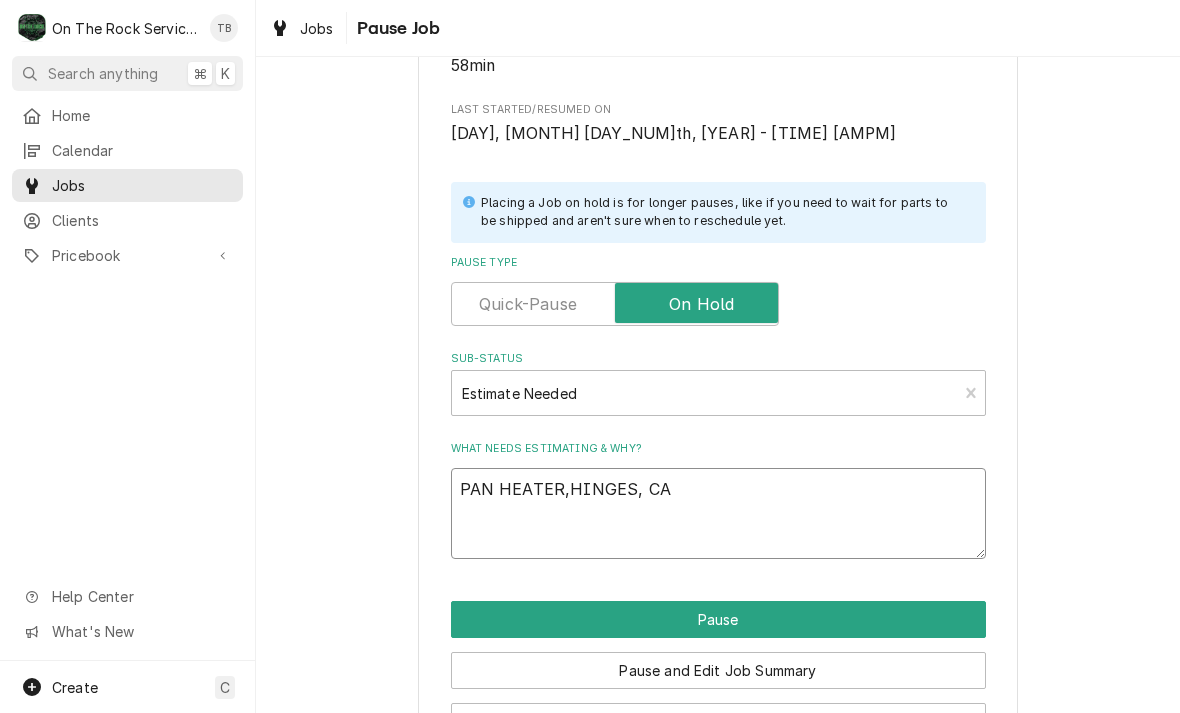 type on "x" 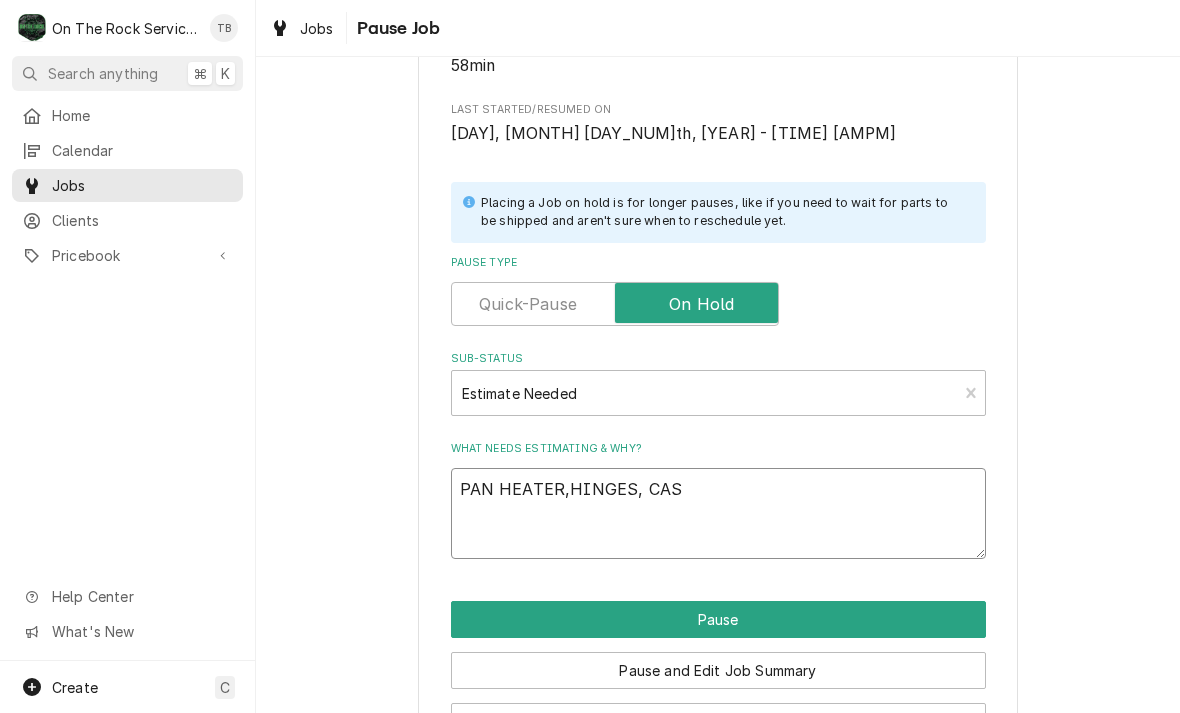type on "x" 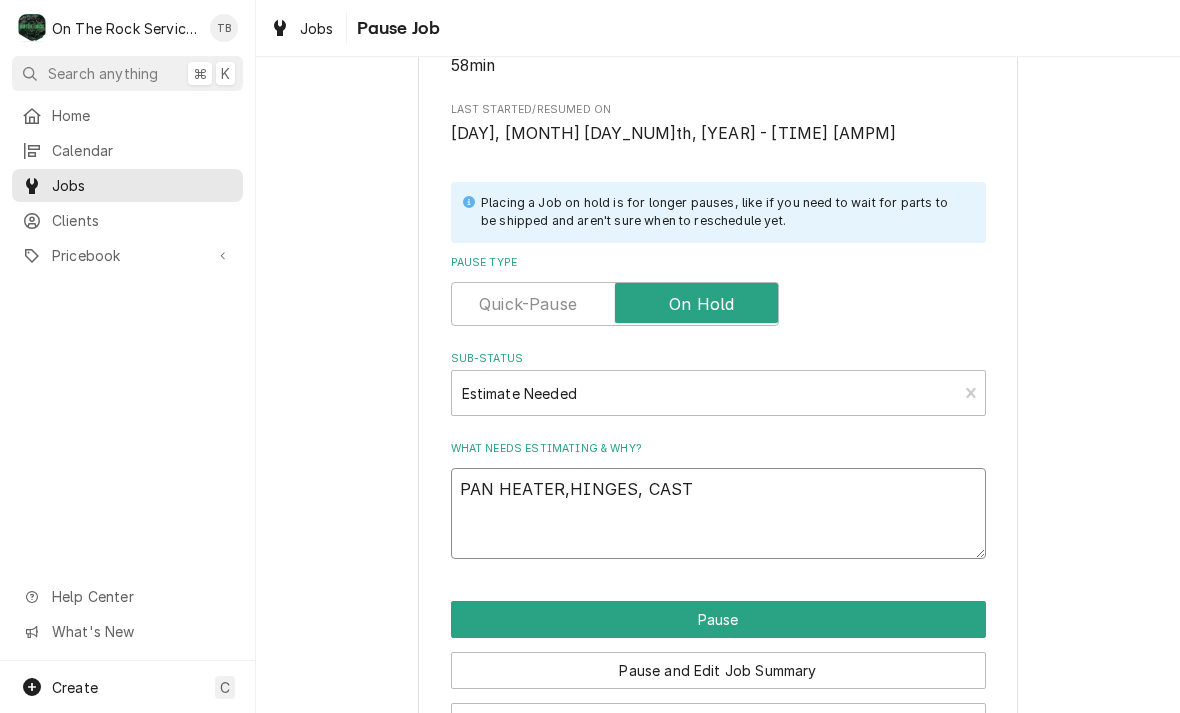 type on "x" 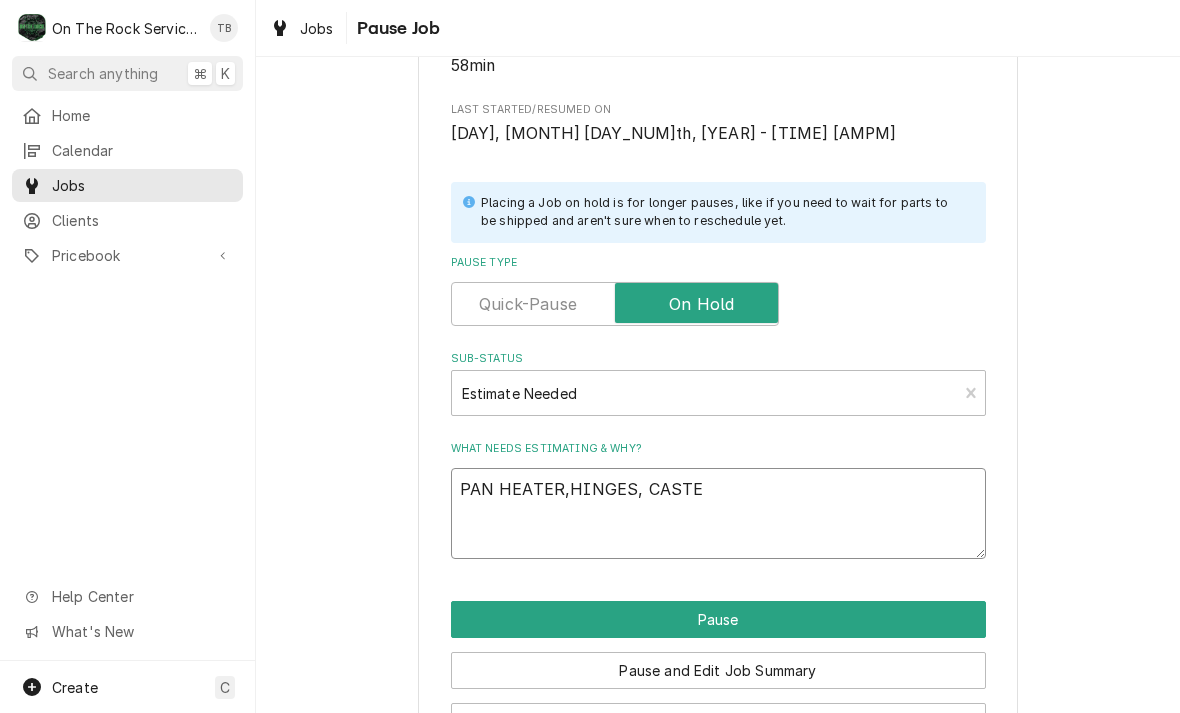 type on "x" 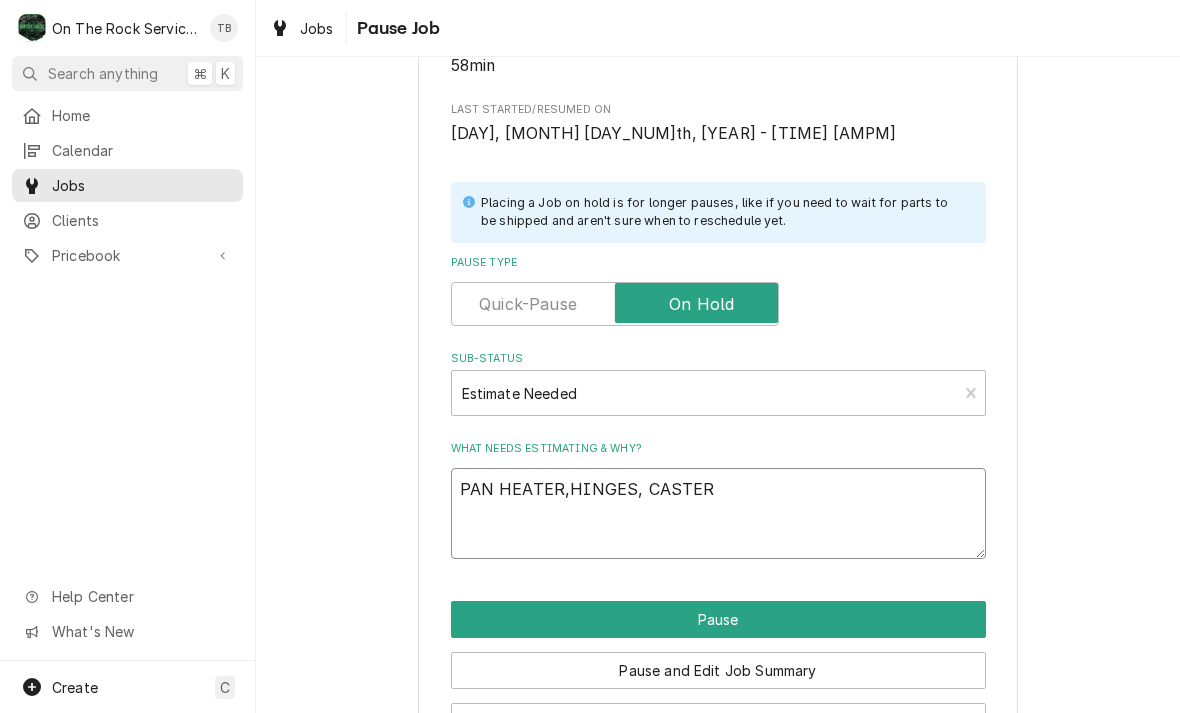 type on "x" 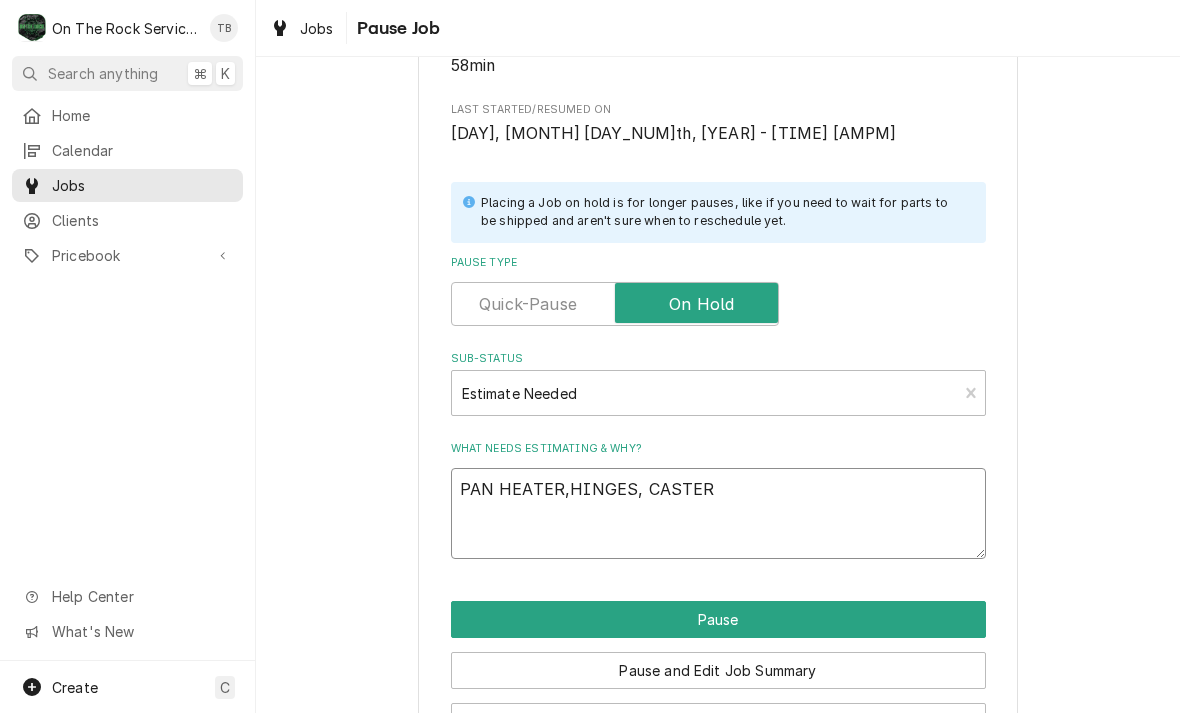 type on "x" 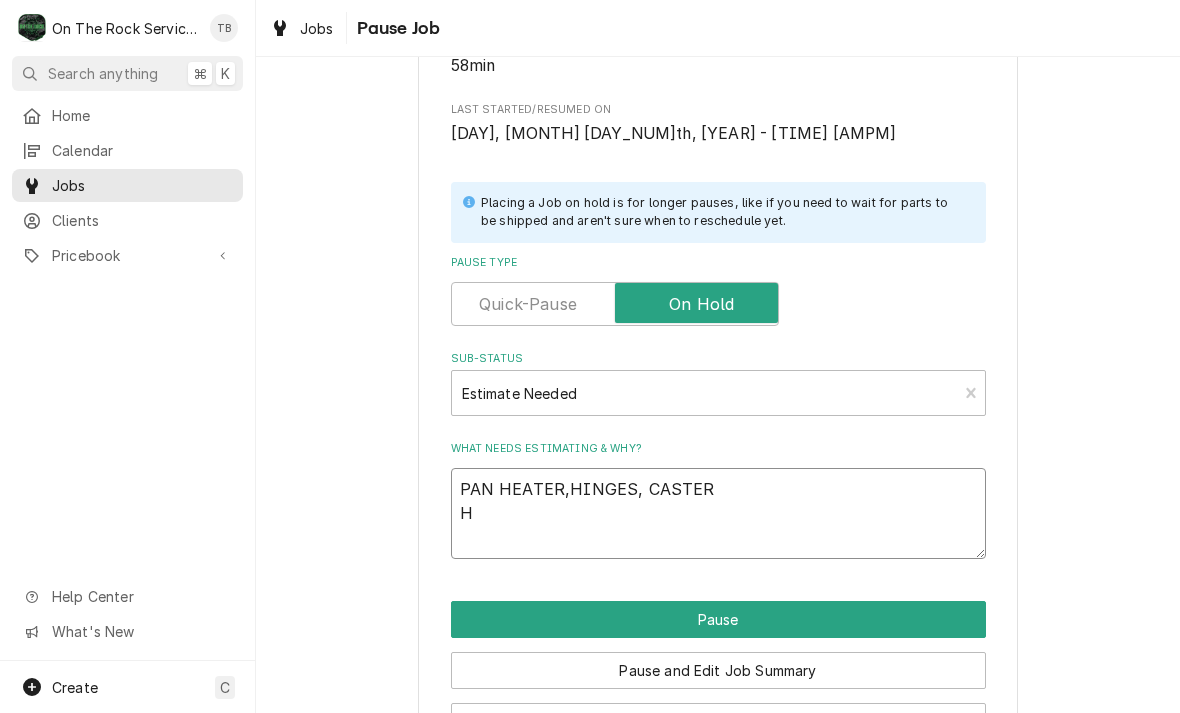 type on "PAN HEATER,HINGES, CASTER
HI" 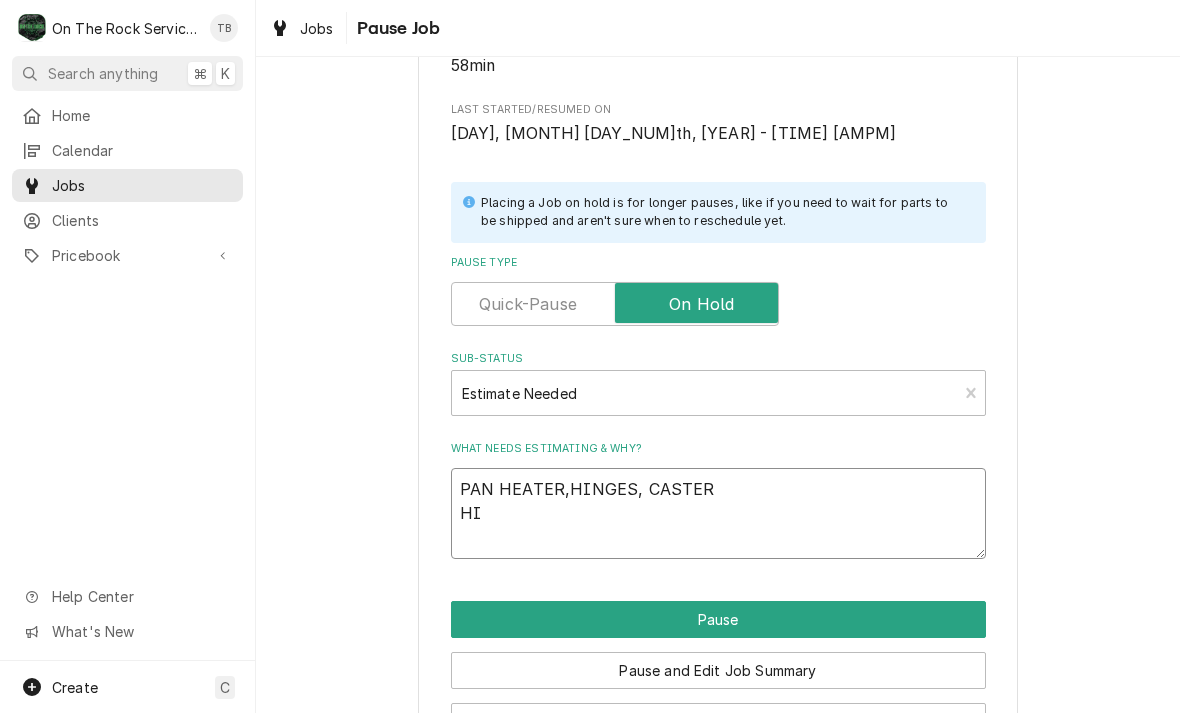 type on "PAN HEATER,HINGES, CASTER
HIN" 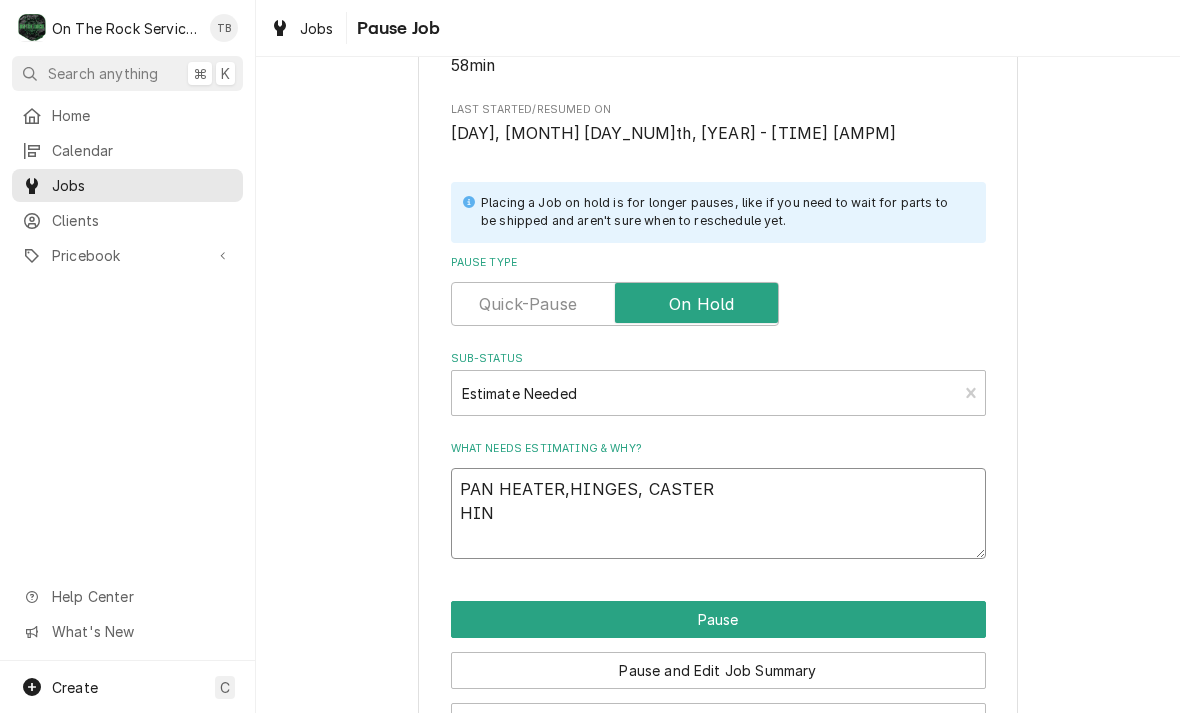type on "x" 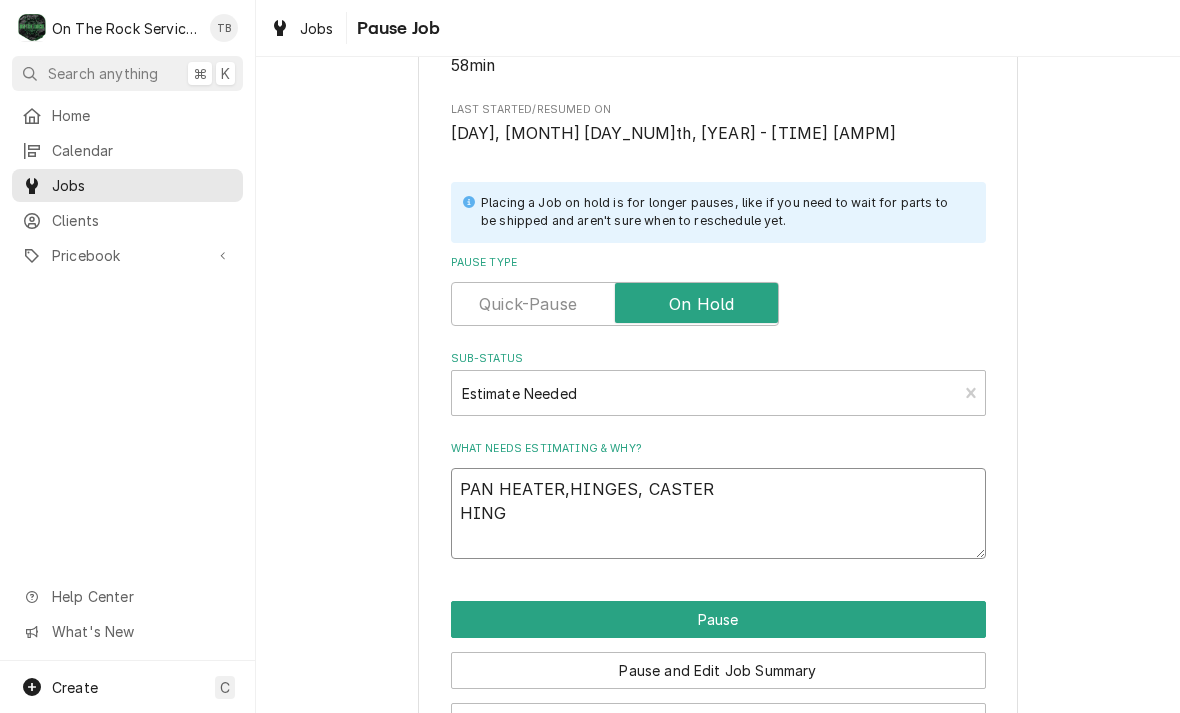 type on "x" 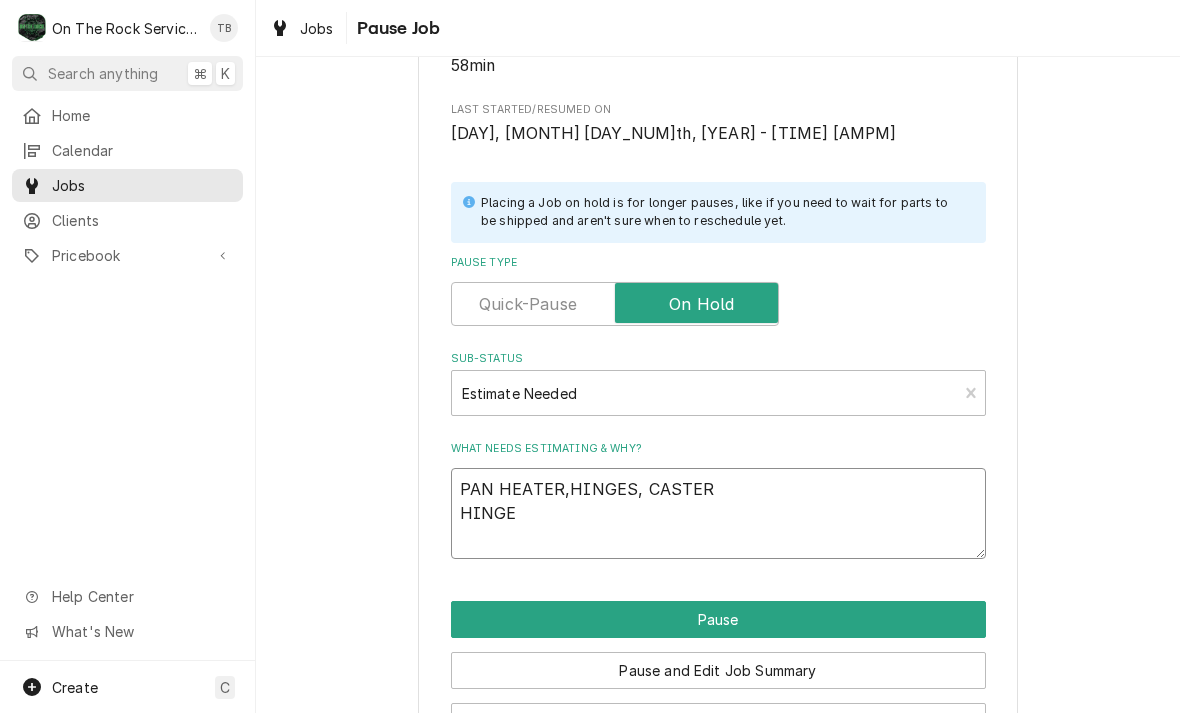 type on "x" 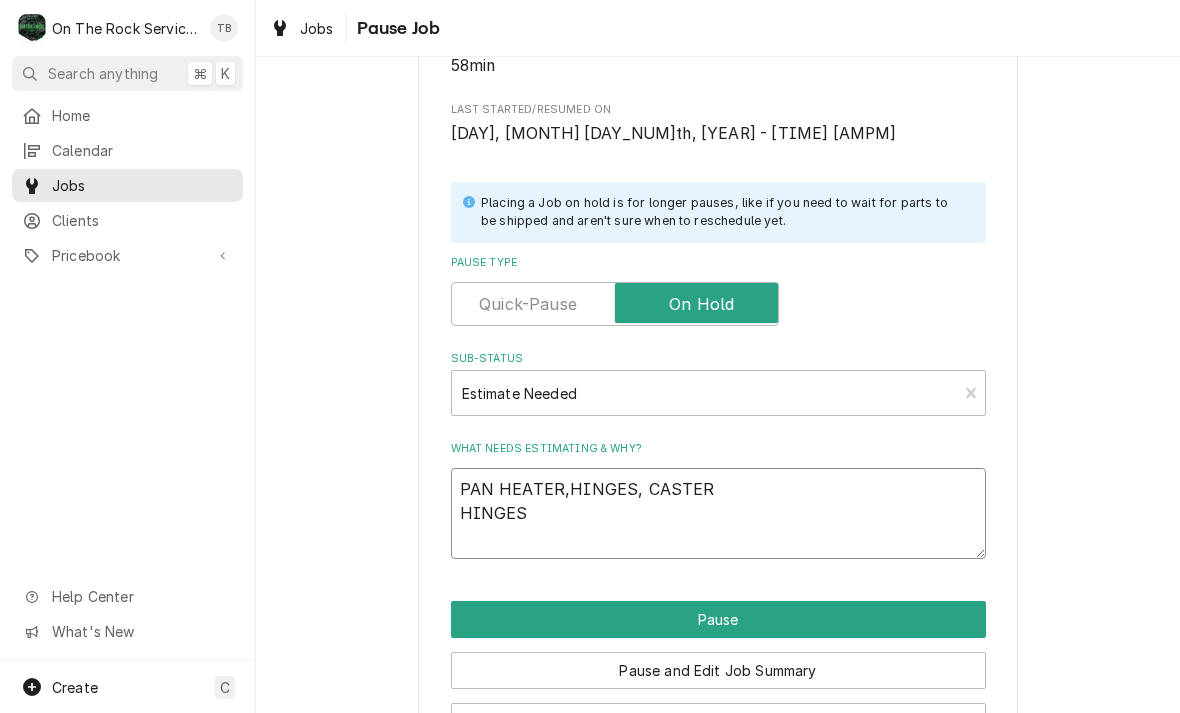 type on "x" 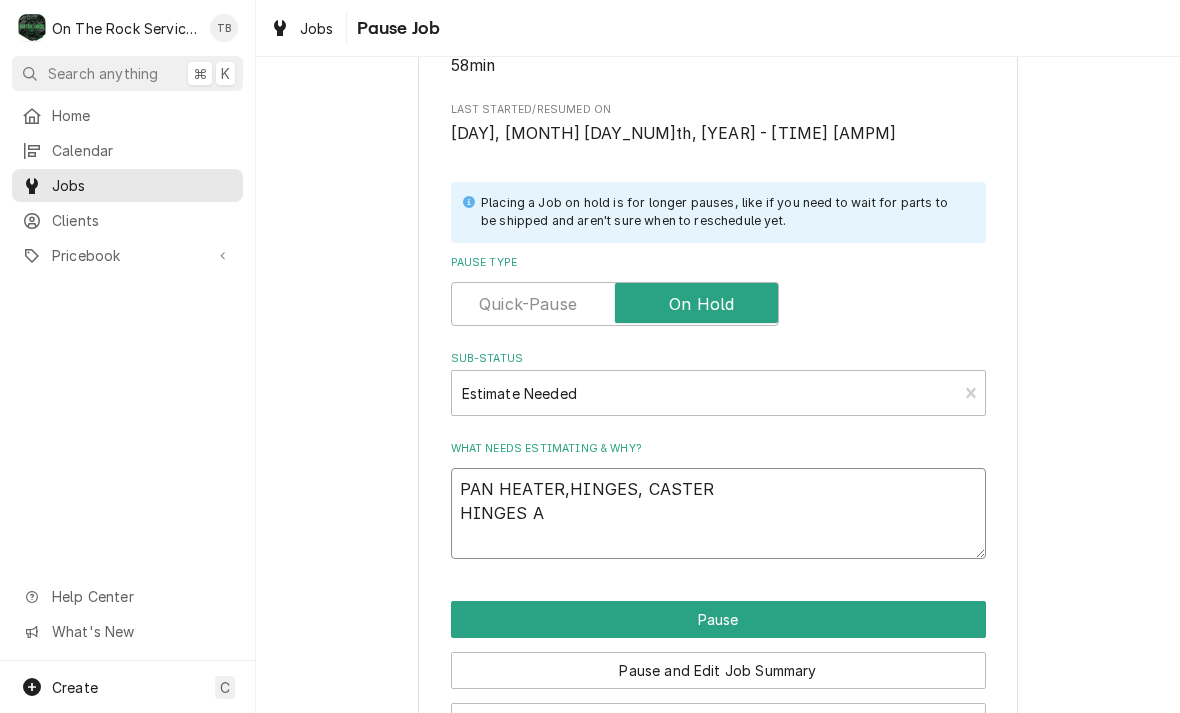 type on "x" 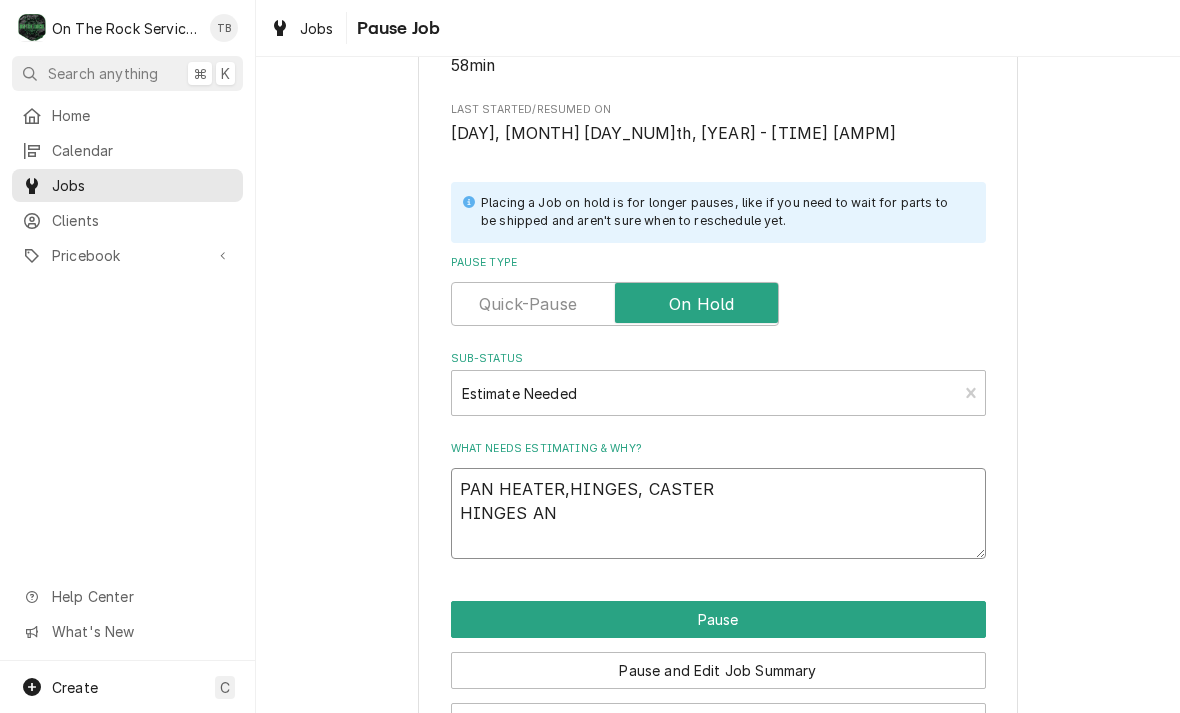 type on "x" 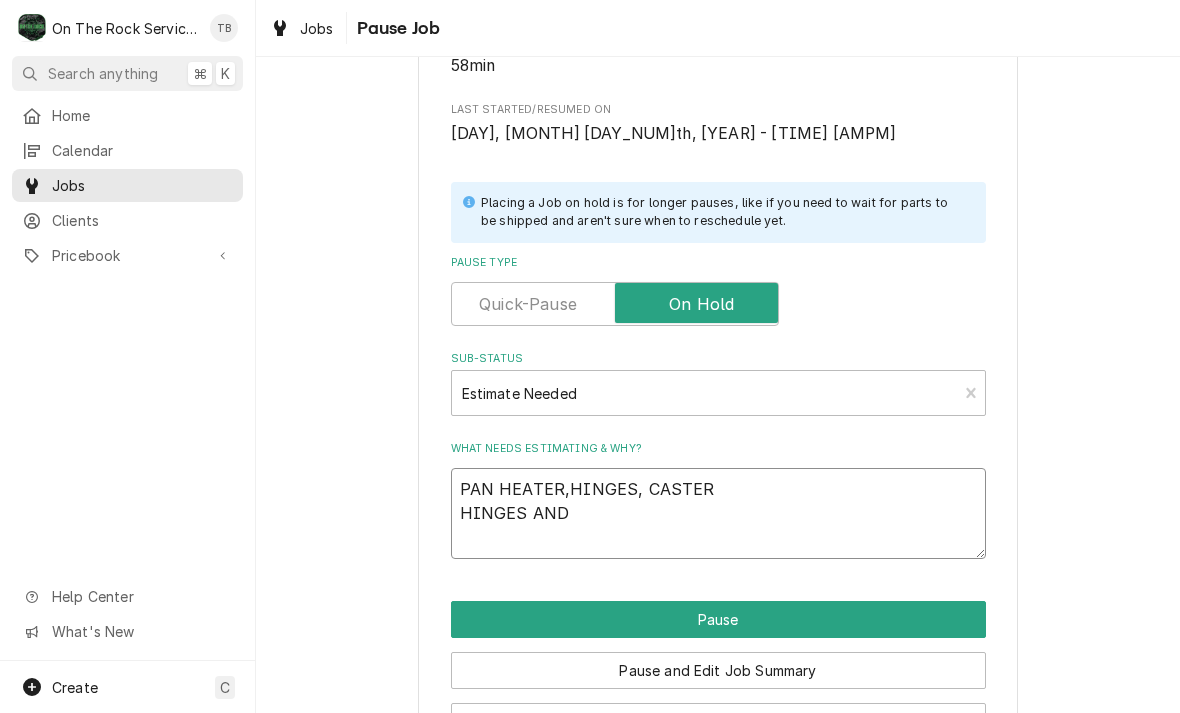 type on "x" 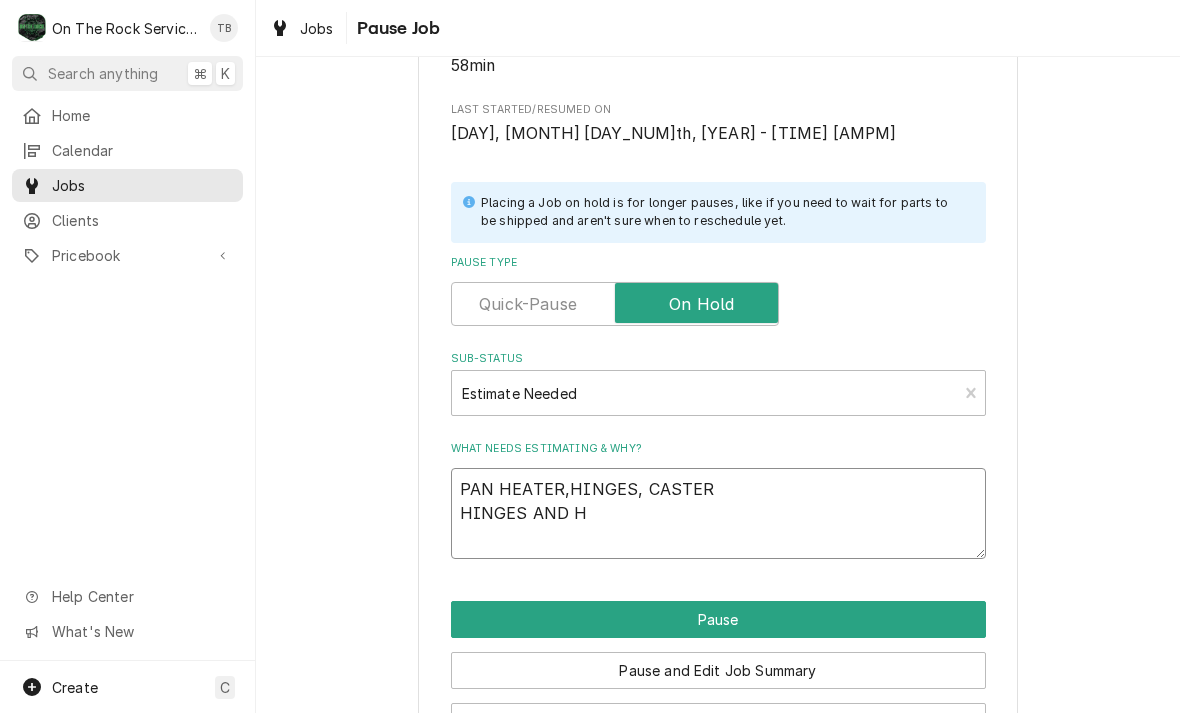 type on "x" 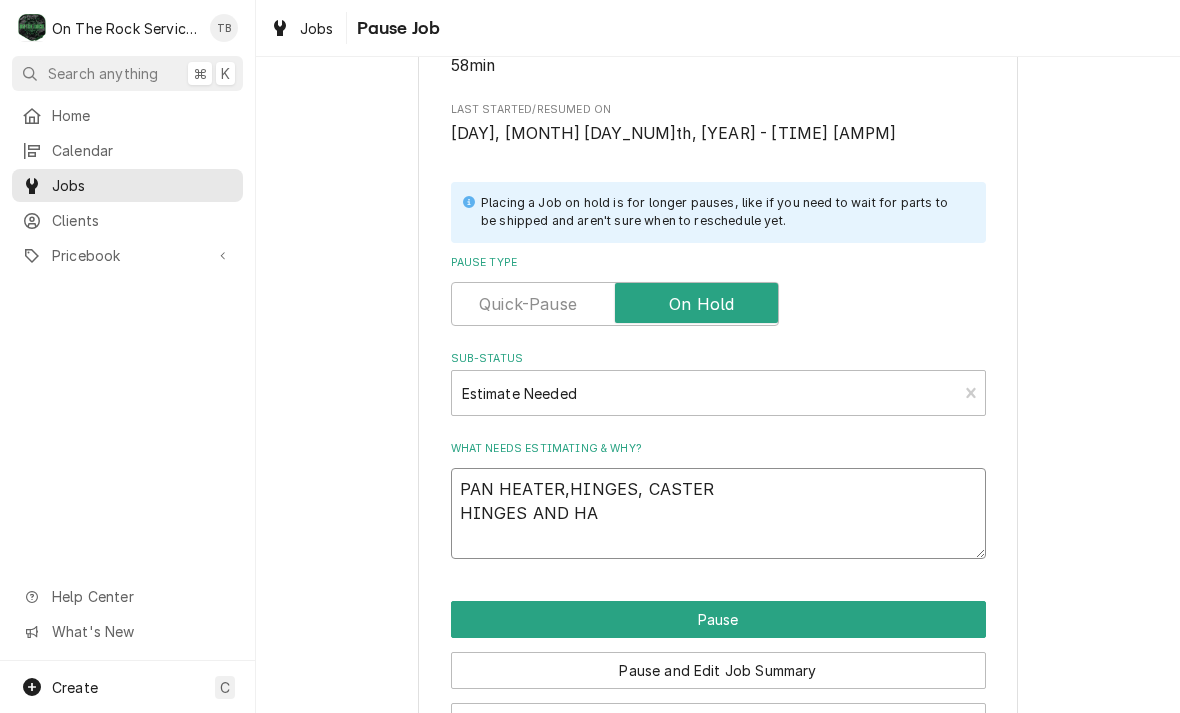 type on "PAN HEATER,HINGES, CASTER
HINGES AND HAR" 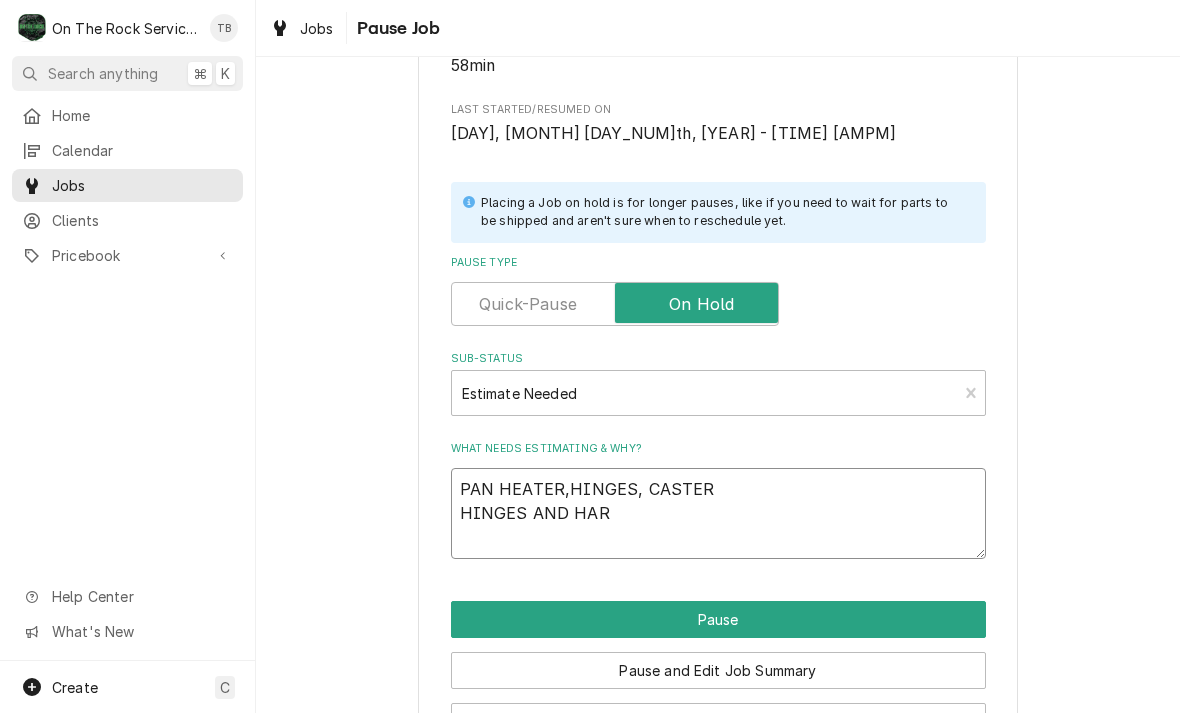type on "x" 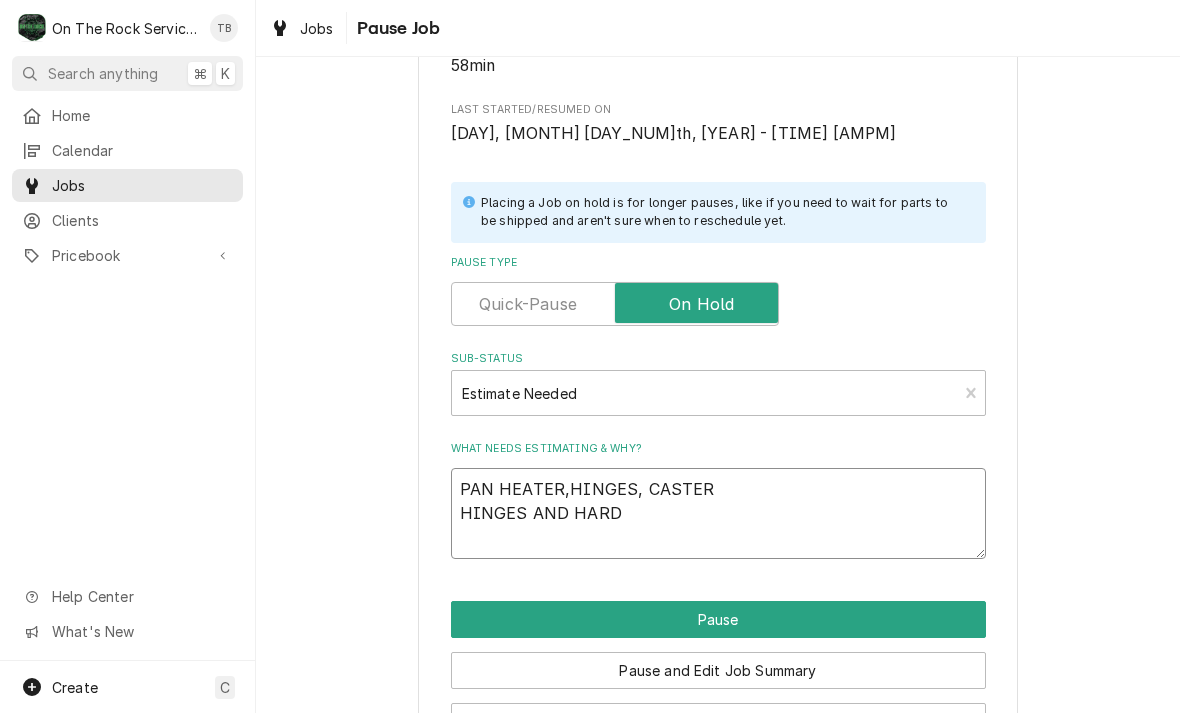 type on "x" 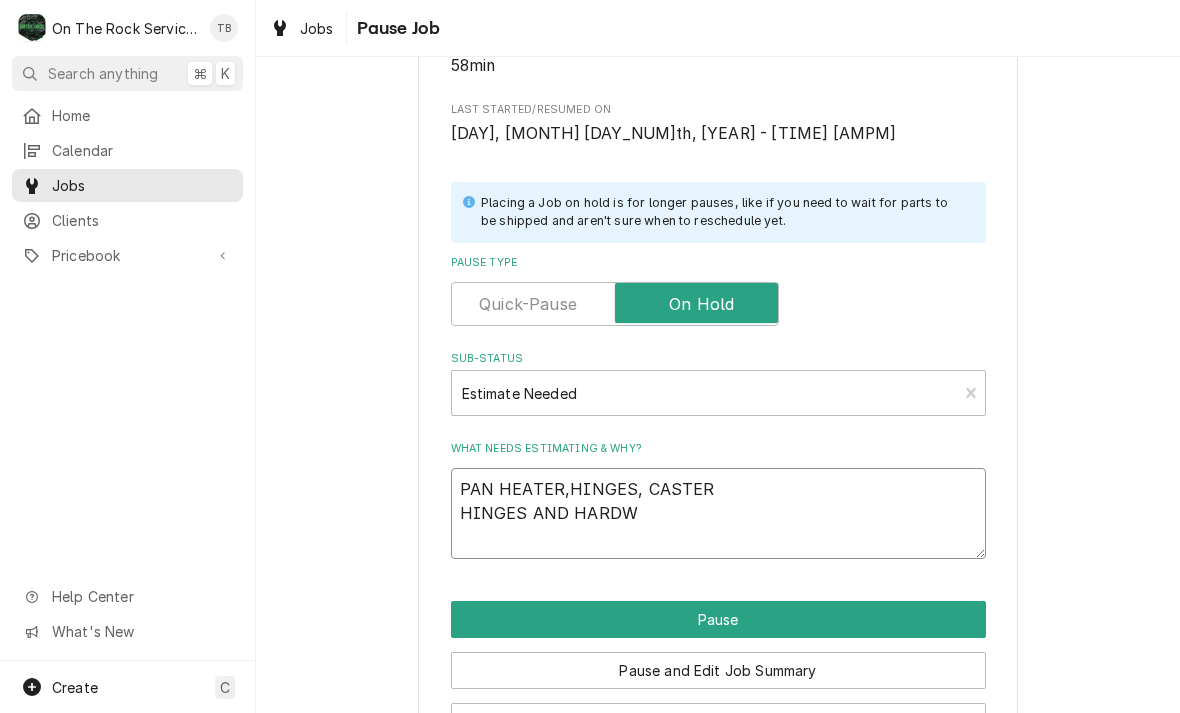 type on "PAN HEATER,HINGES, CASTER
HINGES AND HARDWA" 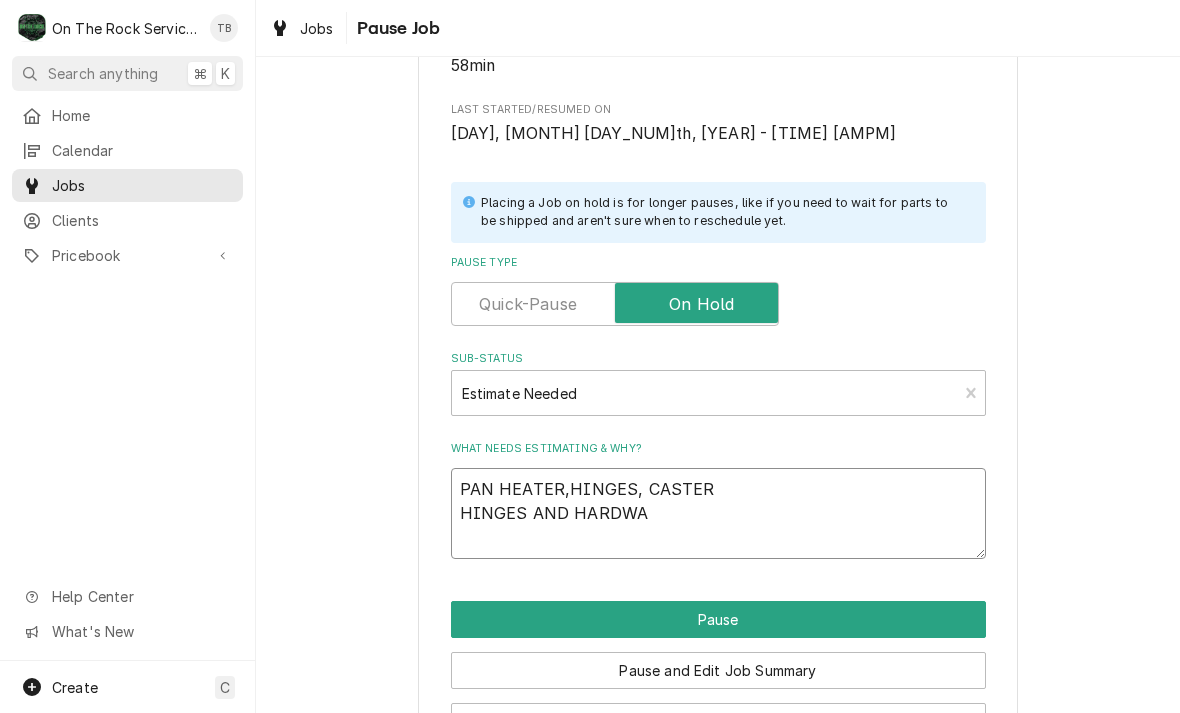 type on "x" 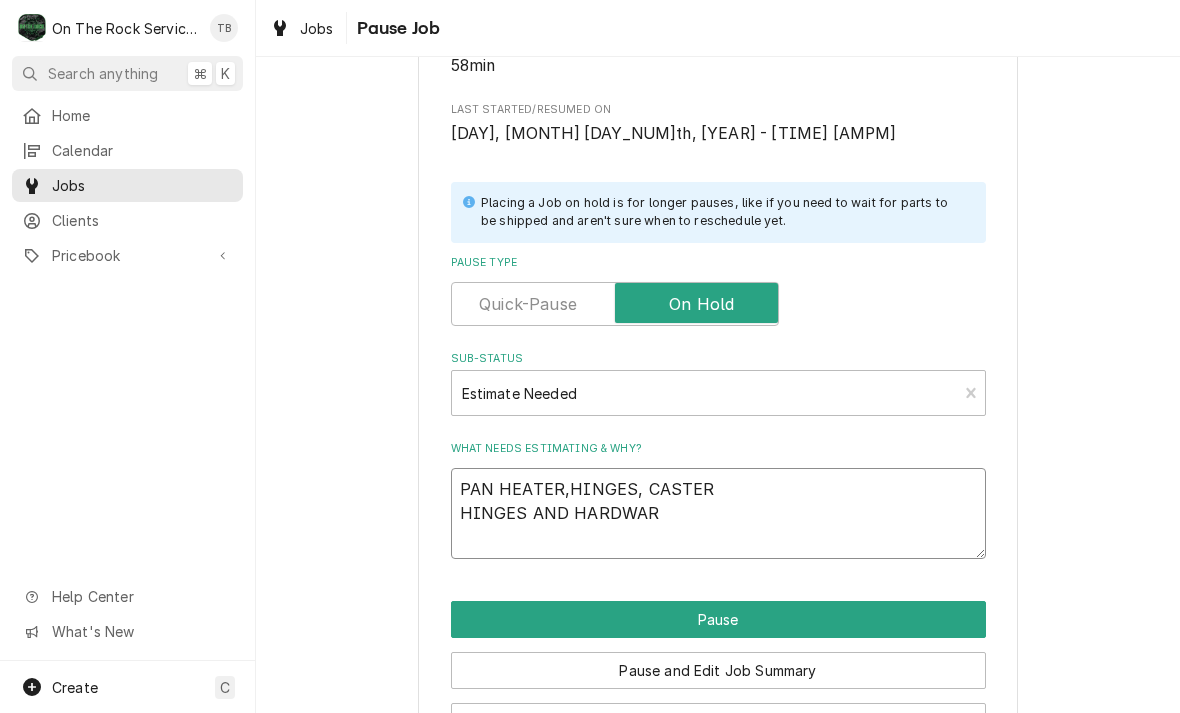 type on "x" 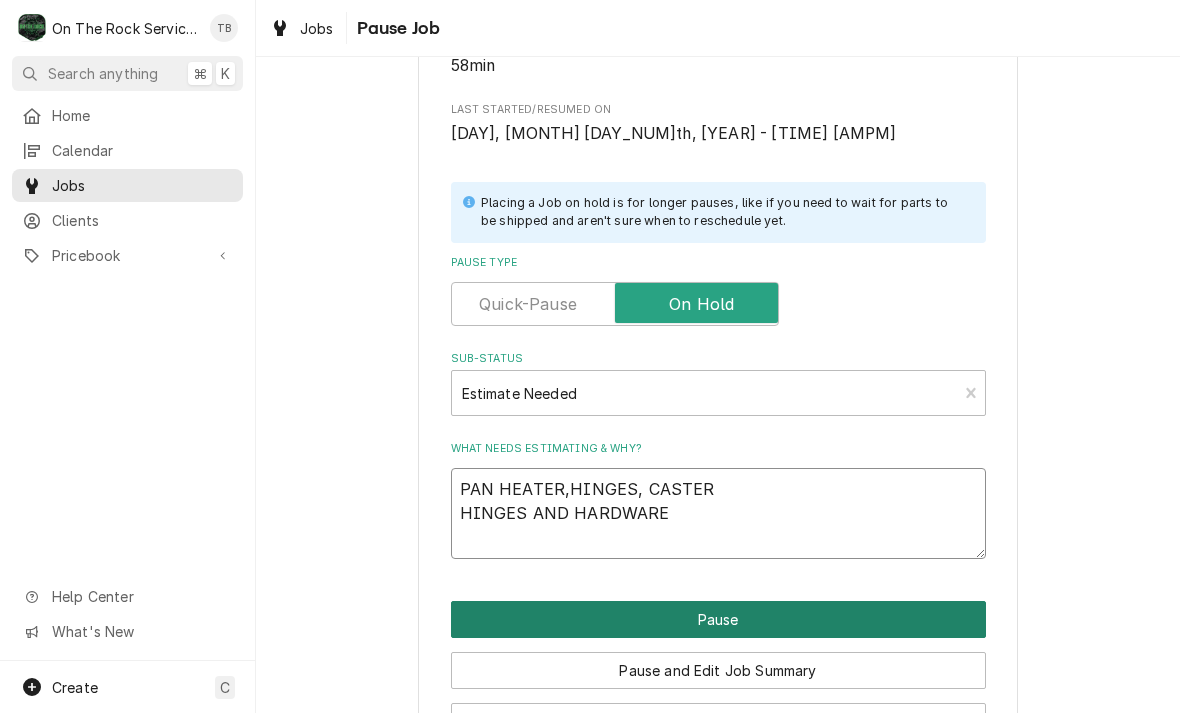 type on "PAN HEATER,HINGES, CASTER
HINGES AND HARDWARE" 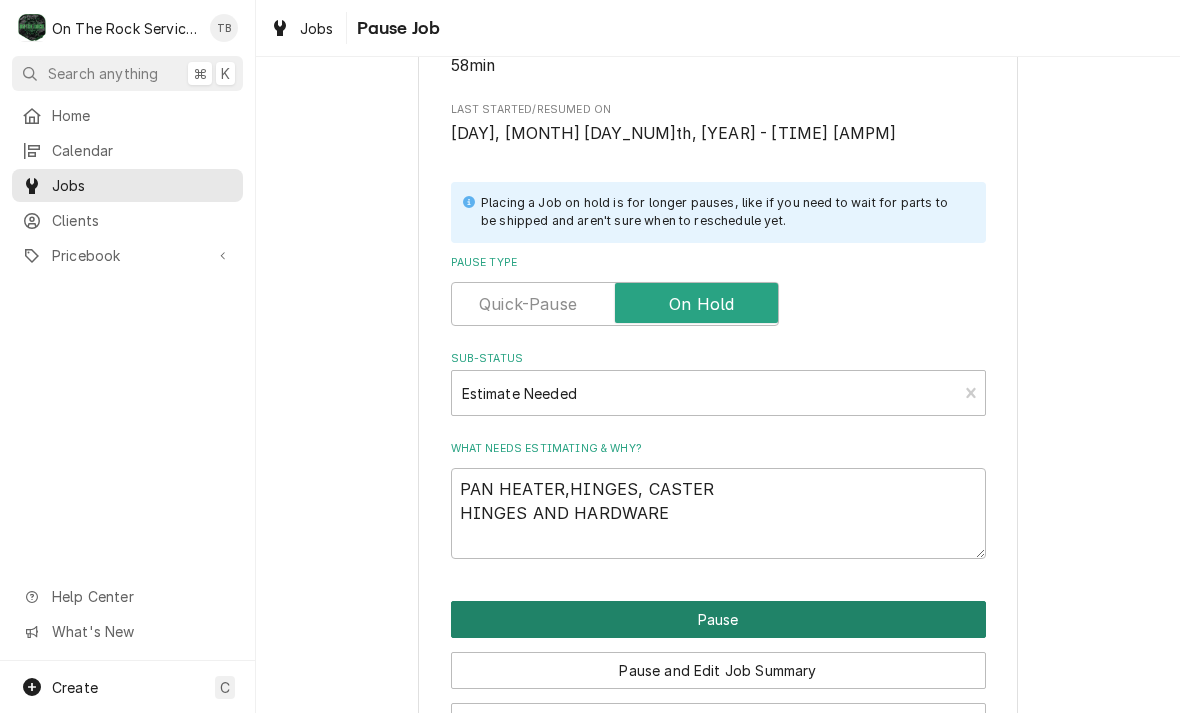 click on "Pause" at bounding box center [718, 619] 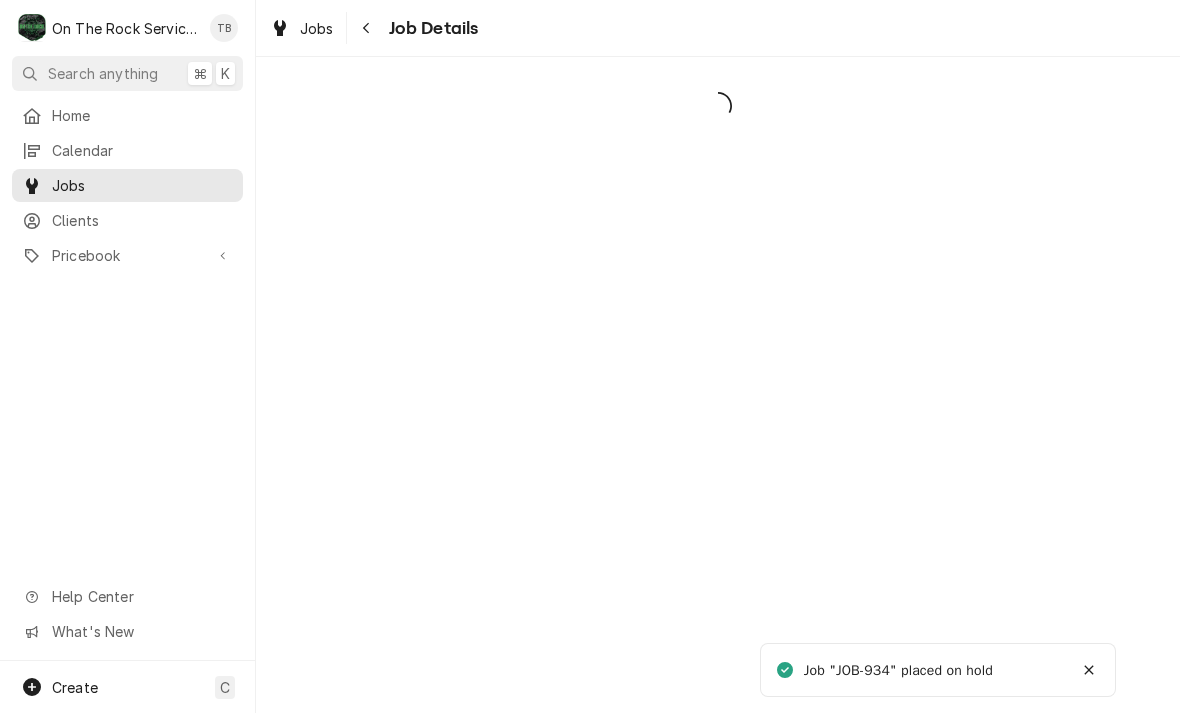 scroll, scrollTop: 0, scrollLeft: 0, axis: both 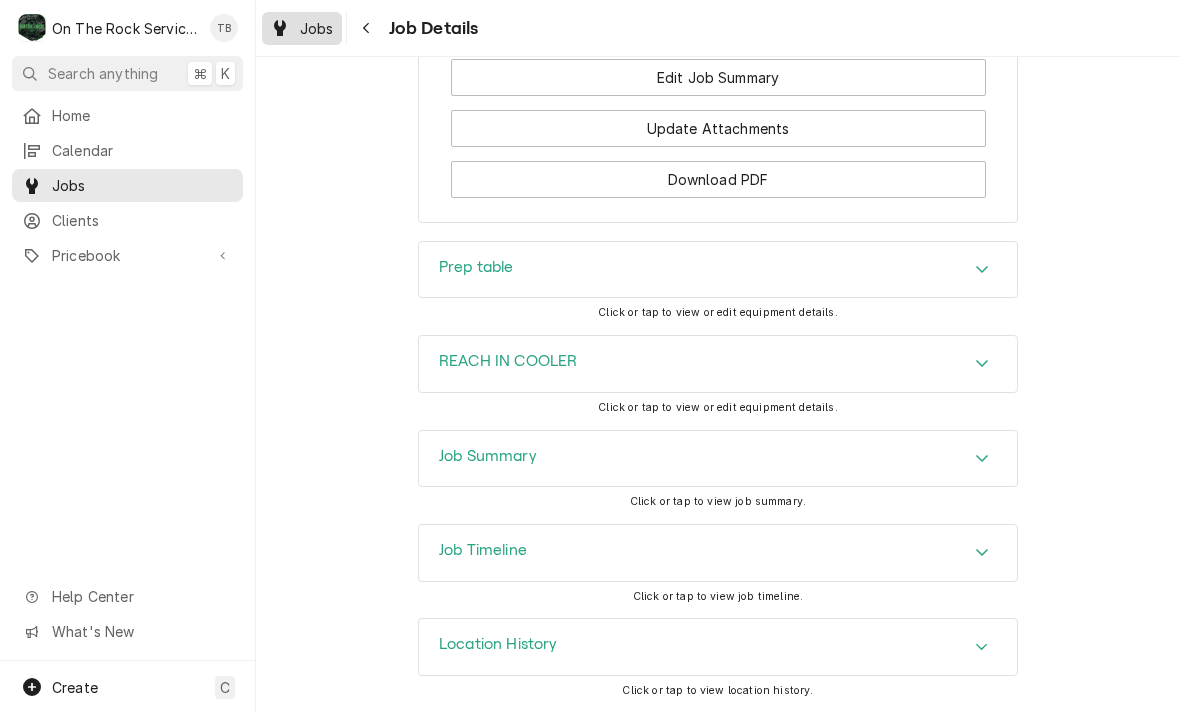 click on "Jobs" at bounding box center [317, 28] 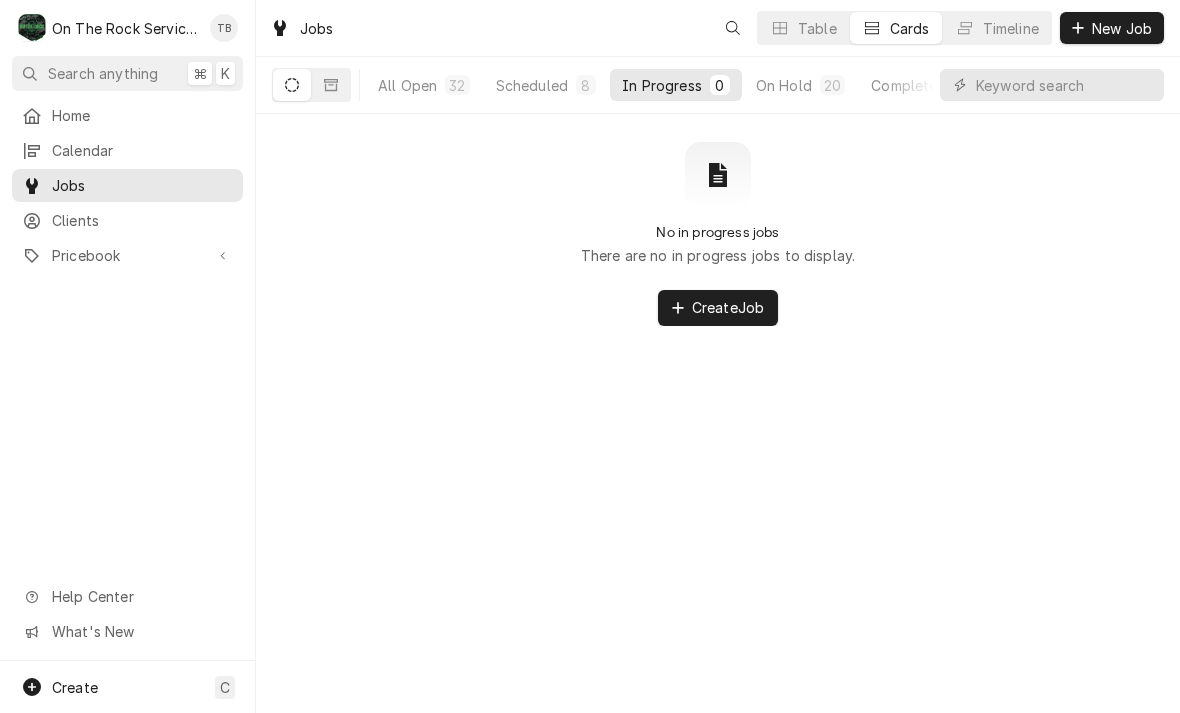 scroll, scrollTop: 0, scrollLeft: 0, axis: both 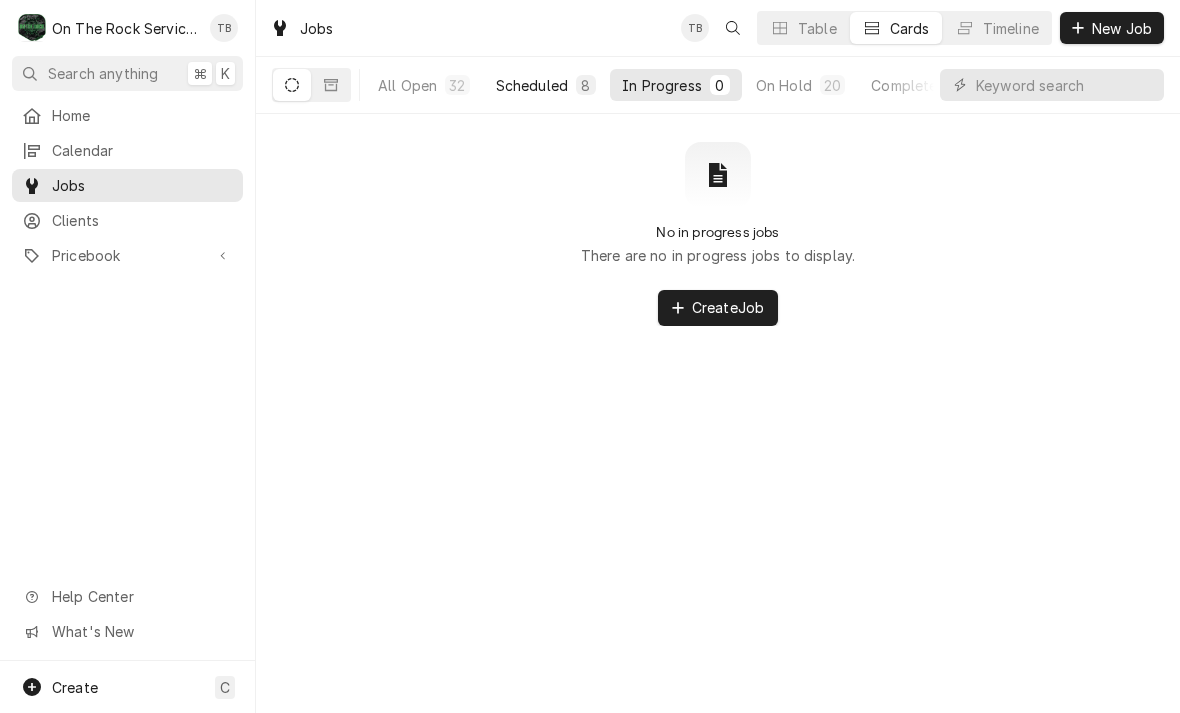 click on "Scheduled 8" at bounding box center (546, 85) 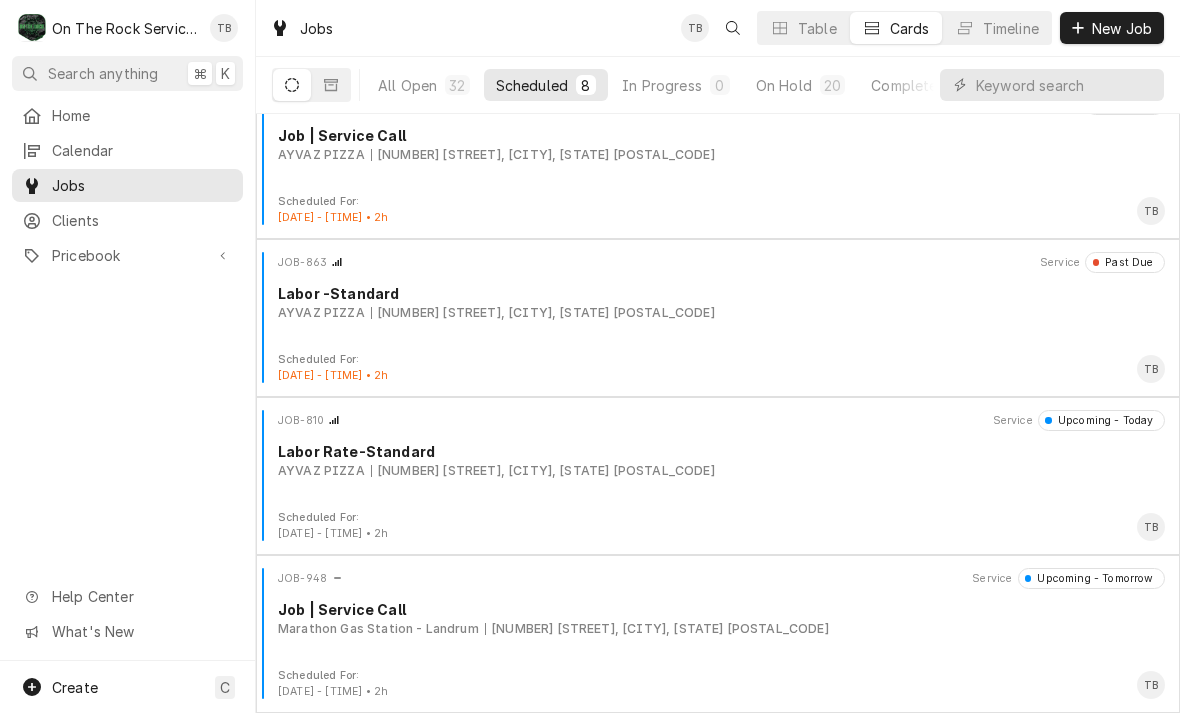 scroll, scrollTop: 665, scrollLeft: 0, axis: vertical 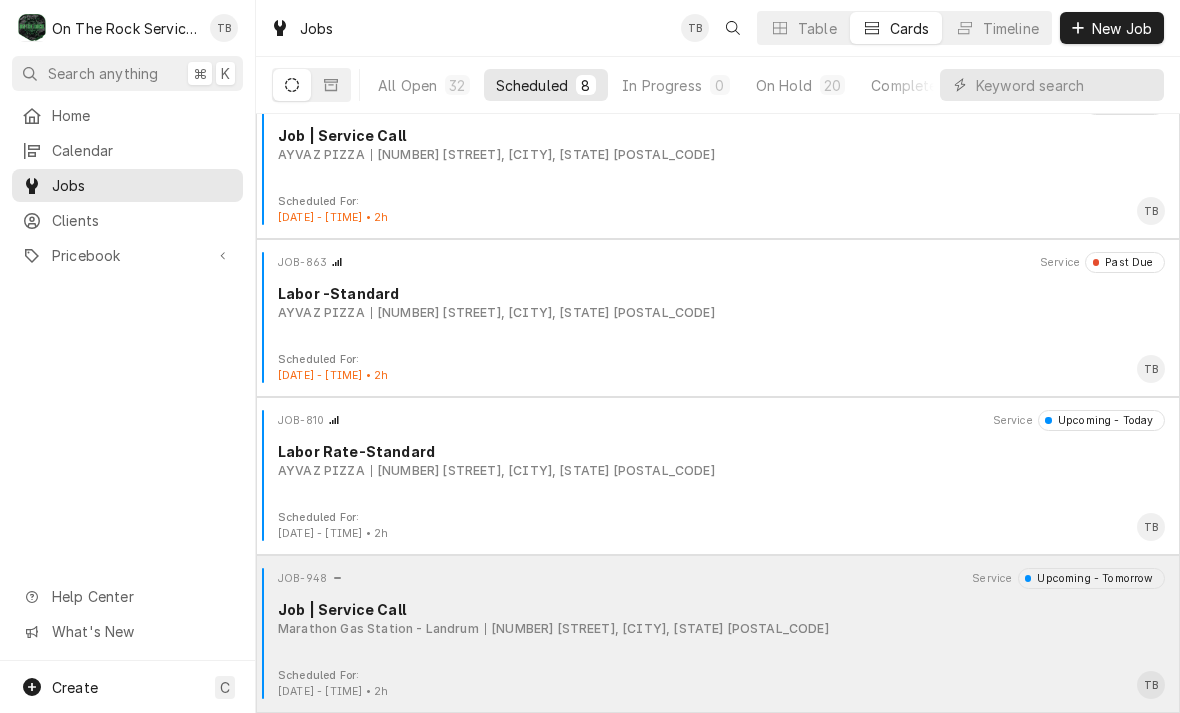 click on "Job | Service Call" at bounding box center [721, 609] 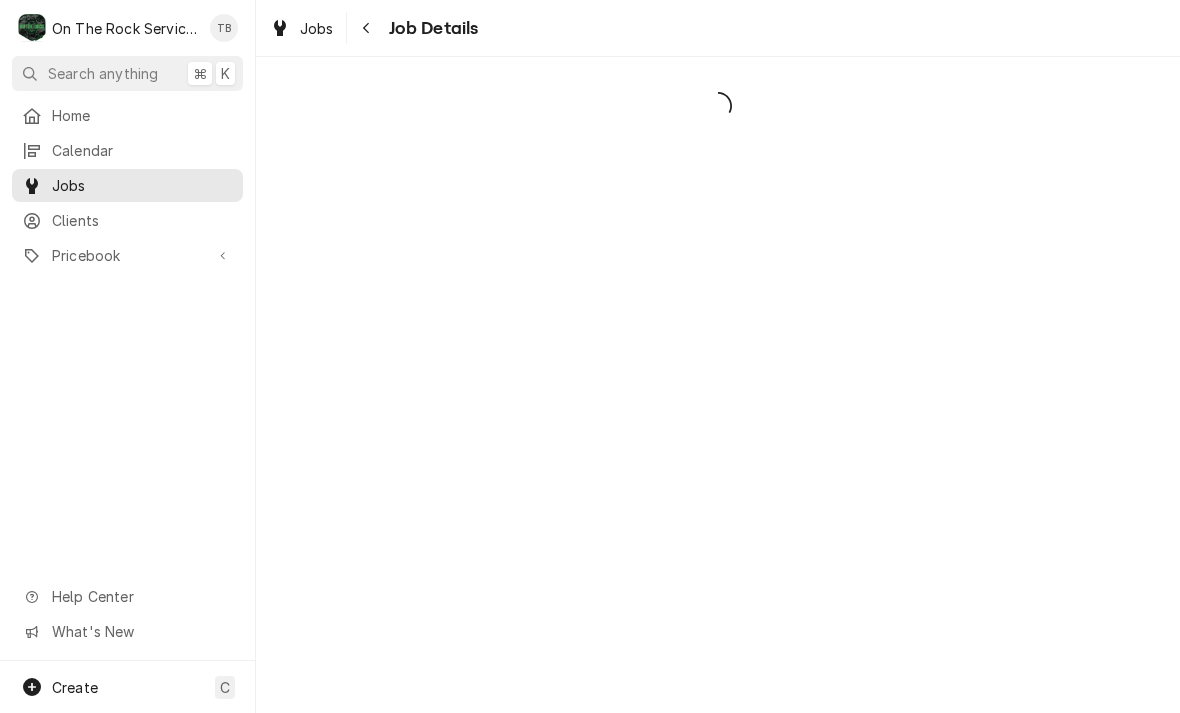 scroll, scrollTop: 0, scrollLeft: 0, axis: both 